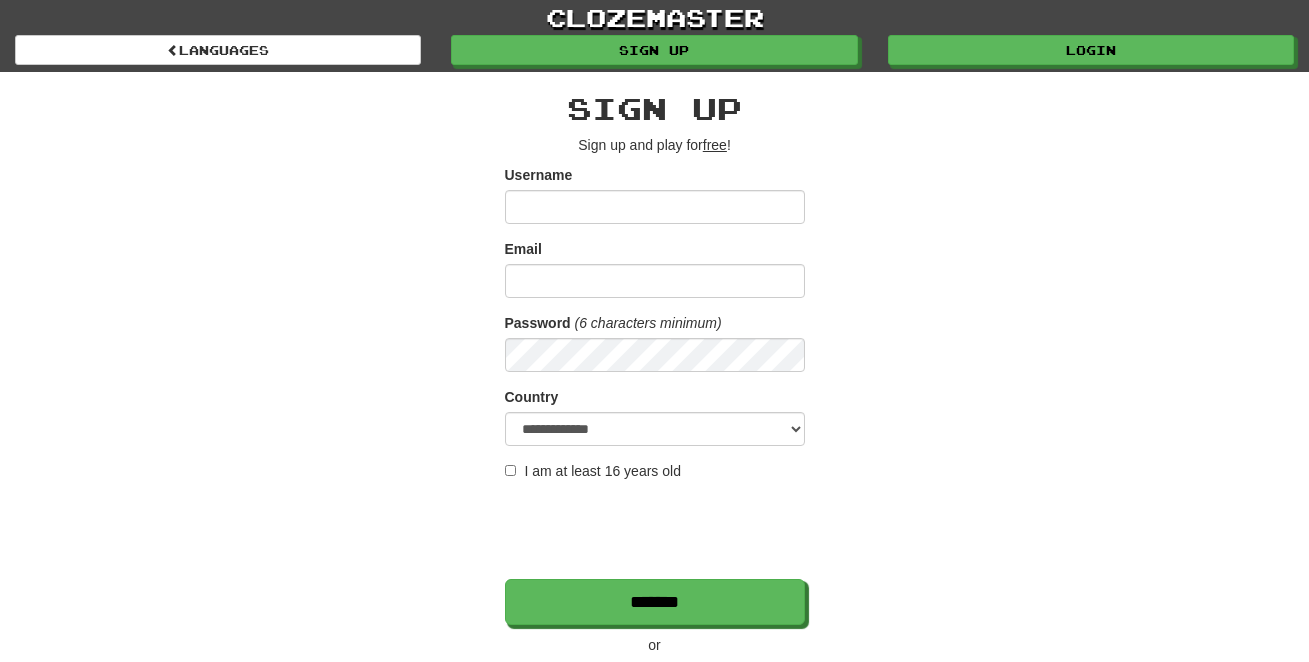 scroll, scrollTop: 0, scrollLeft: 0, axis: both 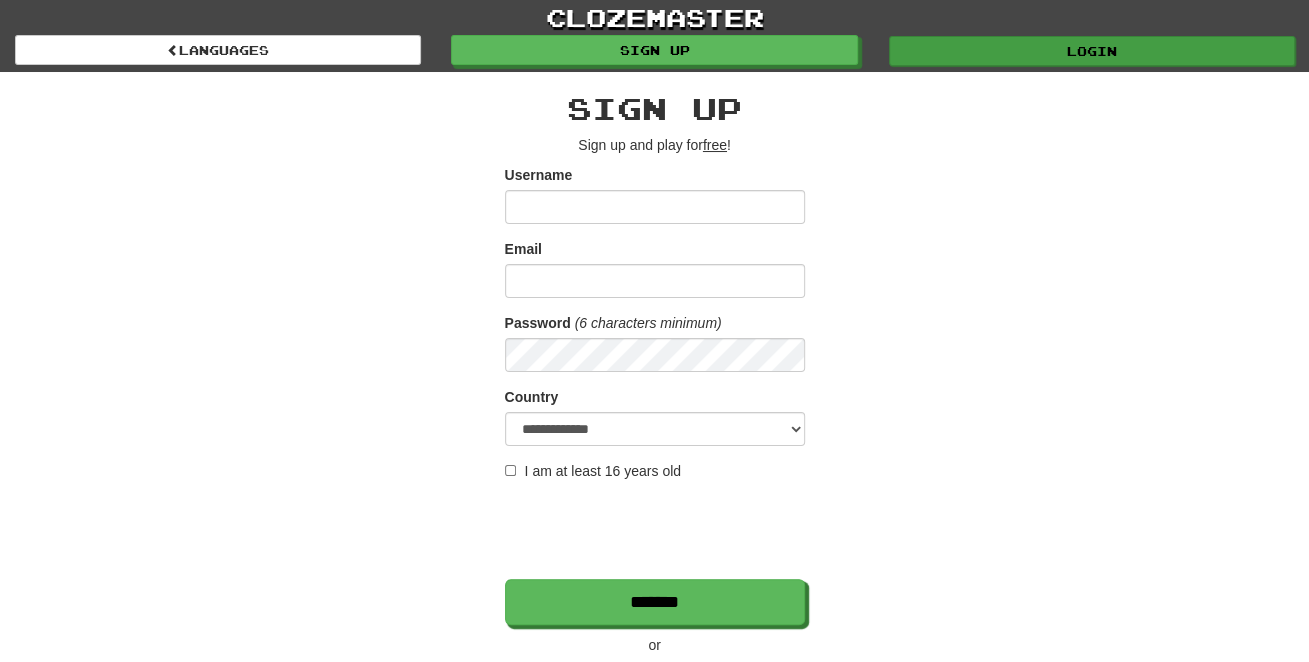 click on "Login" at bounding box center [1092, 51] 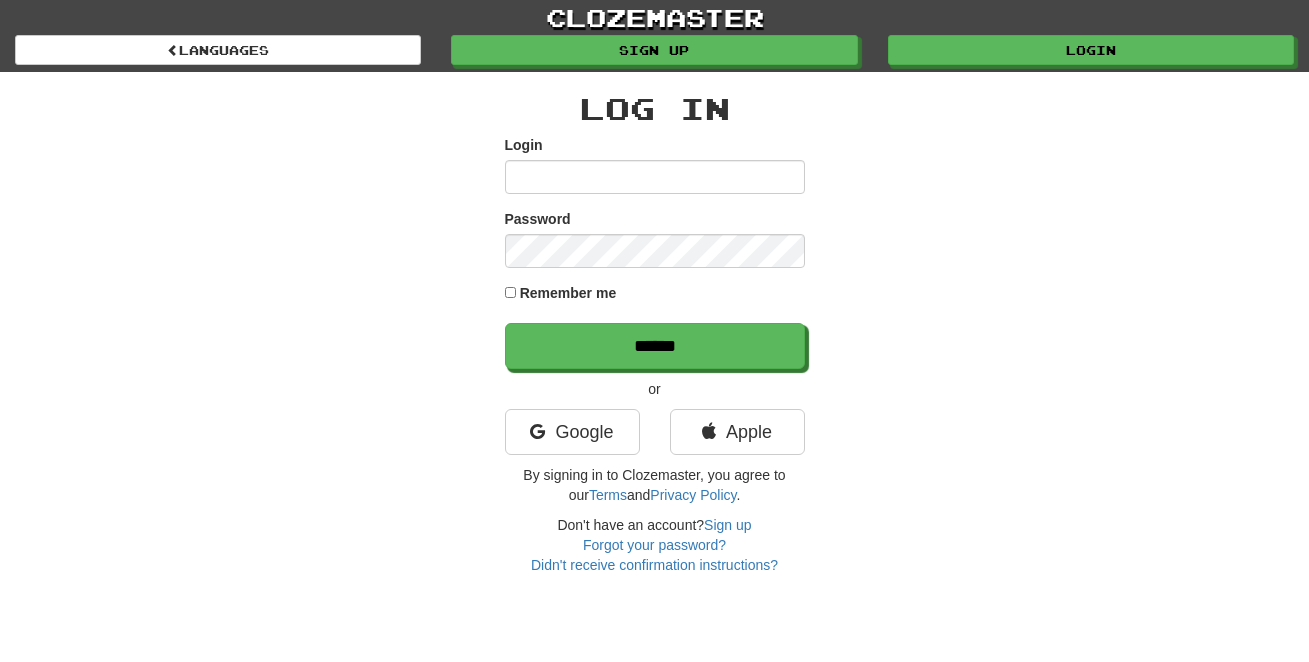 scroll, scrollTop: 0, scrollLeft: 0, axis: both 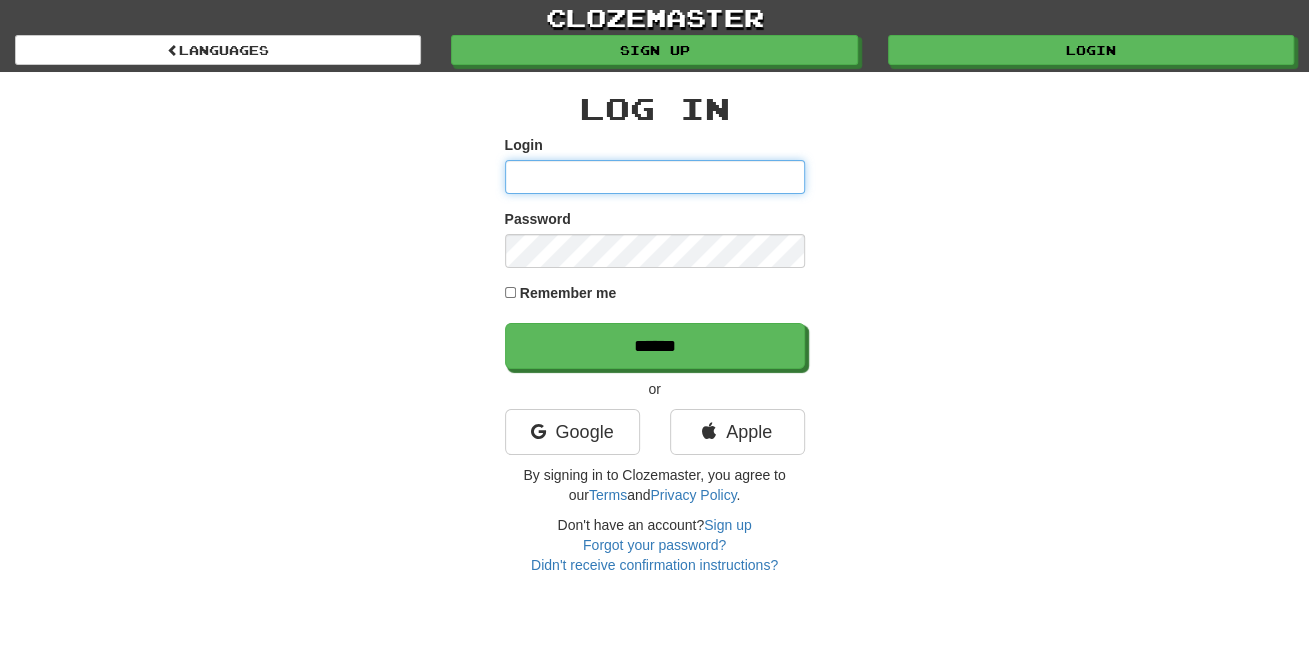 type on "*********" 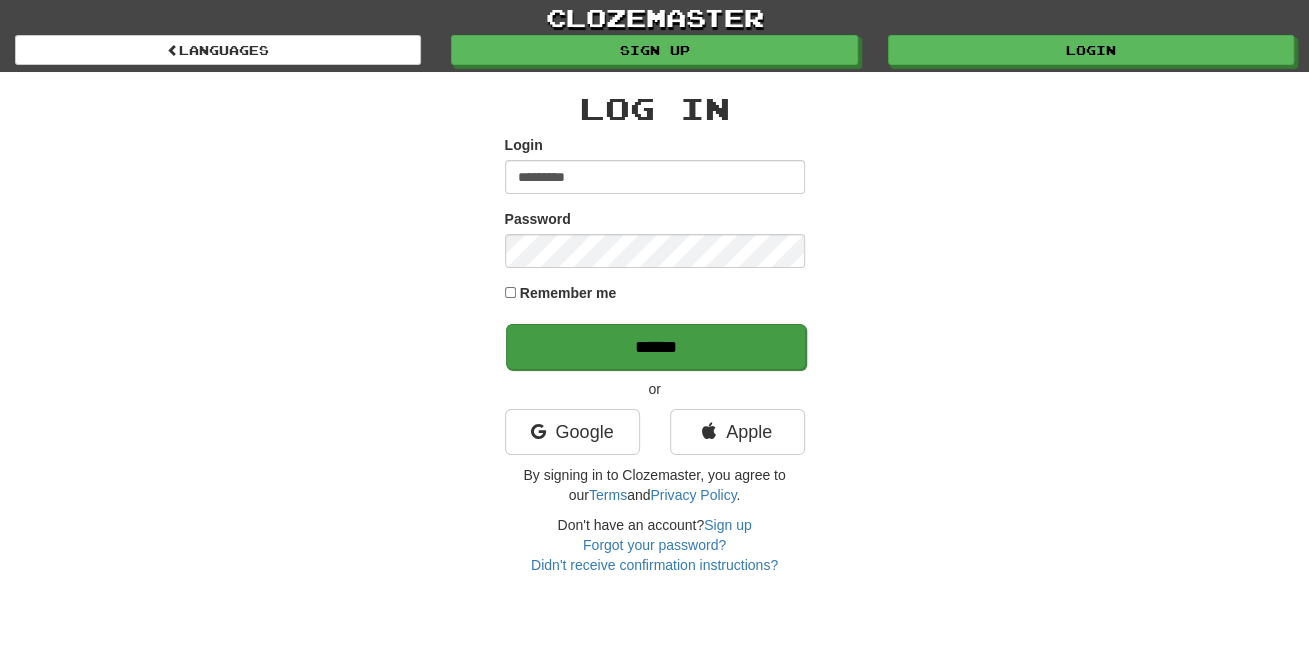 click on "******" at bounding box center (656, 347) 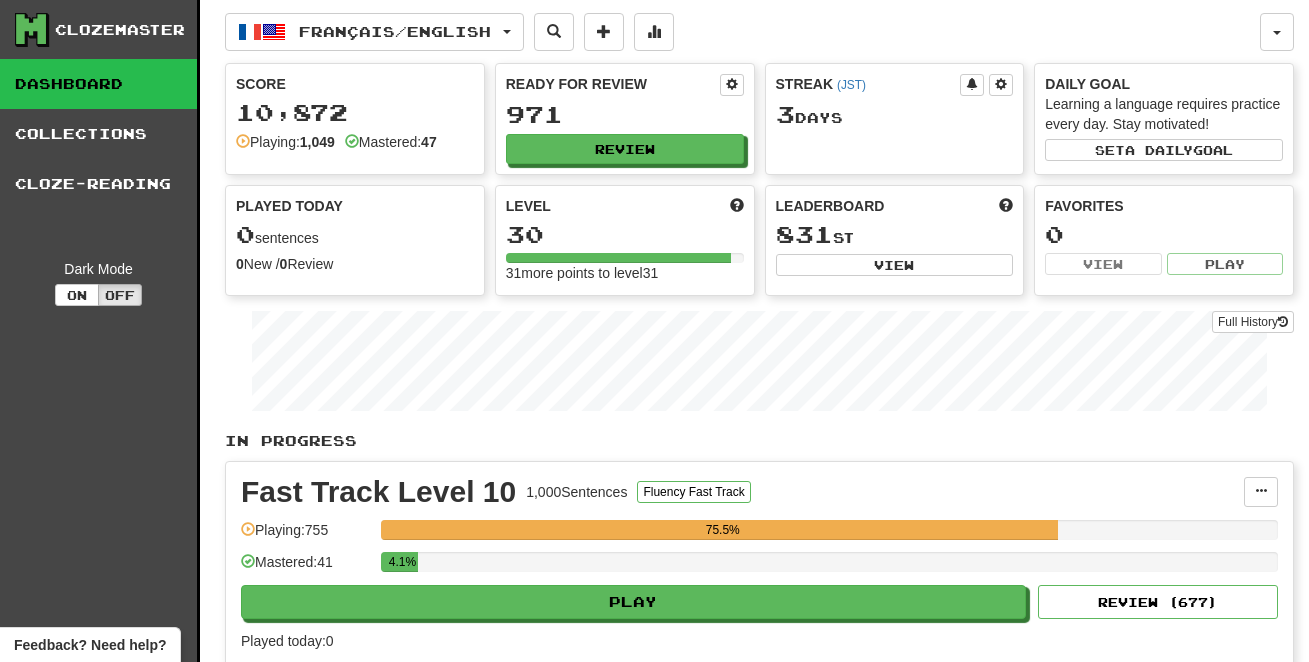 scroll, scrollTop: 0, scrollLeft: 0, axis: both 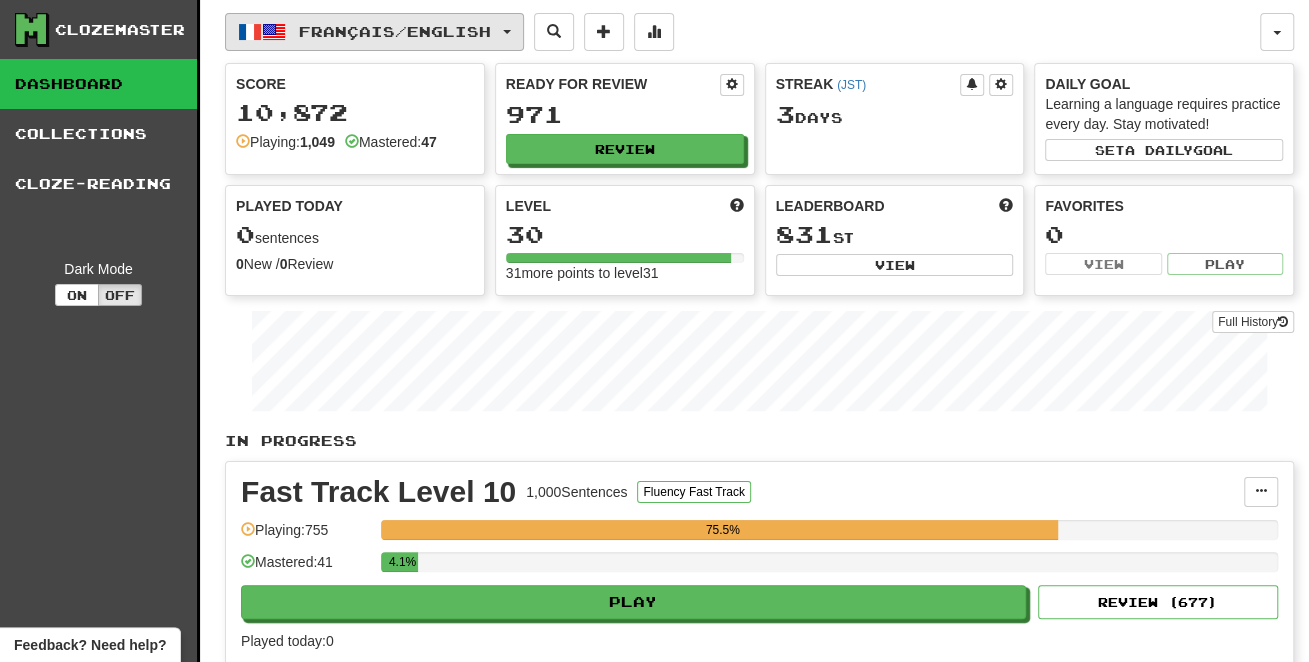 click on "Français  /  English" at bounding box center (395, 31) 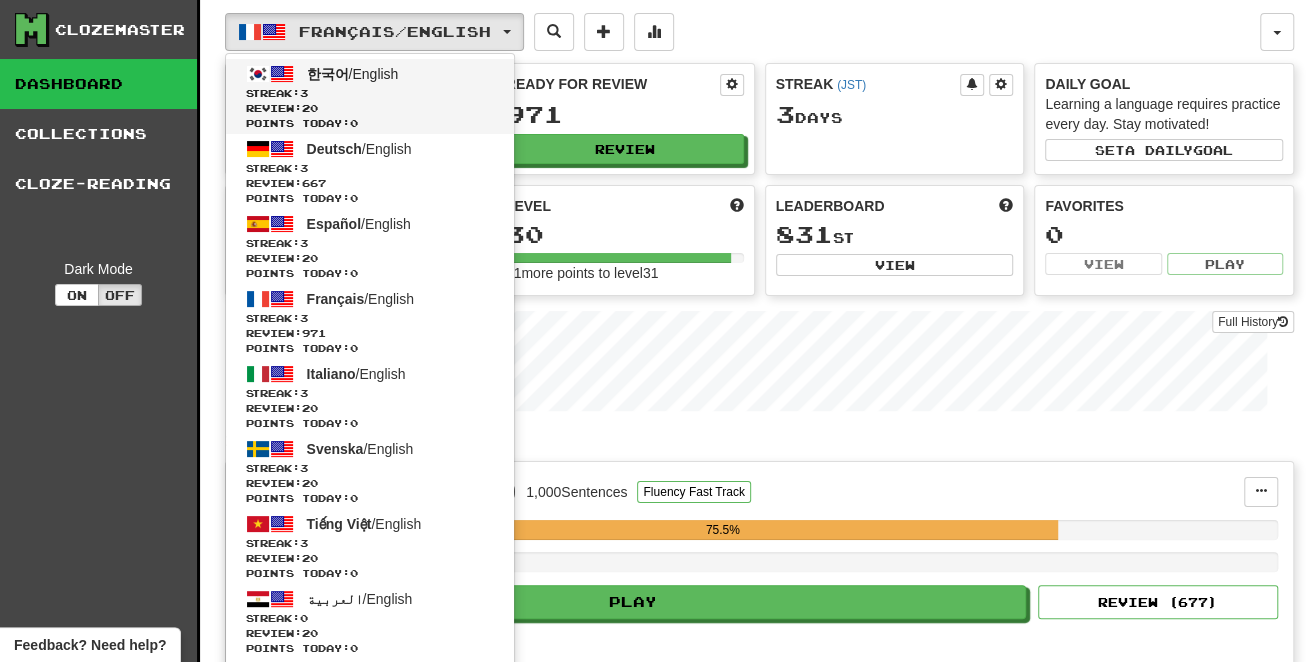click on "한국어" at bounding box center (328, 74) 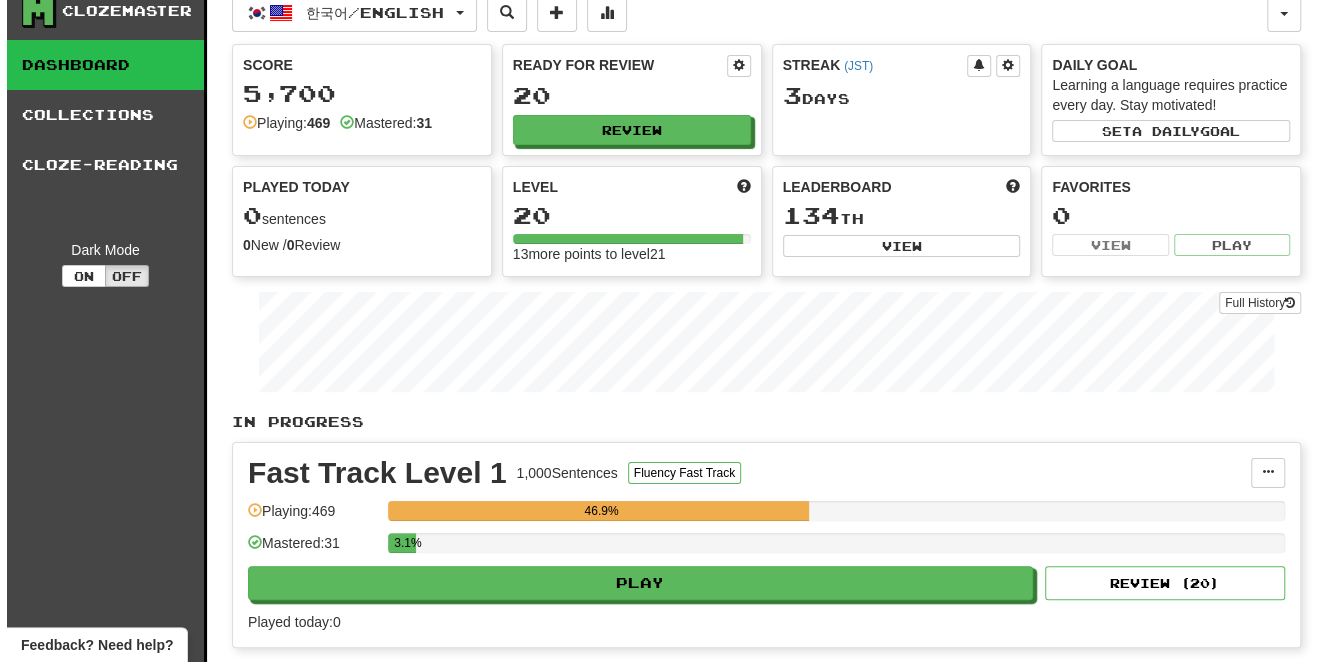scroll, scrollTop: 198, scrollLeft: 0, axis: vertical 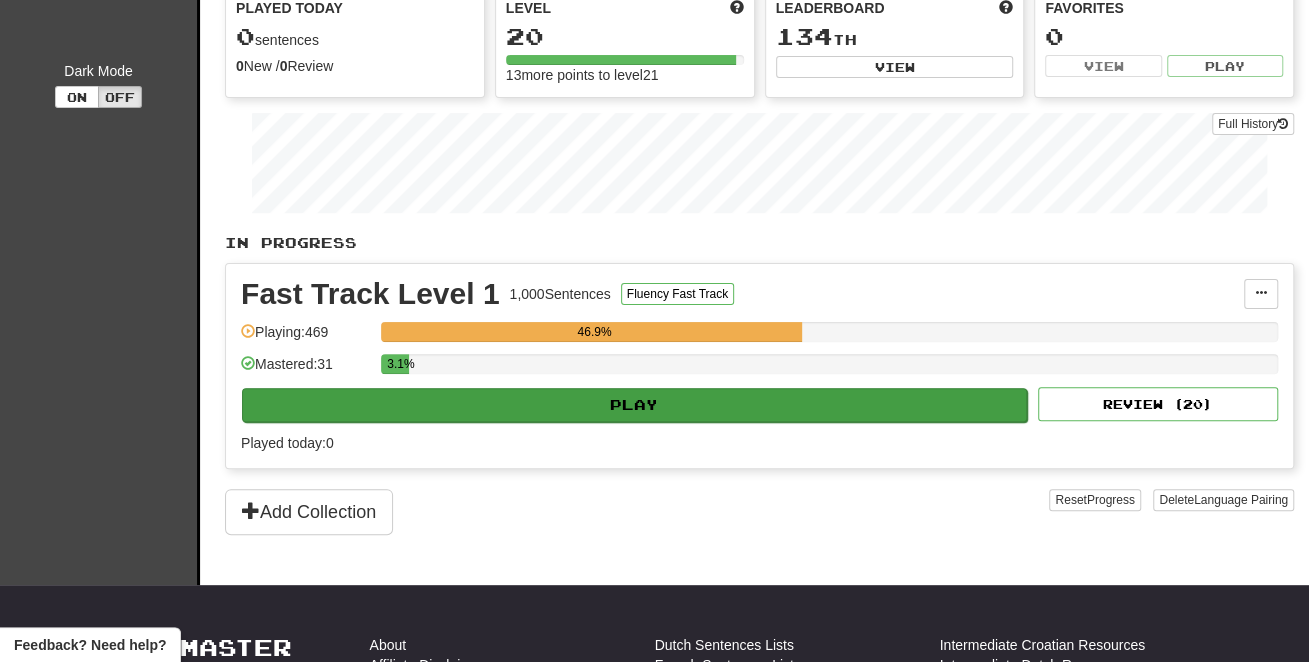 click on "Play" at bounding box center (634, 405) 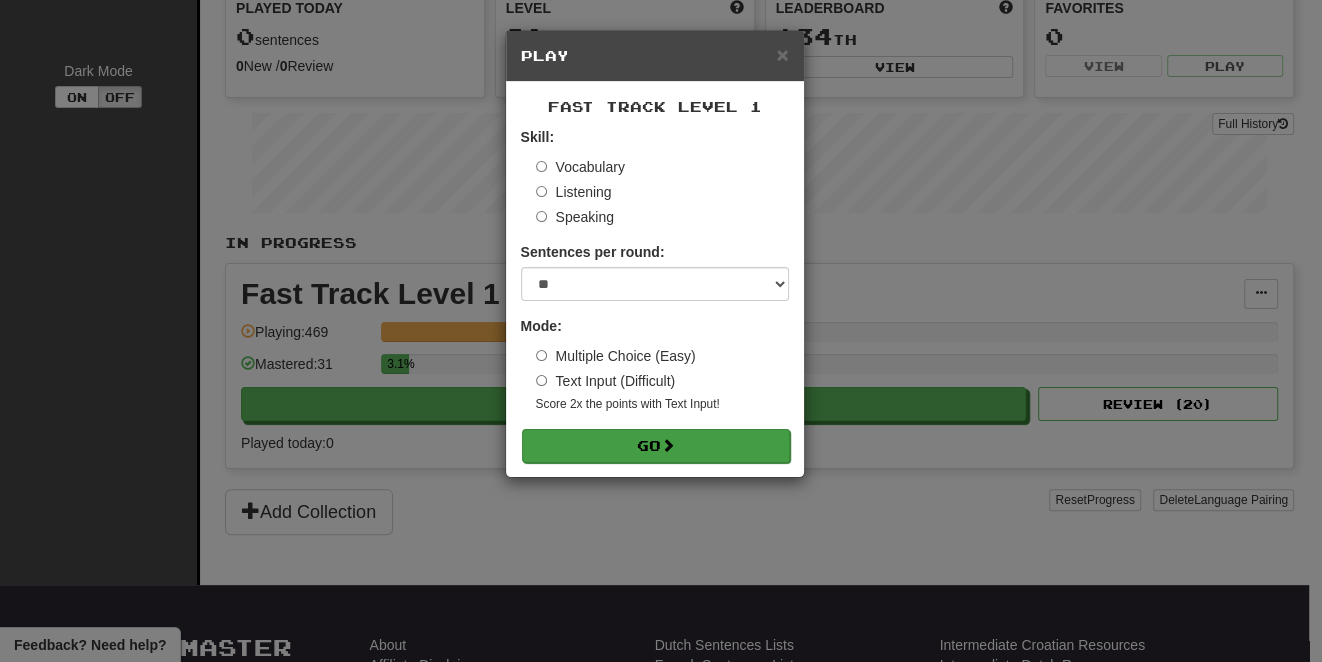 click on "Go" at bounding box center (656, 446) 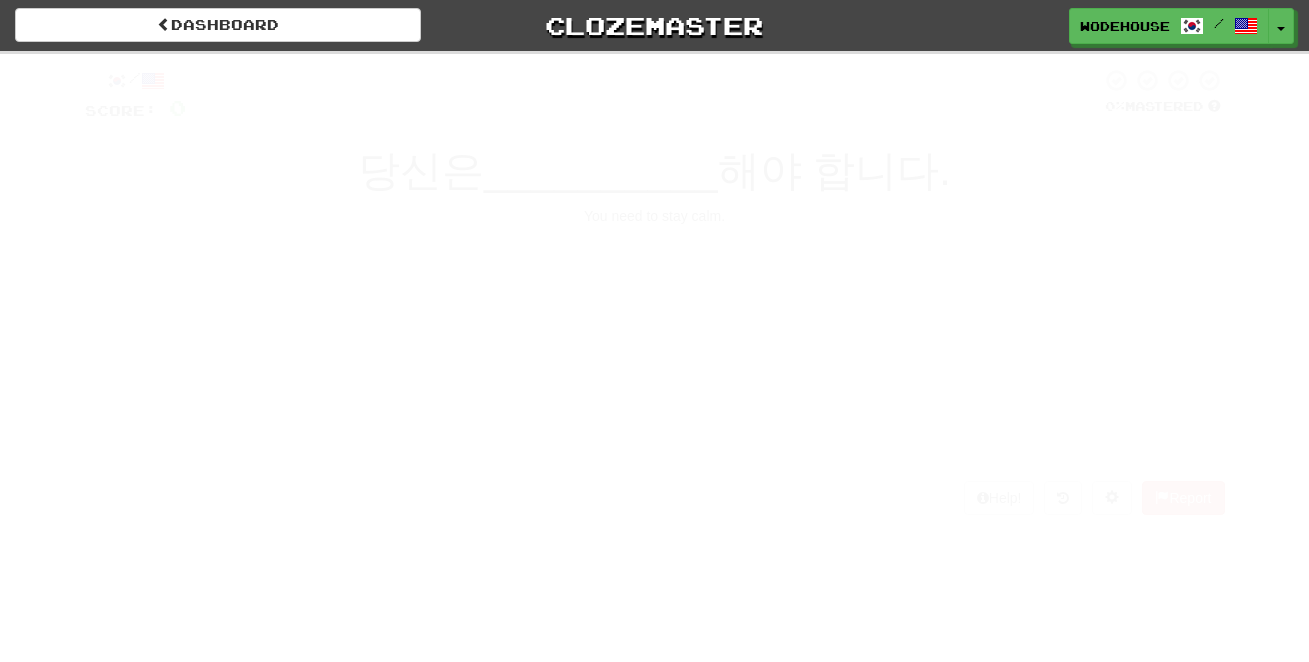 scroll, scrollTop: 0, scrollLeft: 0, axis: both 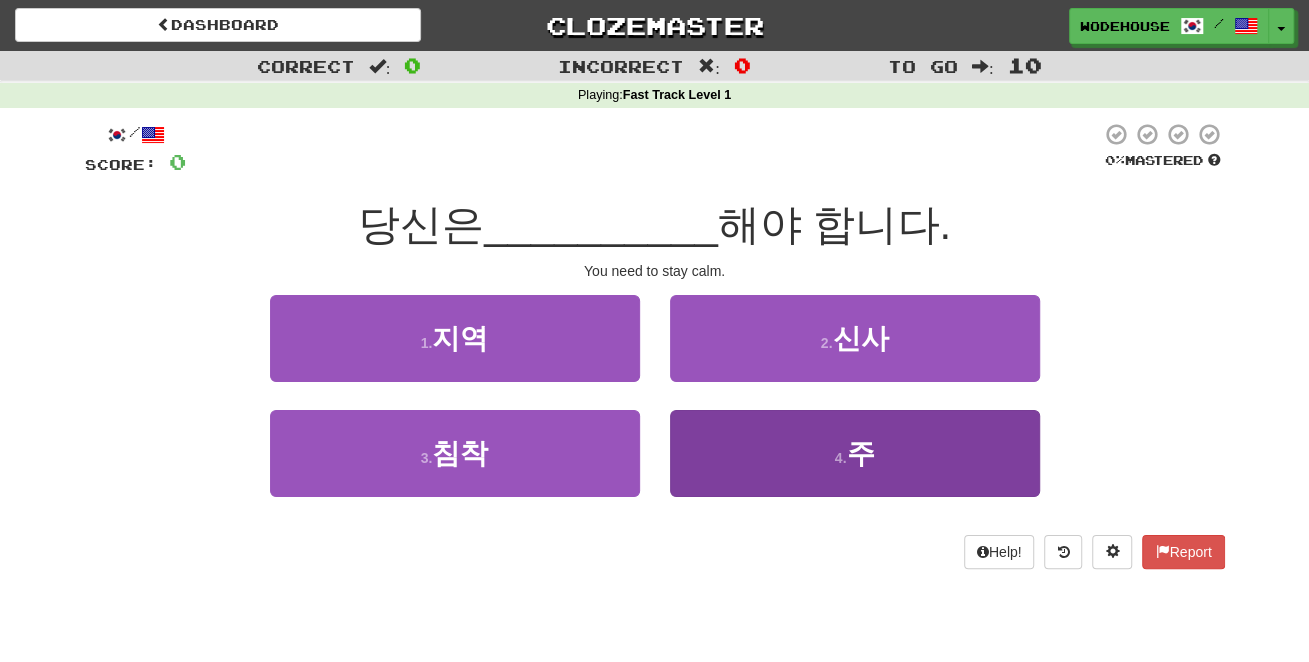click on "4 .  주" at bounding box center (855, 453) 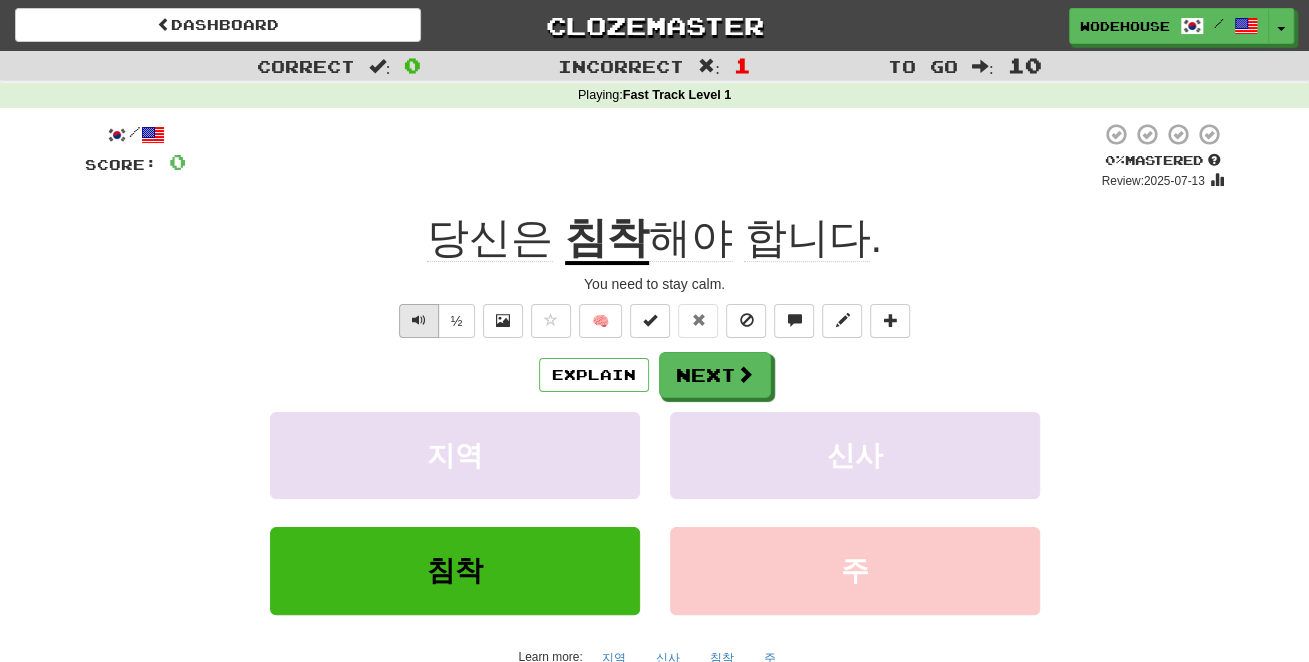 click at bounding box center [419, 320] 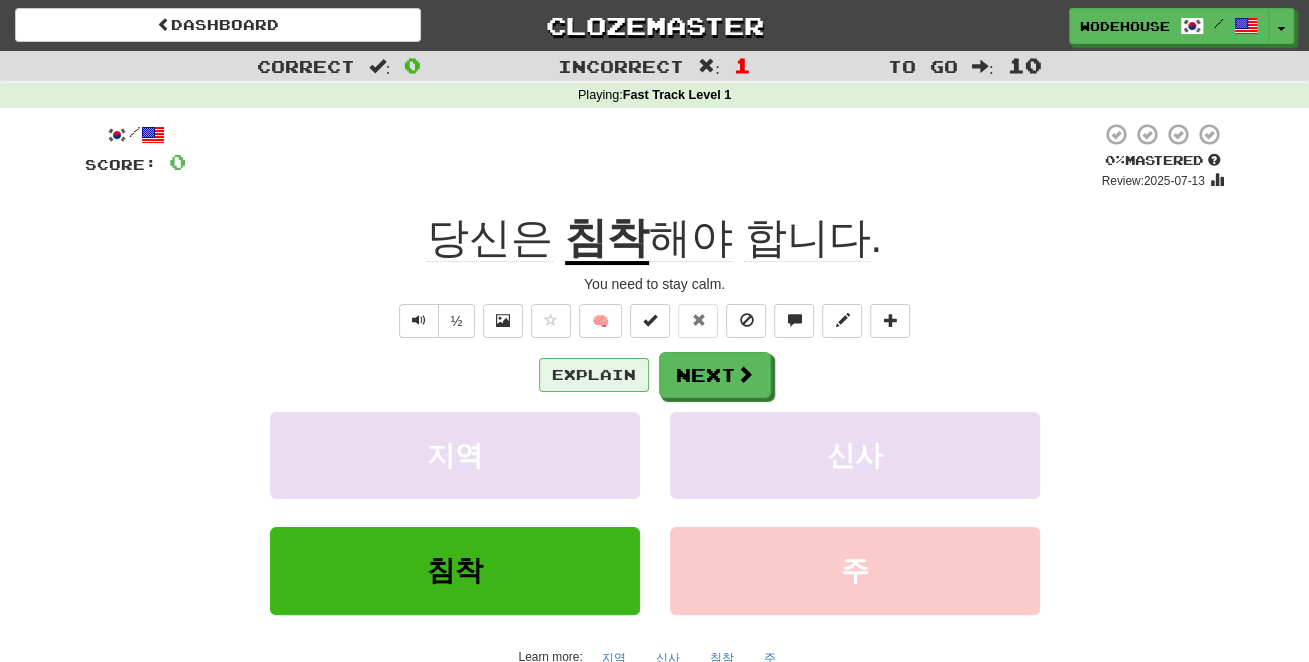 click on "Explain" at bounding box center [594, 375] 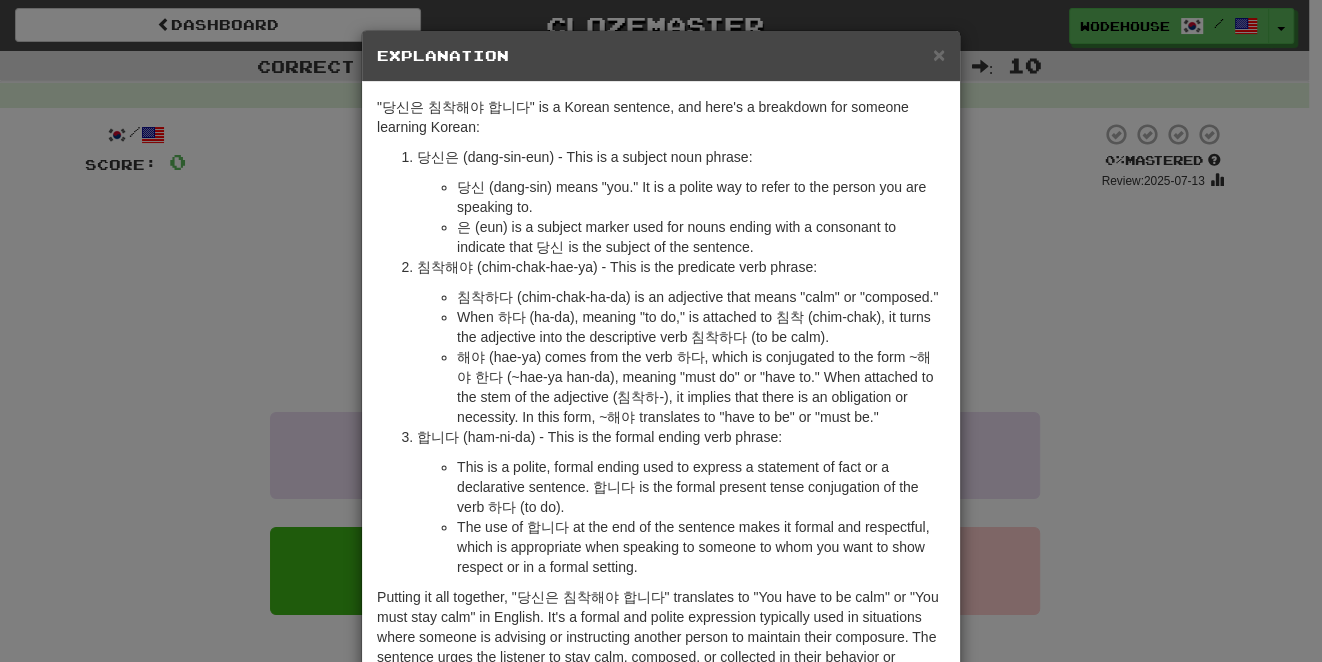 click on "× Explanation "당신은 침착해야 합니다" is a Korean sentence, and here's a breakdown for someone learning Korean:
당신은 (dang-sin-eun) - This is a subject noun phrase:
당신 (dang-sin) means "you." It is a polite way to refer to the person you are speaking to.
은 (eun) is a subject marker used for nouns ending with a consonant to indicate that 당신 is the subject of the sentence.
침착해야 (chim-chak-hae-ya) - This is the predicate verb phrase:
침착하다 (chim-chak-ha-da) is an adjective that means "calm" or "composed."
When 하다 (ha-da), meaning "to do," is attached to 침착 (chim-chak), it turns the adjective into the descriptive verb 침착하다 (to be calm).
합니다 (ham-ni-da) - This is the formal ending verb phrase:
This is a polite, formal ending used to express a statement of fact or a declarative sentence. 합니다 is the formal present tense conjugation of the verb 하다 (to do).
Let us know ! Close" at bounding box center (661, 331) 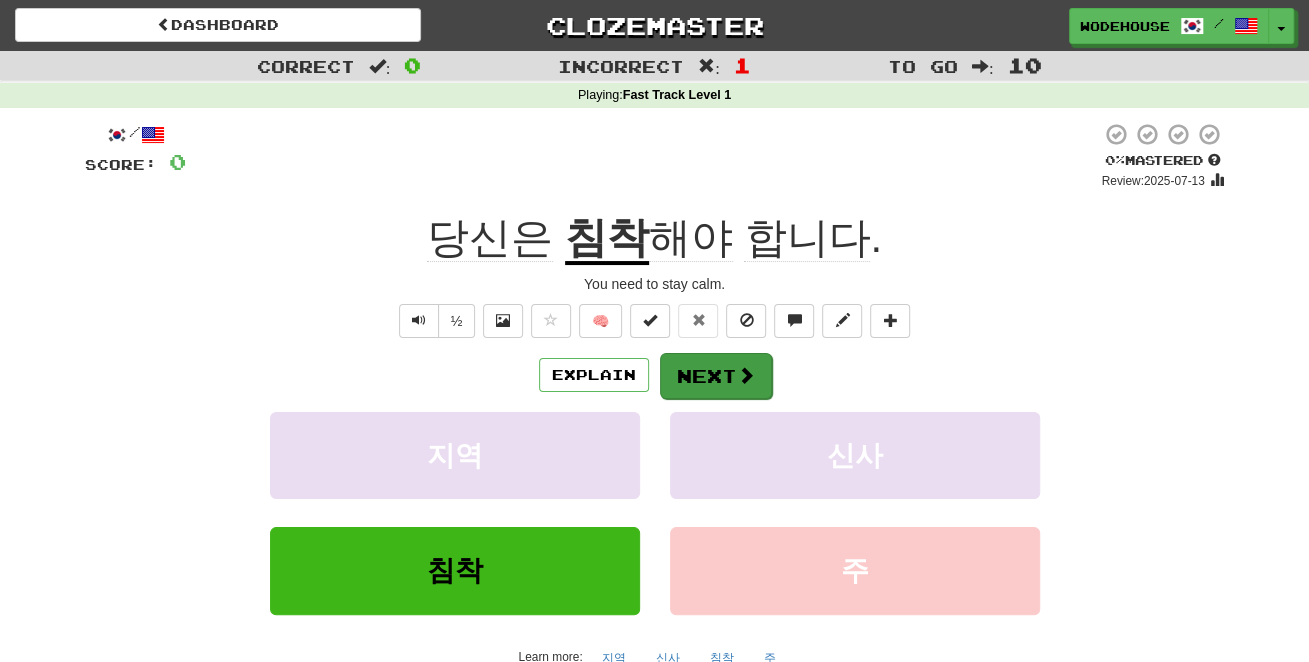 click on "Next" at bounding box center (716, 376) 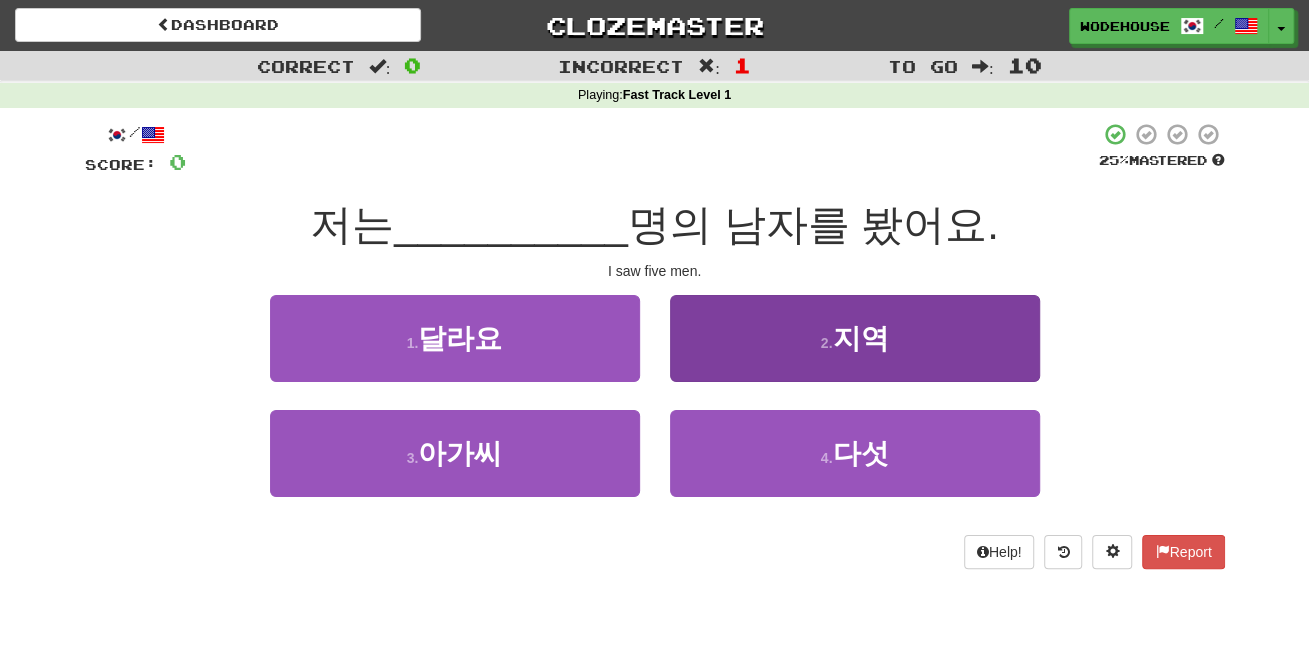 click on "2 .  지역" at bounding box center [855, 338] 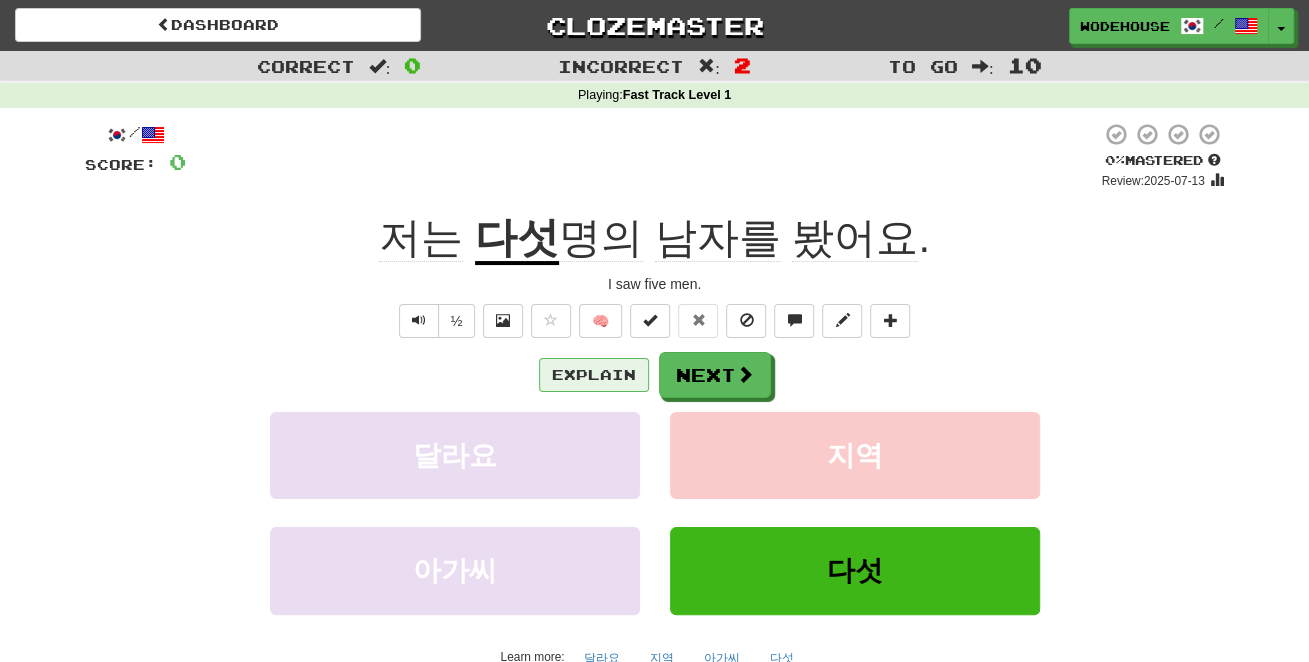 click on "Explain" at bounding box center [594, 375] 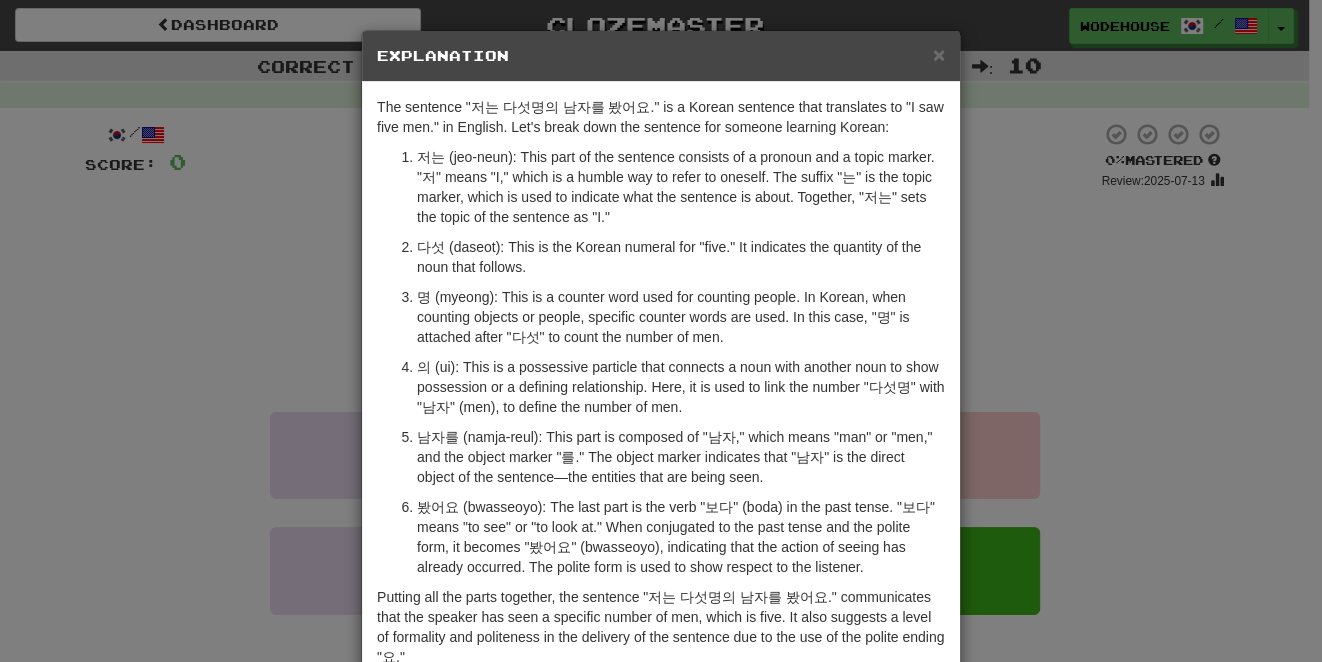 click on "× Explanation The sentence "저는 다섯명의 남자를 봤어요." is a Korean sentence that translates to "I saw five men." in English. Let's break down the sentence for someone learning Korean:
저는 (jeo-neun): This part of the sentence consists of a pronoun and a topic marker. "저" means "I," which is a humble way to refer to oneself. The suffix "는" is the topic marker, which is used to indicate what the sentence is about. Together, "저는" sets the topic of the sentence as "I."
다섯 (daseot): This is the Korean numeral for "five." It indicates the quantity of the noun that follows.
명 (myeong): This is a counter word used for counting people. In Korean, when counting objects or people, specific counter words are used. In this case, "명" is attached after "다섯" to count the number of men.
In beta. Generated by ChatGPT. Like it? Hate it?  Let us know ! Close" at bounding box center (661, 331) 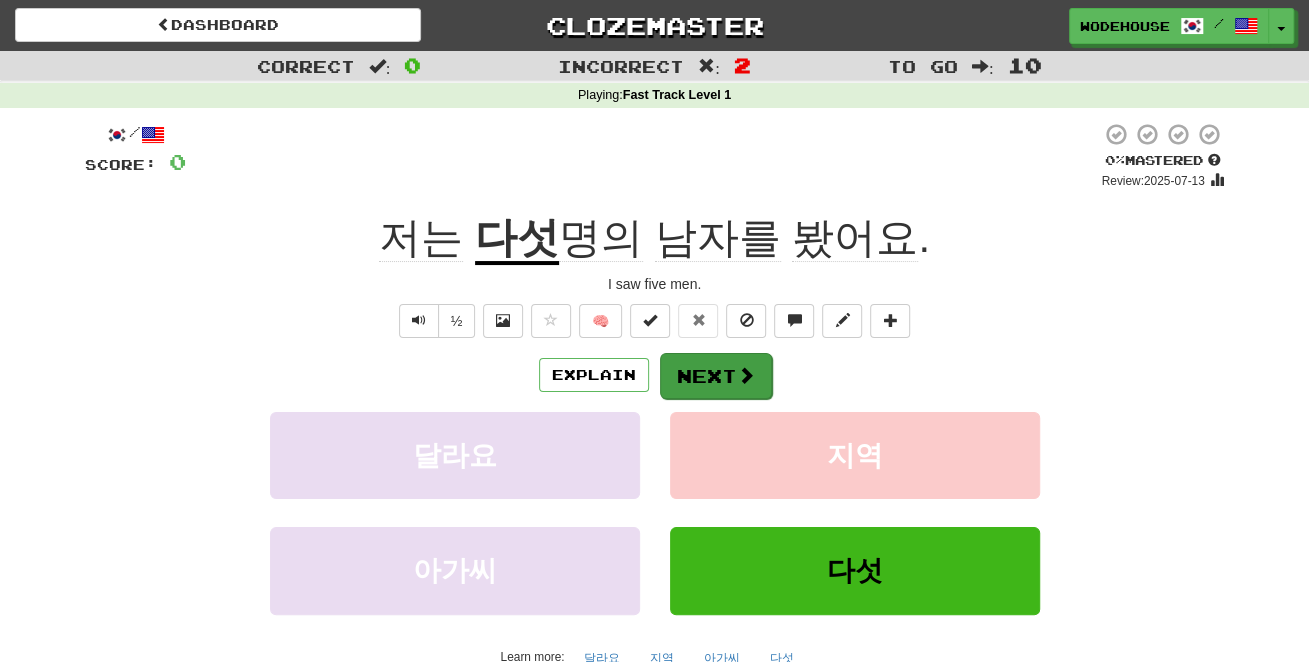 click at bounding box center [746, 375] 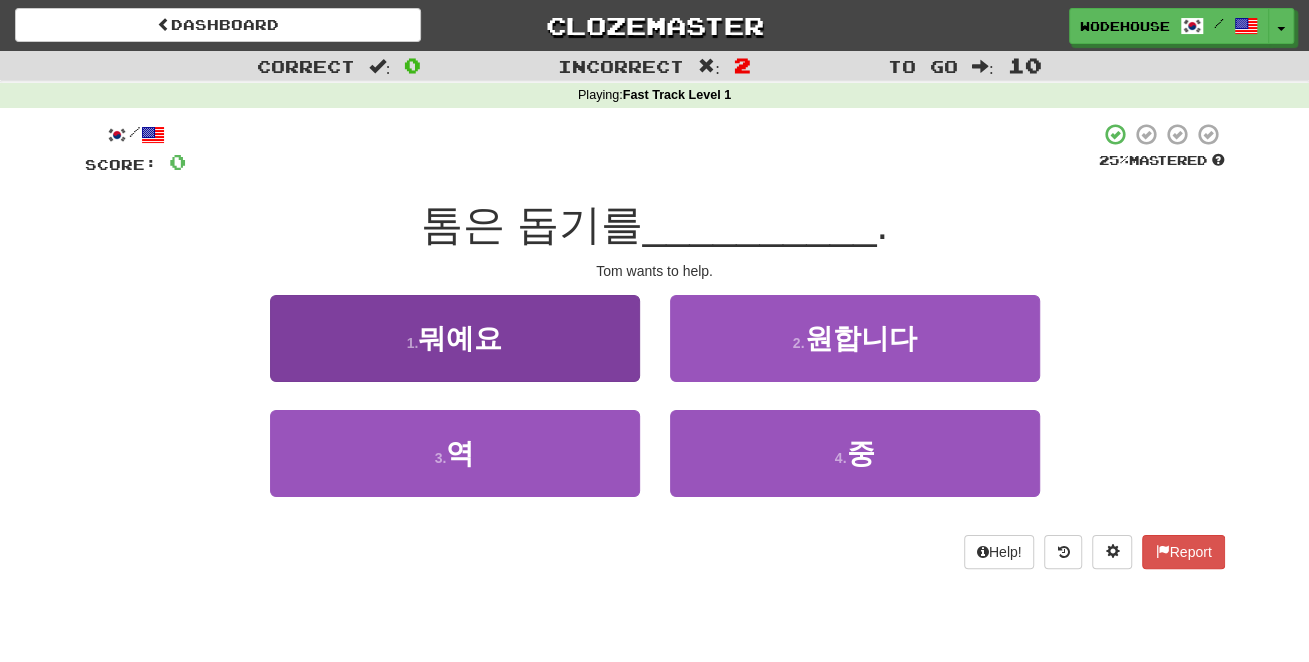 click on "1 .  뭐예요" at bounding box center (455, 338) 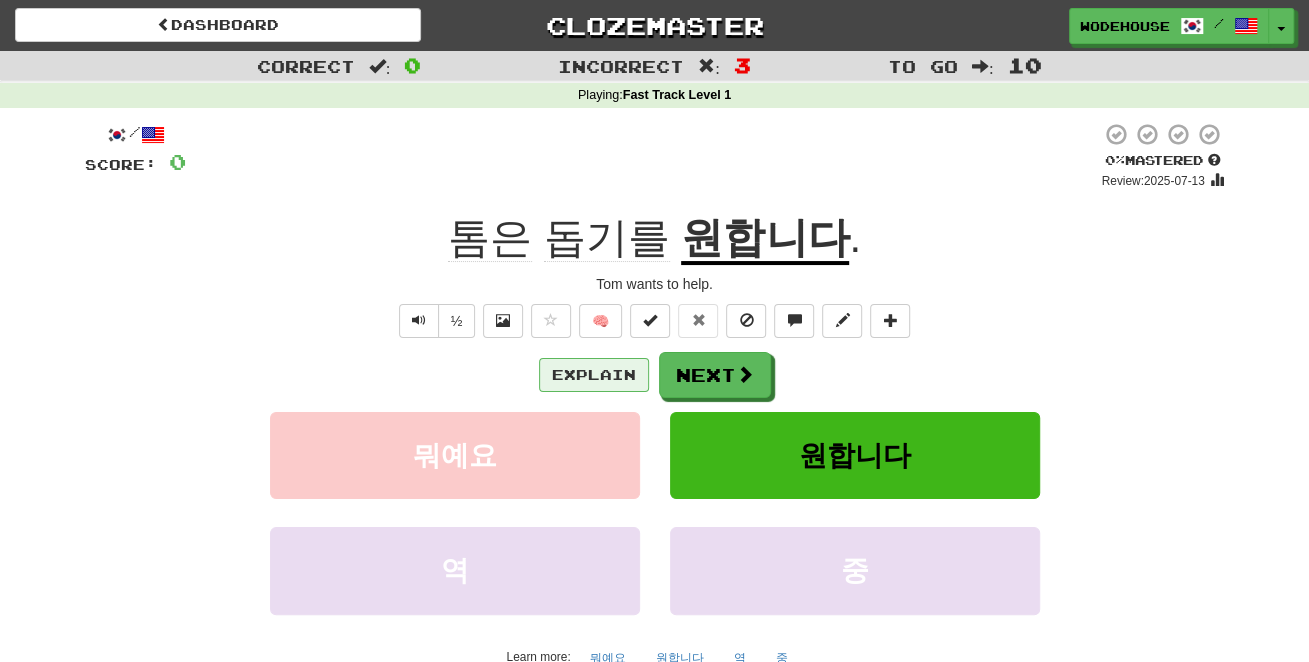 click on "Explain" at bounding box center [594, 375] 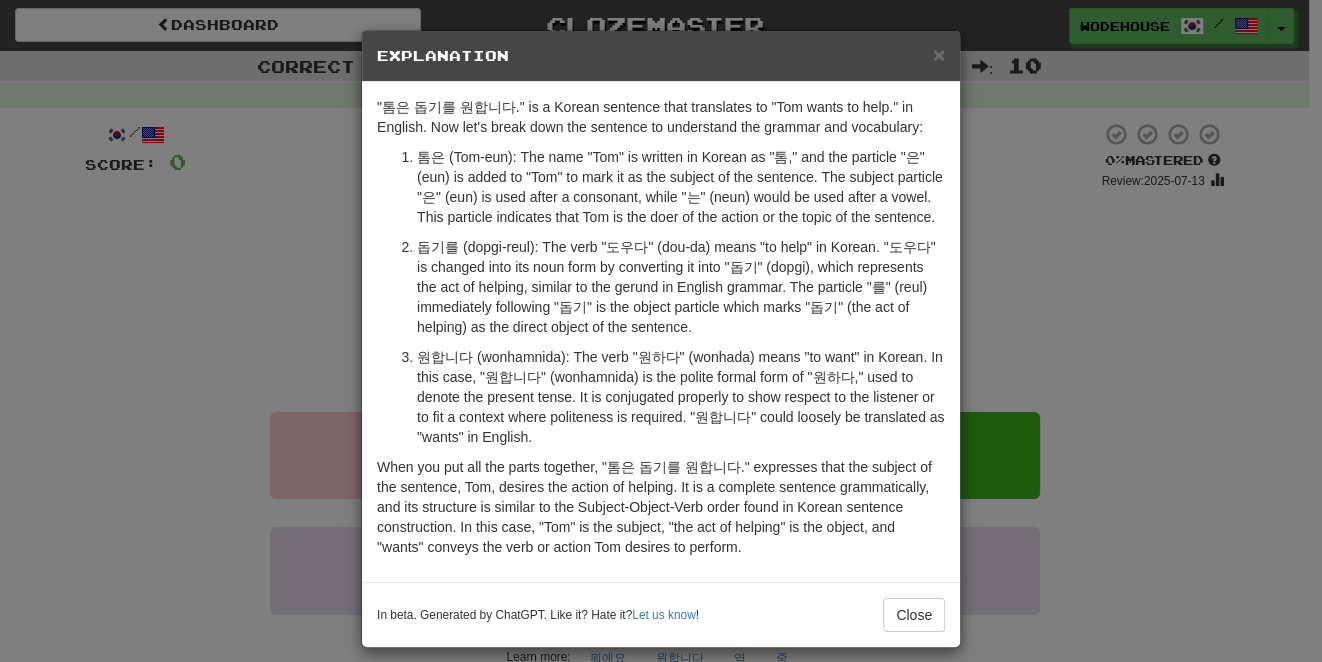 click on "× Explanation "톰은 돕기를 원합니다." is a Korean sentence that translates to "Tom wants to help." in English. Now let's break down the sentence to understand the grammar and vocabulary:
톰은 (Tom-eun): The name "Tom" is written in Korean as "톰," and the particle "은" (eun) is added to "Tom" to mark it as the subject of the sentence. The subject particle "은" (eun) is used after a consonant, while "는" (neun) would be used after a vowel. This particle indicates that Tom is the doer of the action or the topic of the sentence.
돕기를 (dopgi-reul): The verb "도우다" (dou-da) means "to help" in Korean. "도우다" is changed into its noun form by converting it into "돕기" (dopgi), which represents the act of helping, similar to the gerund in English grammar. The particle "를" (reul) immediately following "돕기" is the object particle which marks "돕기" (the act of helping) as the direct object of the sentence.
In beta. Generated by ChatGPT. Like it? Hate it?" at bounding box center [661, 331] 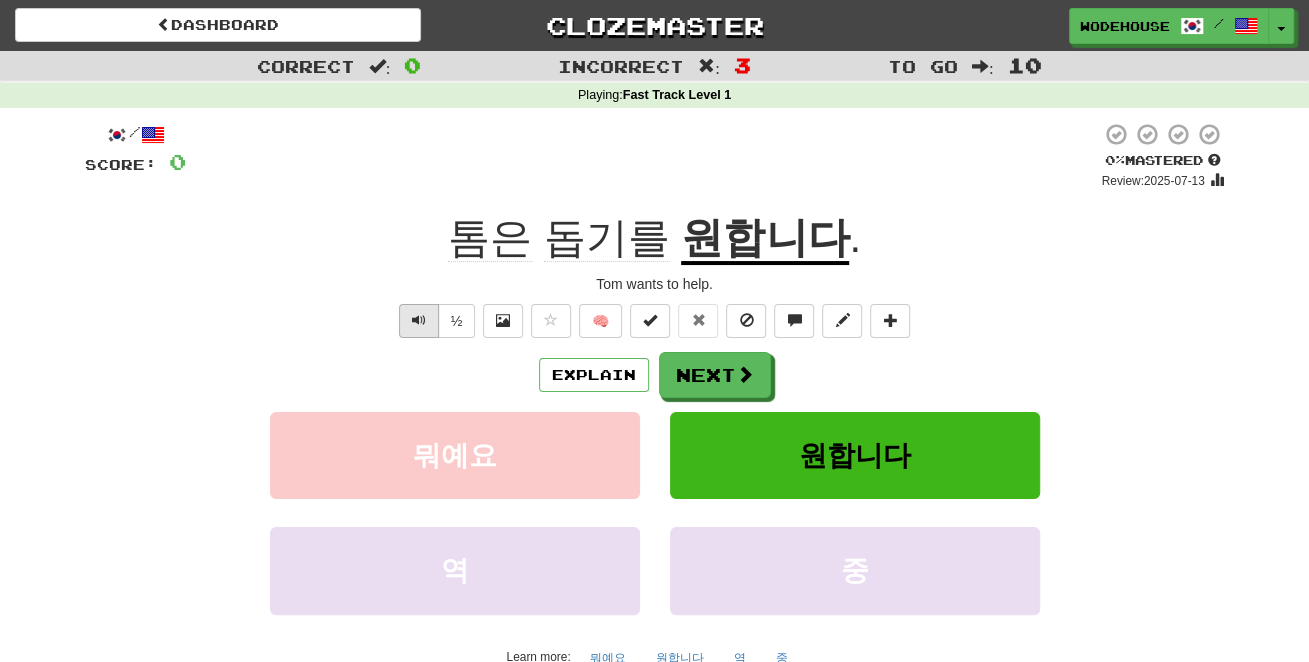 click at bounding box center (419, 320) 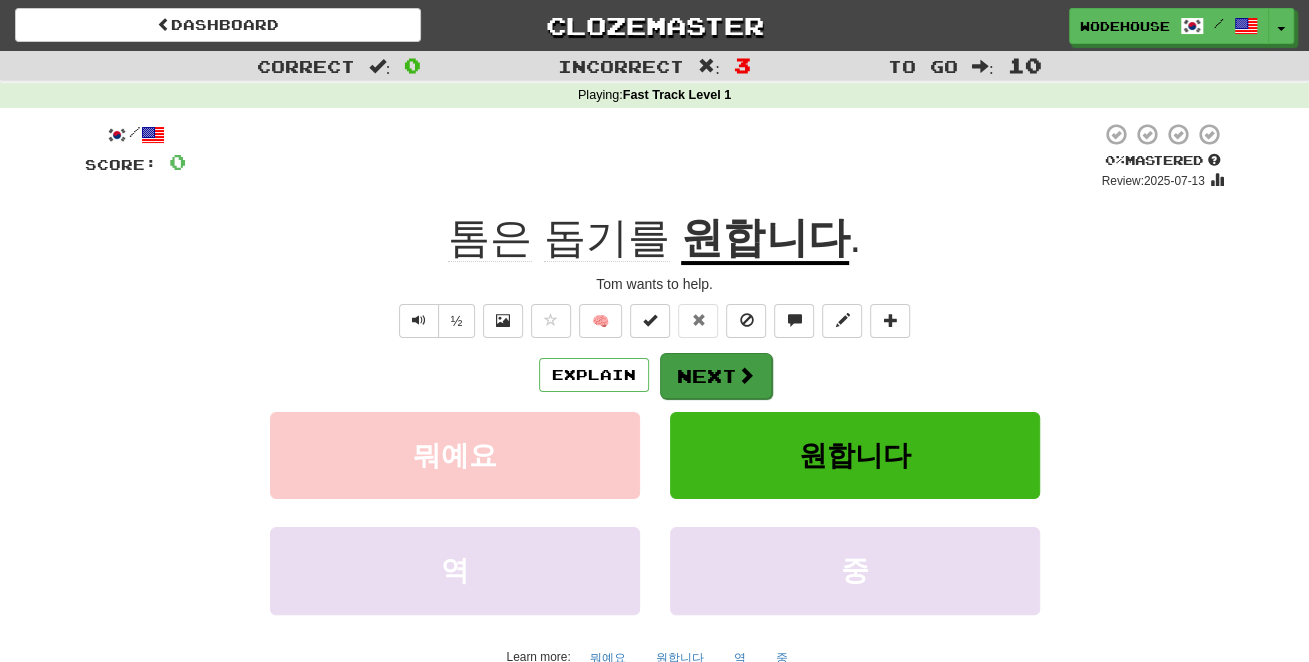 click on "Next" at bounding box center [716, 376] 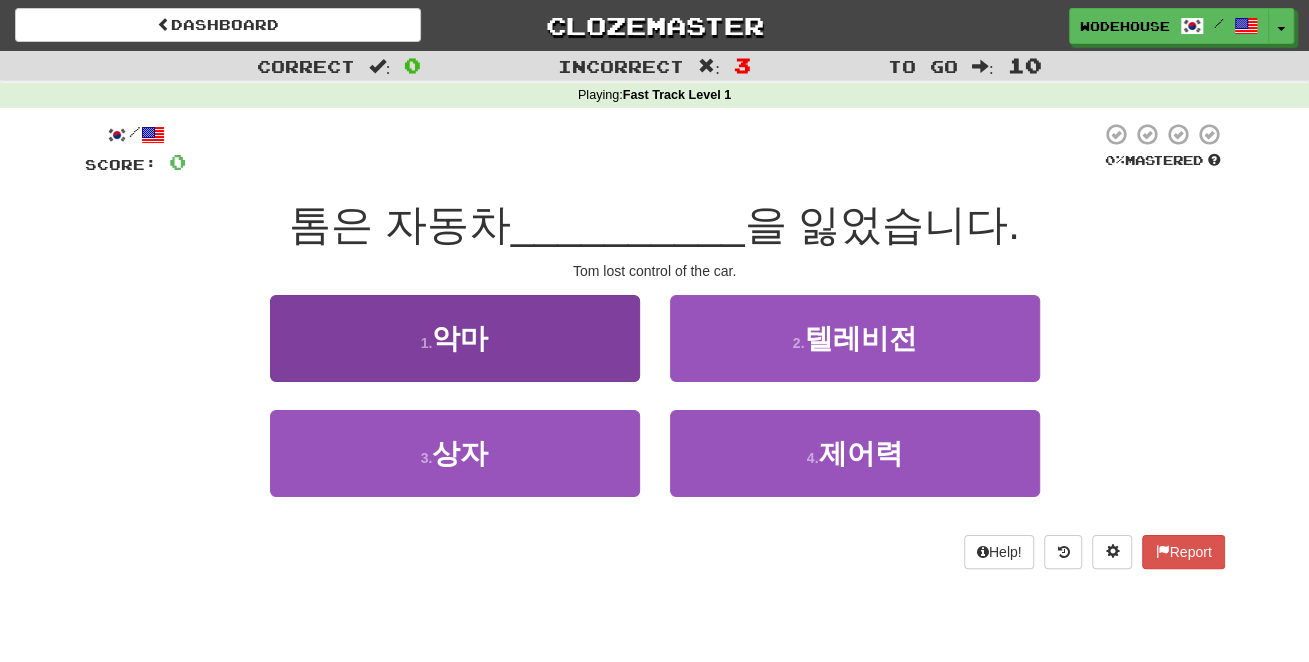 click on "악마" at bounding box center [460, 338] 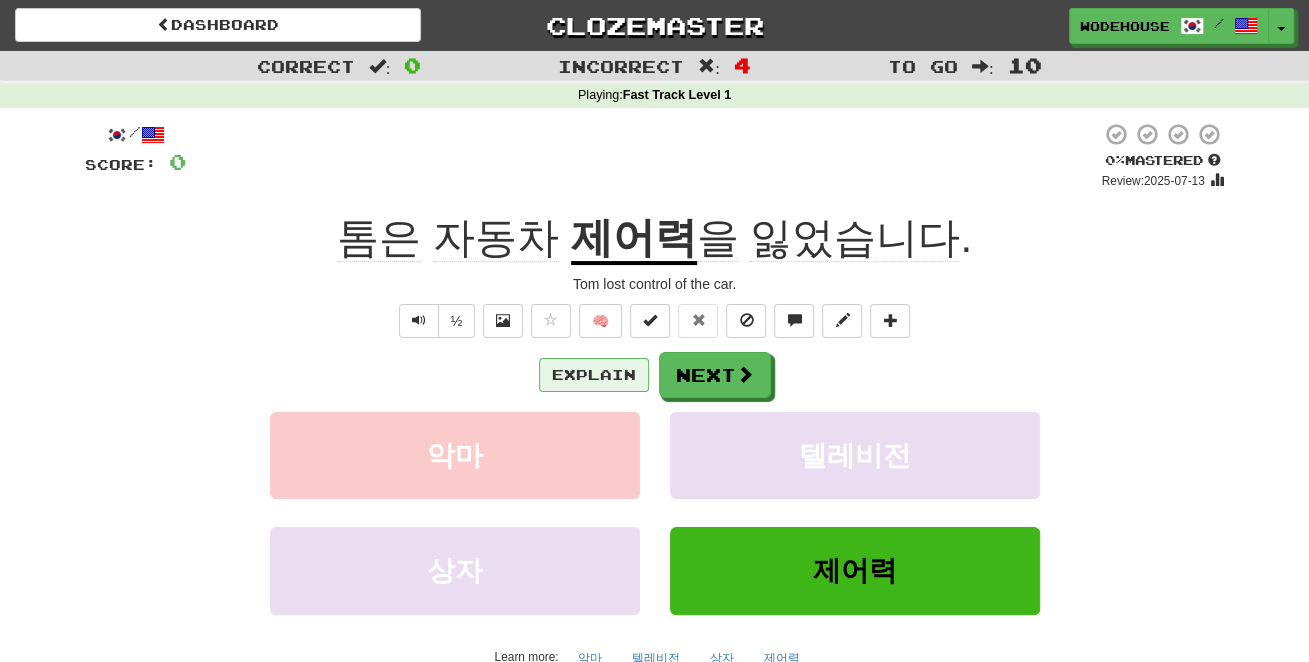 click on "Explain" at bounding box center (594, 375) 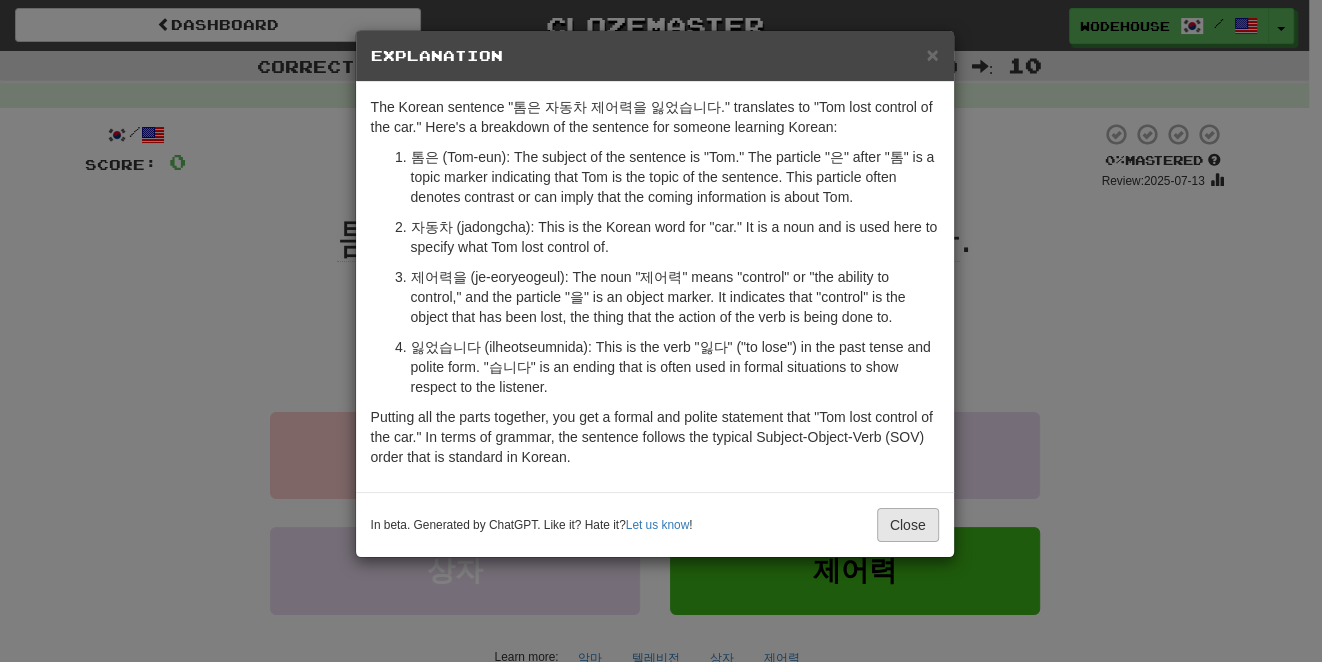 click on "Close" at bounding box center (908, 525) 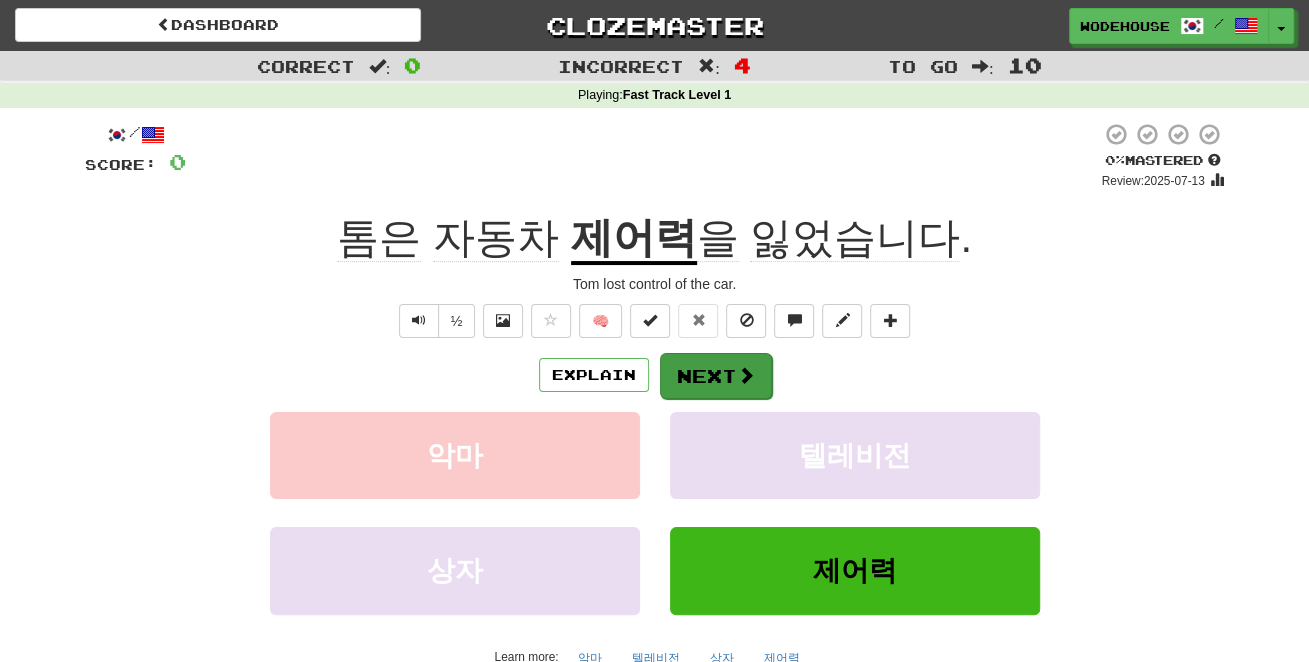 click at bounding box center [746, 375] 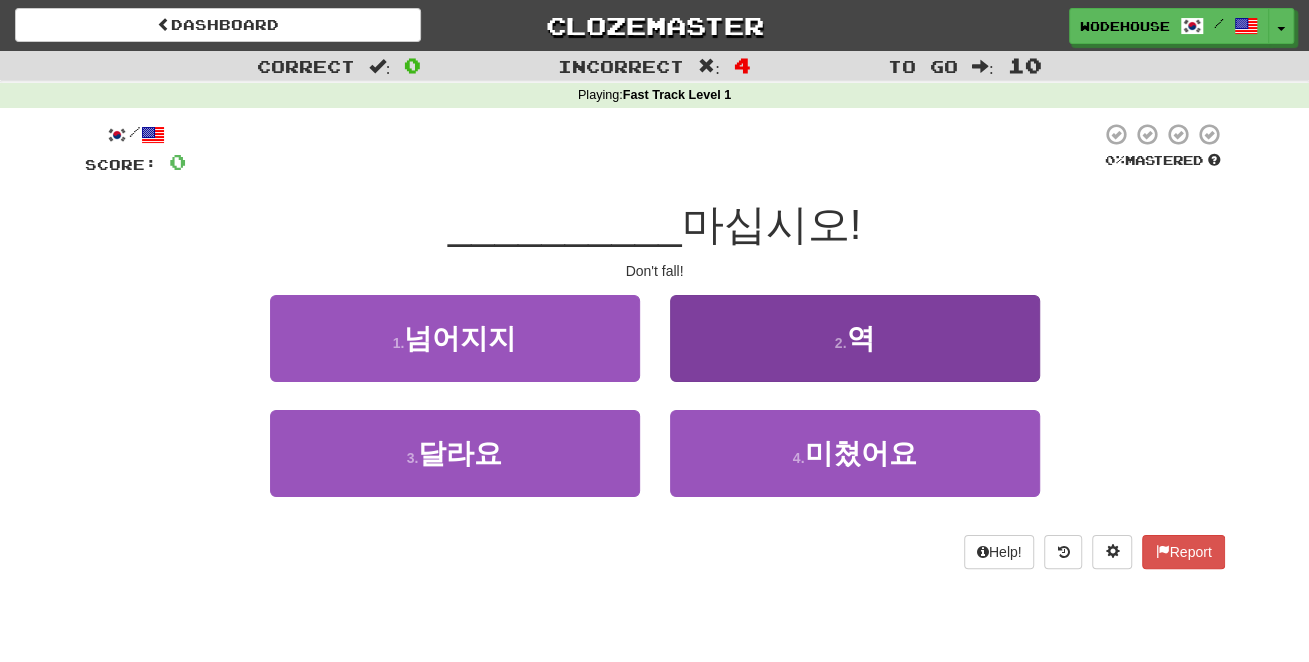 click on "2 .  역" at bounding box center (855, 338) 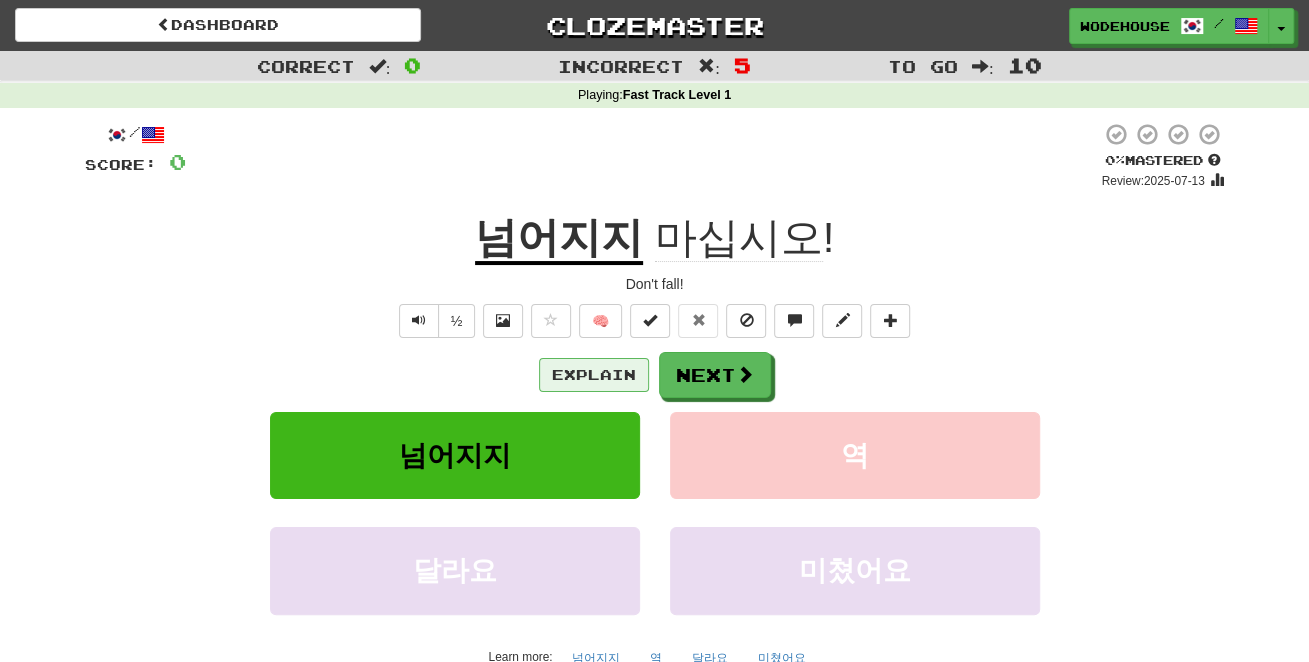 click on "Explain" at bounding box center [594, 375] 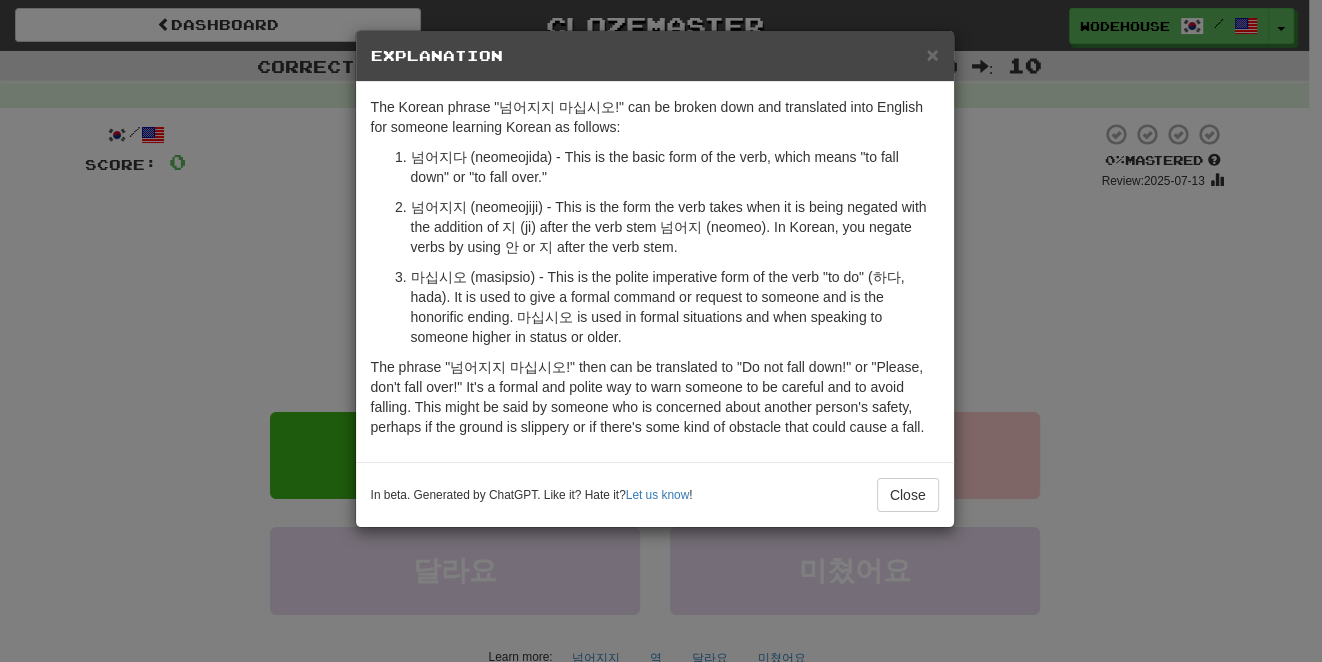 click on "× Explanation The Korean phrase "넘어지지 마십시오!" can be broken down and translated into English for someone learning Korean as follows:
넘어지다 (neomeojida) - This is the basic form of the verb, which means "to fall down" or "to fall over."
넘어지지 (neomeojiji) - This is the form the verb takes when it is being negated with the addition of 지 (ji) after the verb stem 넘어지 (neomeo). In Korean, you negate verbs by using 안 or 지 after the verb stem.
마십시오 (masipsio) - This is the polite imperative form of the verb "to do" (하다, hada). It is used to give a formal command or request to someone and is the honorific ending. 마십시오 is used in formal situations and when speaking to someone higher in status or older.
In beta. Generated by ChatGPT. Like it? Hate it?  Let us know ! Close" at bounding box center (661, 331) 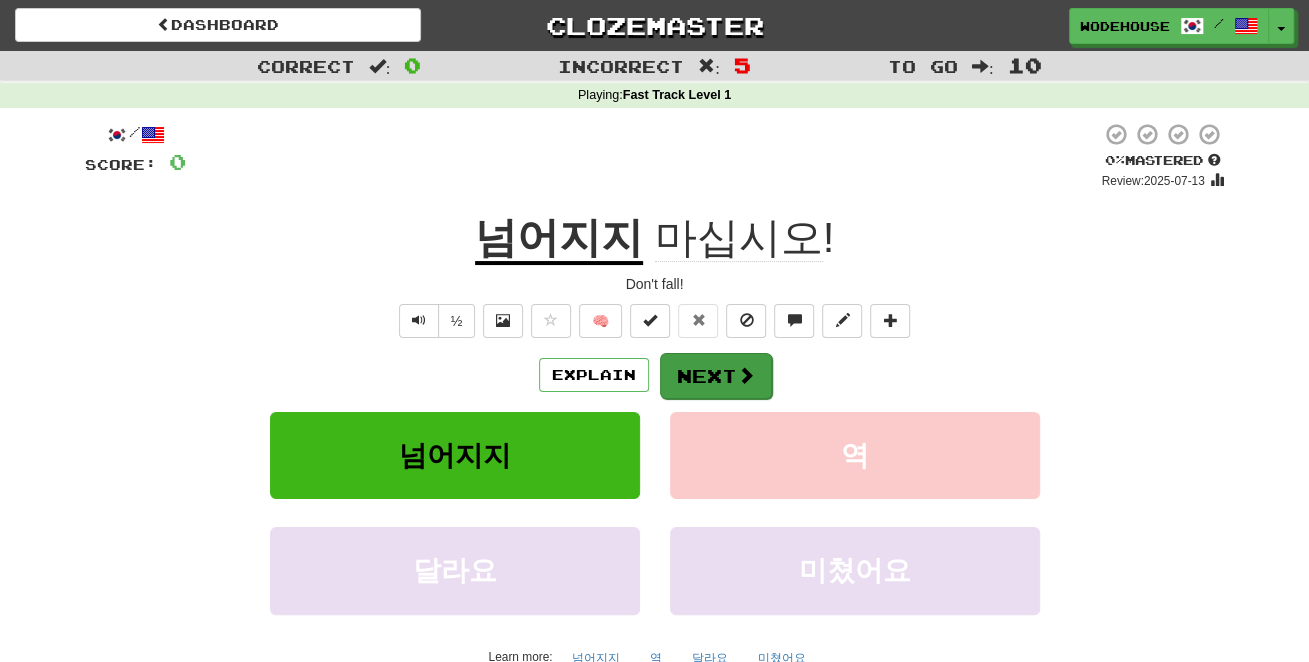 click on "Next" at bounding box center [716, 376] 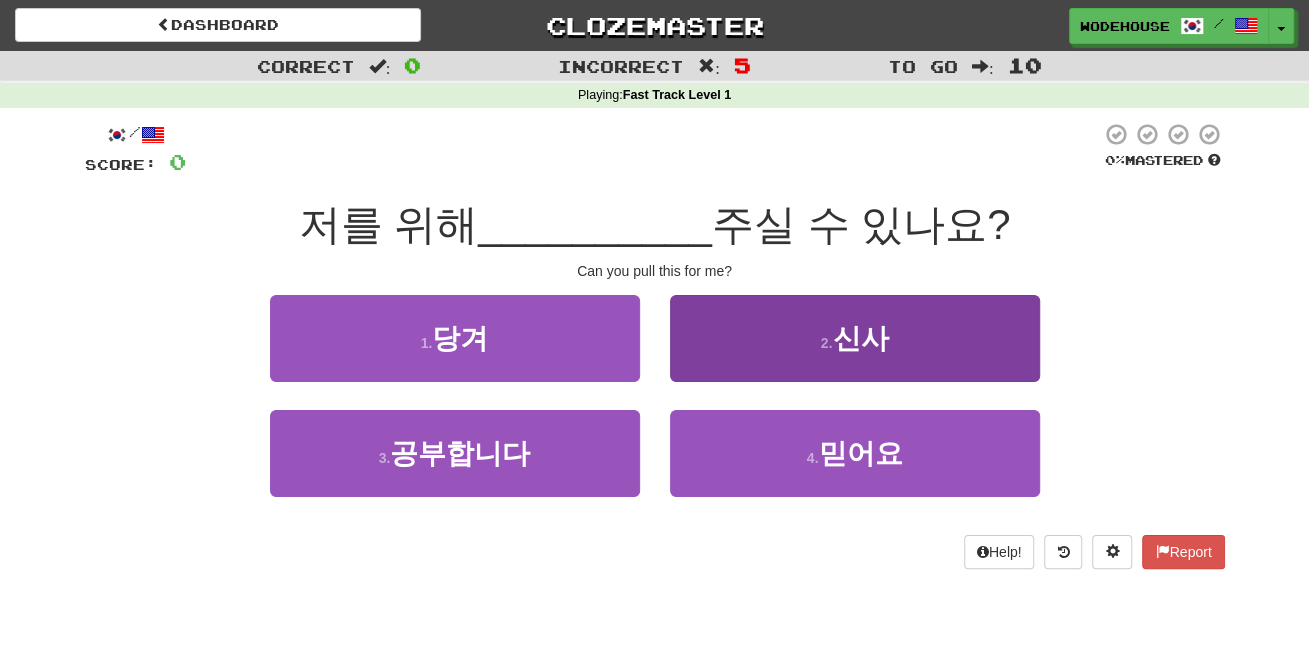 click on "2 .  신사" at bounding box center (855, 338) 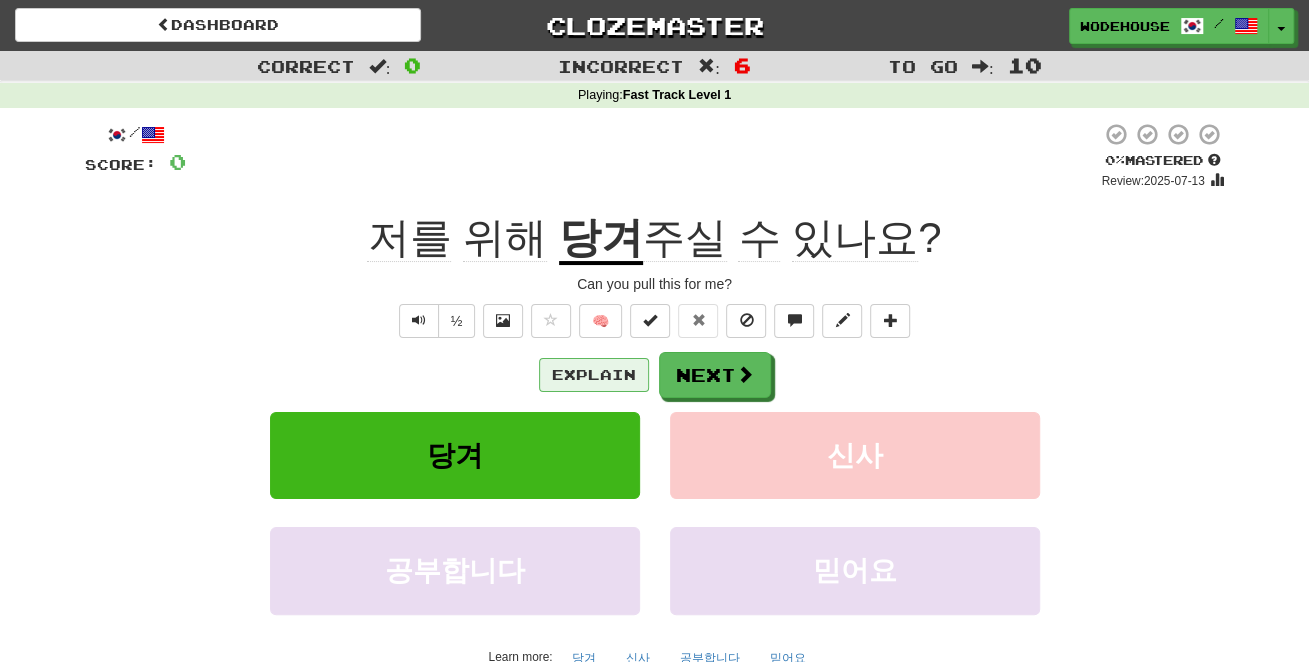 click on "Explain" at bounding box center [594, 375] 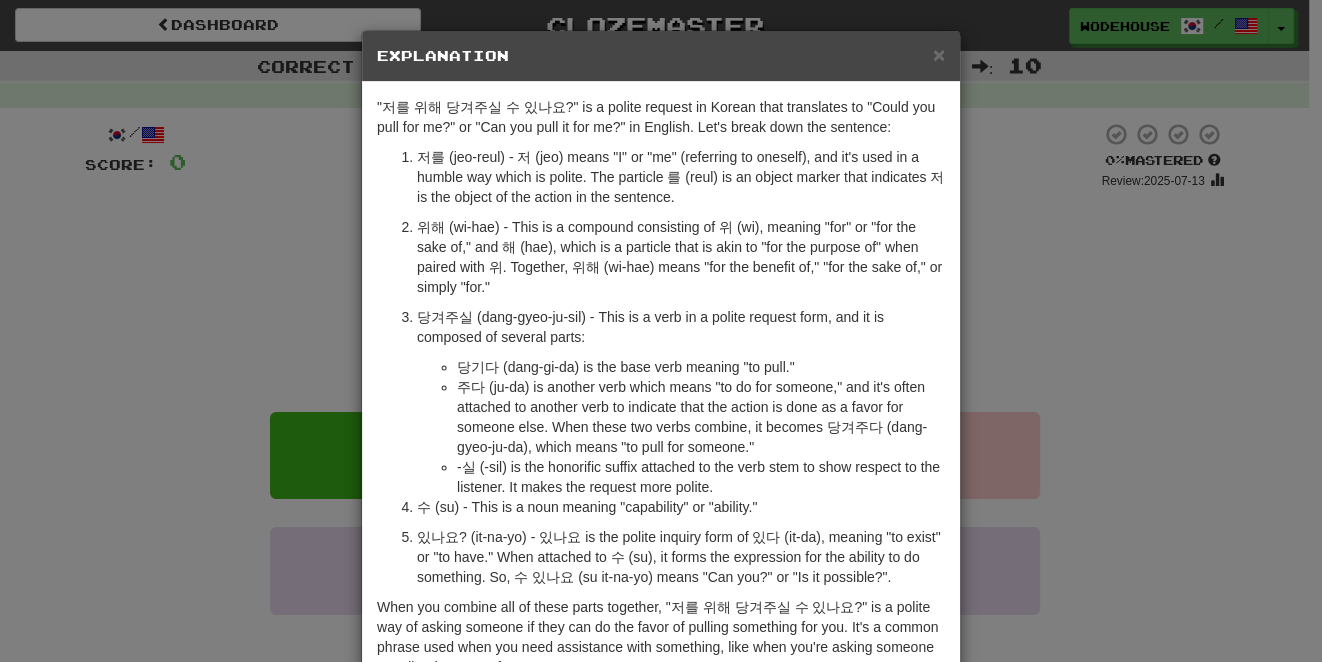 click on "× Explanation "저를 위해 당겨주실 수 있나요?" is a polite request in Korean that translates to "Could you pull for me?" or "Can you pull it for me?" in English. Let's break down the sentence:
저를 (jeo-reul) - 저 (jeo) means "I" or "me" (referring to oneself), and it's used in a humble way which is polite. The particle 를 (reul) is an object marker that indicates 저 is the object of the action in the sentence.
위해 (wi-hae) - This is a compound consisting of 위 (wi), meaning "for" or "for the sake of," and 해 (hae), which is a particle that is akin to "for the purpose of" when paired with 위. Together, 위해 (wi-hae) means "for the benefit of," "for the sake of," or simply "for."
당겨주실 (dang-gyeo-ju-sil) - This is a verb in a polite request form, and it is composed of several parts:
당기다 (dang-gi-da) is the base verb meaning "to pull."
수 (su) - This is a noun meaning "capability" or "ability."
Let us know ! Close" at bounding box center (661, 331) 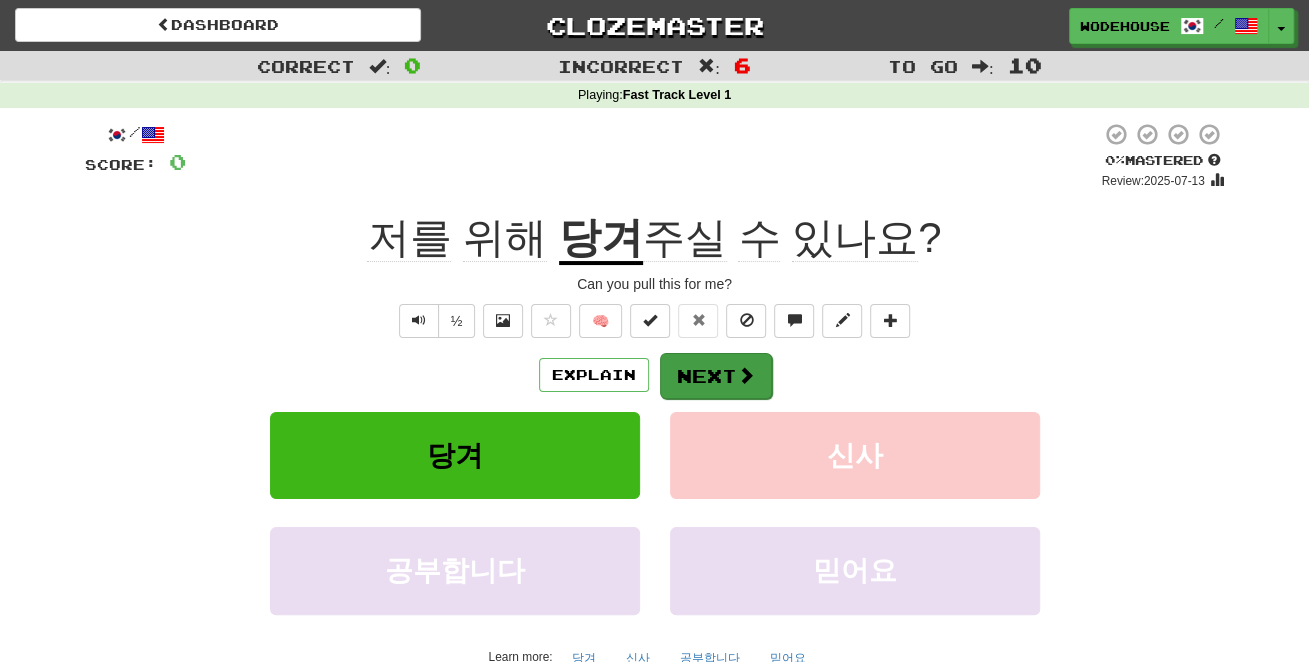 click on "Next" at bounding box center [716, 376] 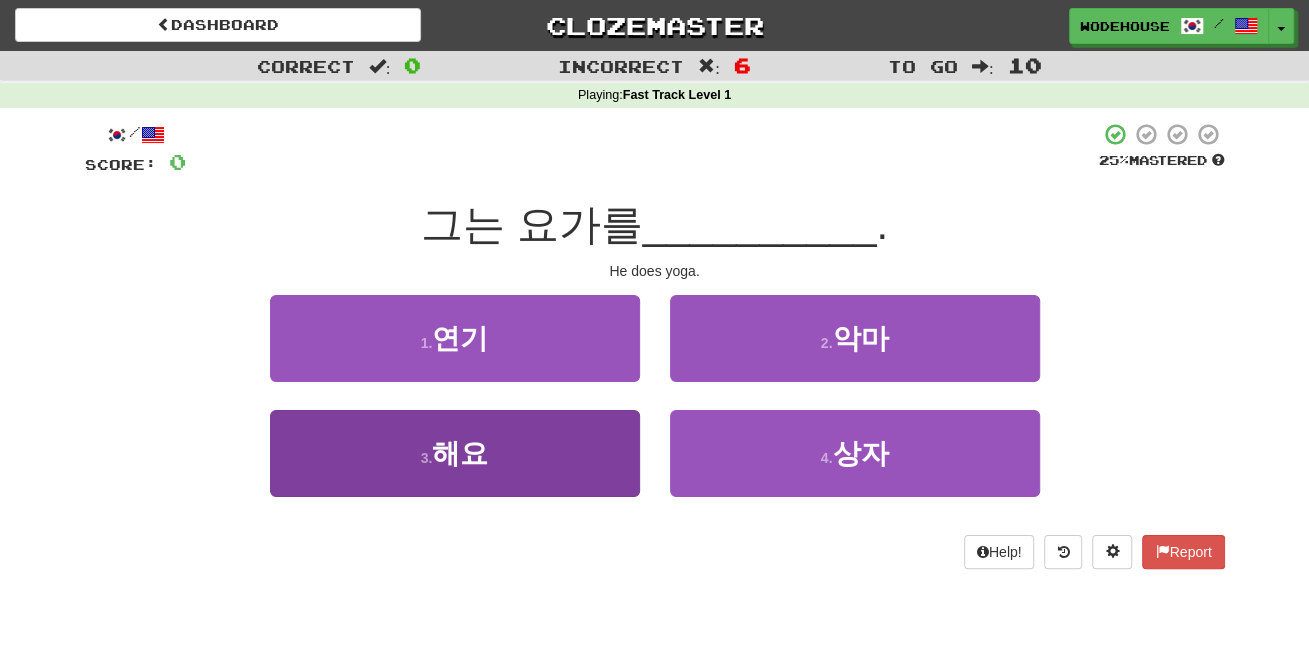 click on "3 .  해요" at bounding box center [455, 453] 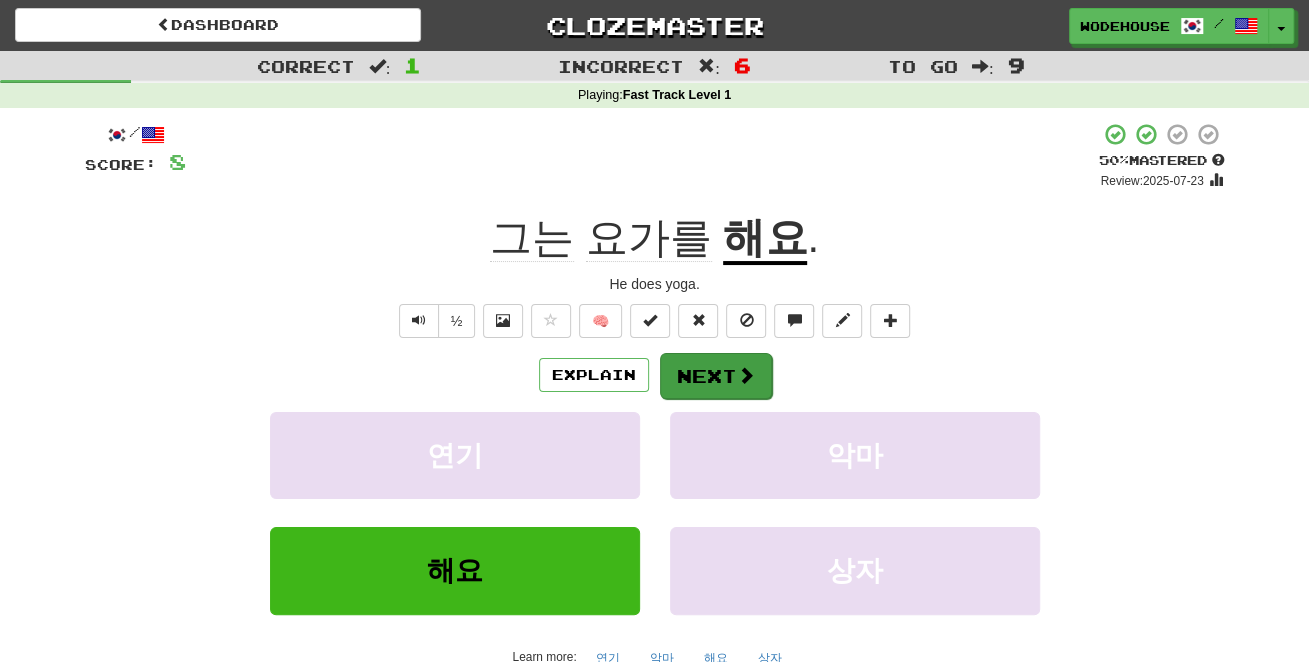 click on "Next" at bounding box center (716, 376) 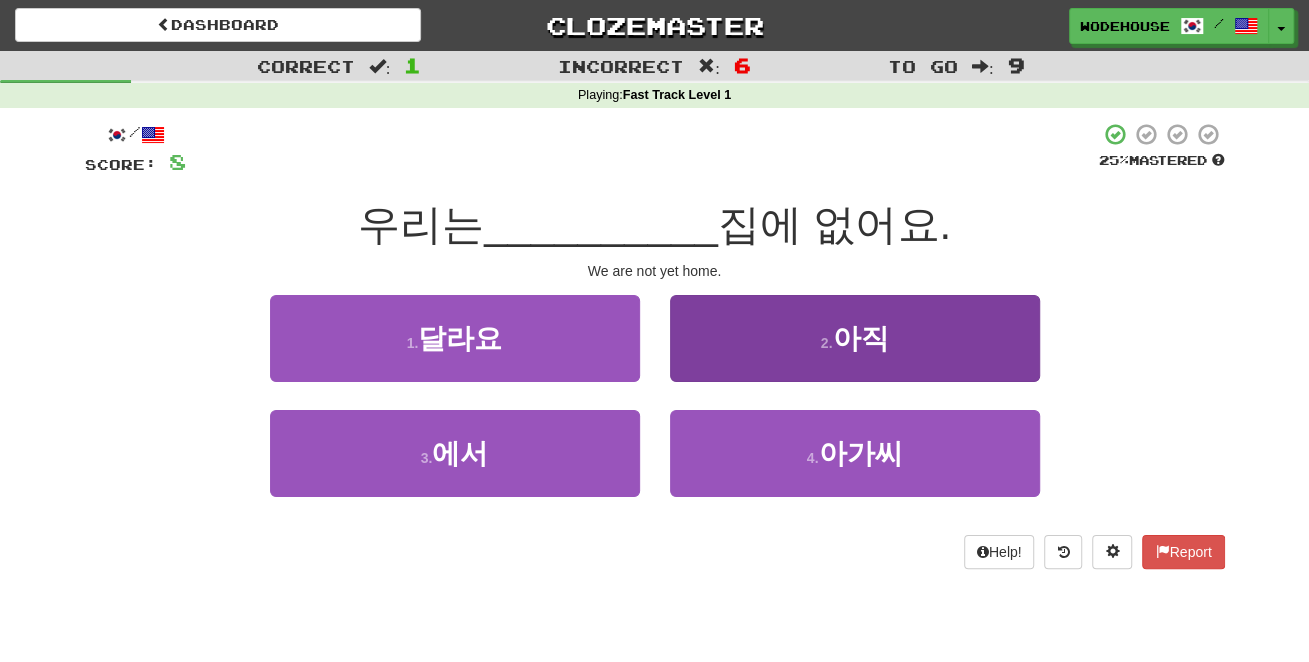 click on "2 .  아직" at bounding box center (855, 338) 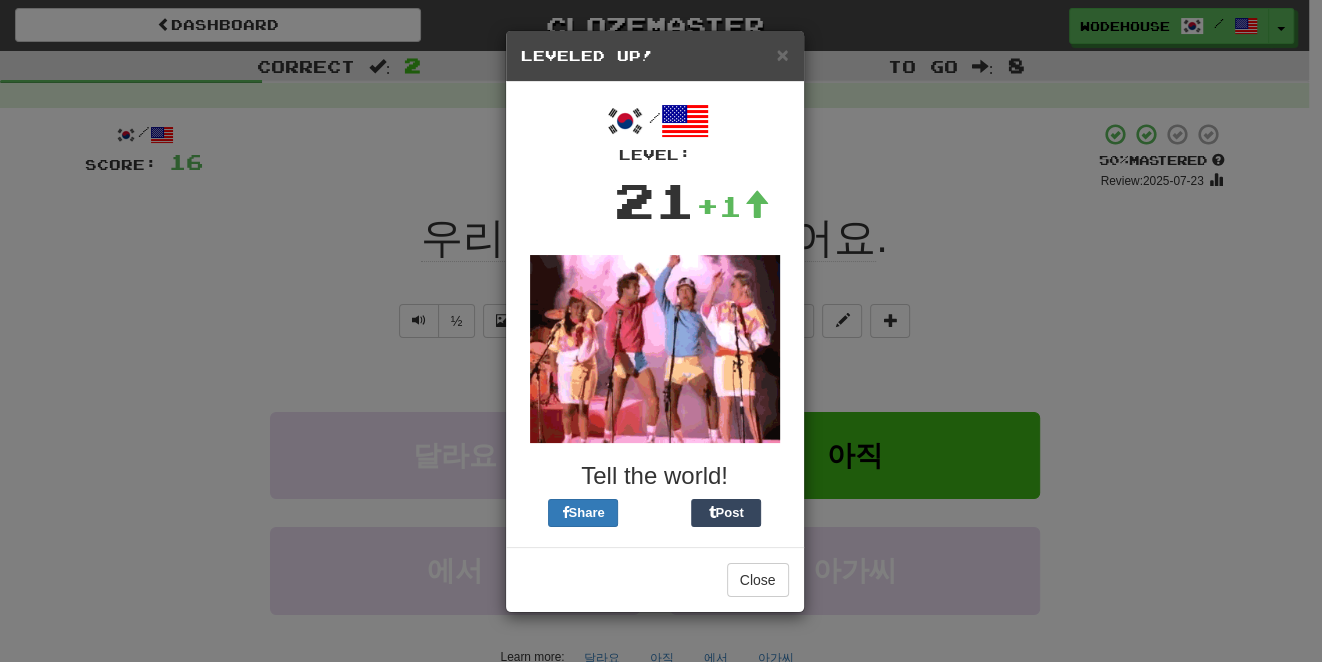 click on "× Leveled Up!  /  Level: 21 +1 Tell the world!  Share  Post Close" at bounding box center (661, 331) 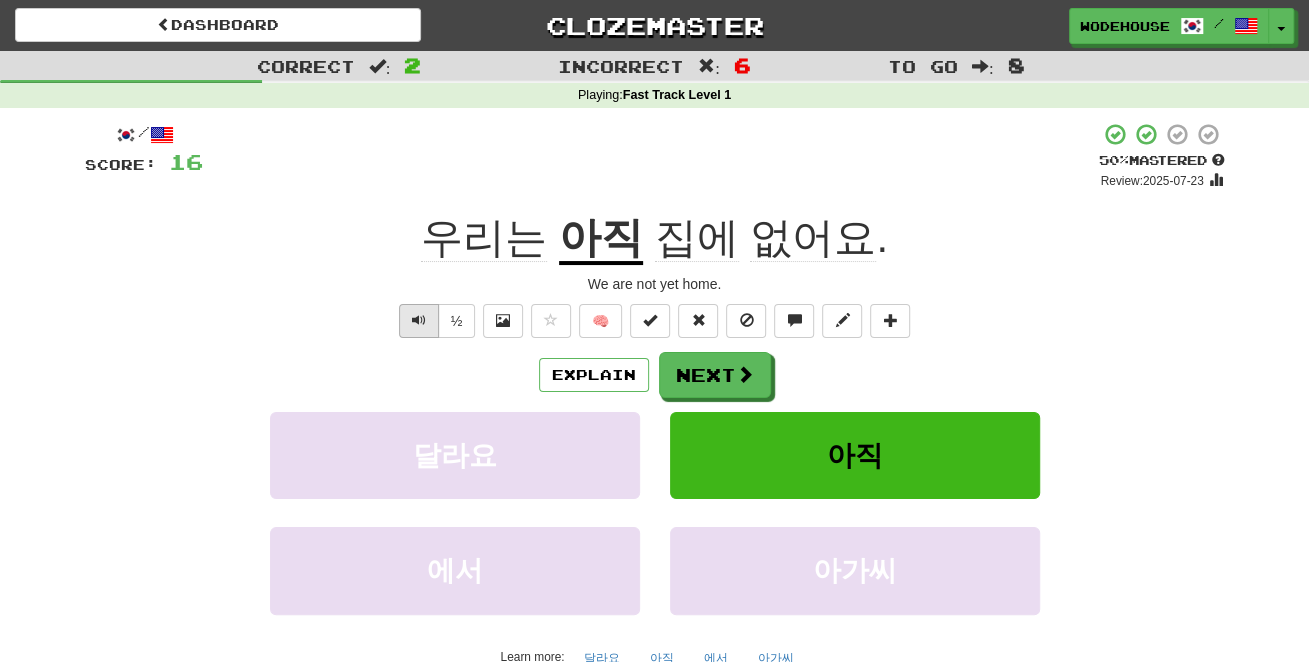 click at bounding box center [419, 320] 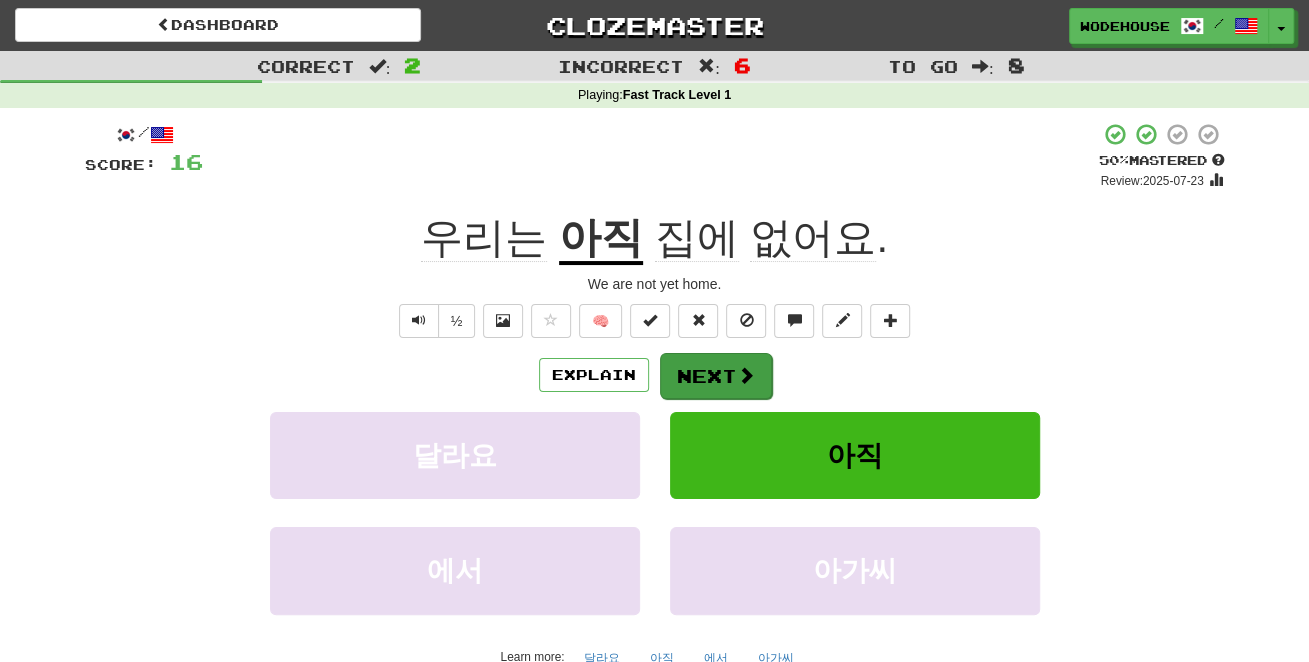 click on "Next" at bounding box center (716, 376) 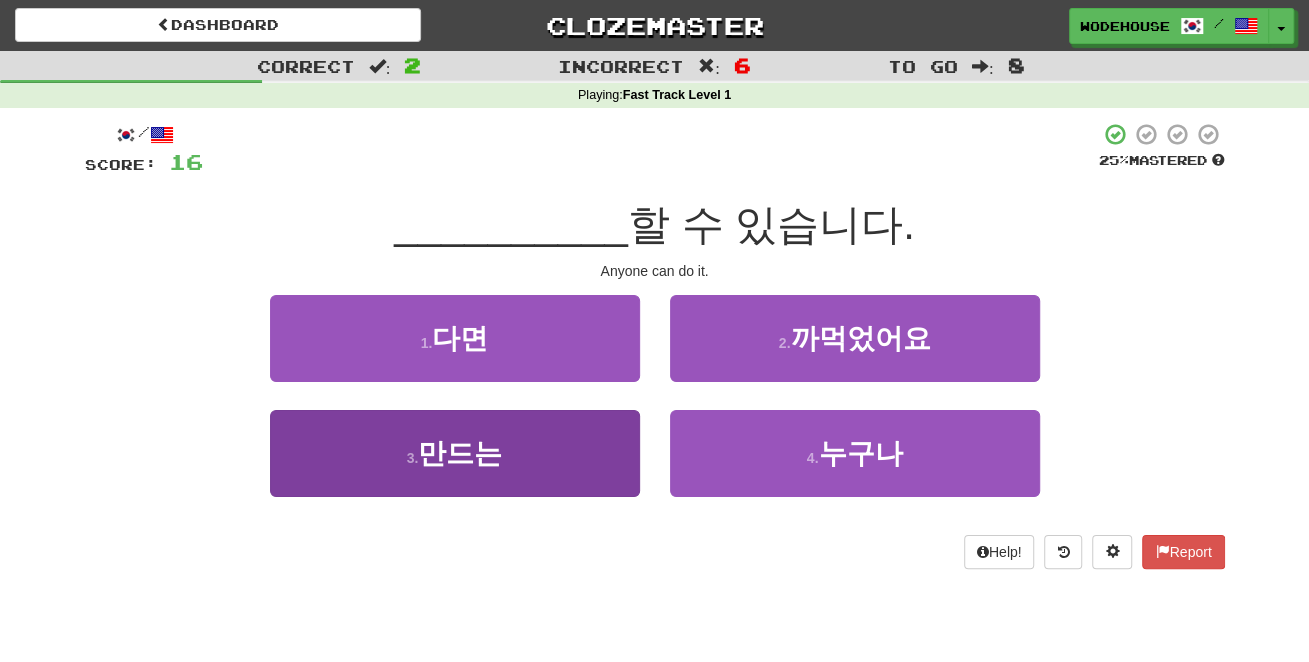 click on "만드는" at bounding box center (460, 453) 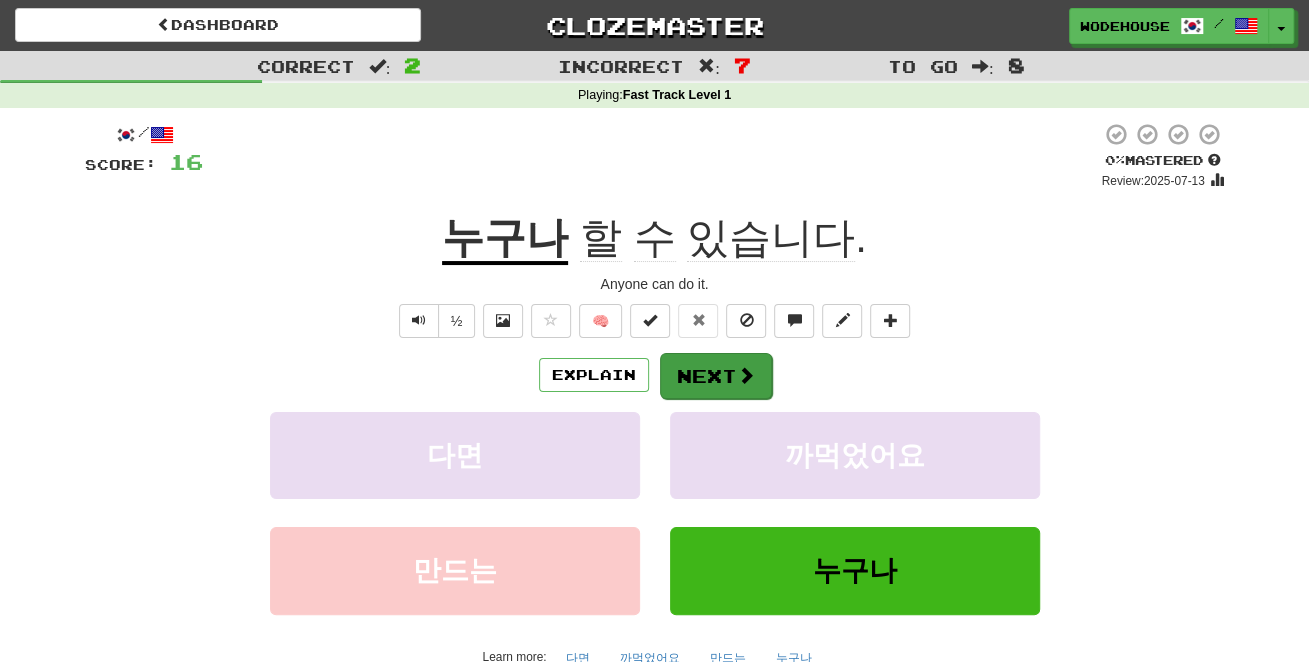 click on "Next" at bounding box center (716, 376) 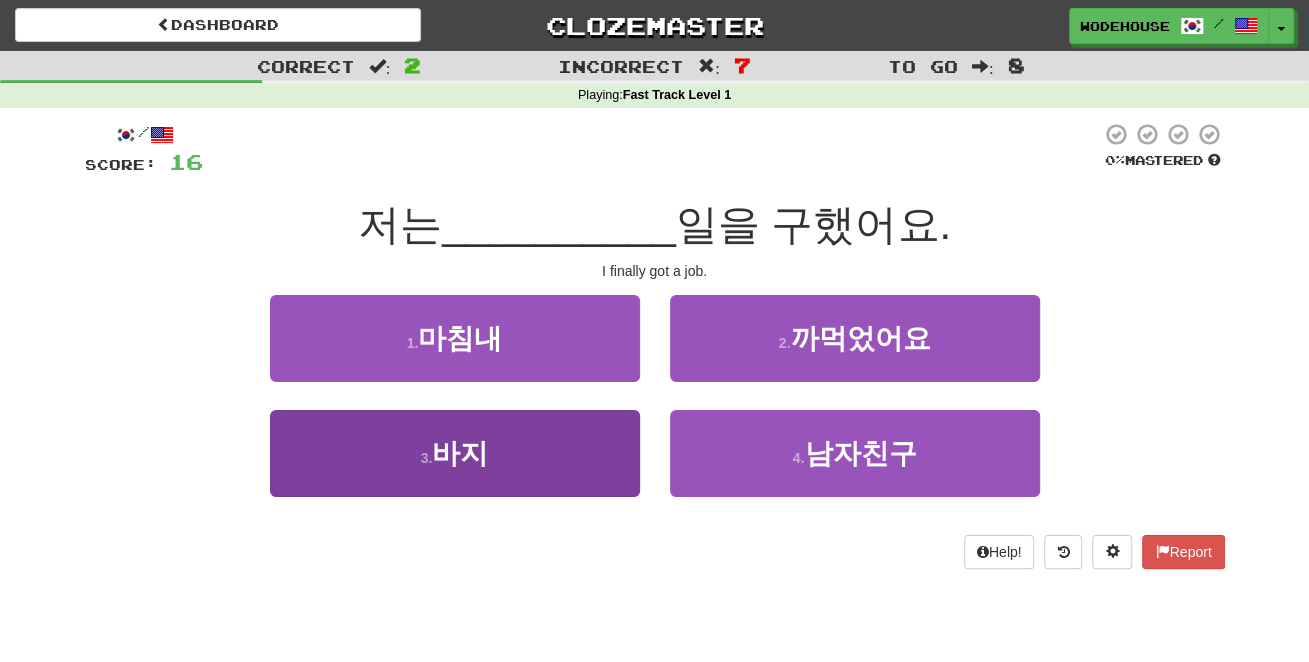 click on "3 .  바지" at bounding box center (455, 453) 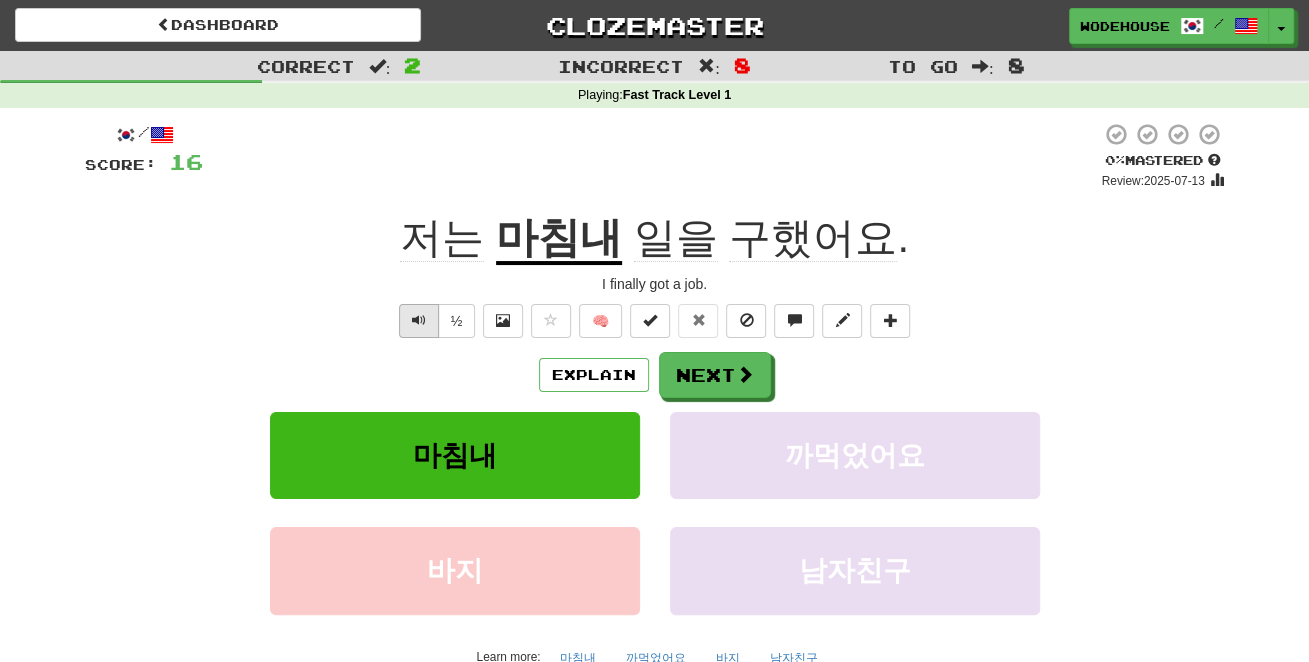 click at bounding box center [419, 320] 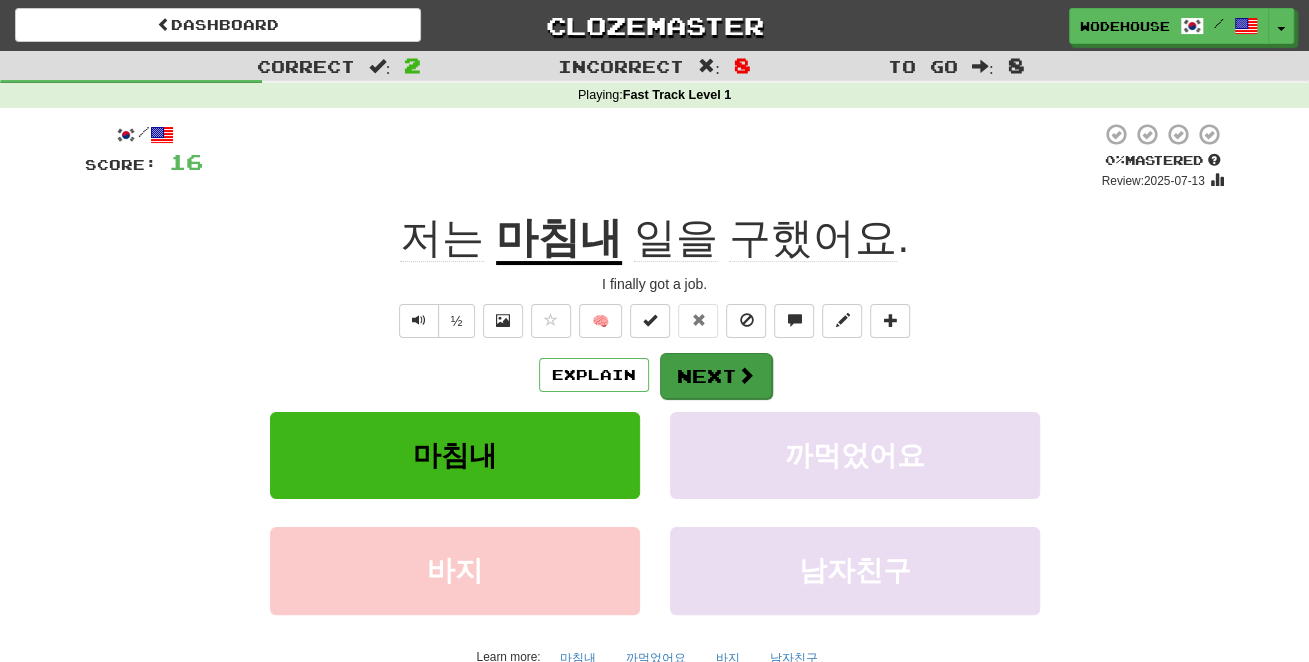 click on "Next" at bounding box center (716, 376) 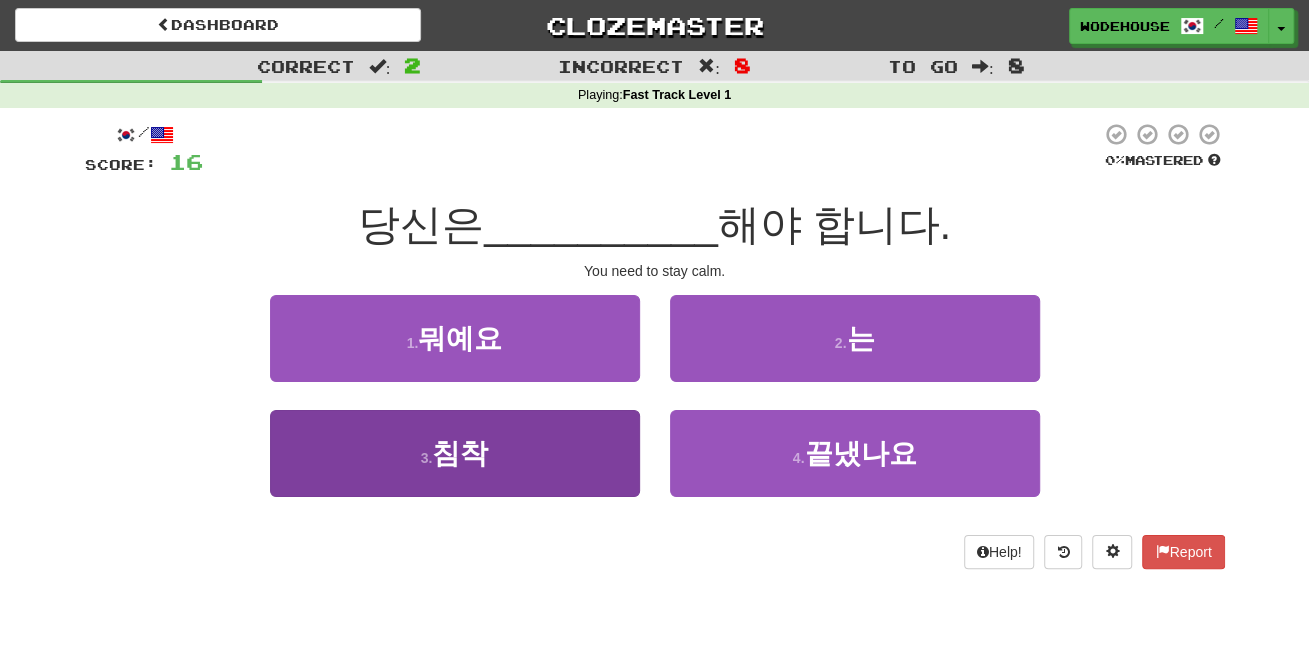 click on "3 .  침착" at bounding box center (455, 453) 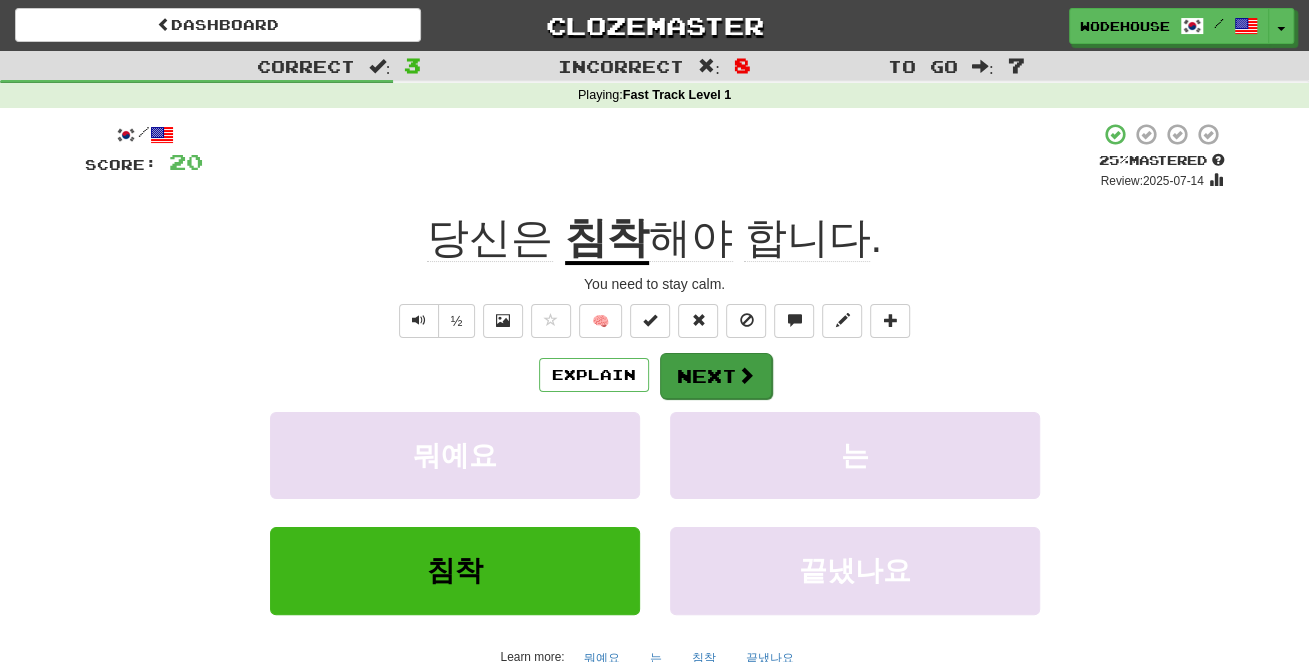 click at bounding box center (746, 375) 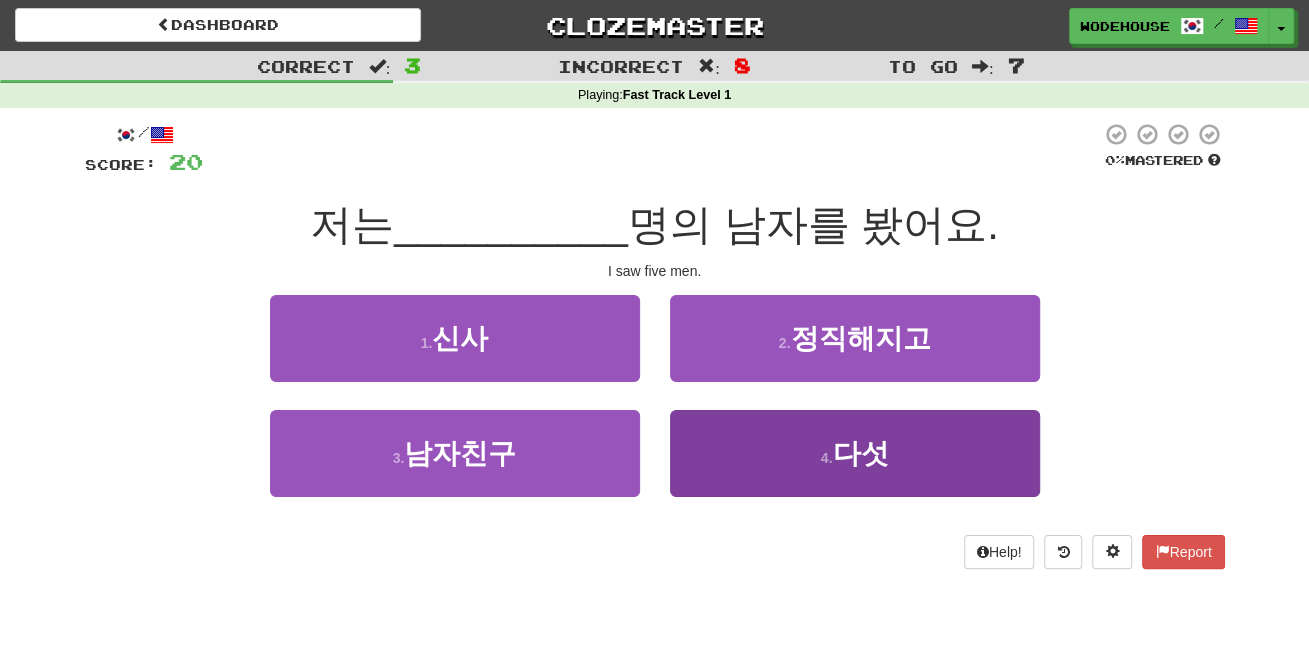 click on "4 .  다섯" at bounding box center [855, 453] 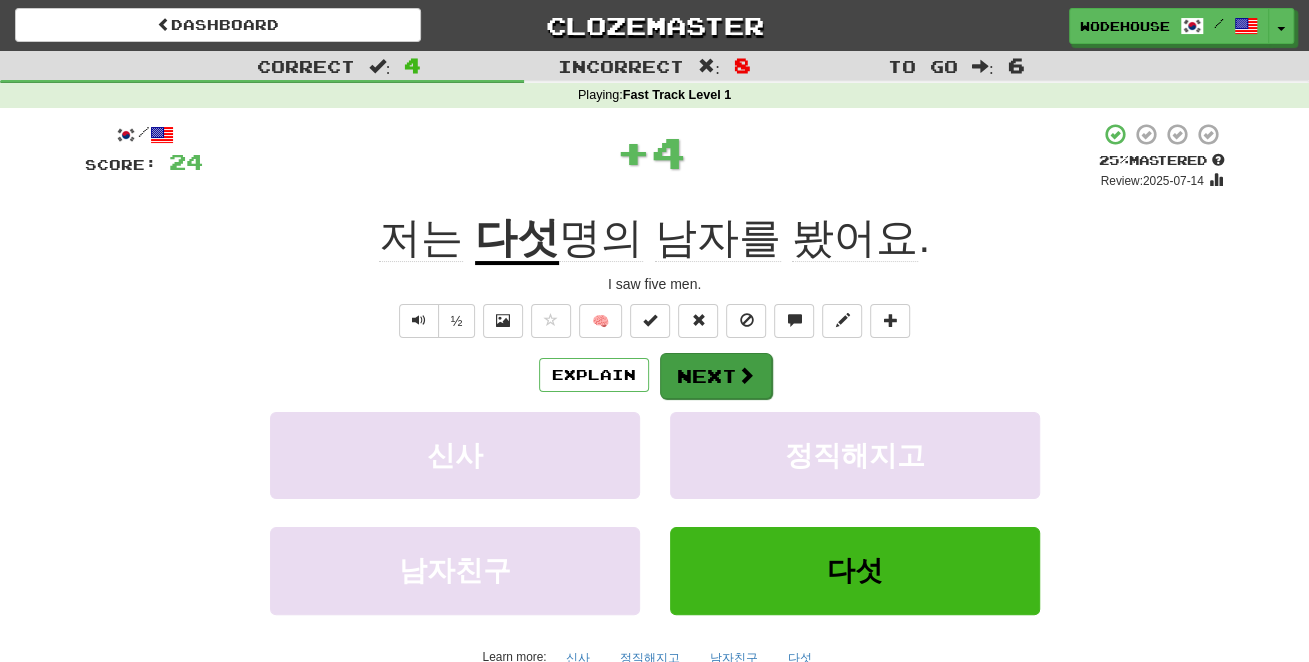 click at bounding box center [746, 375] 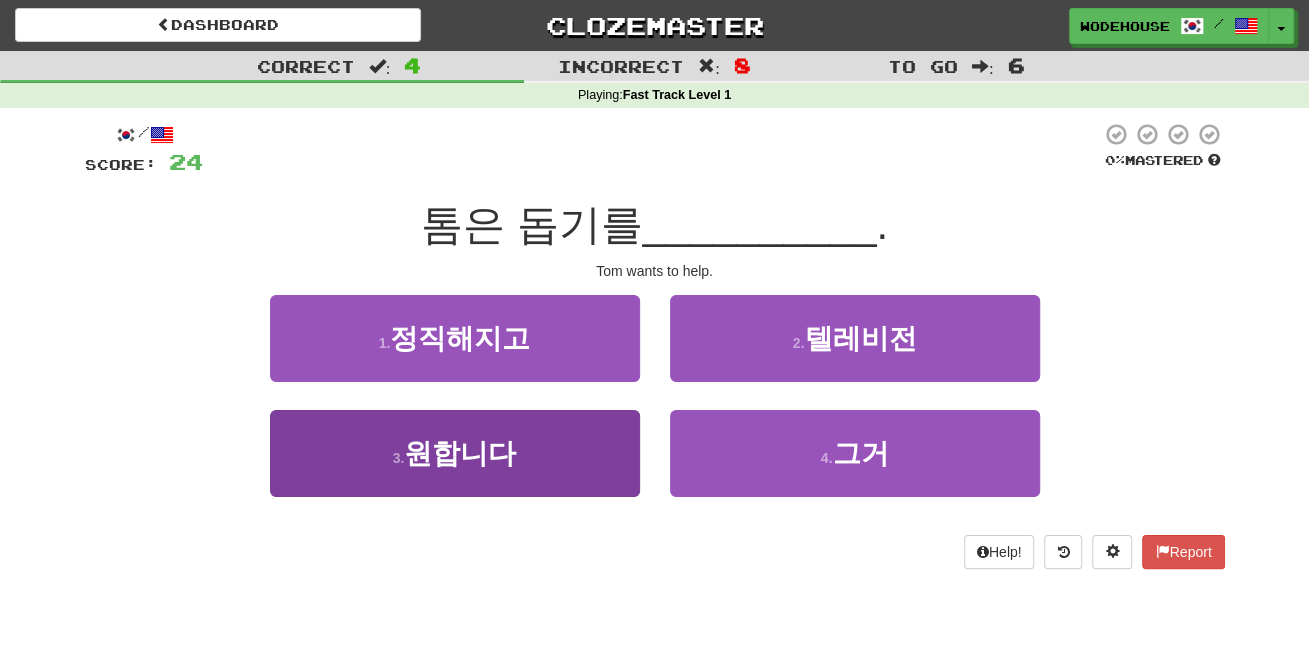 click on "원합니다" at bounding box center [460, 453] 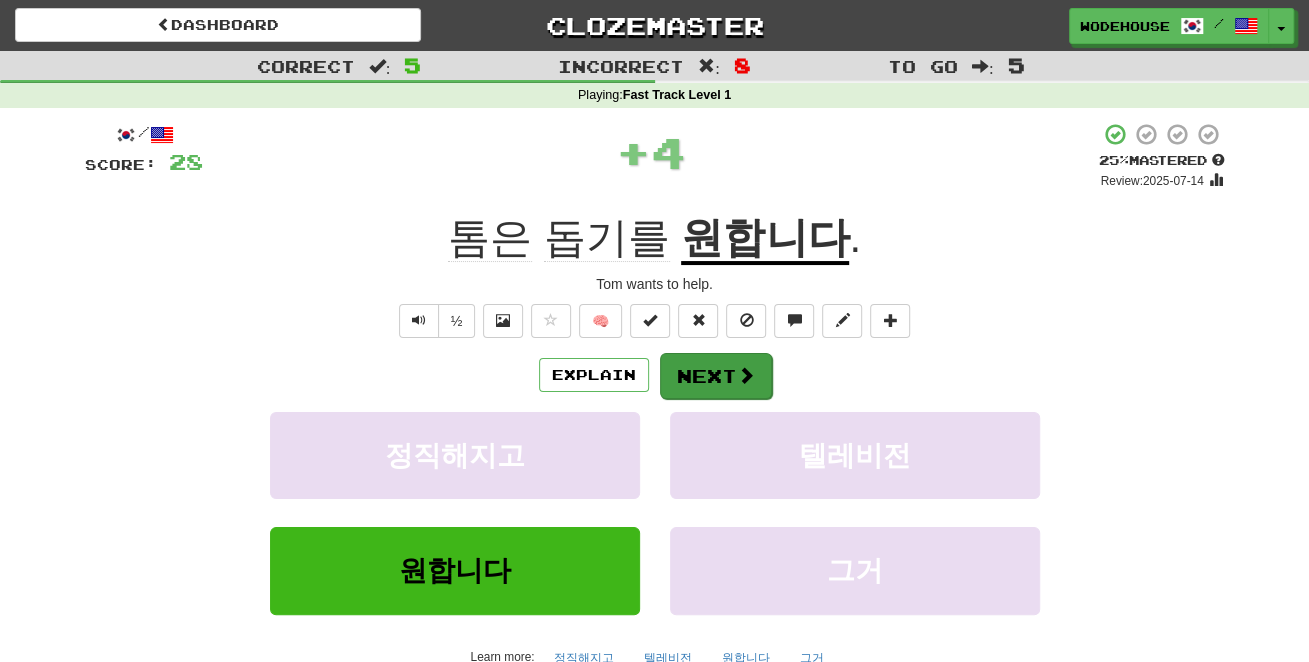 click on "Next" at bounding box center (716, 376) 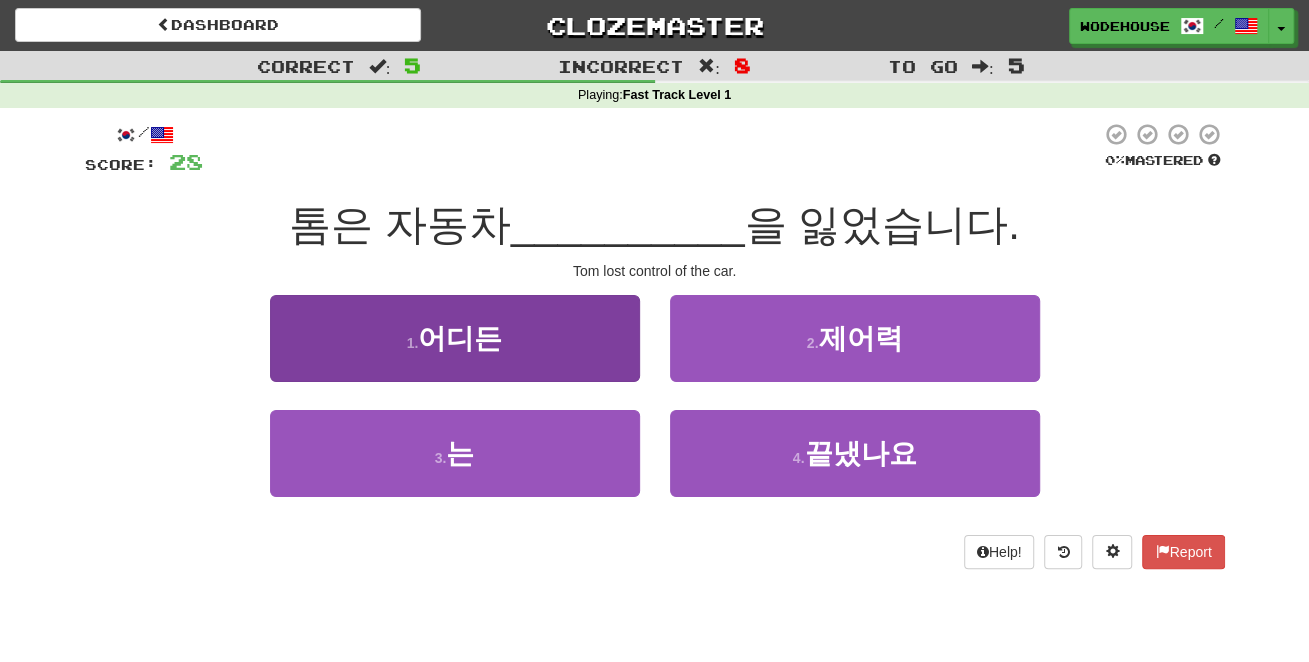 click on "1 .  어디든" at bounding box center [455, 338] 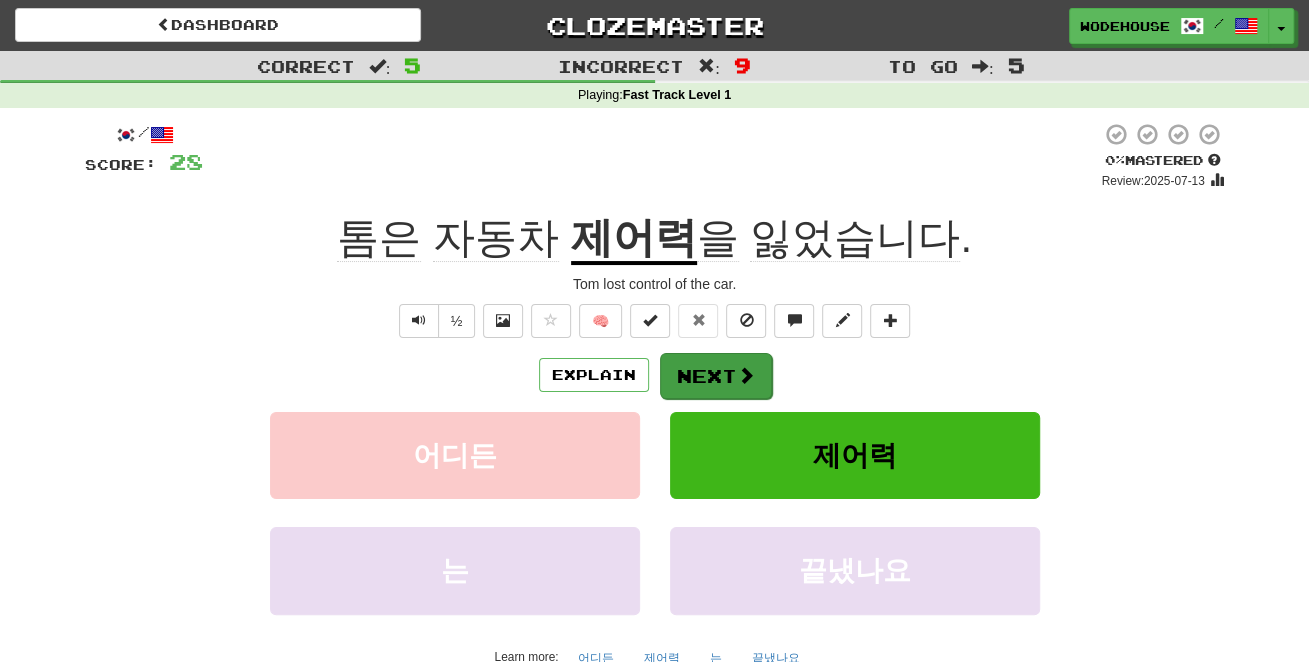 click at bounding box center (746, 375) 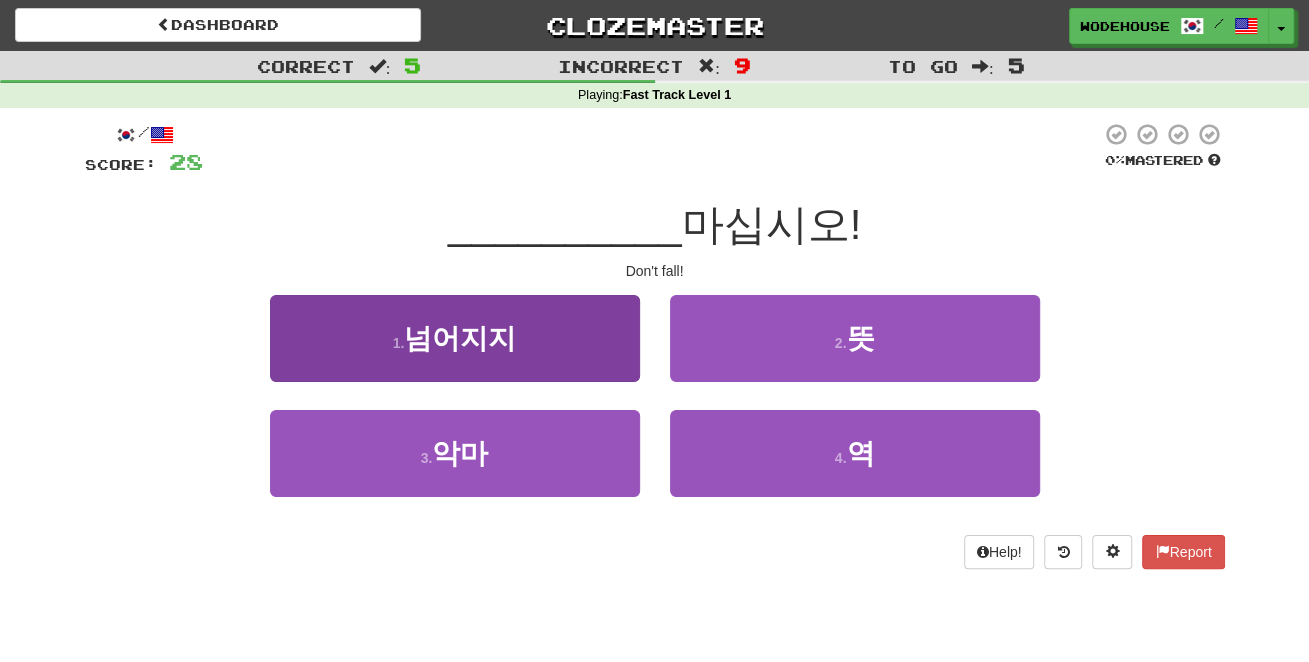 click on "넘어지지" at bounding box center (460, 338) 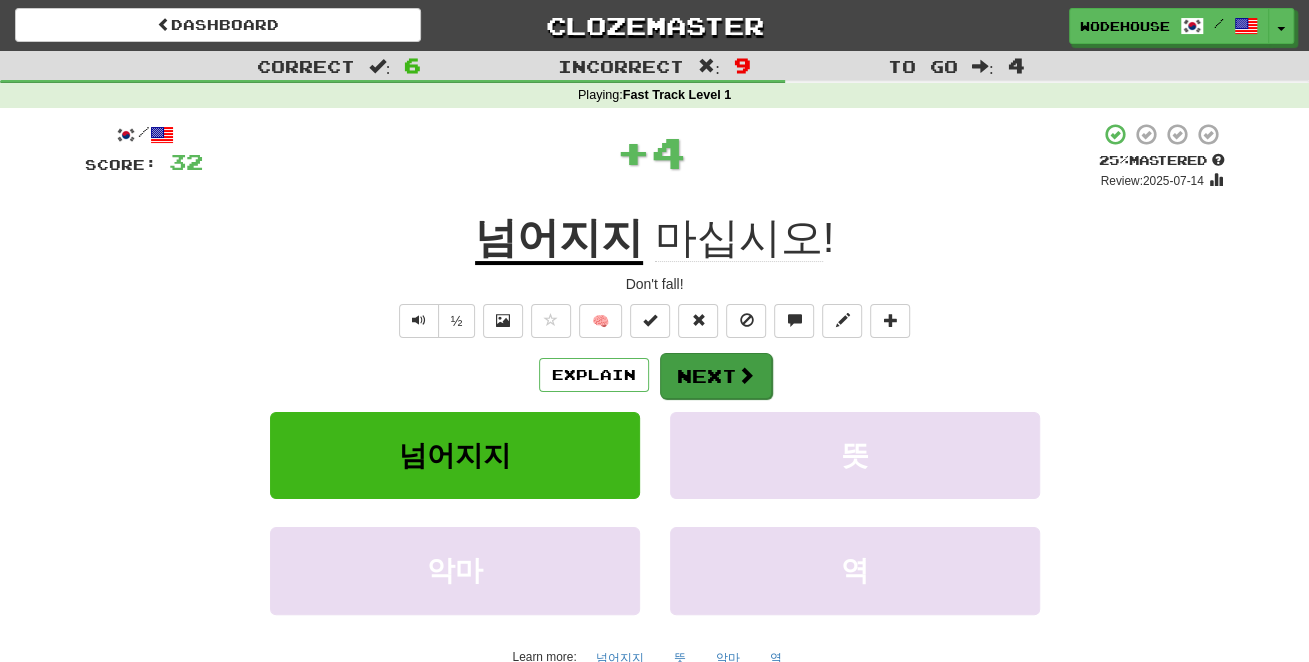click on "Next" at bounding box center (716, 376) 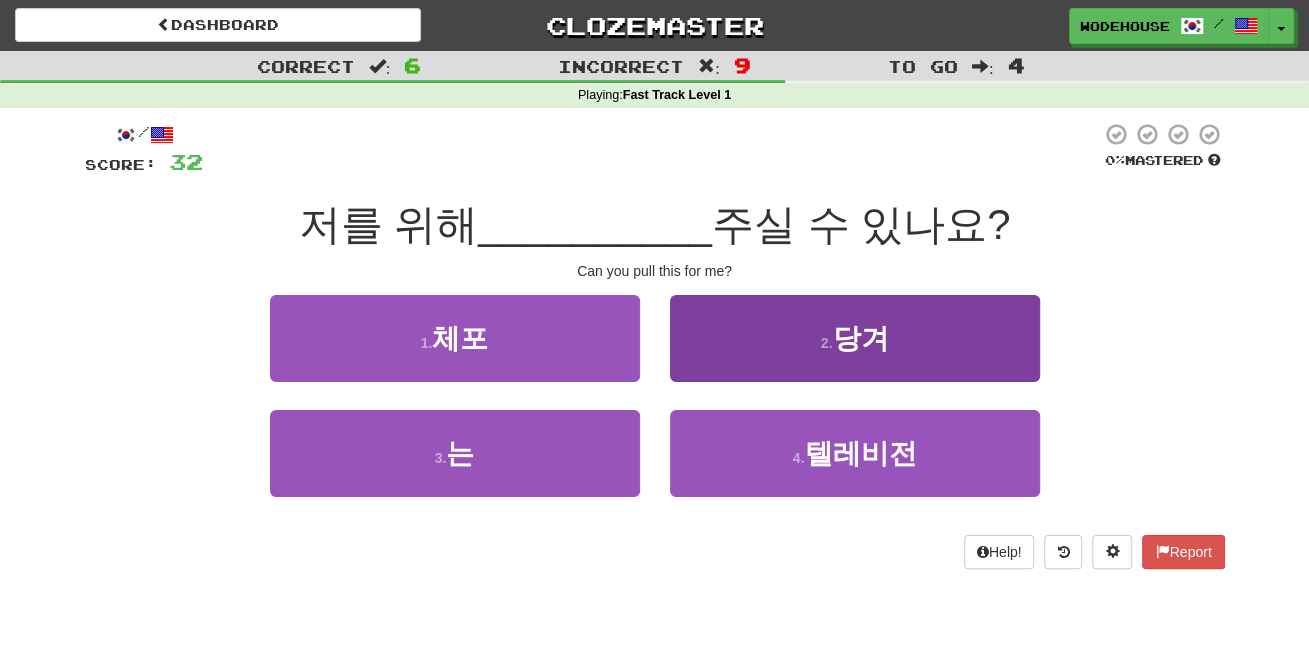 click on "2 .  당겨" at bounding box center (855, 338) 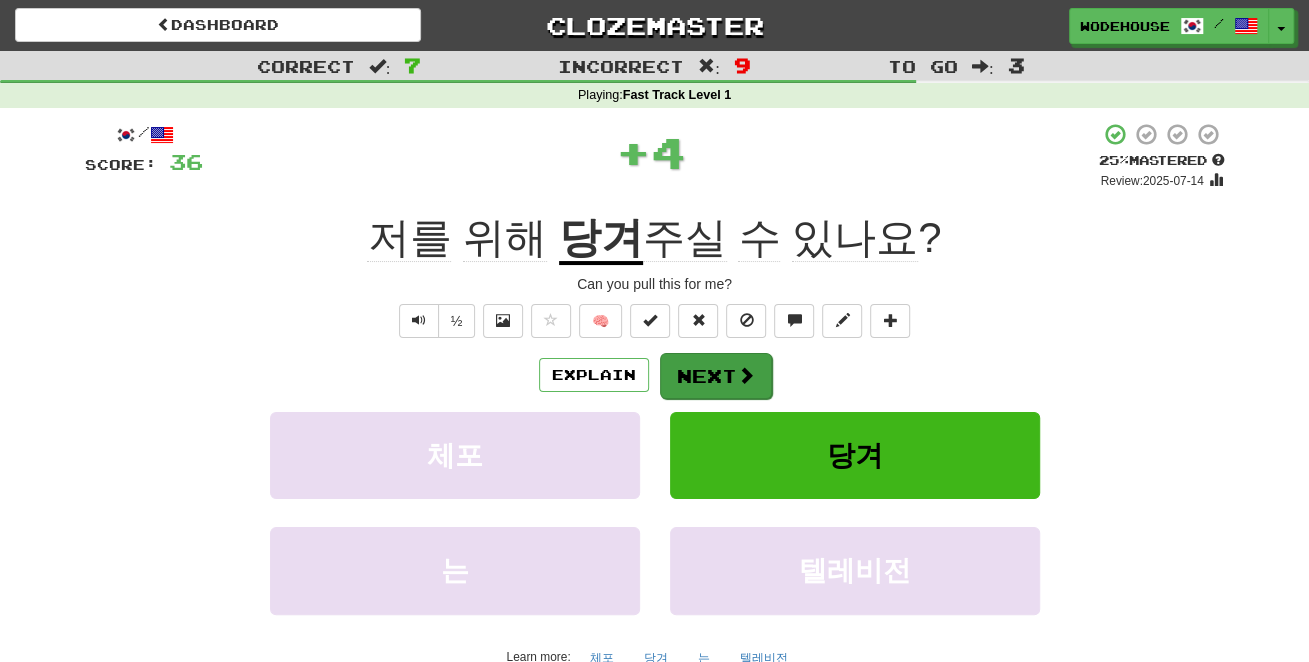 click on "Next" at bounding box center [716, 376] 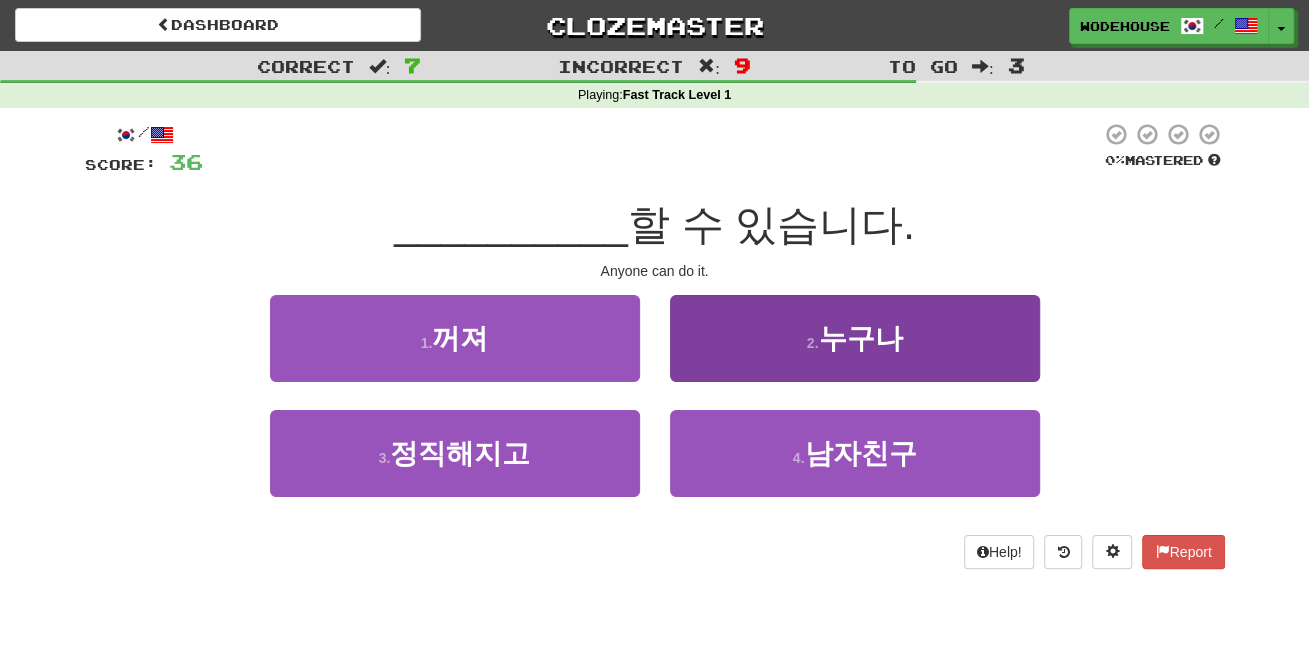 click on "2 .  누구나" at bounding box center [855, 338] 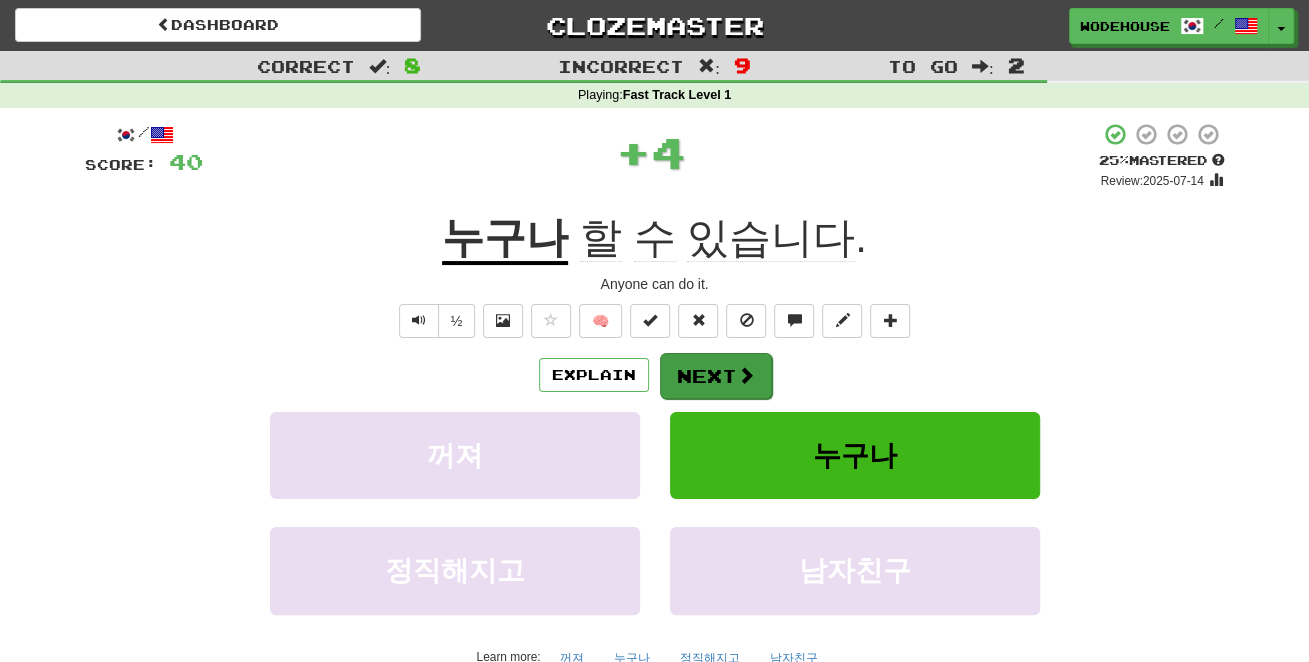 click on "Next" at bounding box center [716, 376] 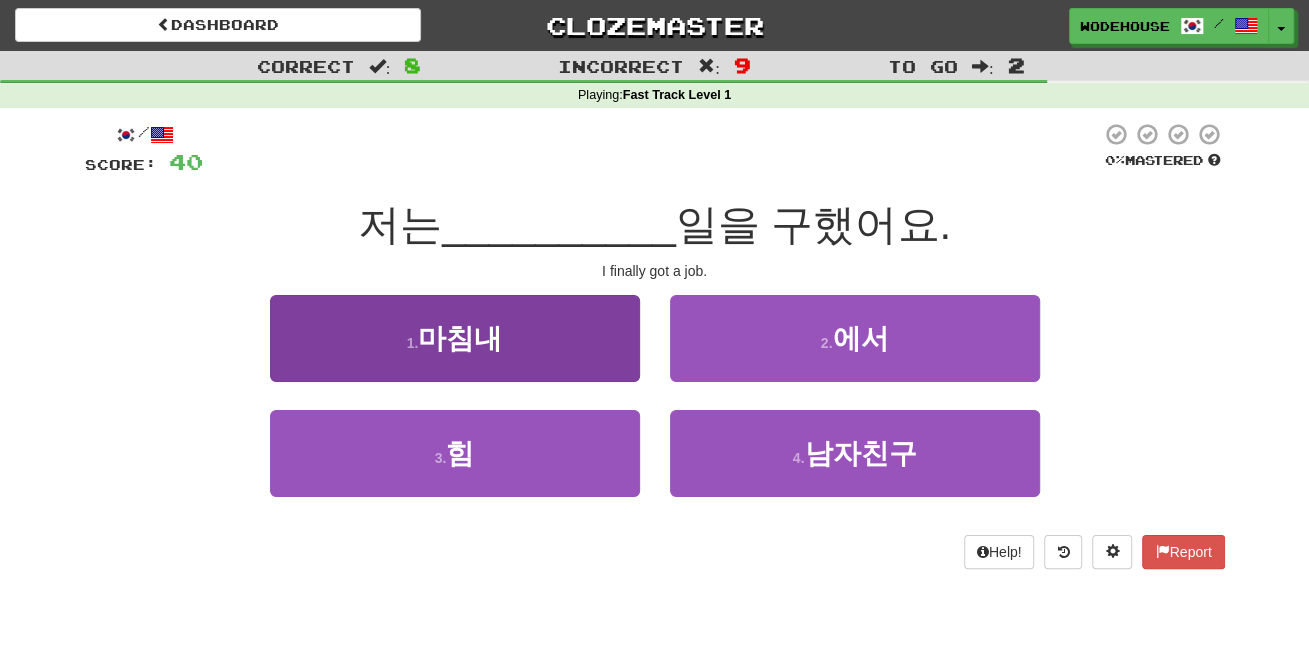 click on "1 .  마침내" at bounding box center (455, 338) 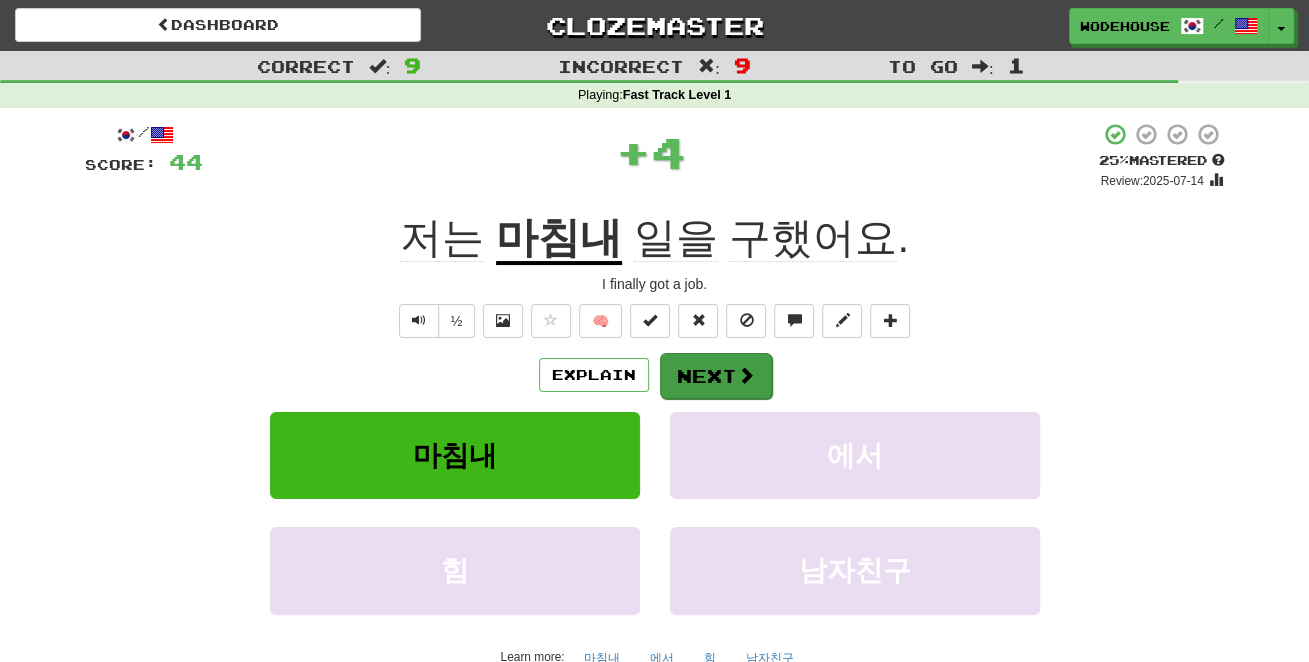 click on "Next" at bounding box center [716, 376] 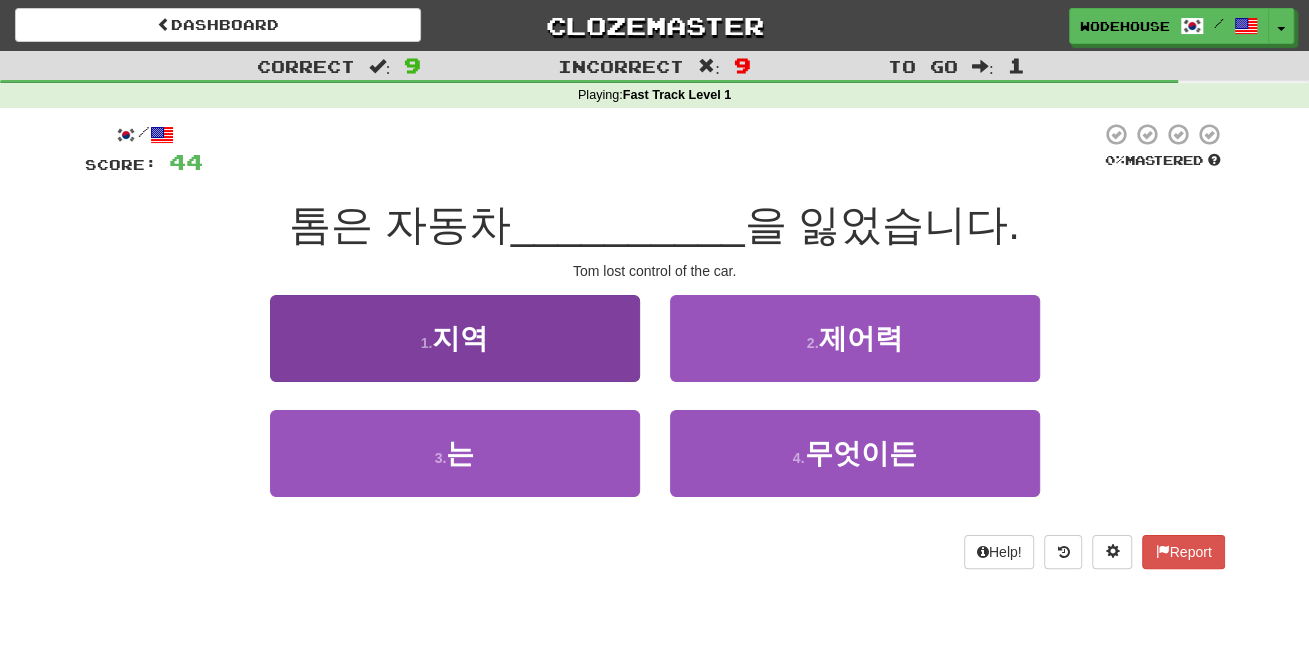 click on "1 .  지역" at bounding box center [455, 338] 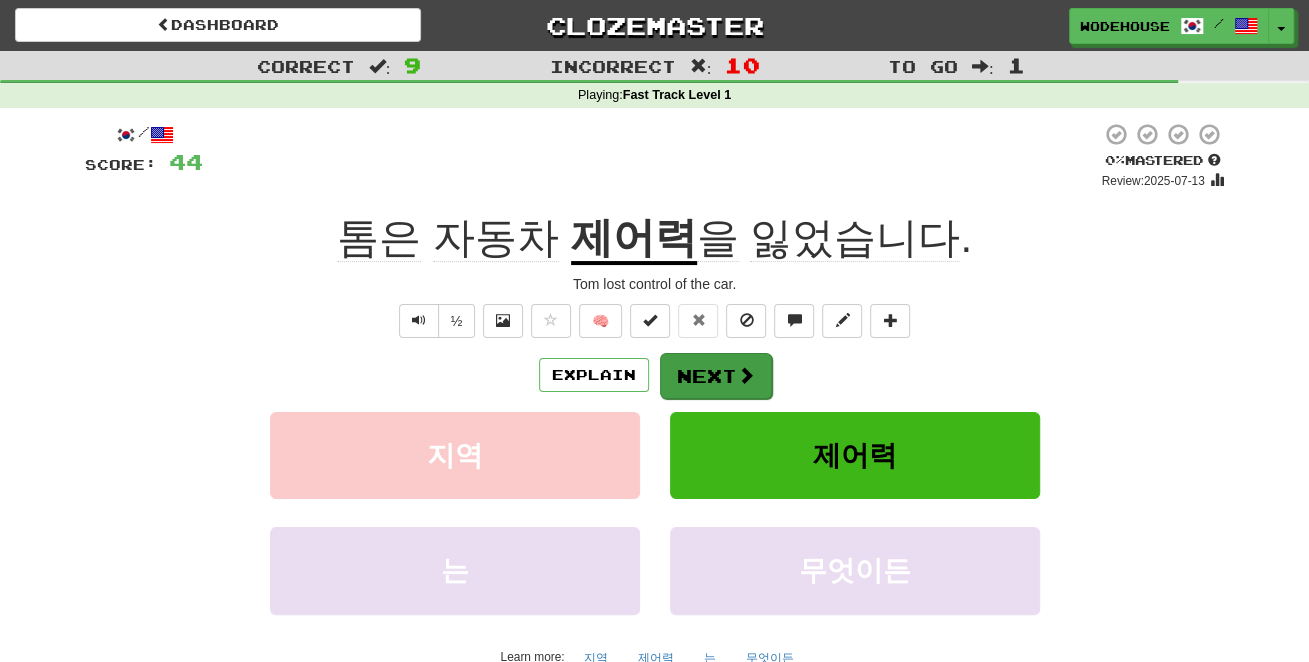 click on "Next" at bounding box center [716, 376] 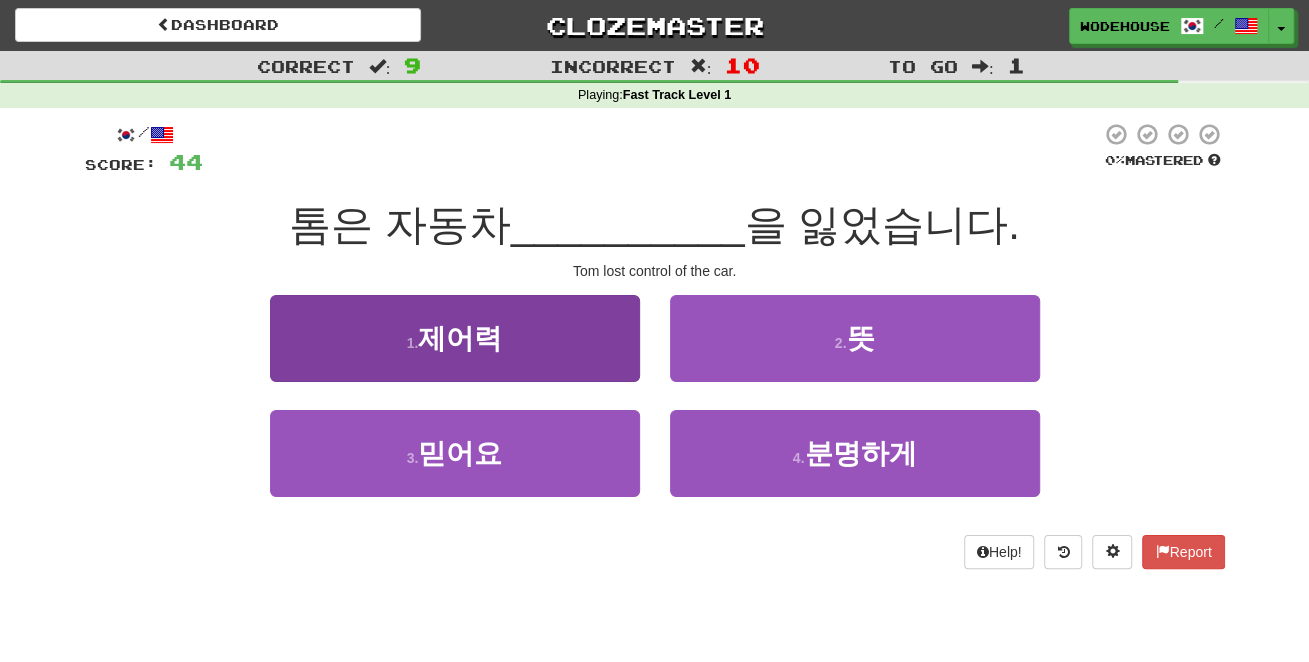 click on "제어력" at bounding box center (460, 338) 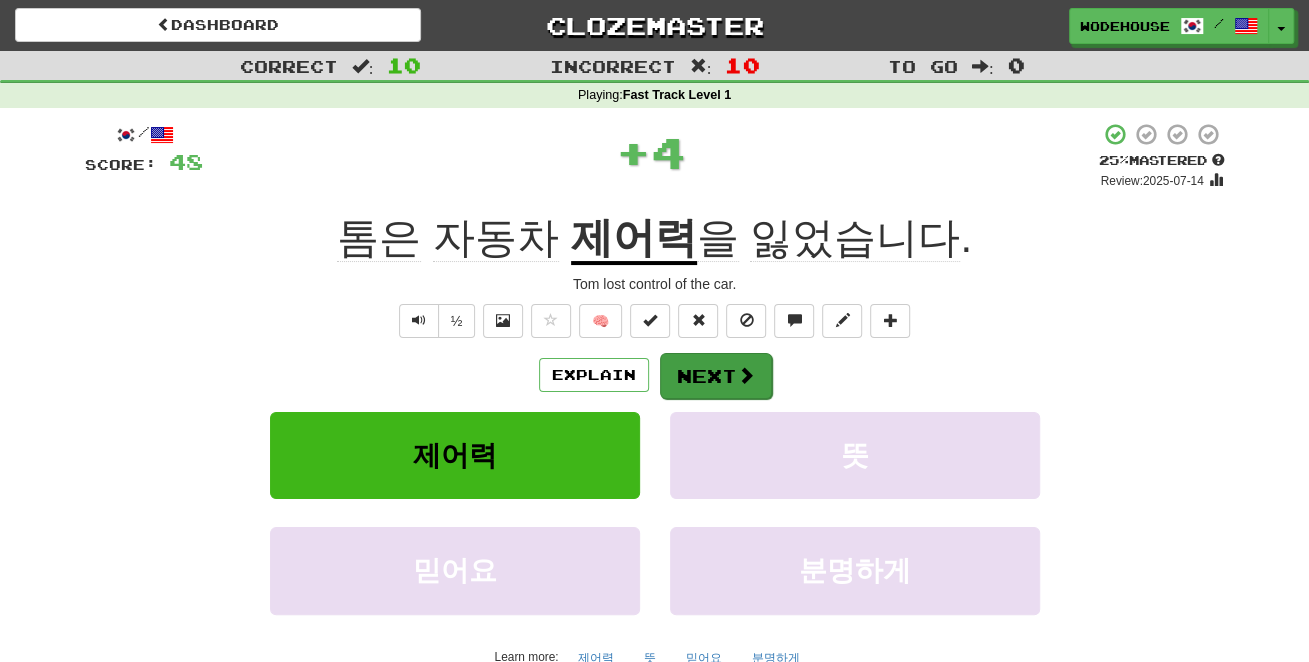 click on "Next" at bounding box center [716, 376] 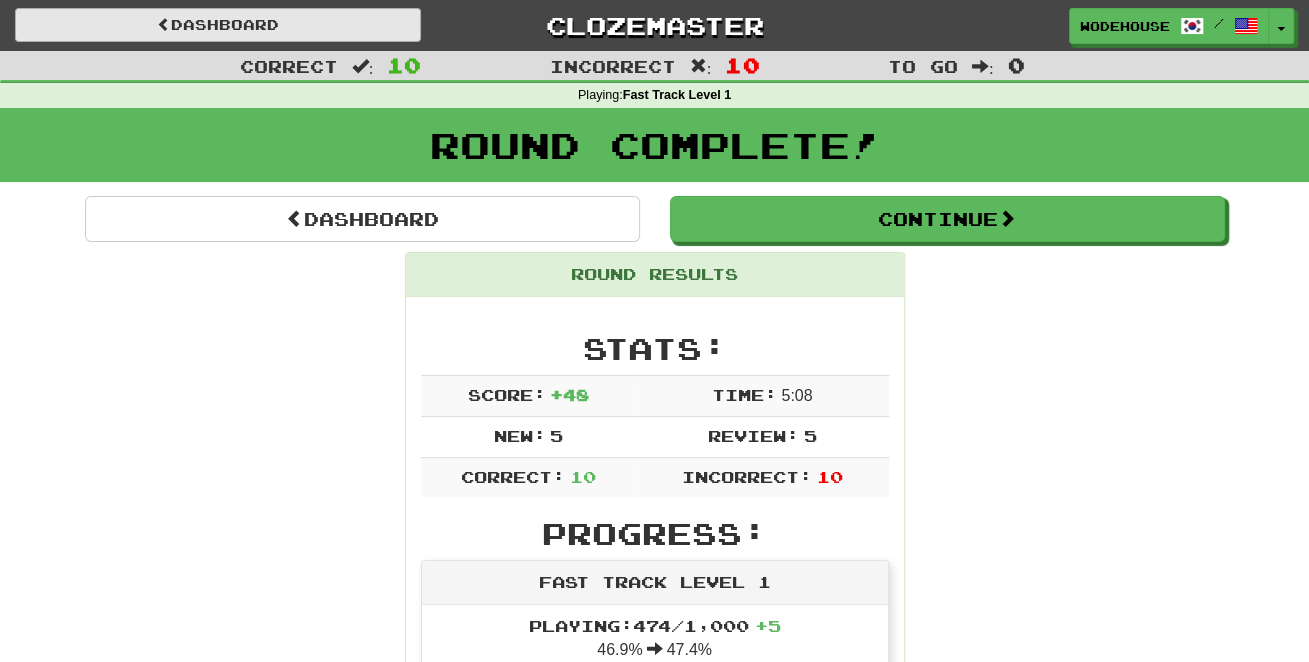 click on "Dashboard" at bounding box center (218, 25) 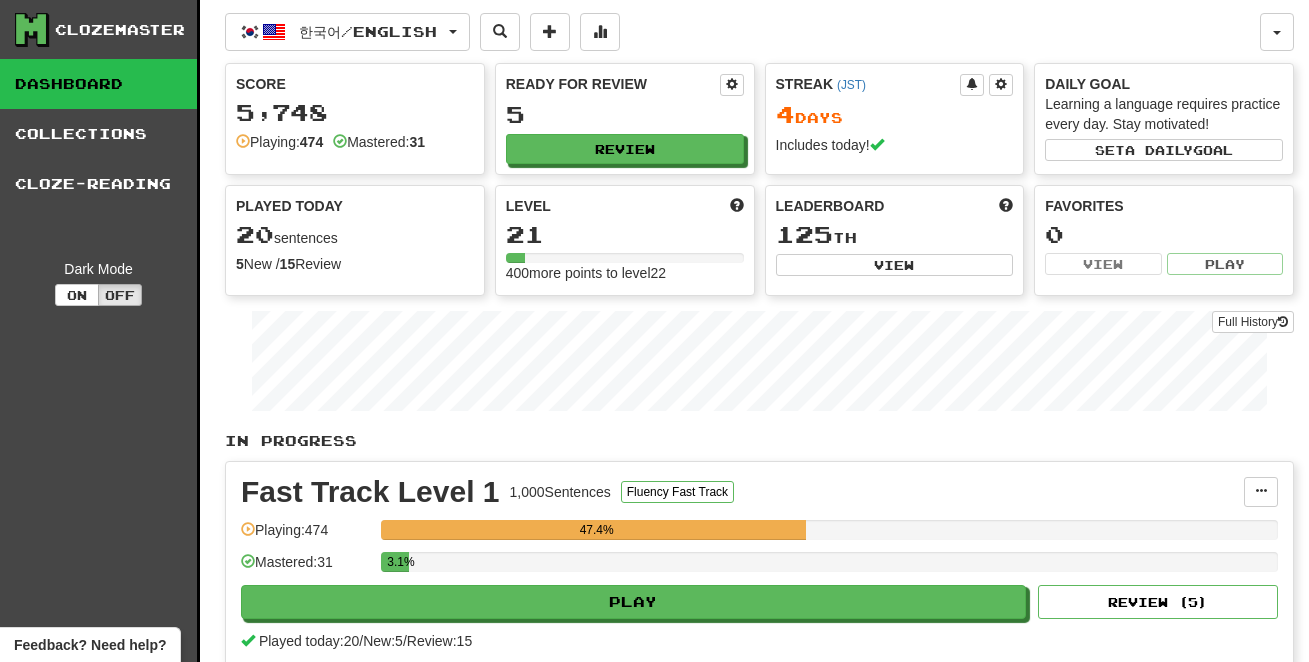 scroll, scrollTop: 0, scrollLeft: 0, axis: both 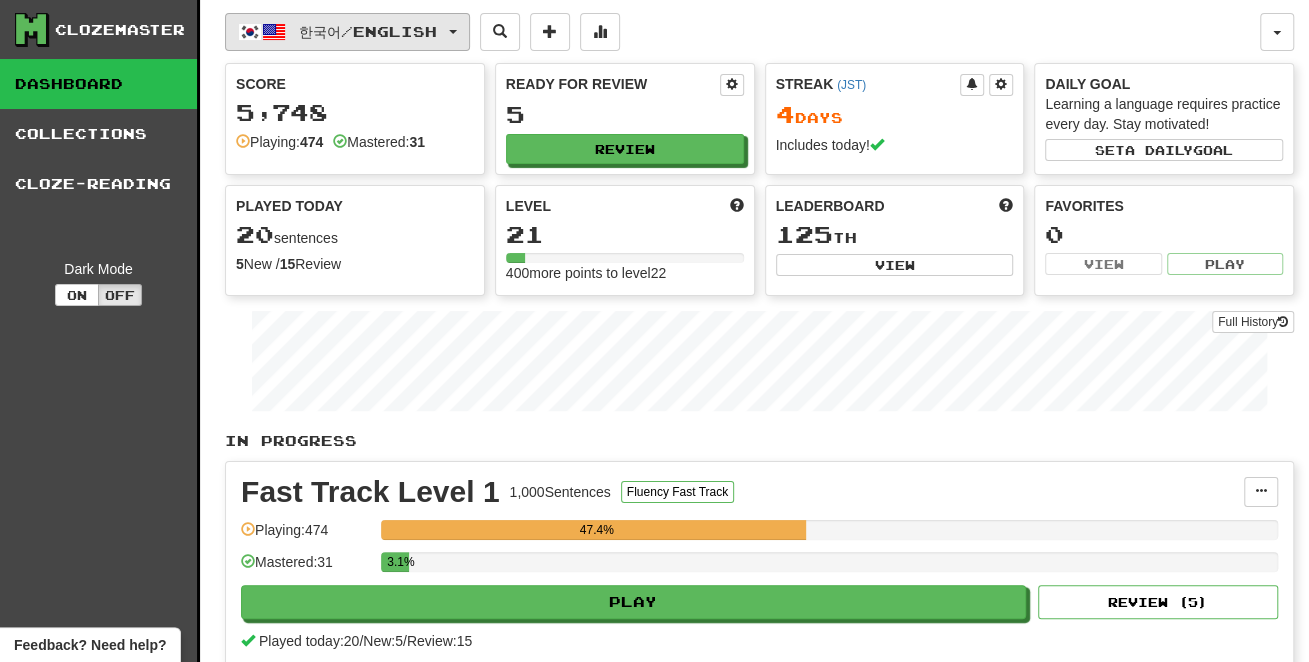 click on "한국어  /  English" at bounding box center (368, 31) 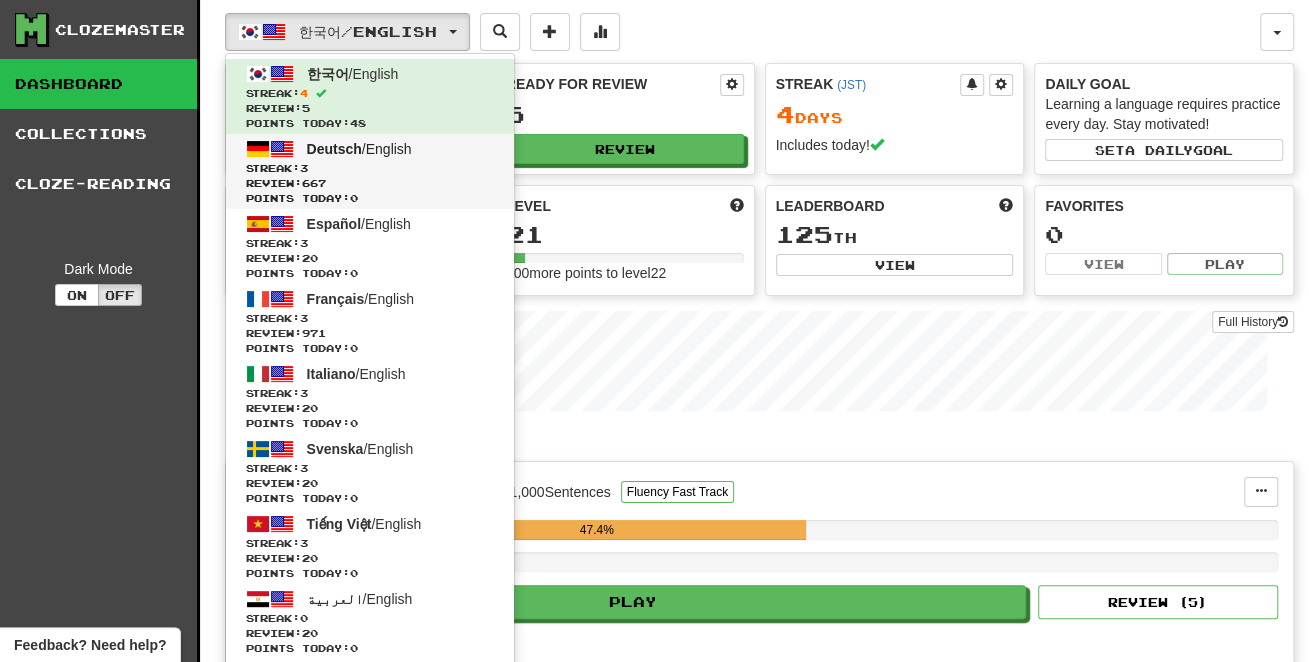 click on "Deutsch" at bounding box center (334, 149) 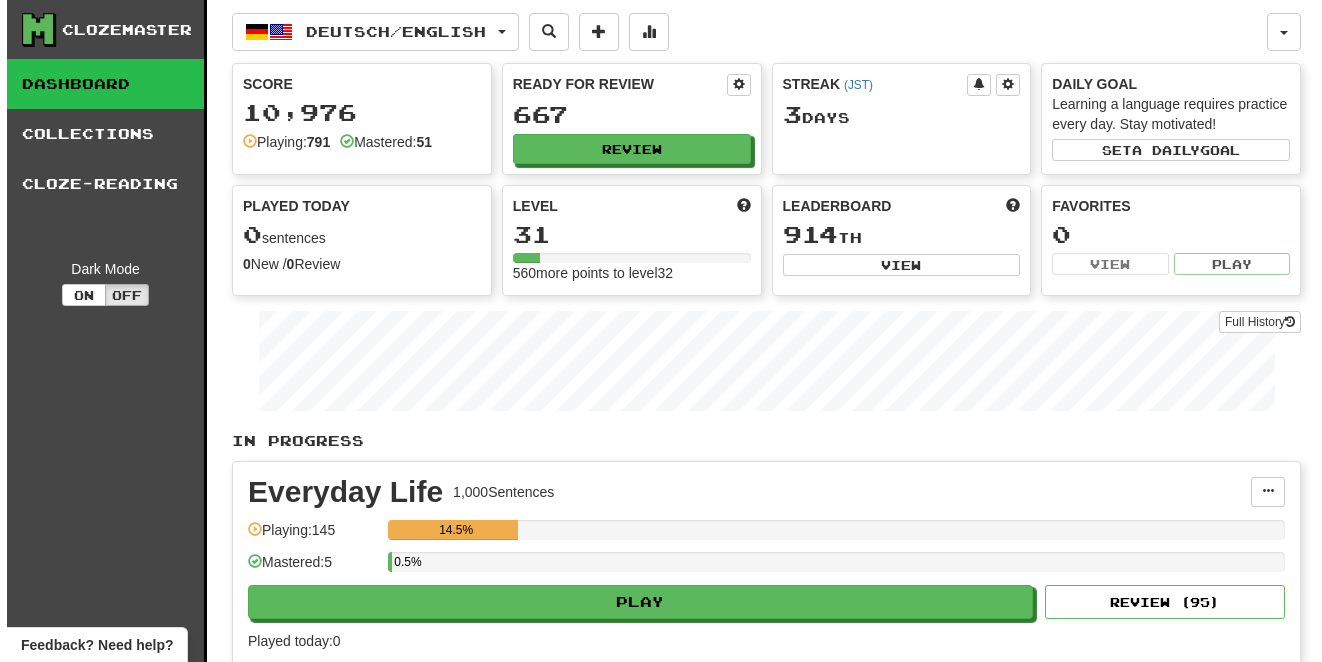 scroll, scrollTop: 0, scrollLeft: 0, axis: both 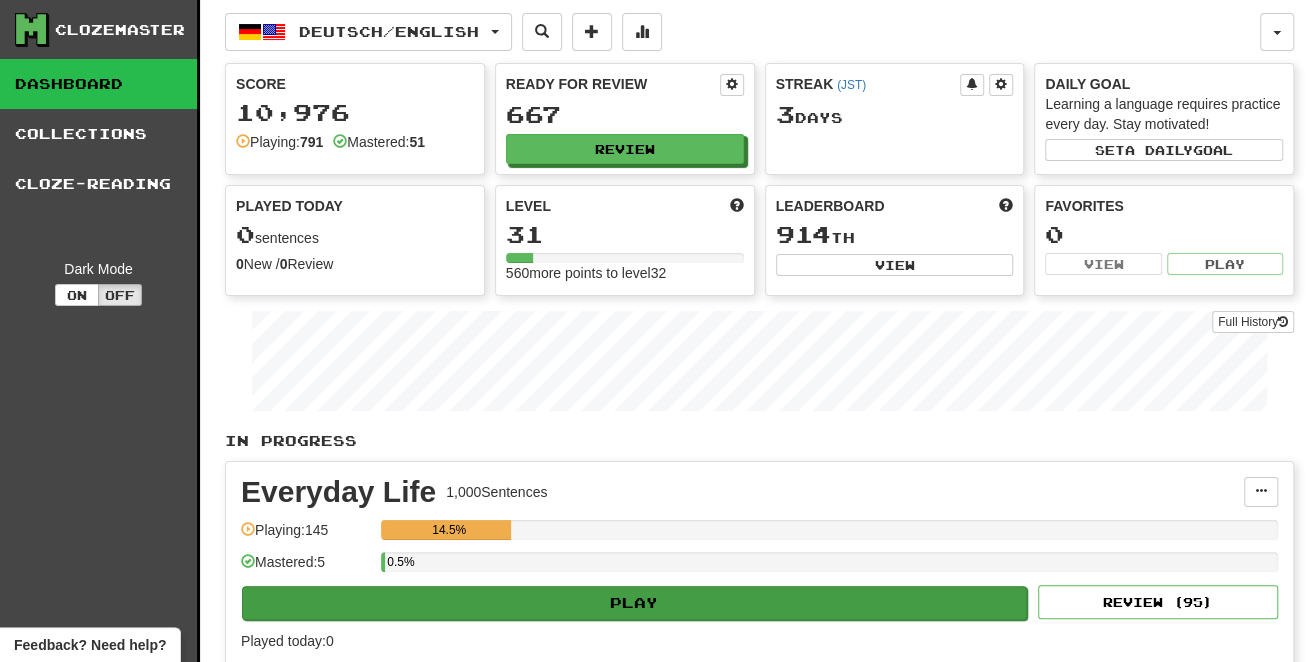click on "Play" at bounding box center [634, 603] 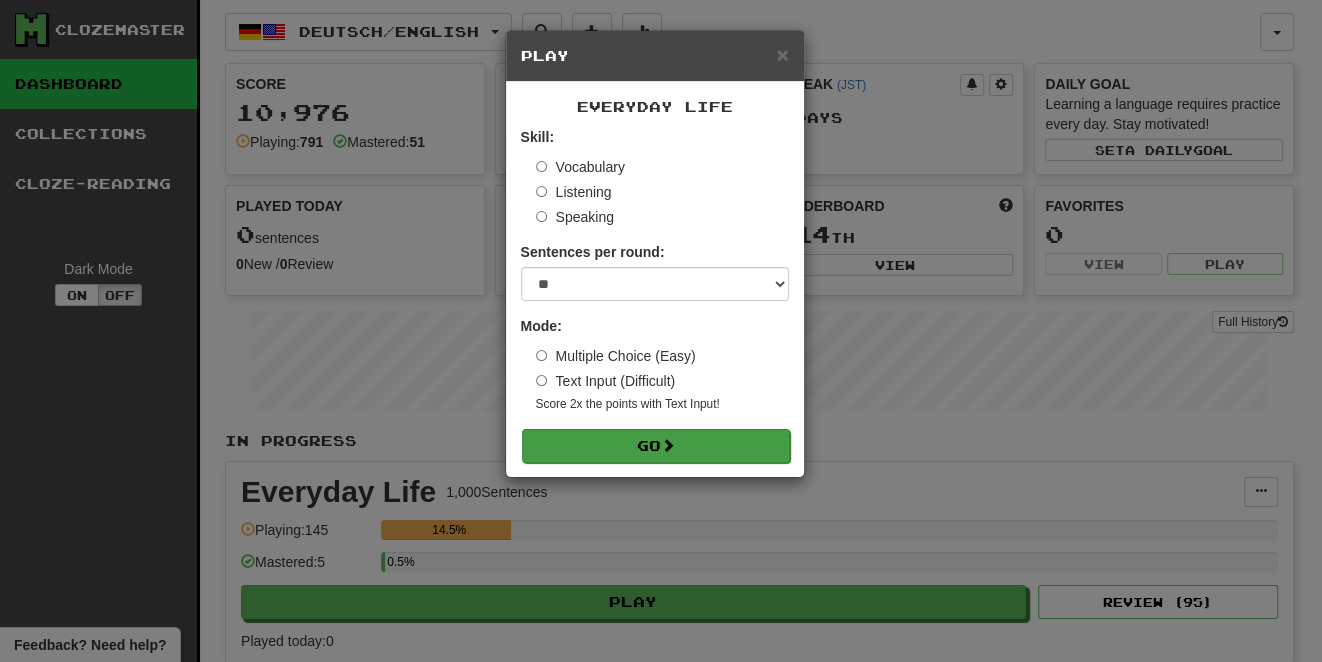 click on "Go" at bounding box center [656, 446] 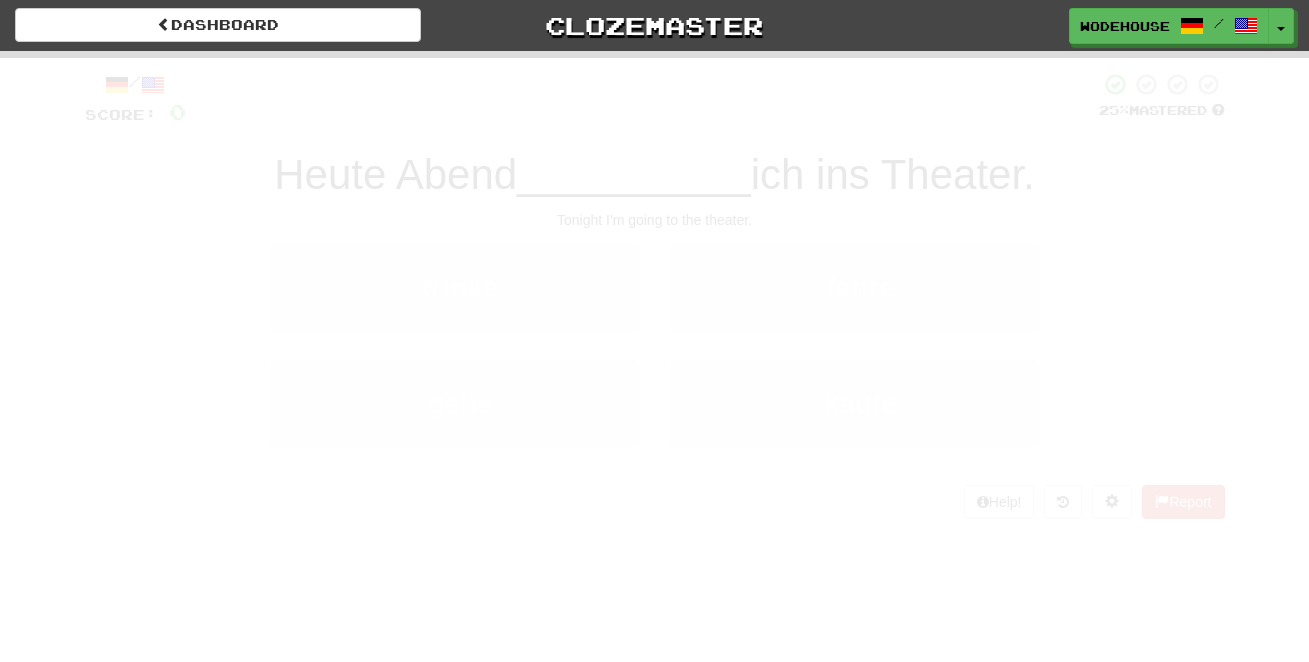 scroll, scrollTop: 0, scrollLeft: 0, axis: both 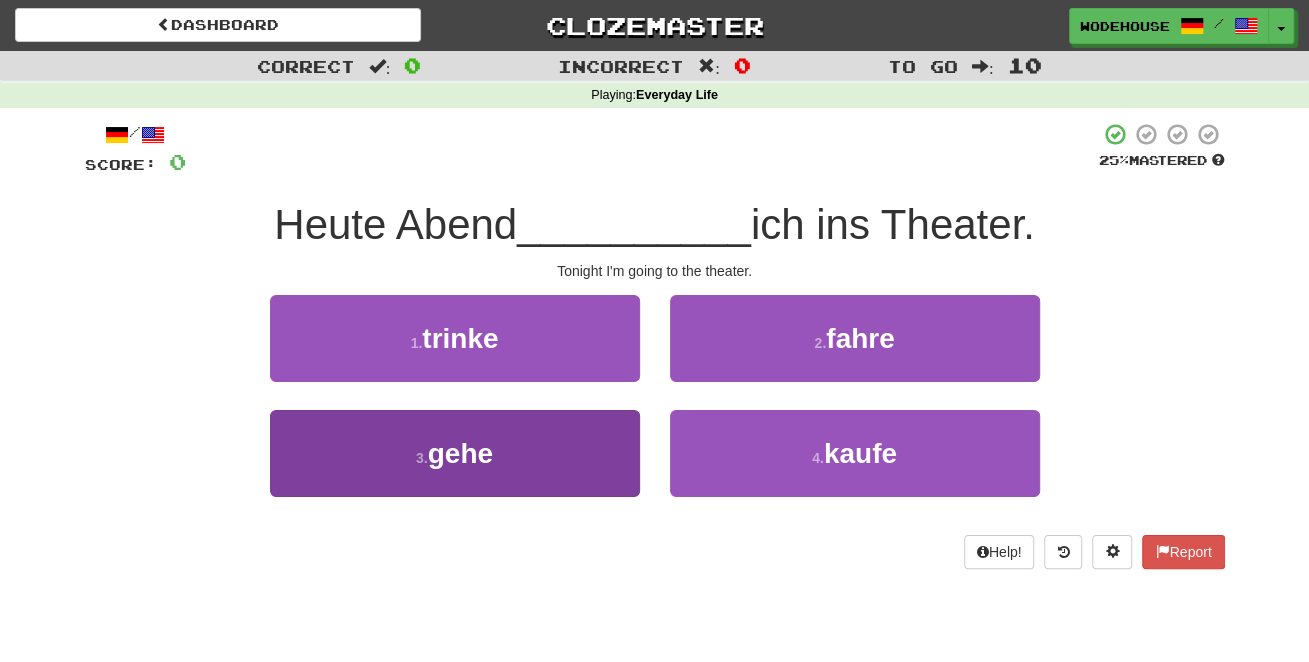 click on "3 .  gehe" at bounding box center (455, 453) 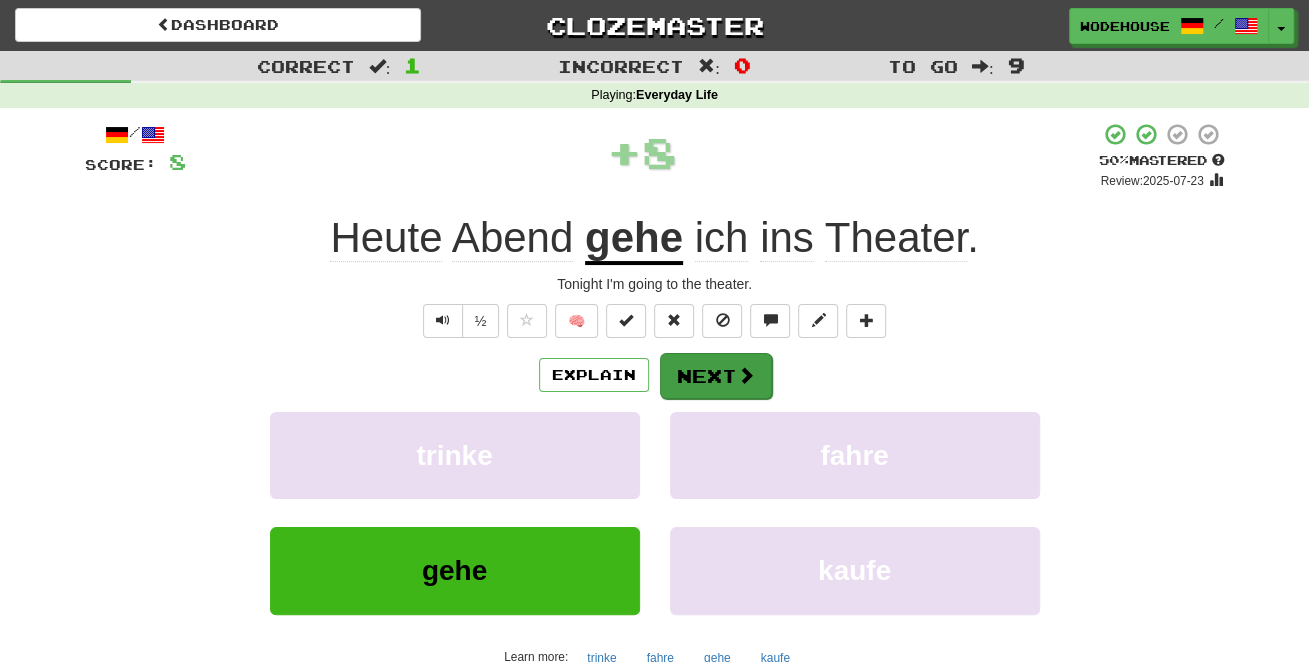 click on "Next" at bounding box center (716, 376) 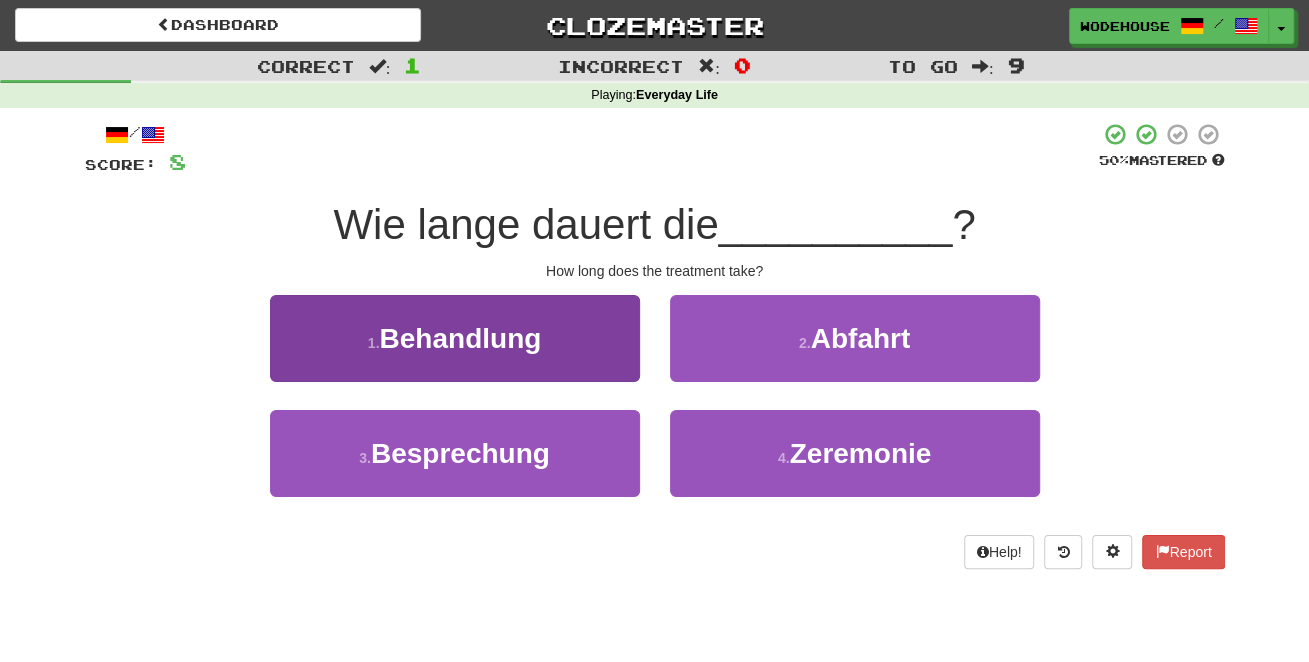 click on "Behandlung" at bounding box center (460, 338) 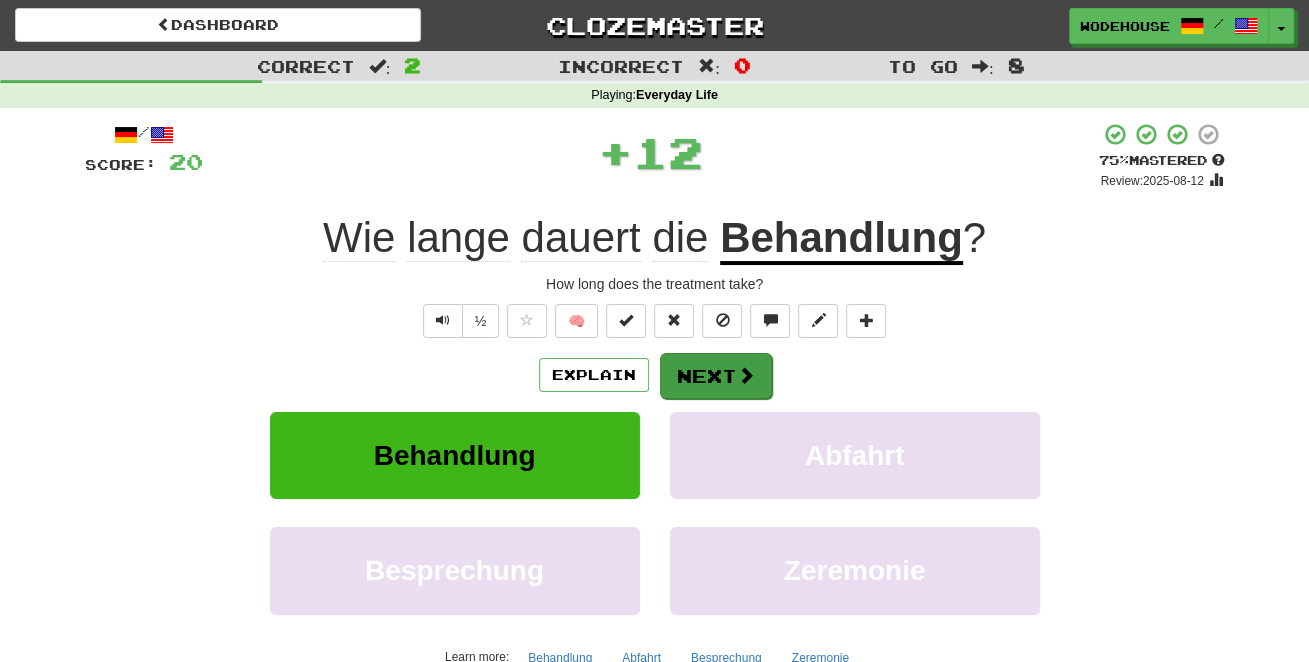 click at bounding box center (746, 375) 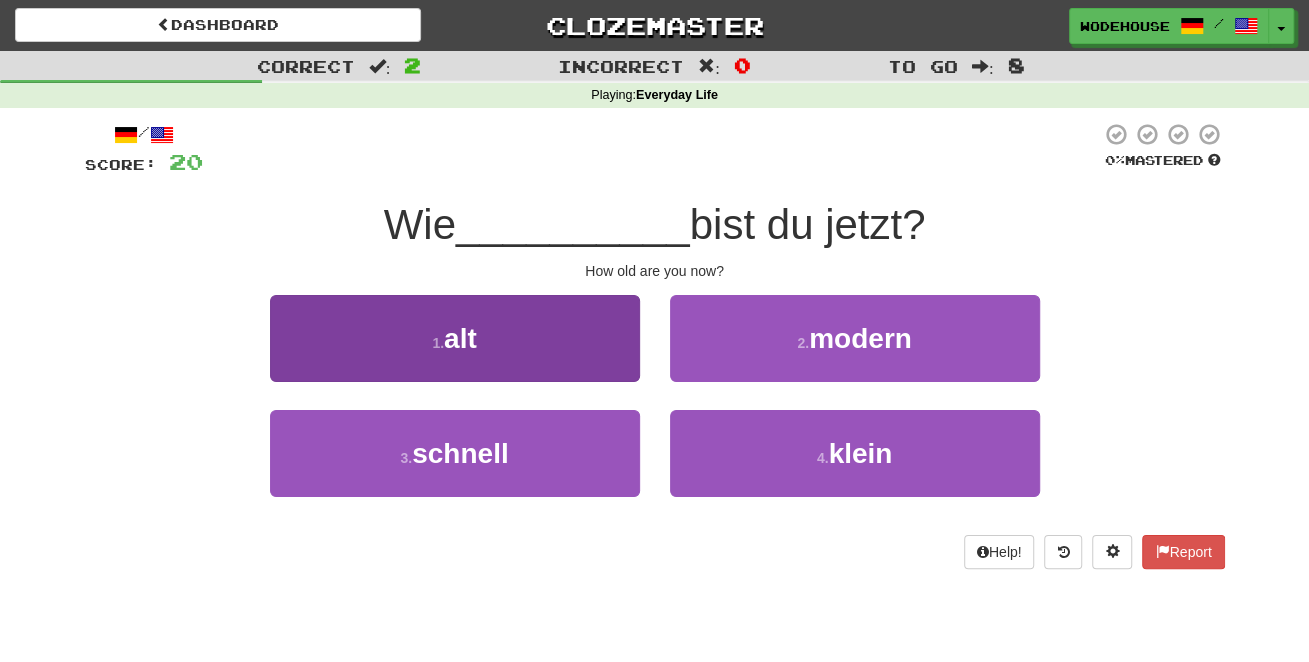 click on "1 .  alt" at bounding box center (455, 338) 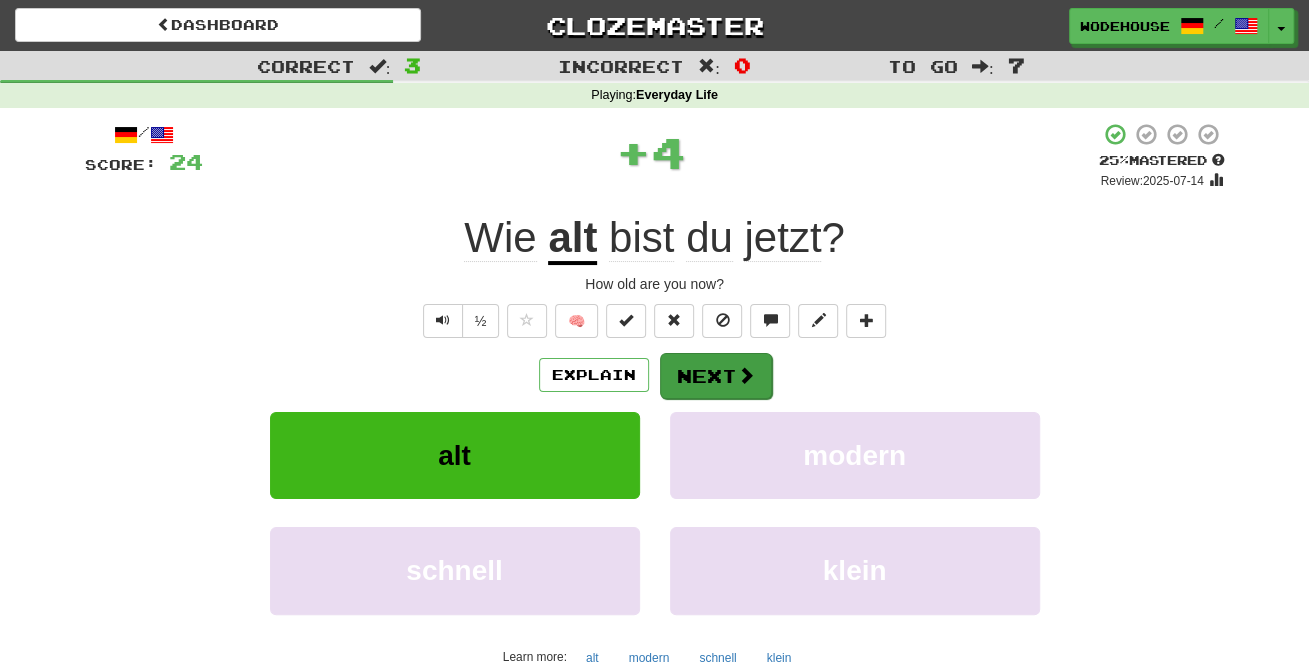 click on "Next" at bounding box center (716, 376) 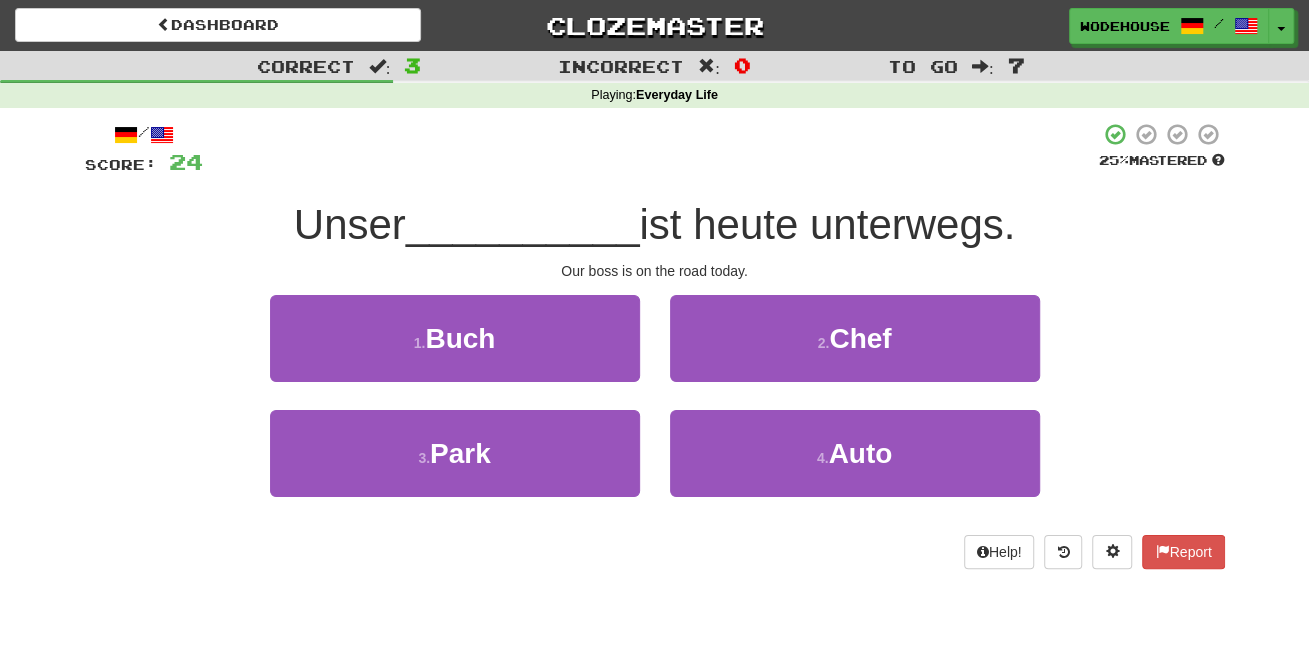 click on "2 .  Chef" at bounding box center (855, 338) 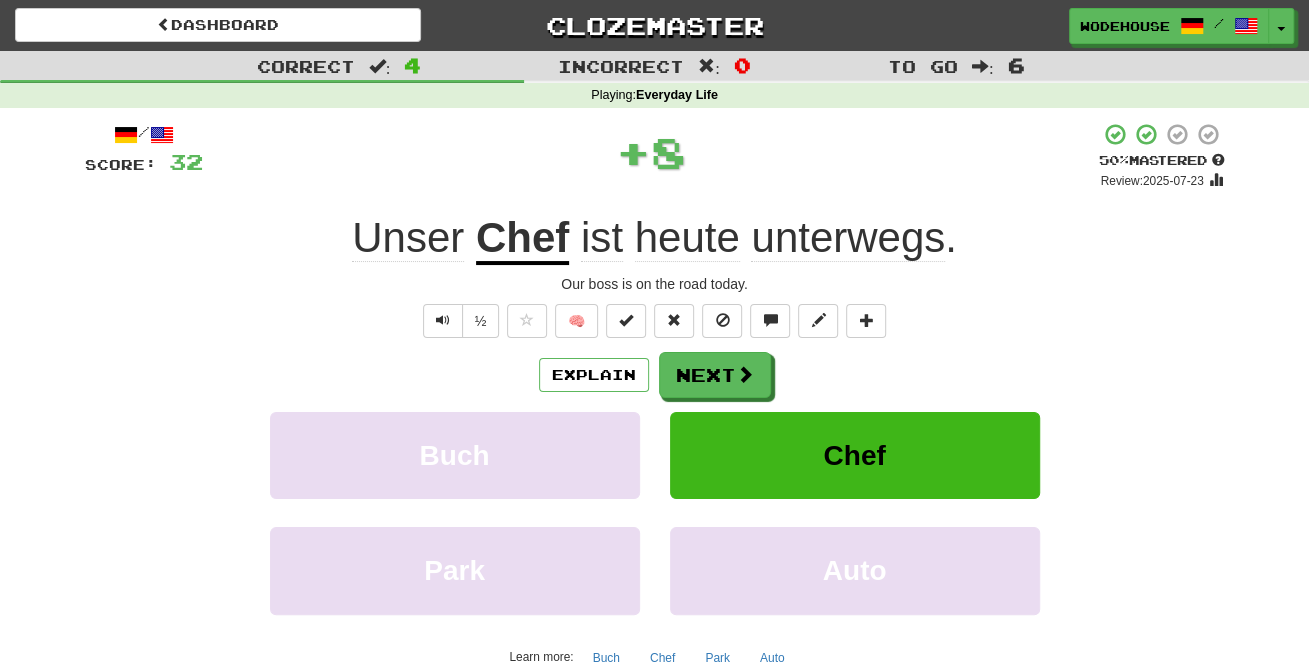 click on "Next" at bounding box center (715, 375) 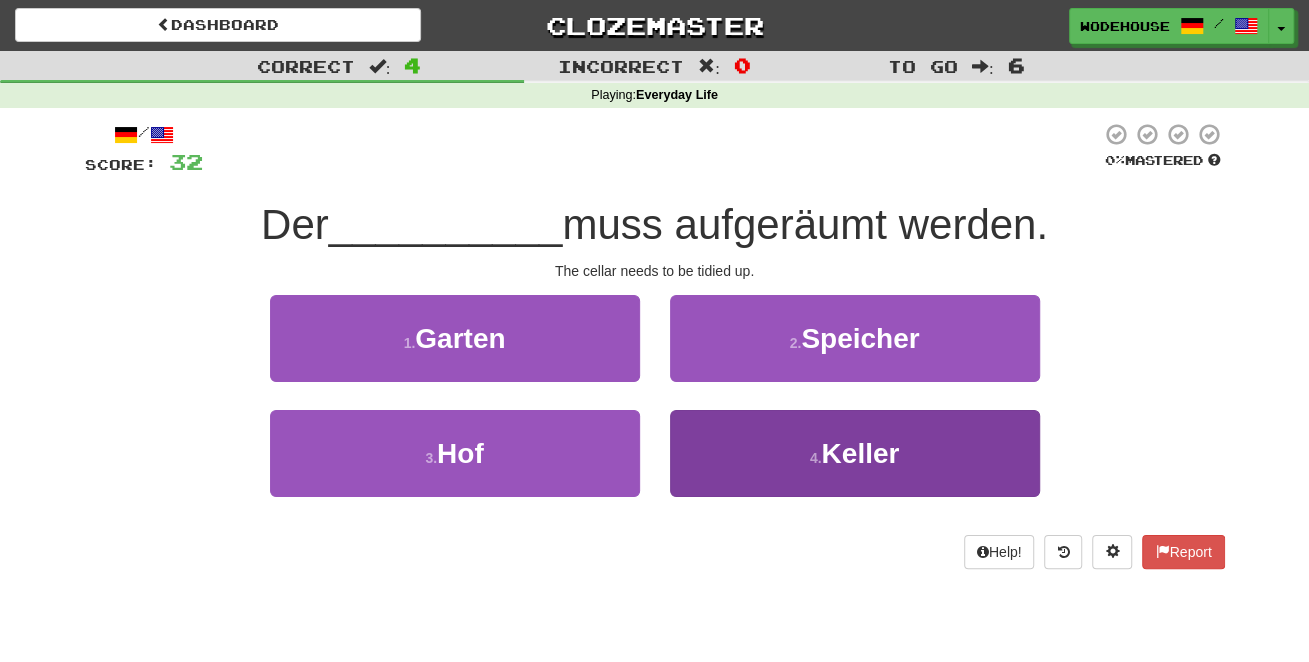 click on "4 .  Keller" at bounding box center (855, 453) 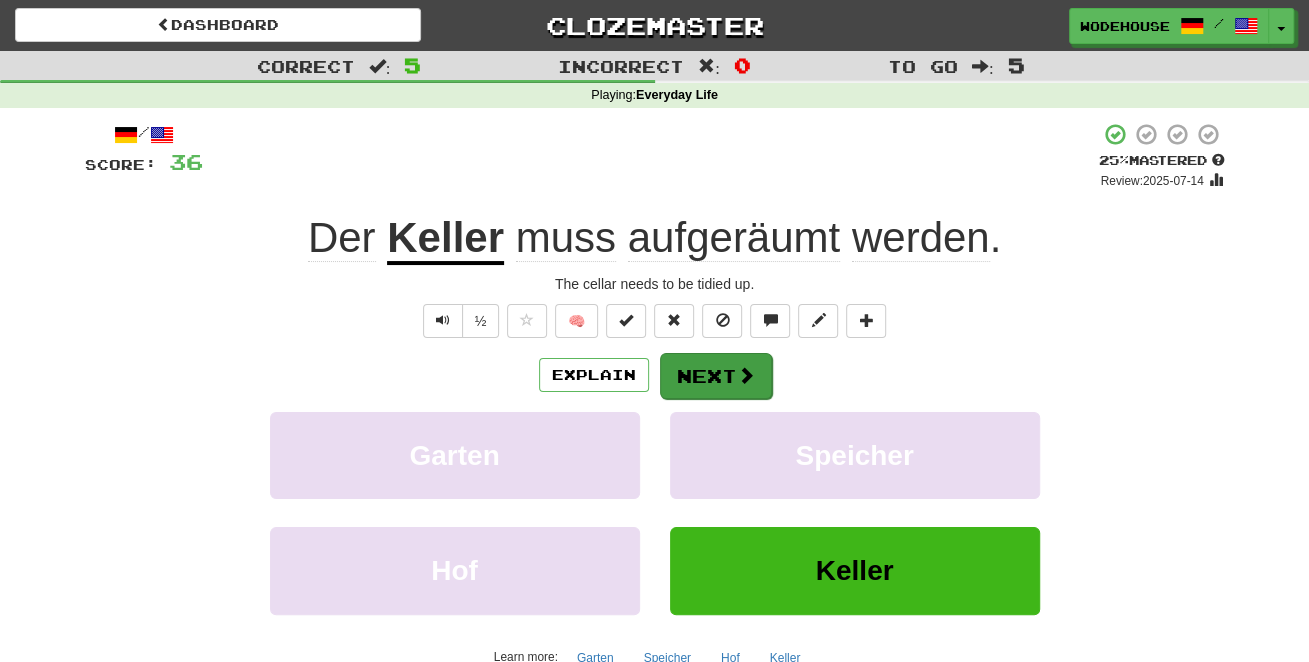 click on "Next" at bounding box center [716, 376] 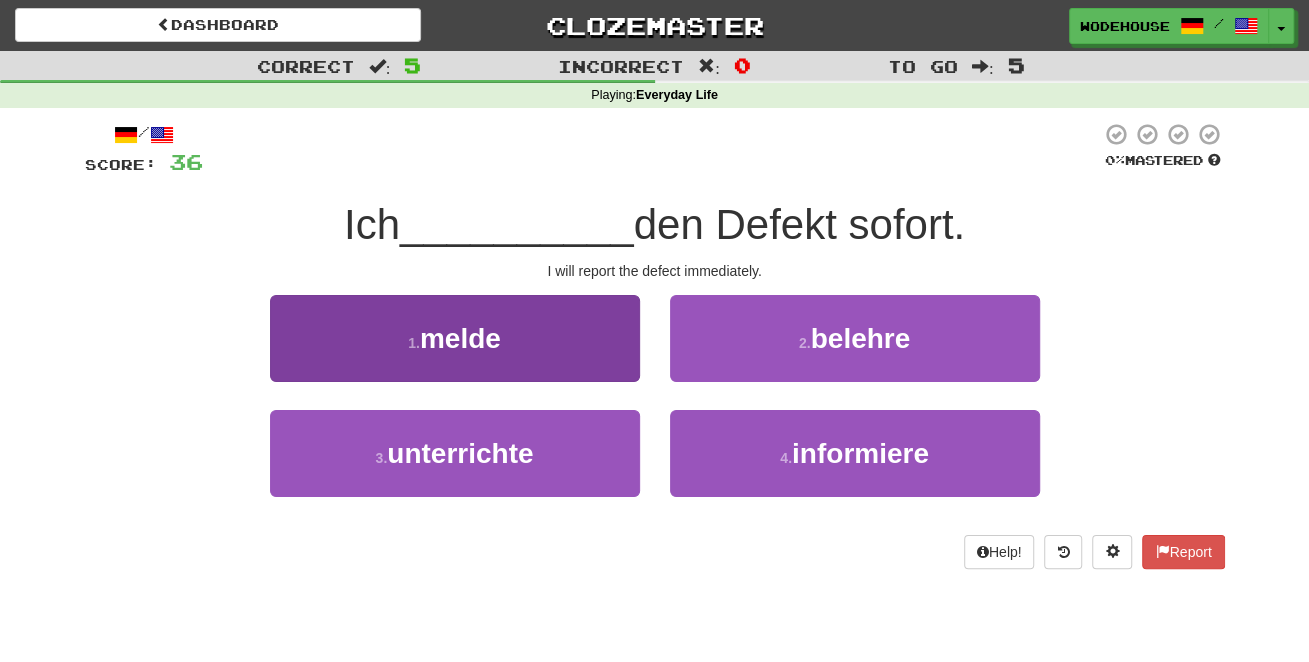 click on "1 .  melde" at bounding box center [455, 338] 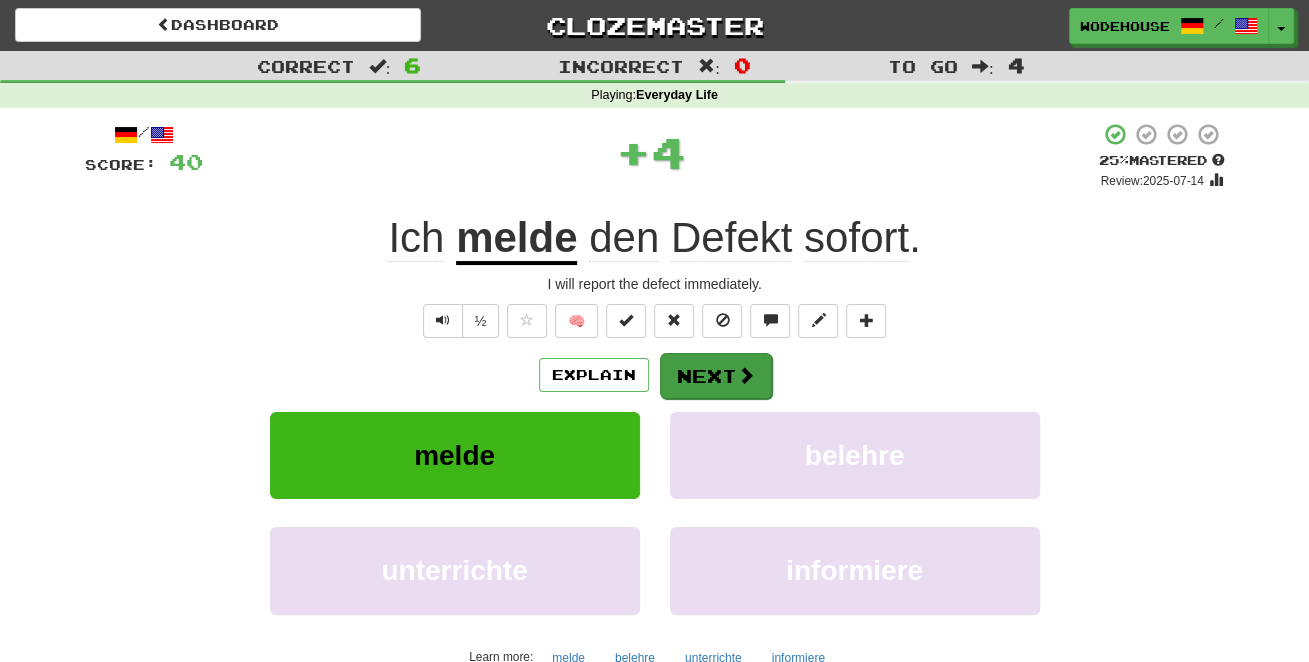click on "Next" at bounding box center [716, 376] 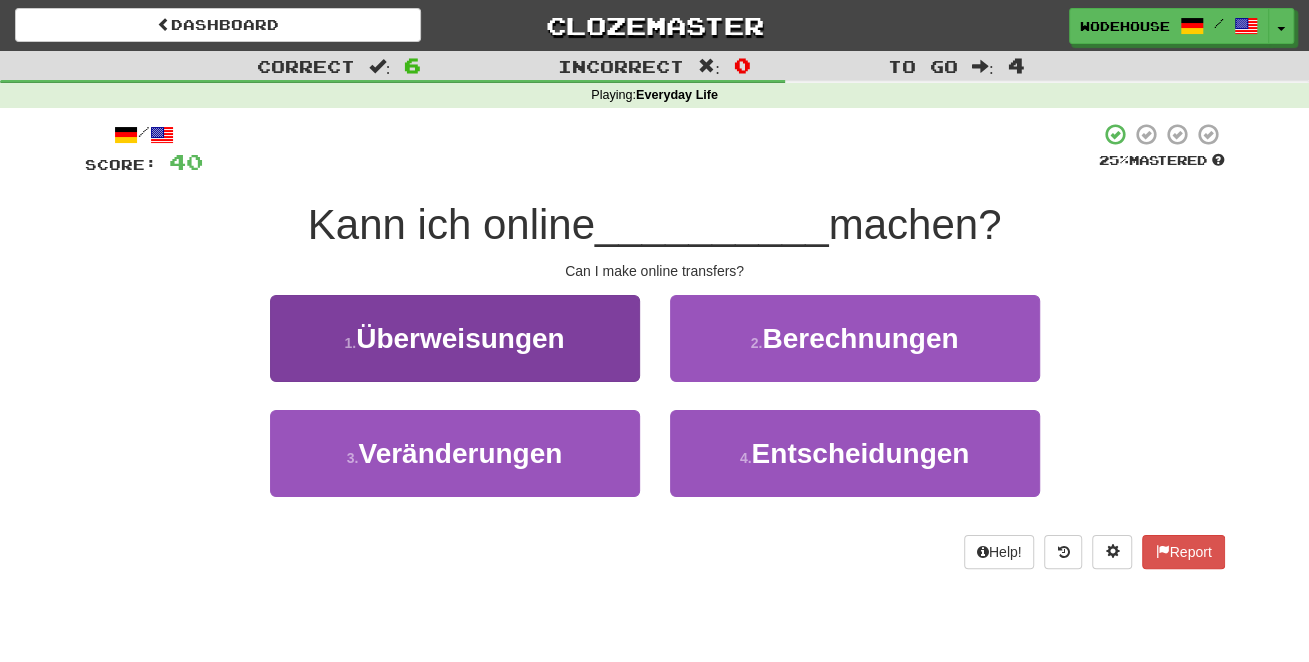 click on "Überweisungen" at bounding box center [460, 338] 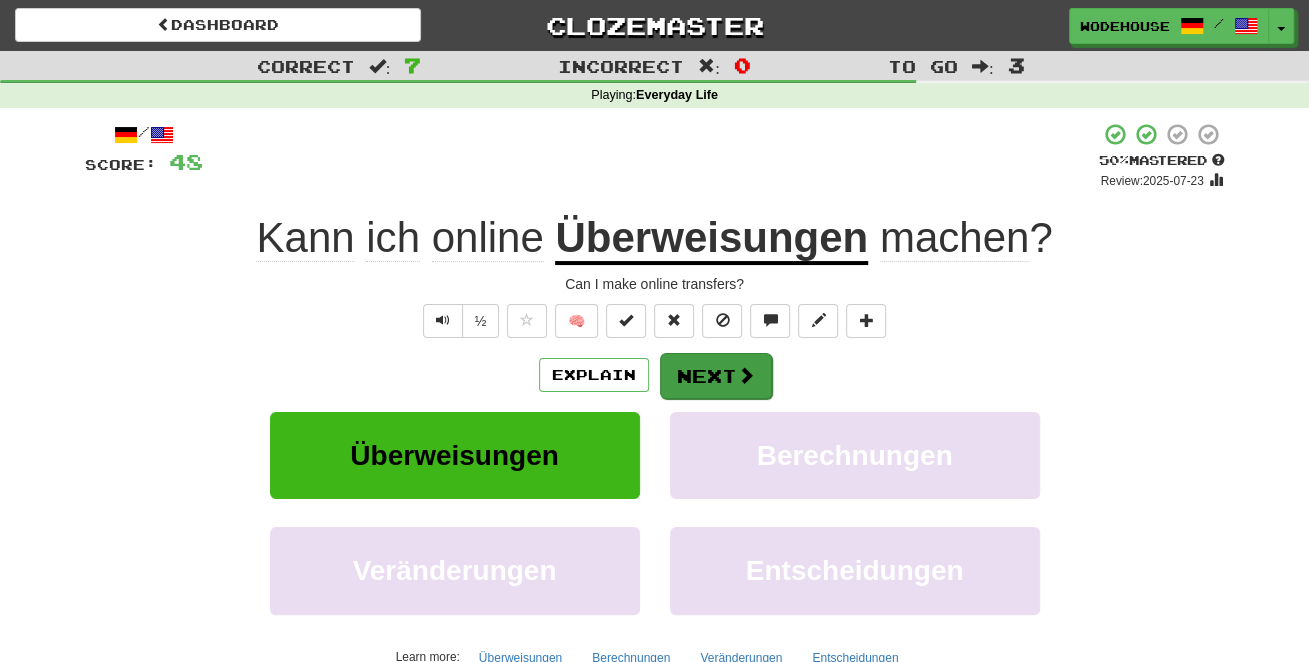 click on "Next" at bounding box center [716, 376] 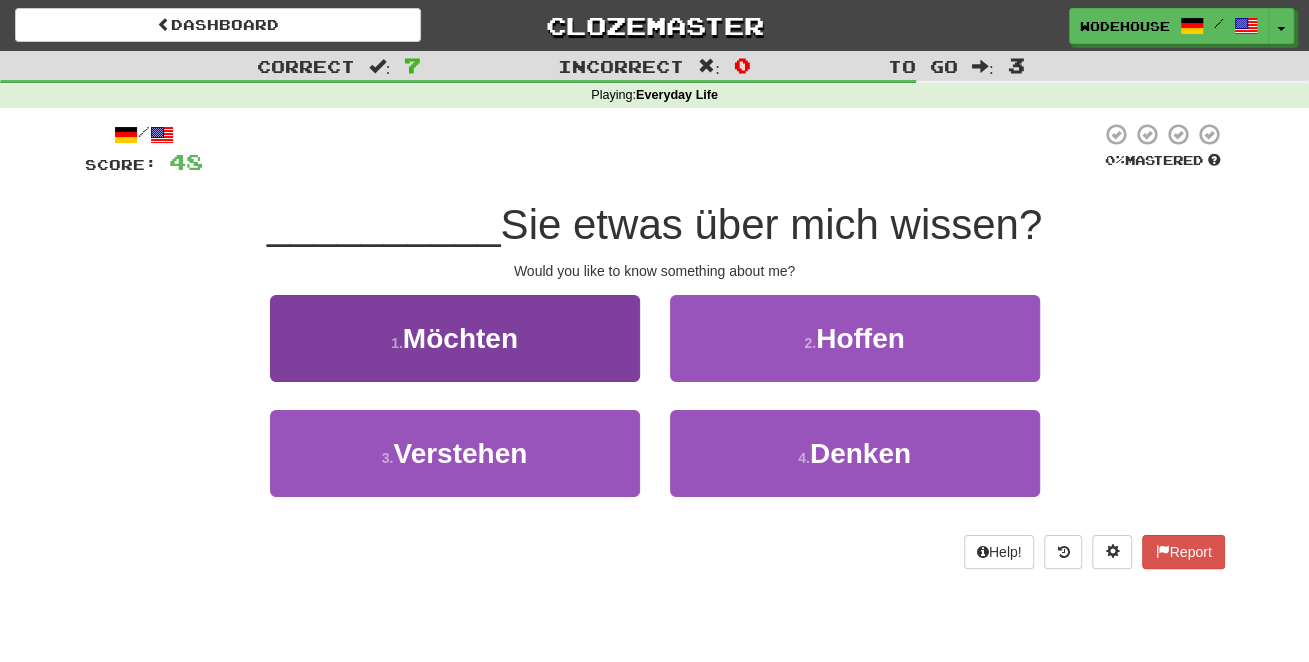 click on "1 .  Möchten" at bounding box center (455, 338) 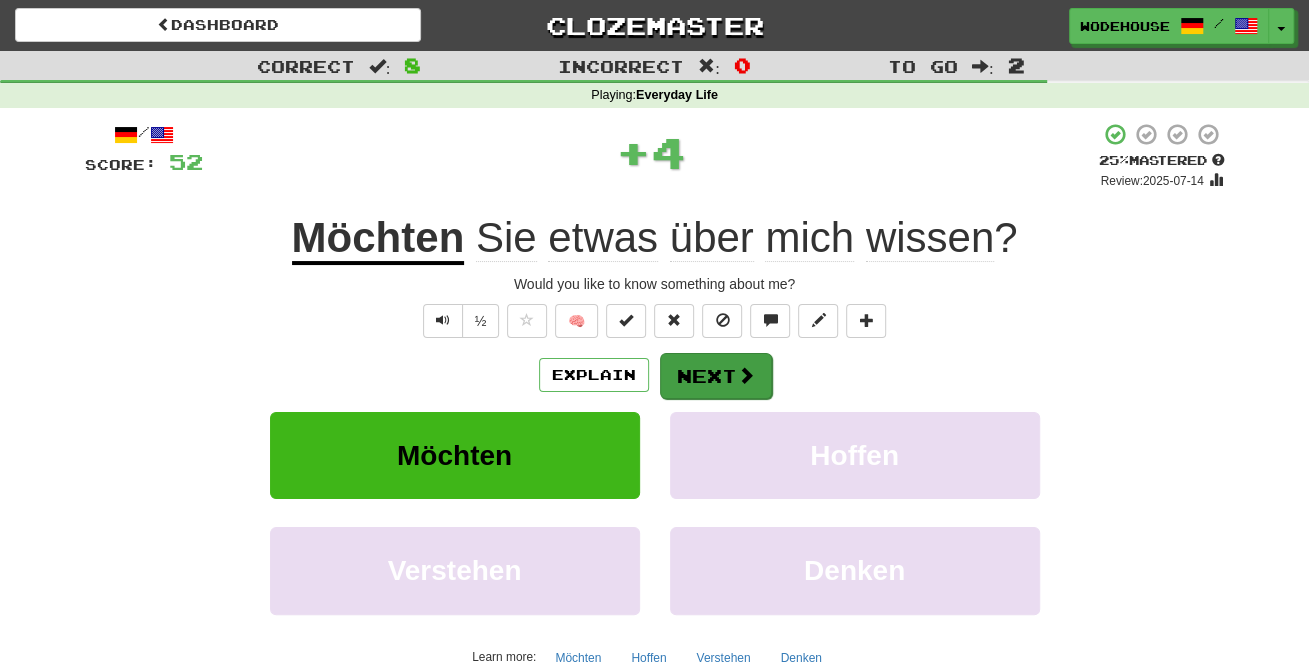 click on "Next" at bounding box center [716, 376] 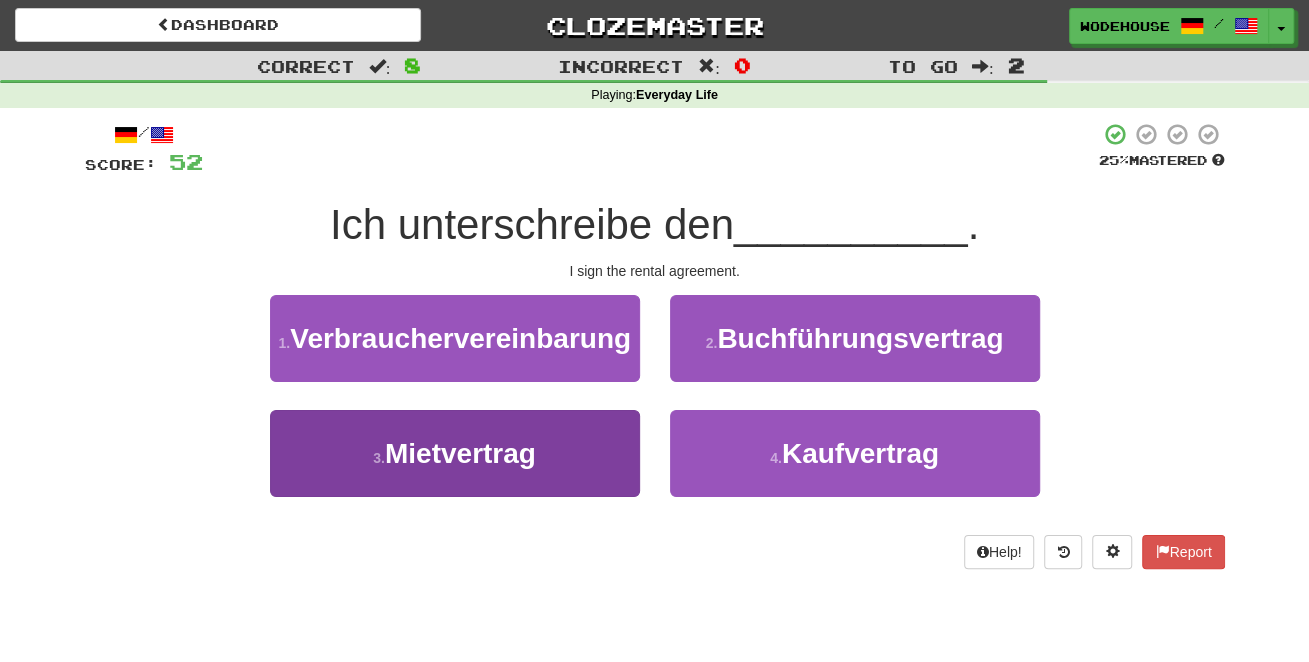 click on "3 .  Mietvertrag" at bounding box center (455, 453) 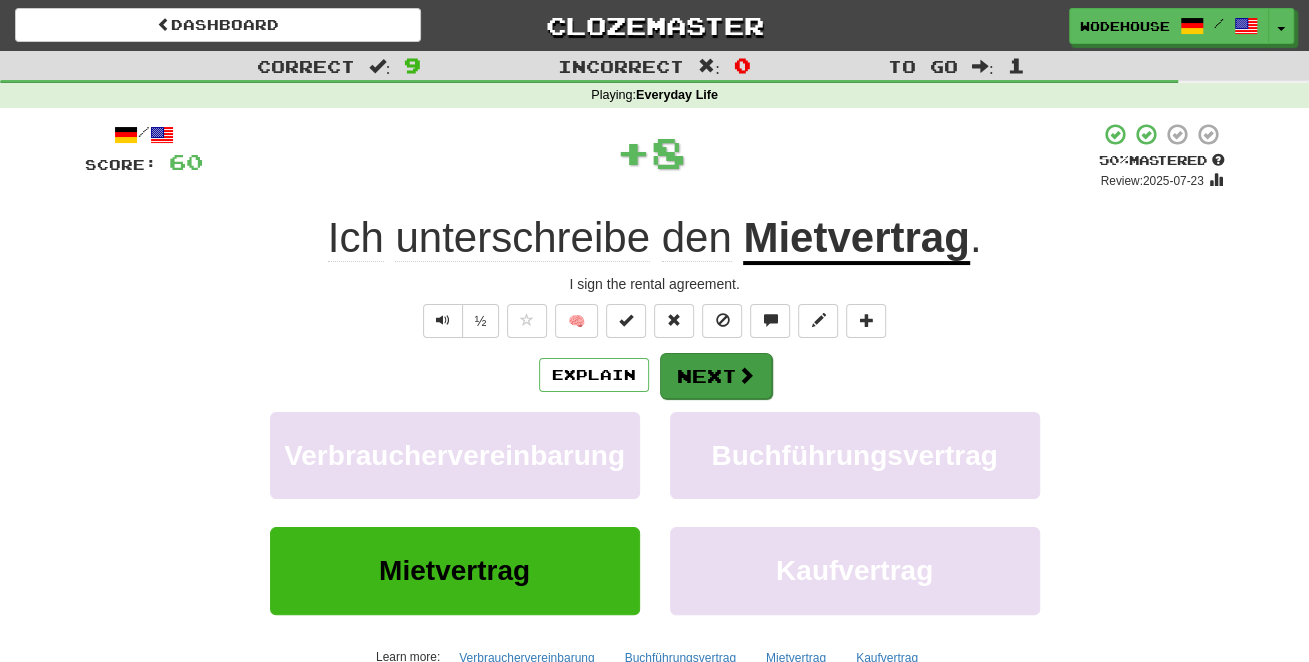 click on "Next" at bounding box center [716, 376] 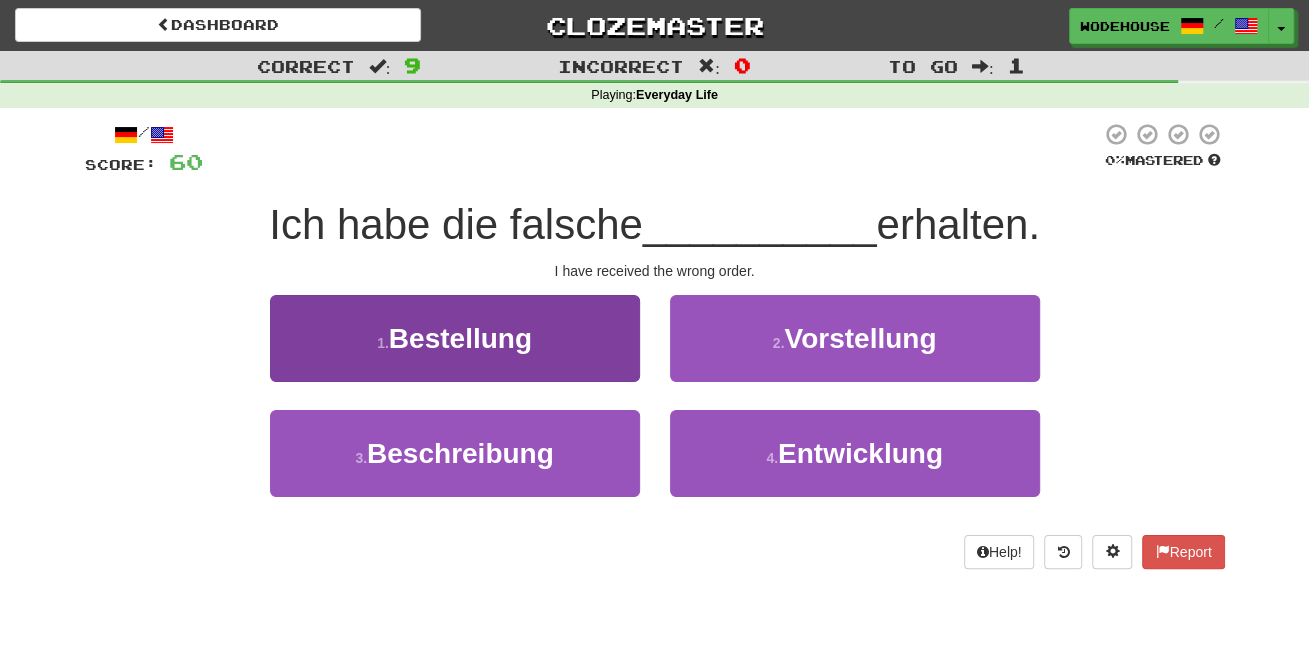 click on "1 .  Bestellung" at bounding box center [455, 338] 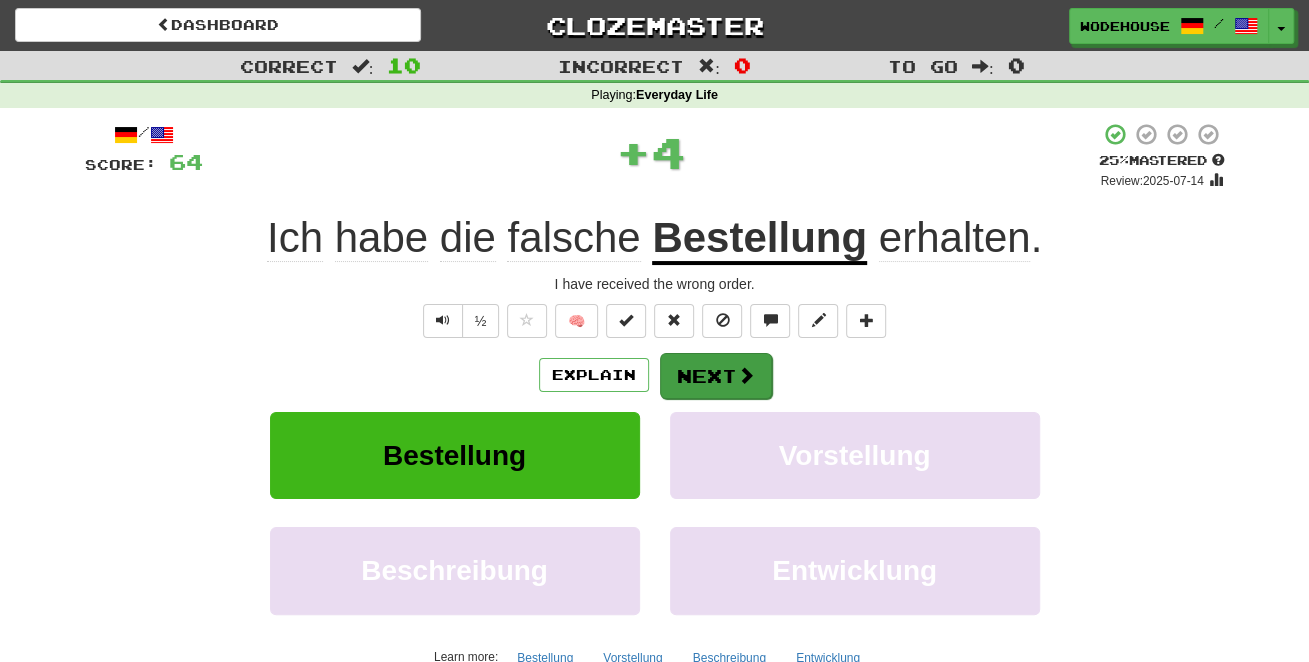 click on "Next" at bounding box center [716, 376] 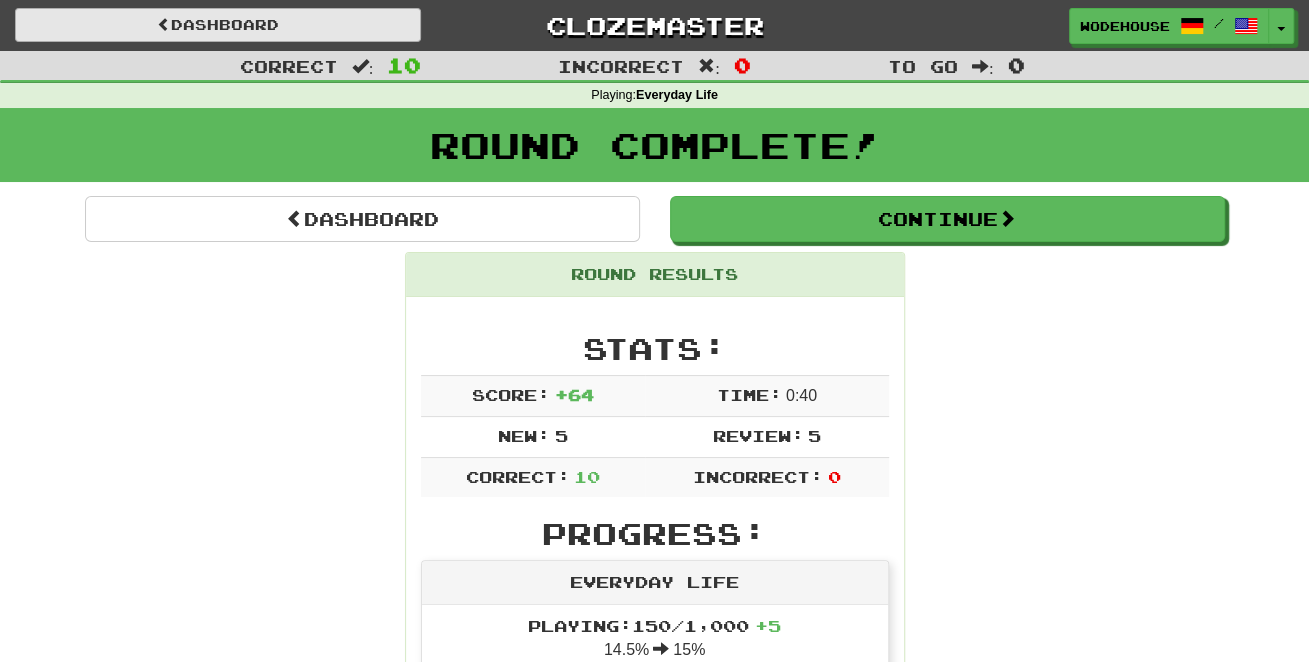 click on "Dashboard" at bounding box center [218, 25] 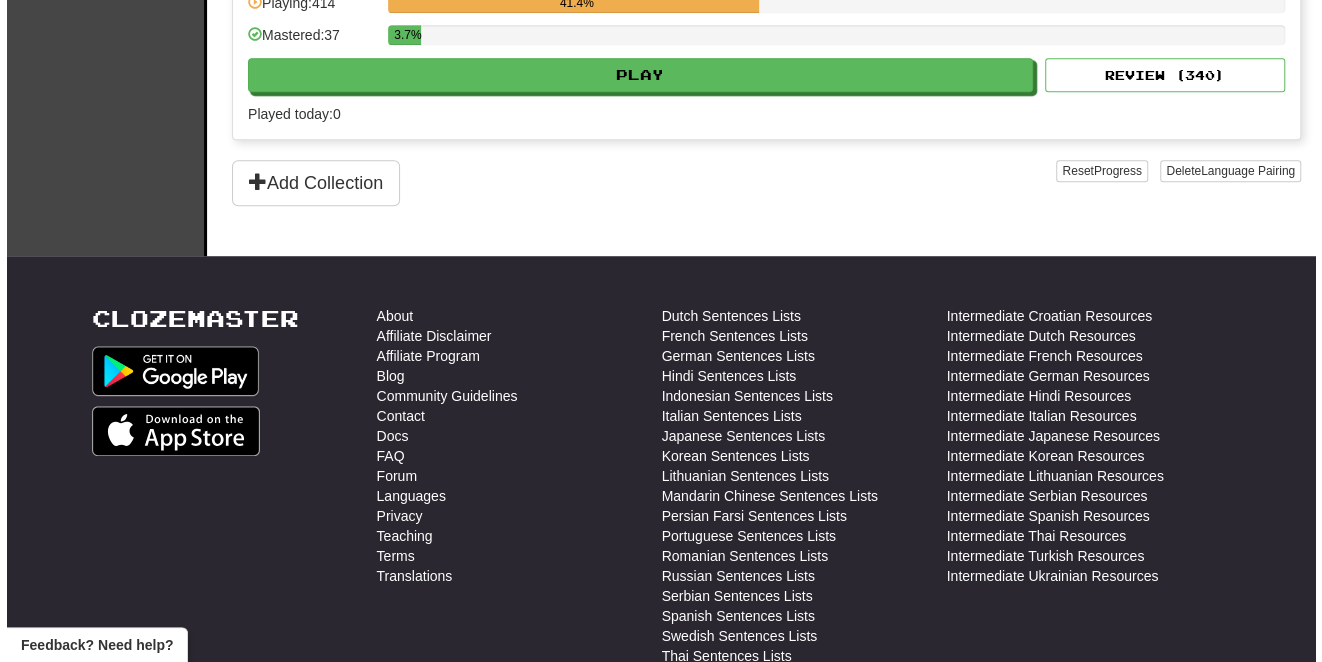 scroll, scrollTop: 633, scrollLeft: 0, axis: vertical 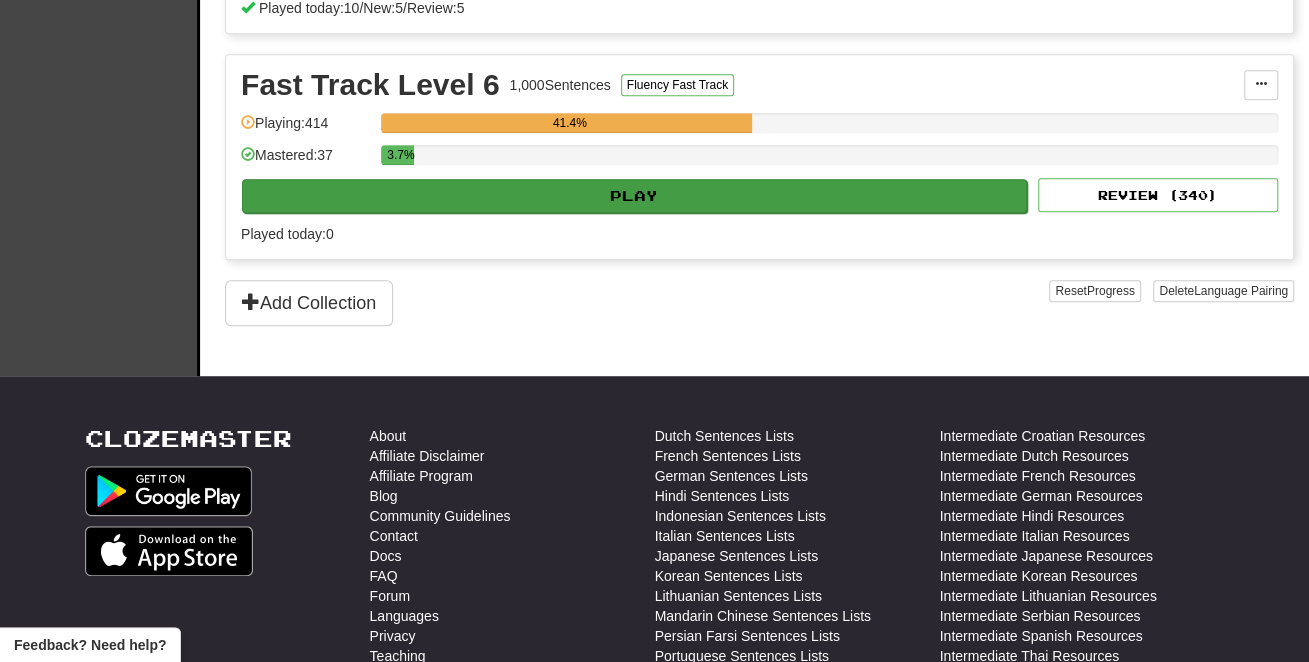 click on "Play" at bounding box center (634, 196) 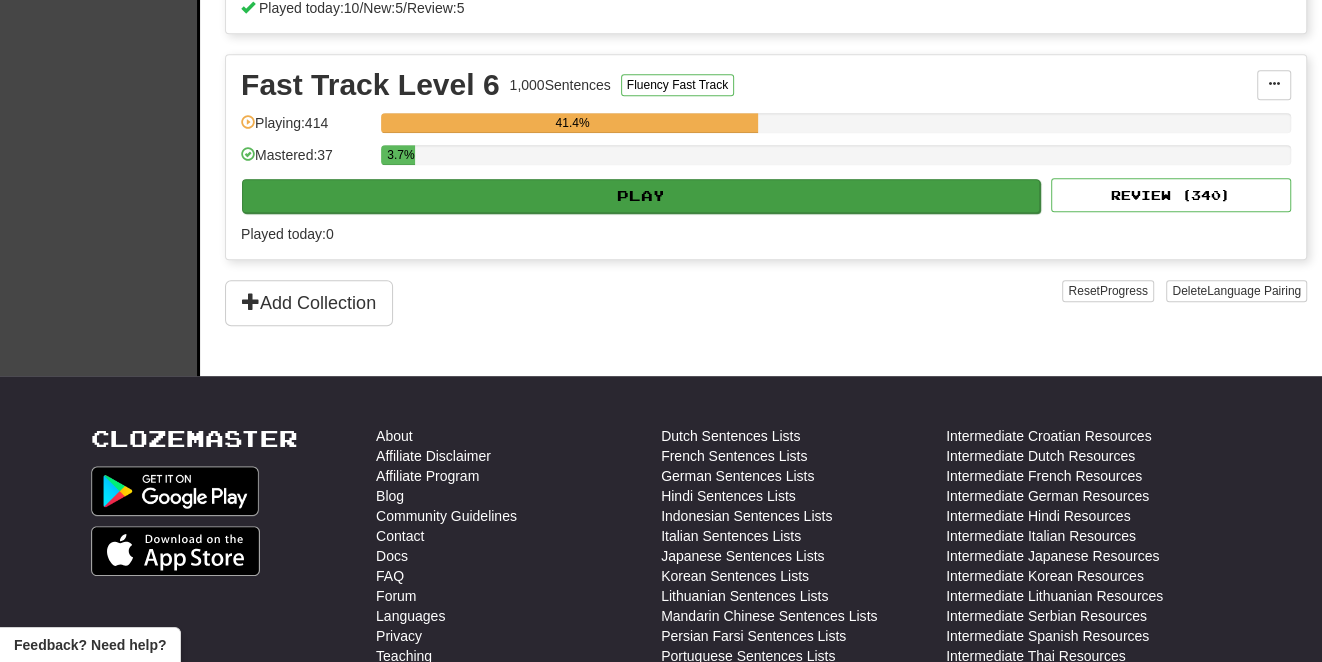 select on "**" 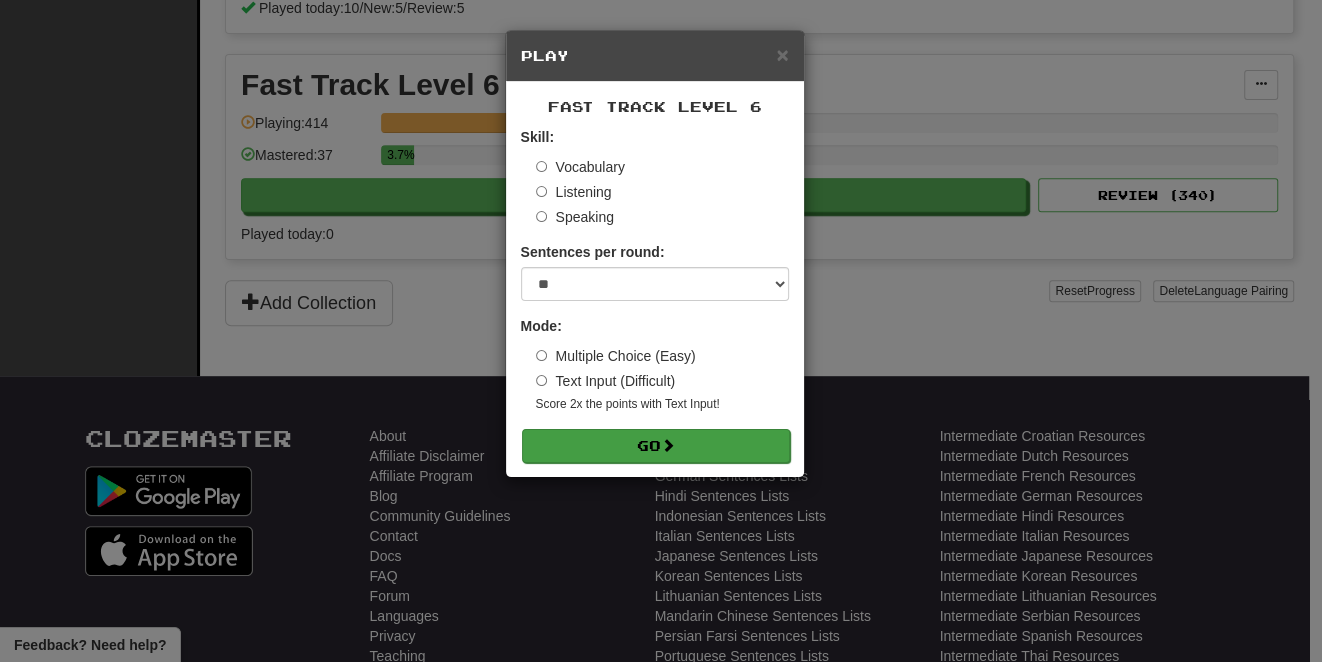 click on "Go" at bounding box center [656, 446] 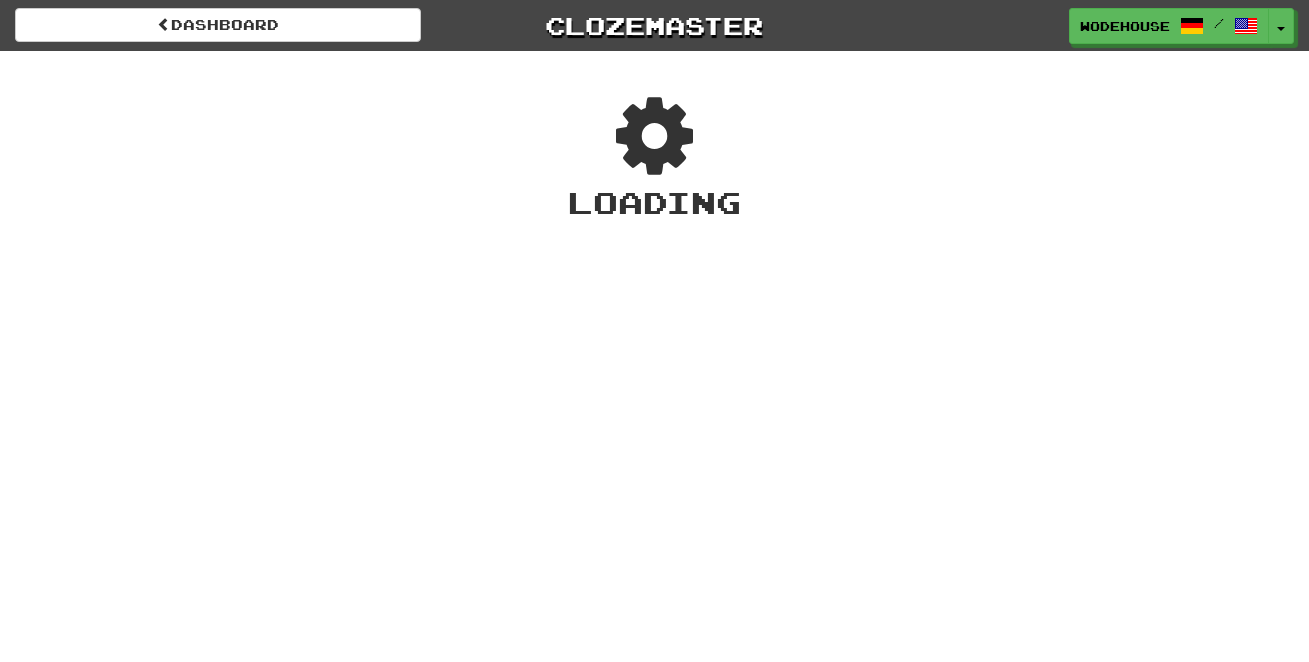 scroll, scrollTop: 0, scrollLeft: 0, axis: both 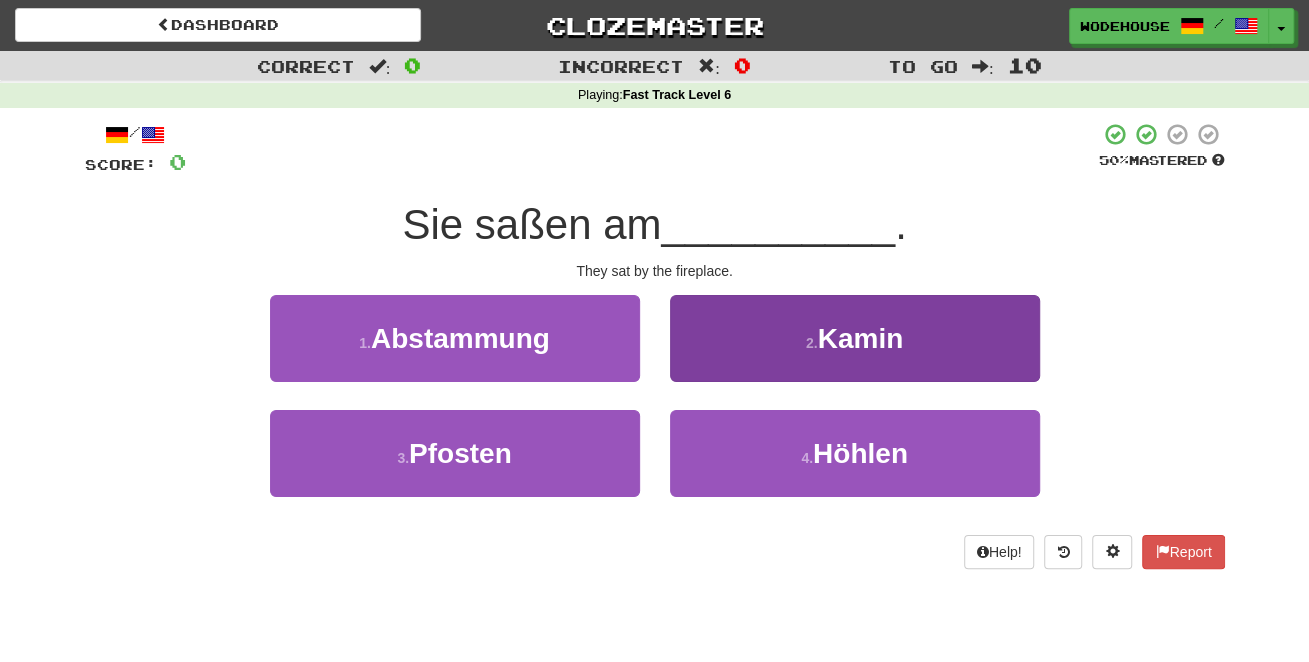 click on "2 .  Kamin" at bounding box center [855, 338] 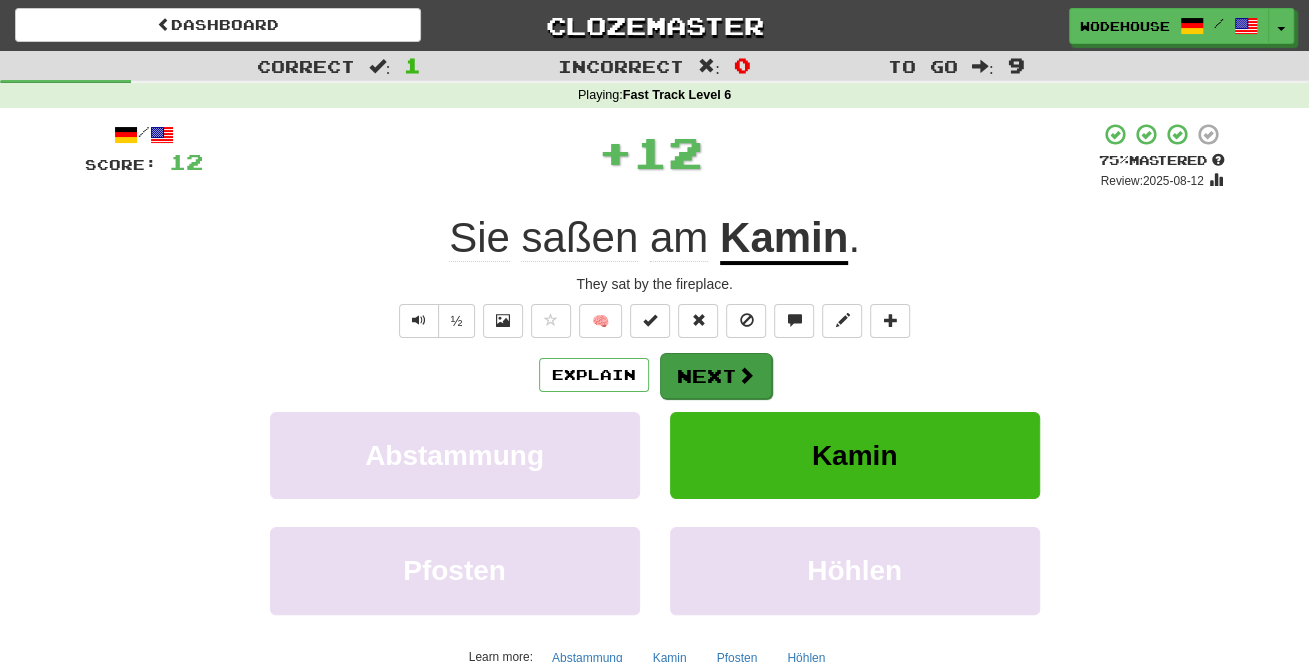 click at bounding box center (746, 375) 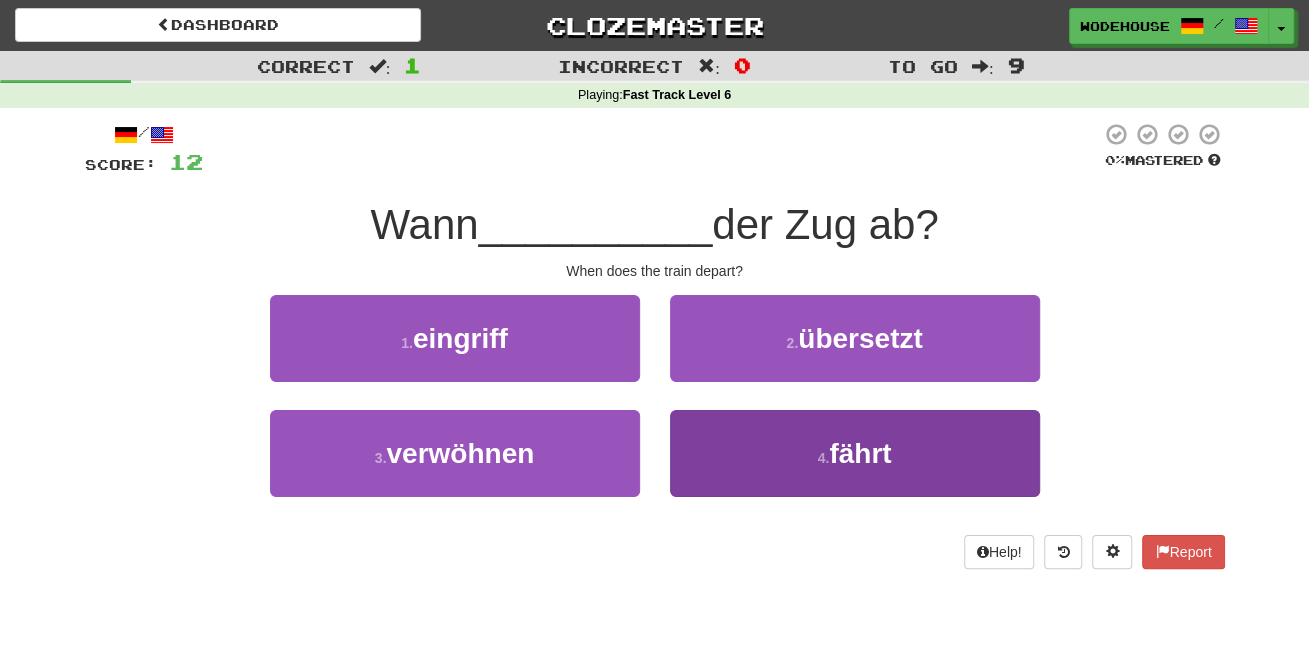 click on "4 .  fährt" at bounding box center (855, 453) 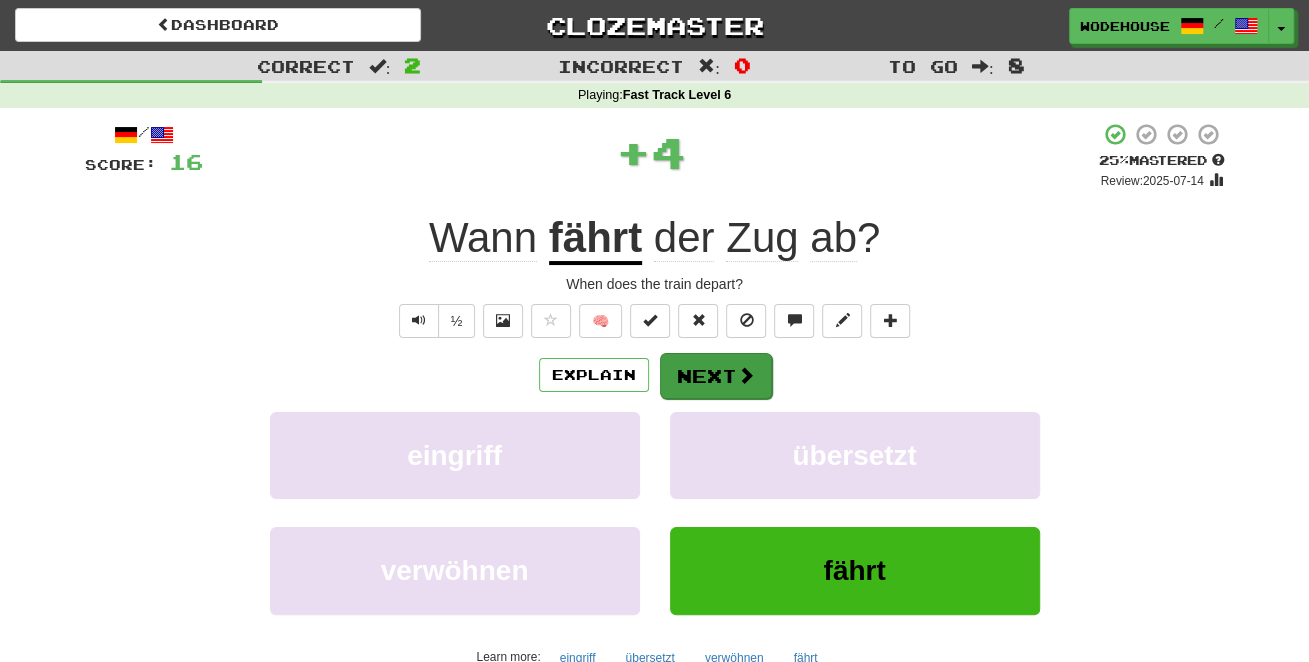 click on "Next" at bounding box center (716, 376) 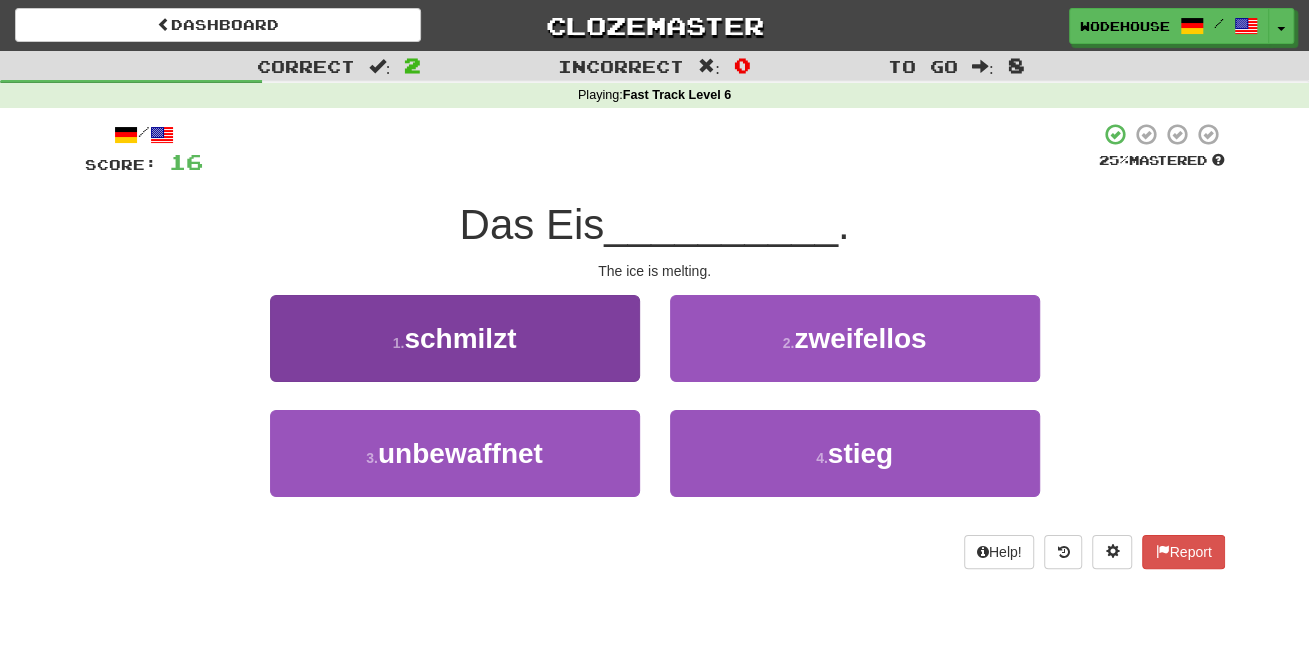 click on "1 .  schmilzt" at bounding box center (455, 338) 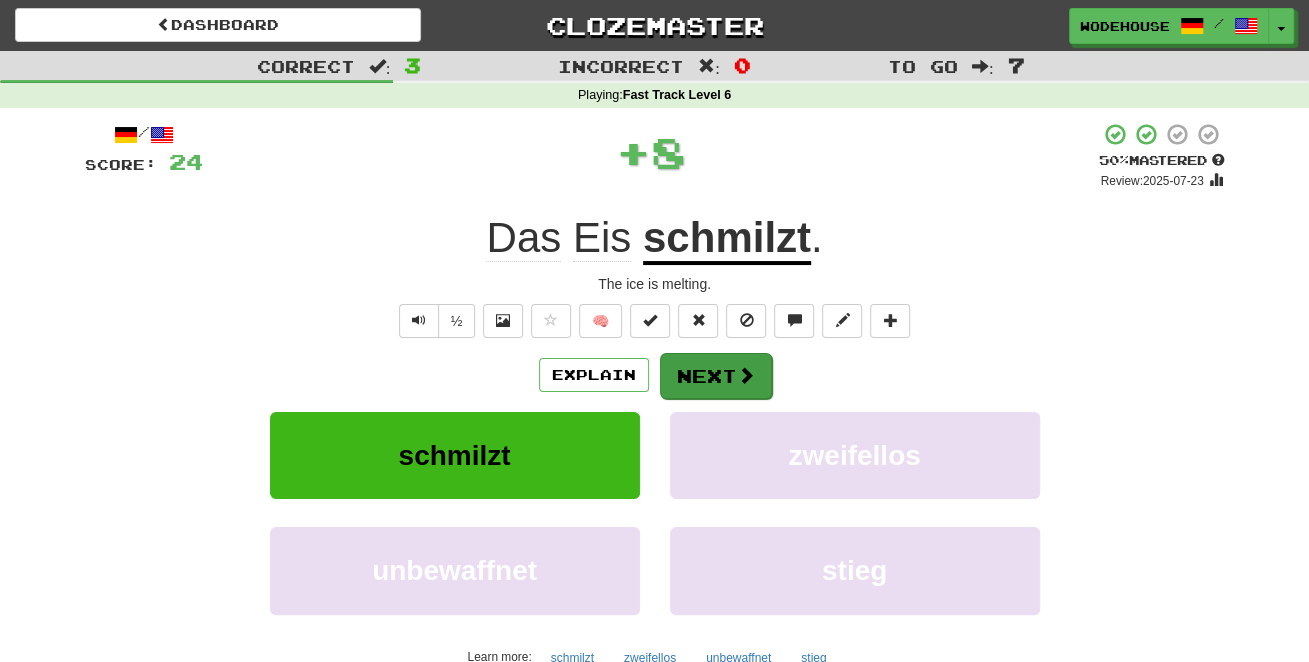 click at bounding box center (746, 375) 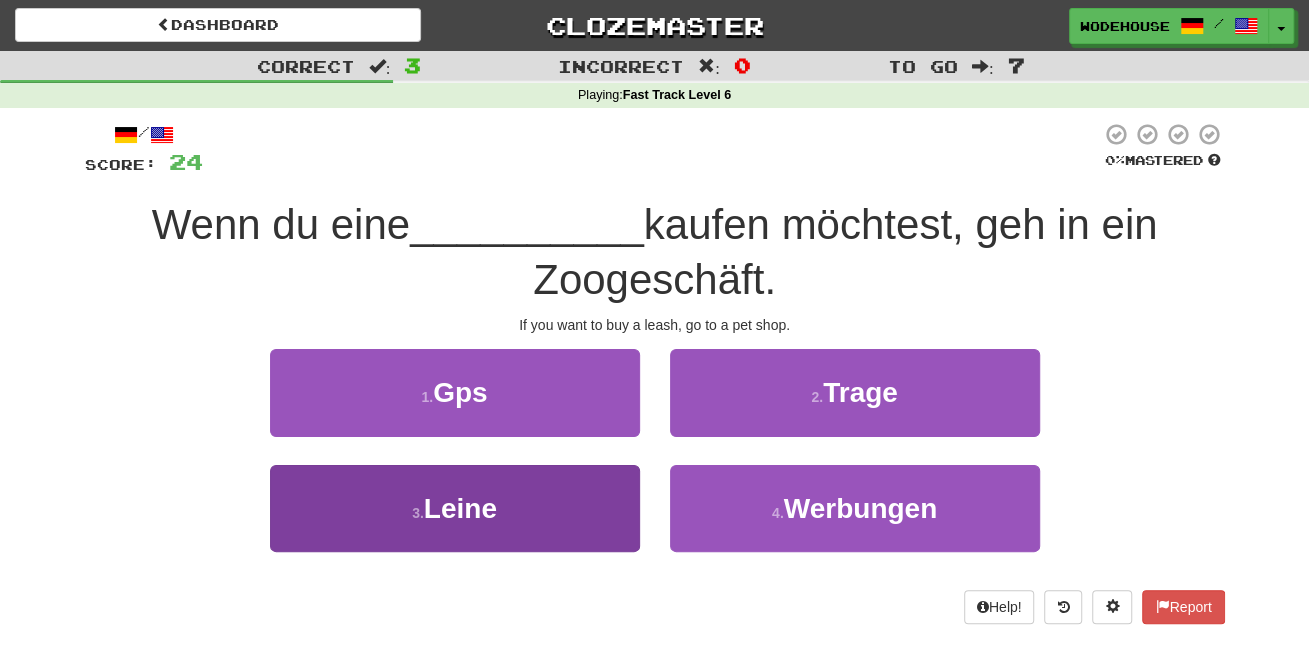 click on "3 .  Leine" at bounding box center (455, 508) 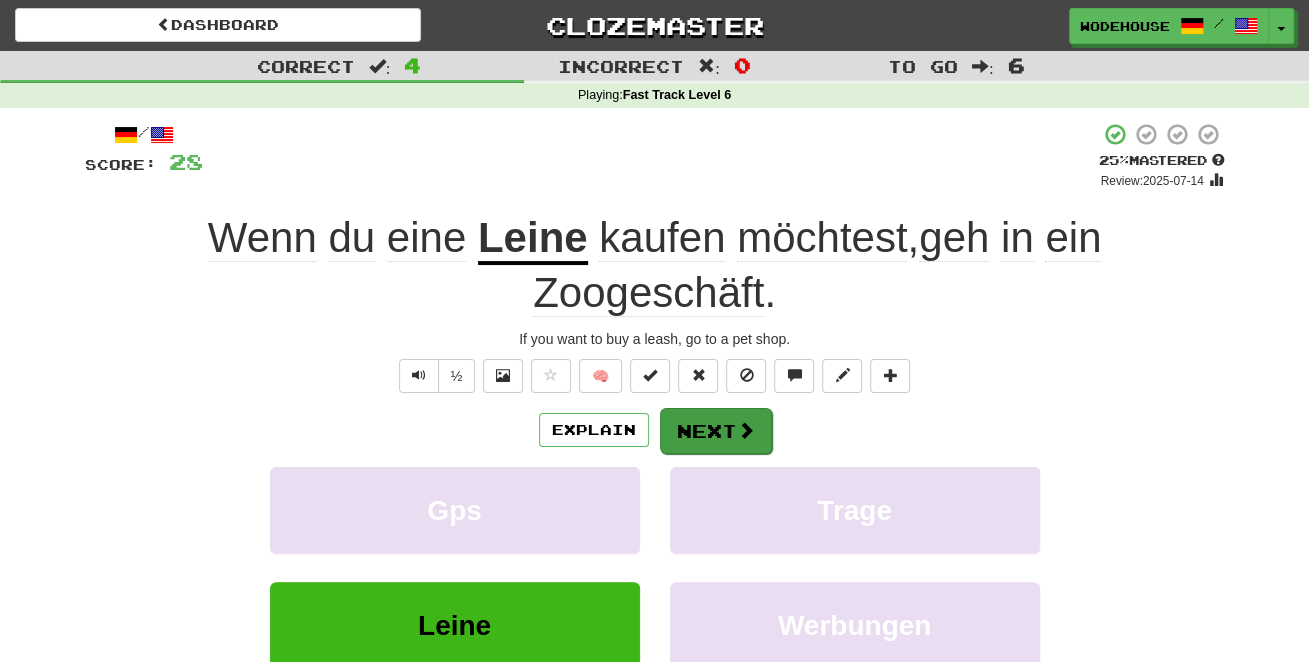 click on "Next" at bounding box center [716, 431] 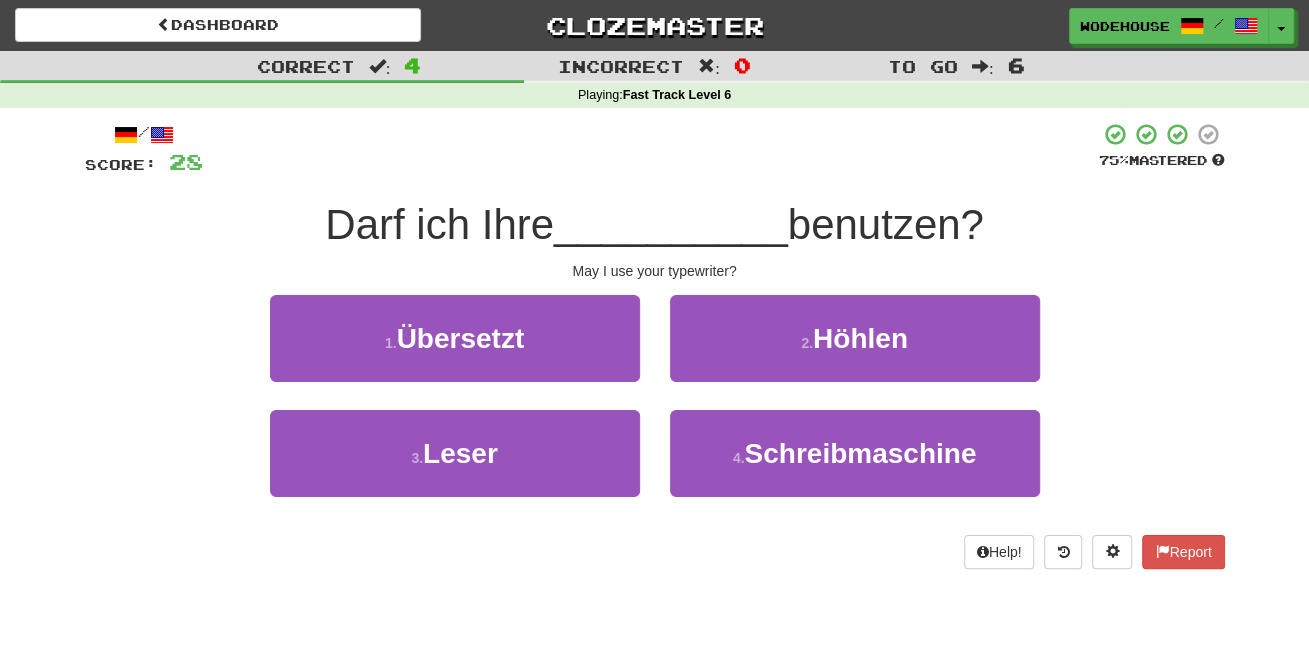 click on "4 .  Schreibmaschine" at bounding box center (855, 453) 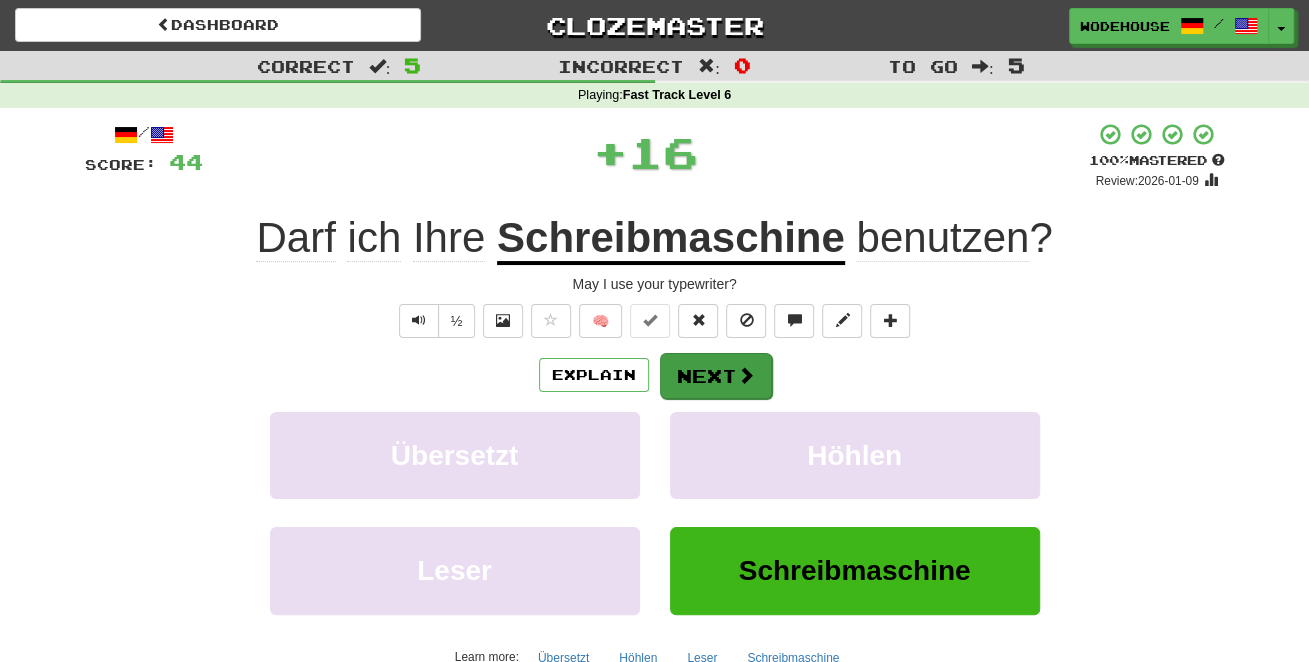click on "Next" at bounding box center (716, 376) 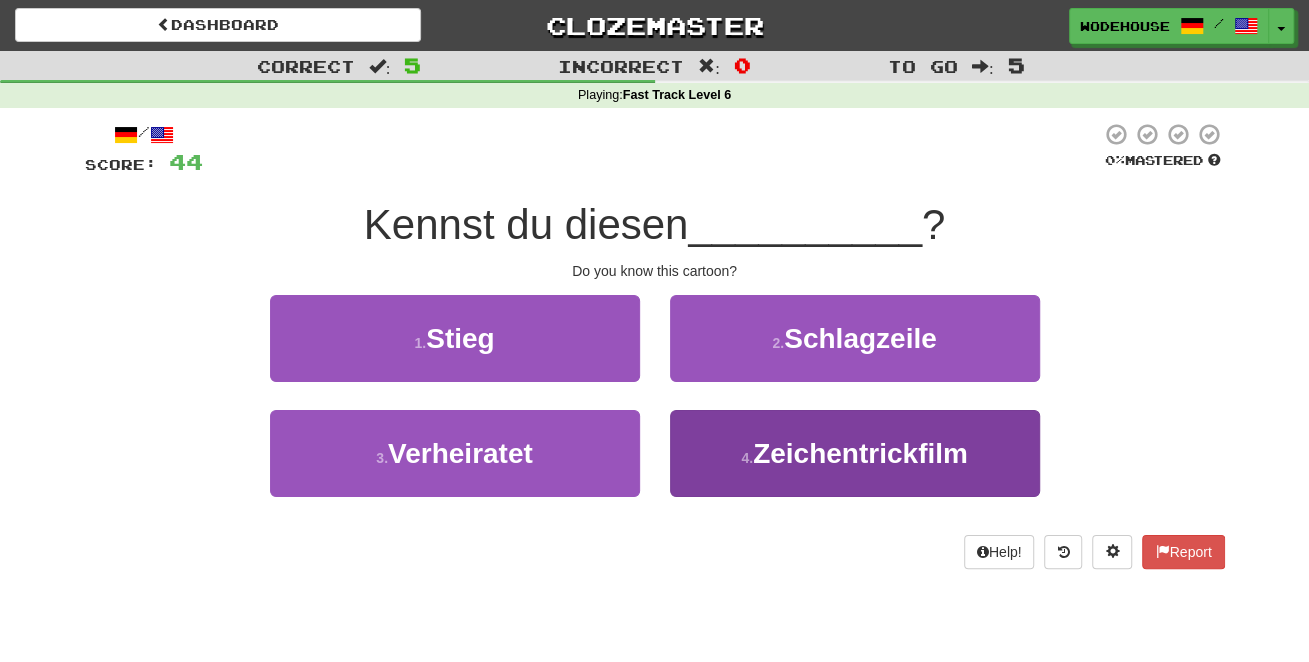 click on "4 ." at bounding box center [747, 458] 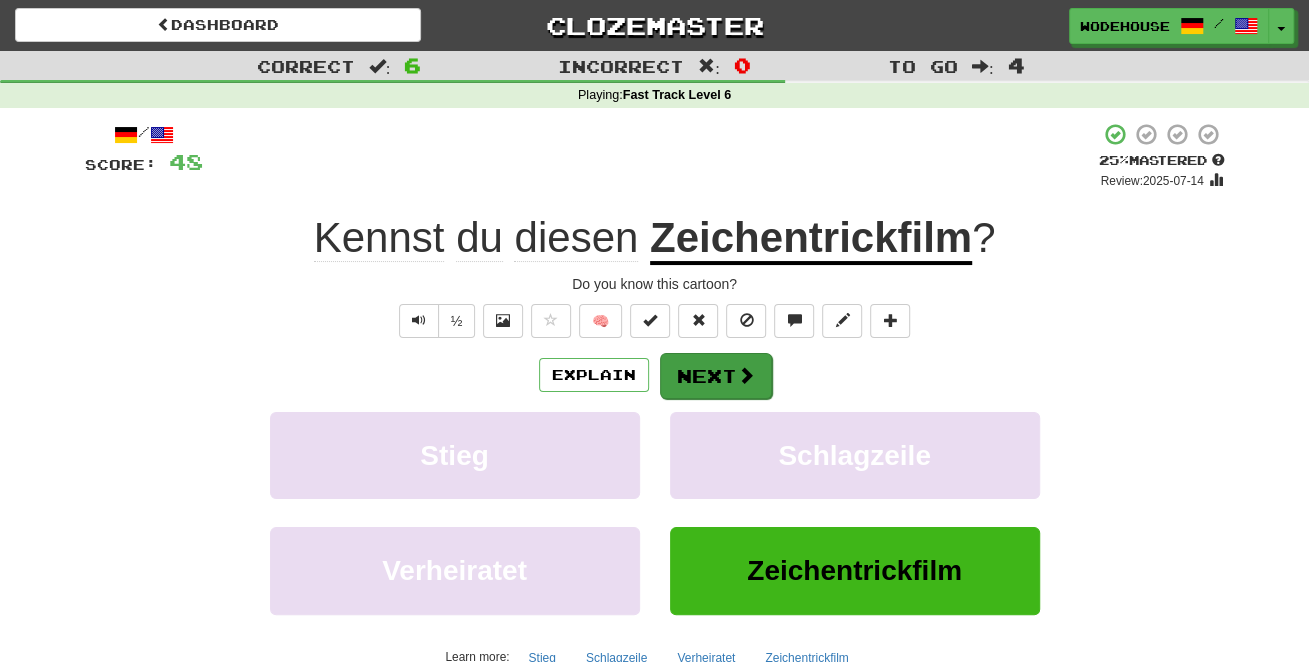 click at bounding box center (746, 375) 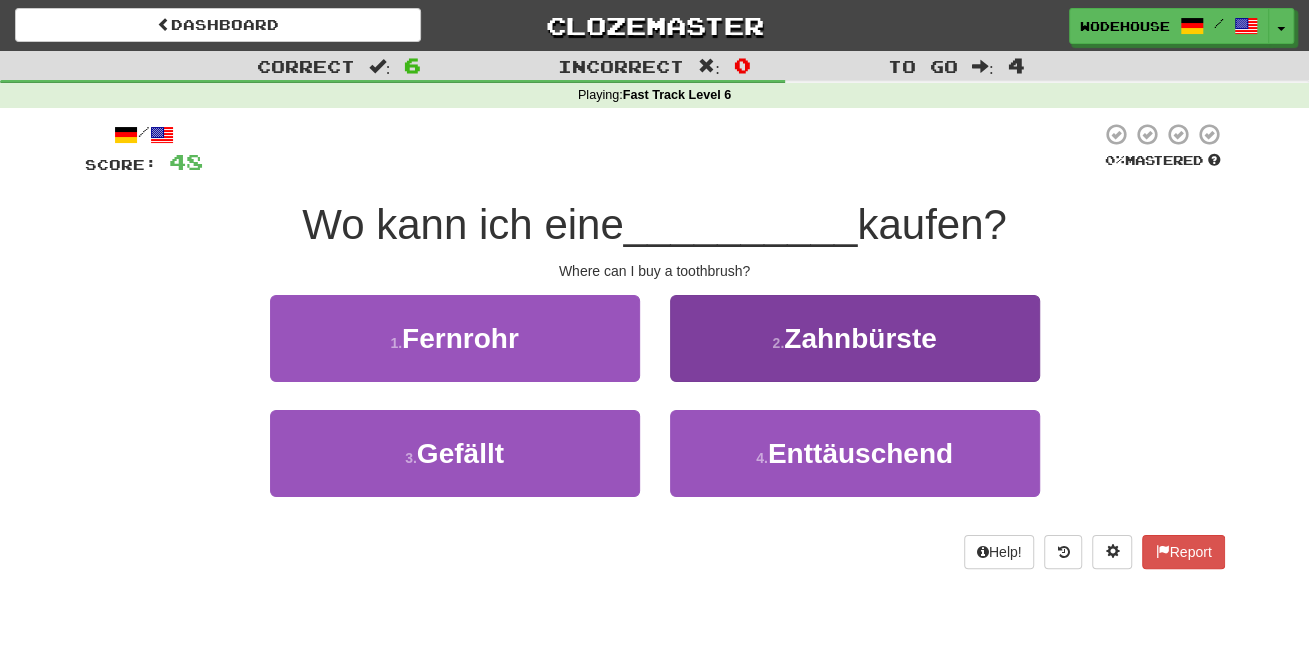 click on "2 ." at bounding box center (778, 343) 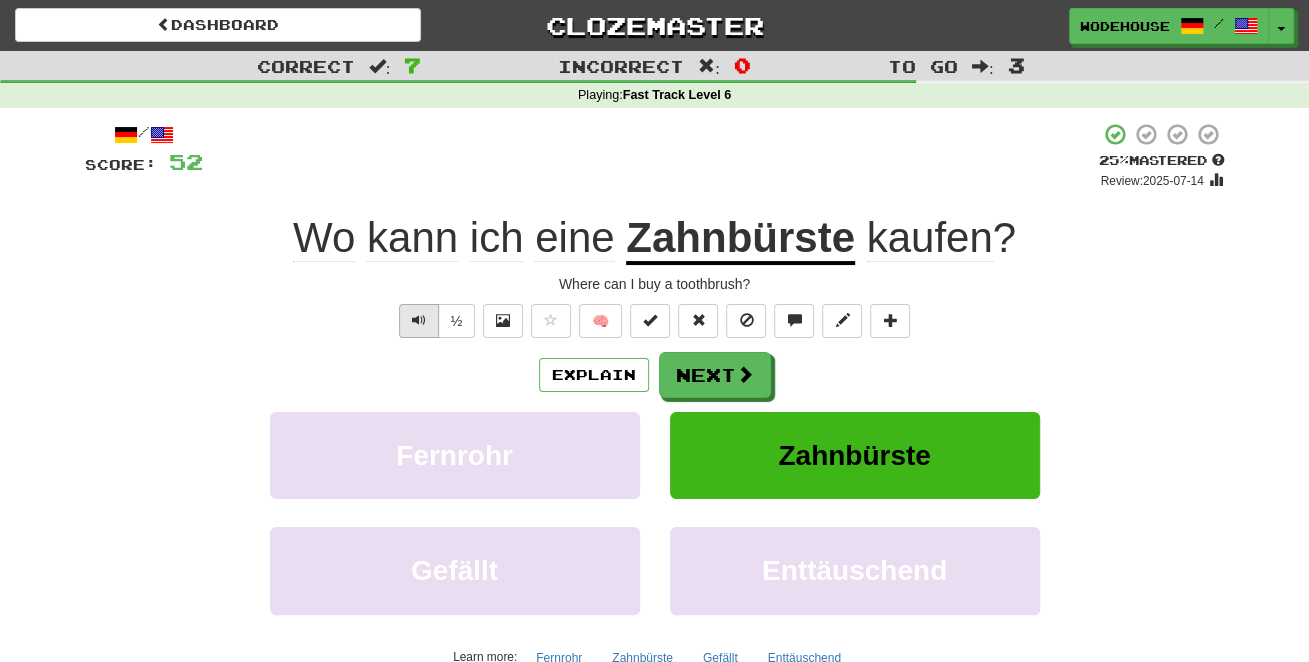 click at bounding box center (419, 321) 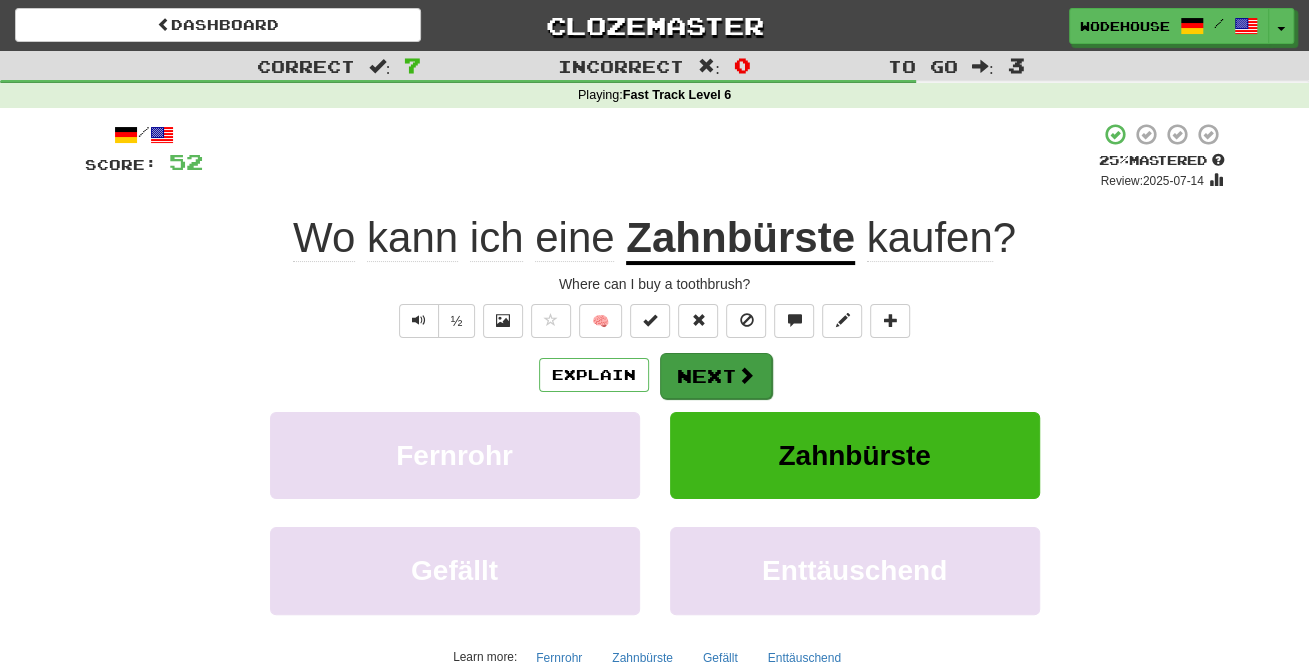 click on "Next" at bounding box center (716, 376) 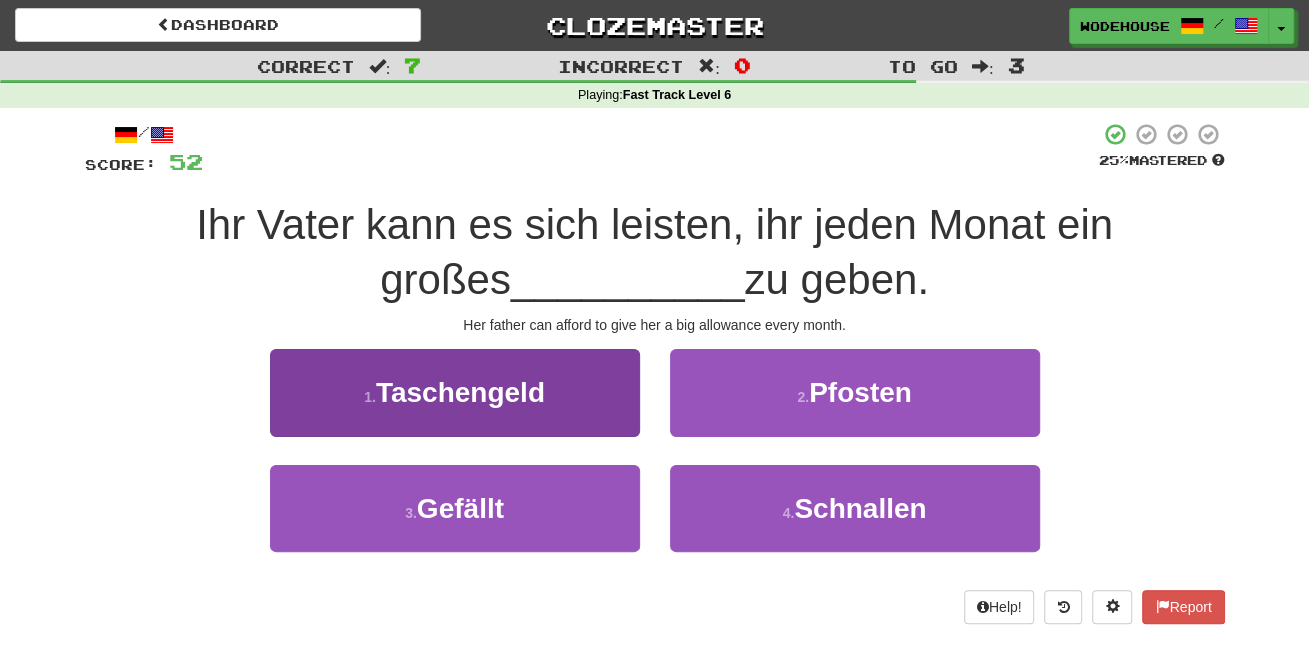 click on "1 .  Taschengeld" at bounding box center [455, 392] 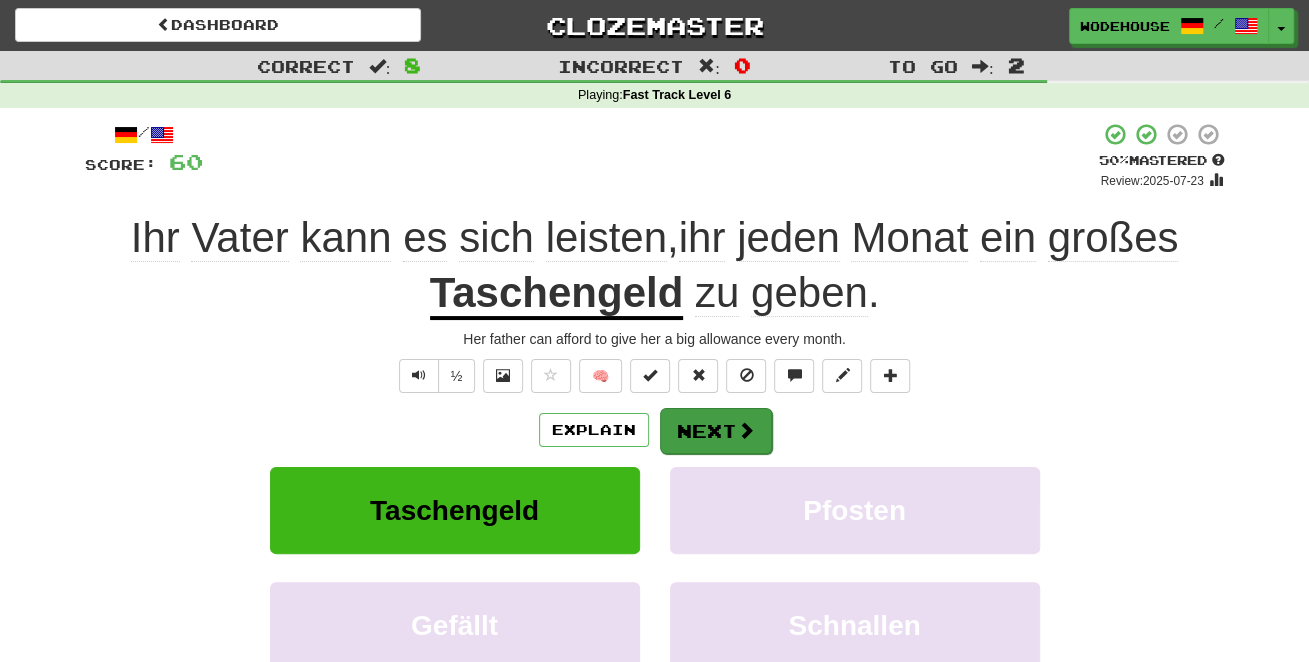 click on "Next" at bounding box center (716, 431) 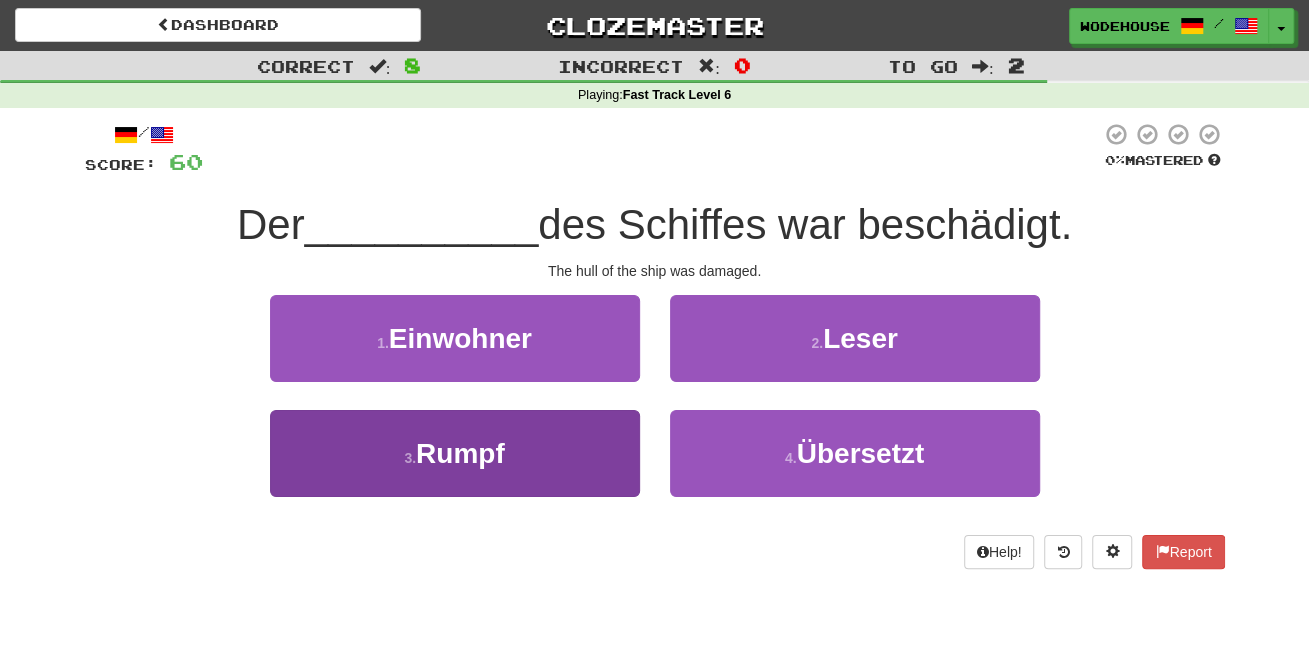 click on "3 .  Rumpf" at bounding box center [455, 453] 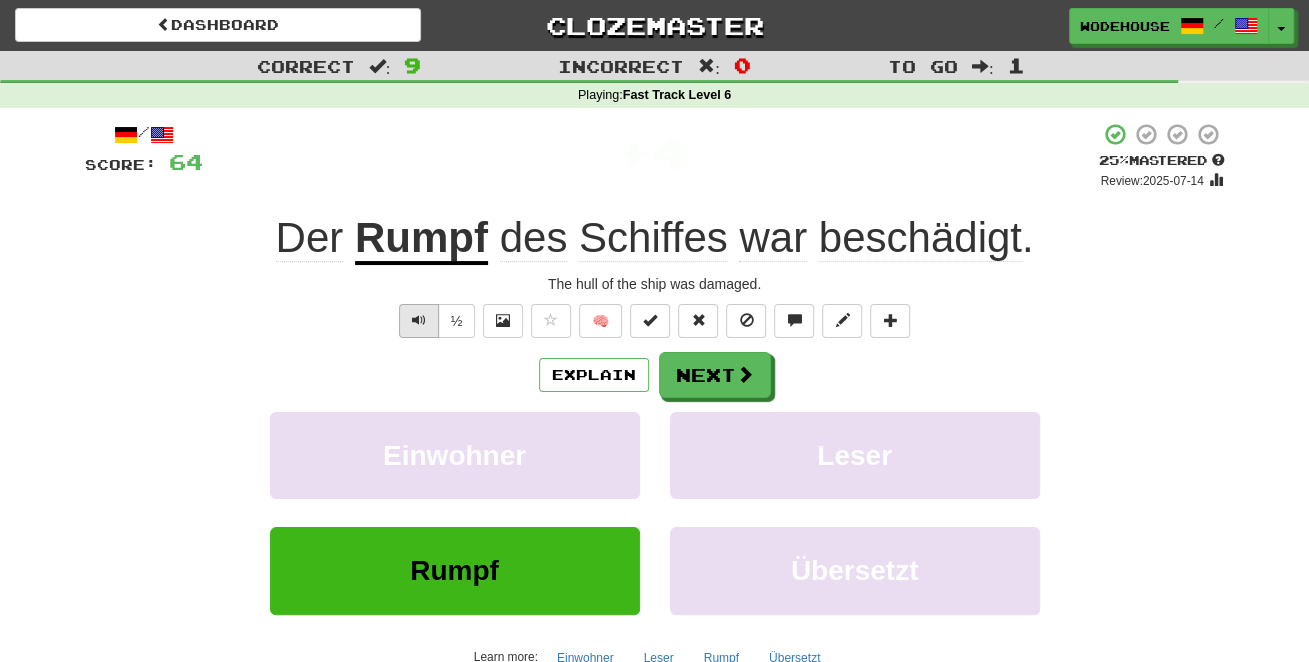 click at bounding box center [419, 320] 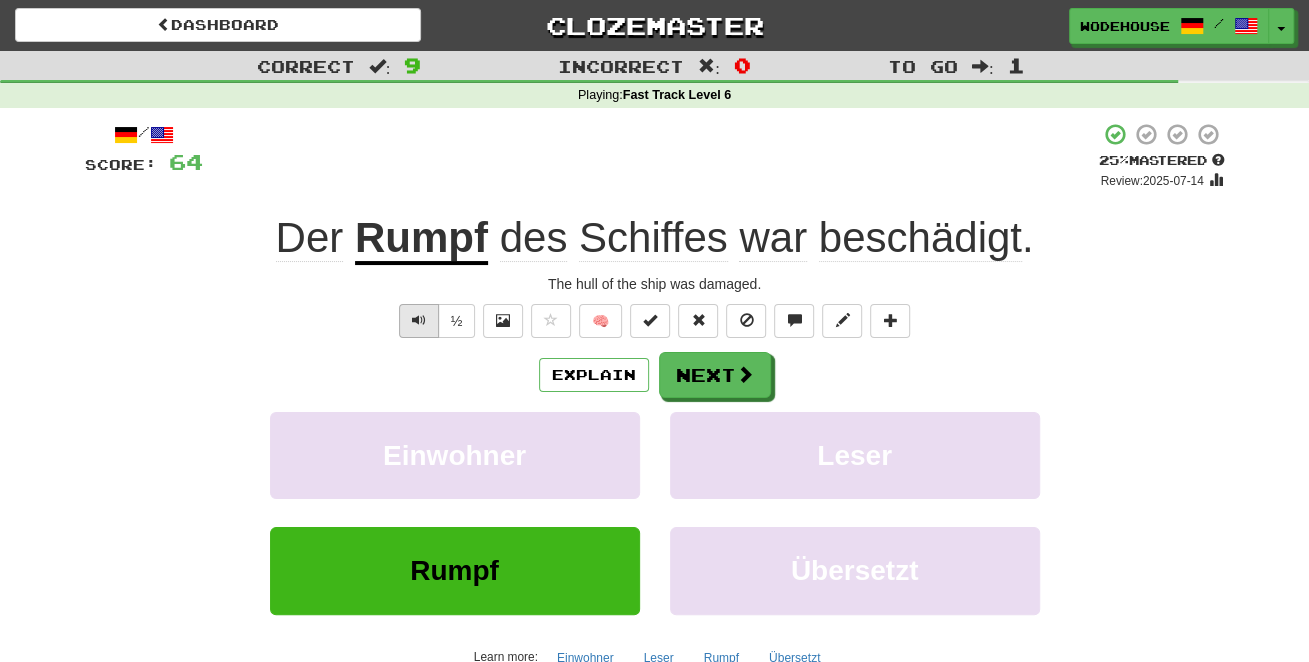 click at bounding box center [419, 320] 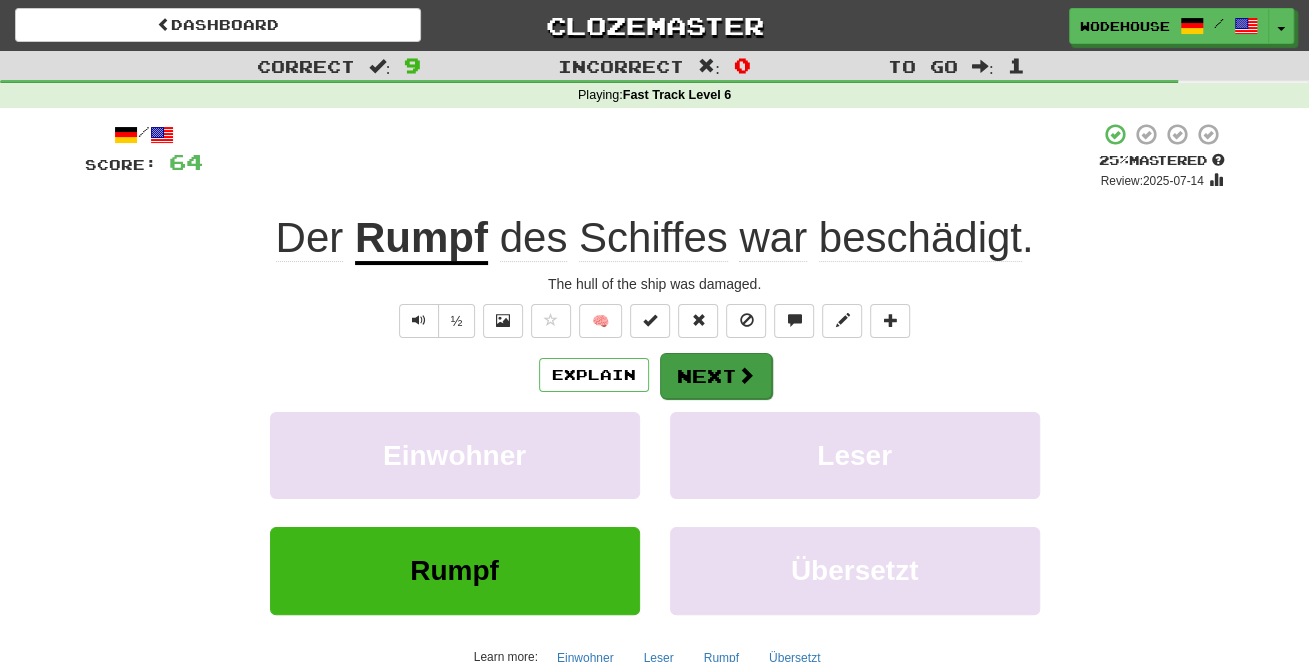 click at bounding box center [746, 375] 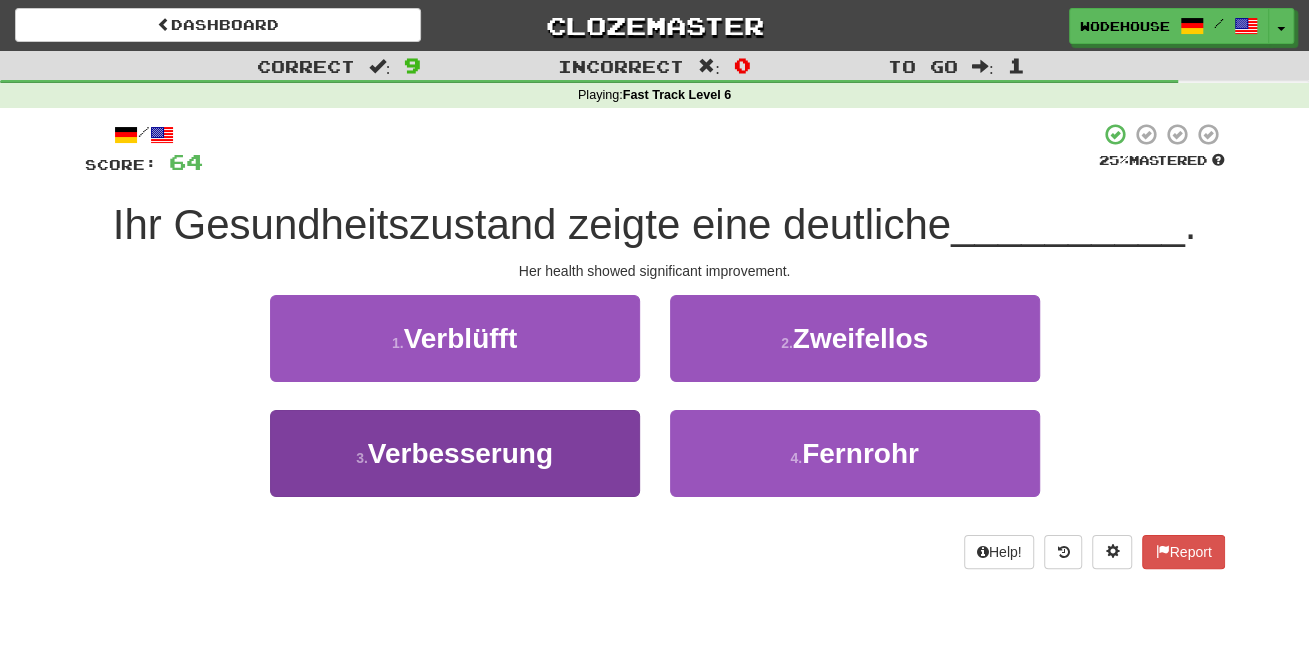 click on "3 .  Verbesserung" at bounding box center (455, 453) 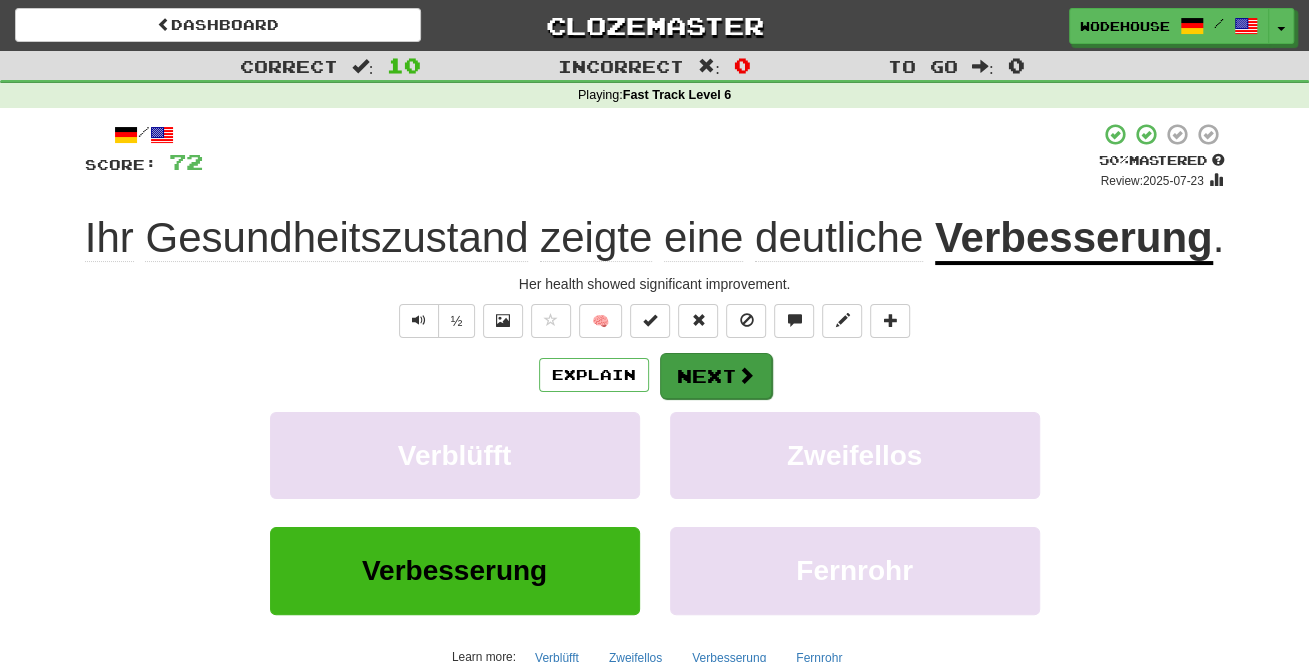 click at bounding box center (746, 375) 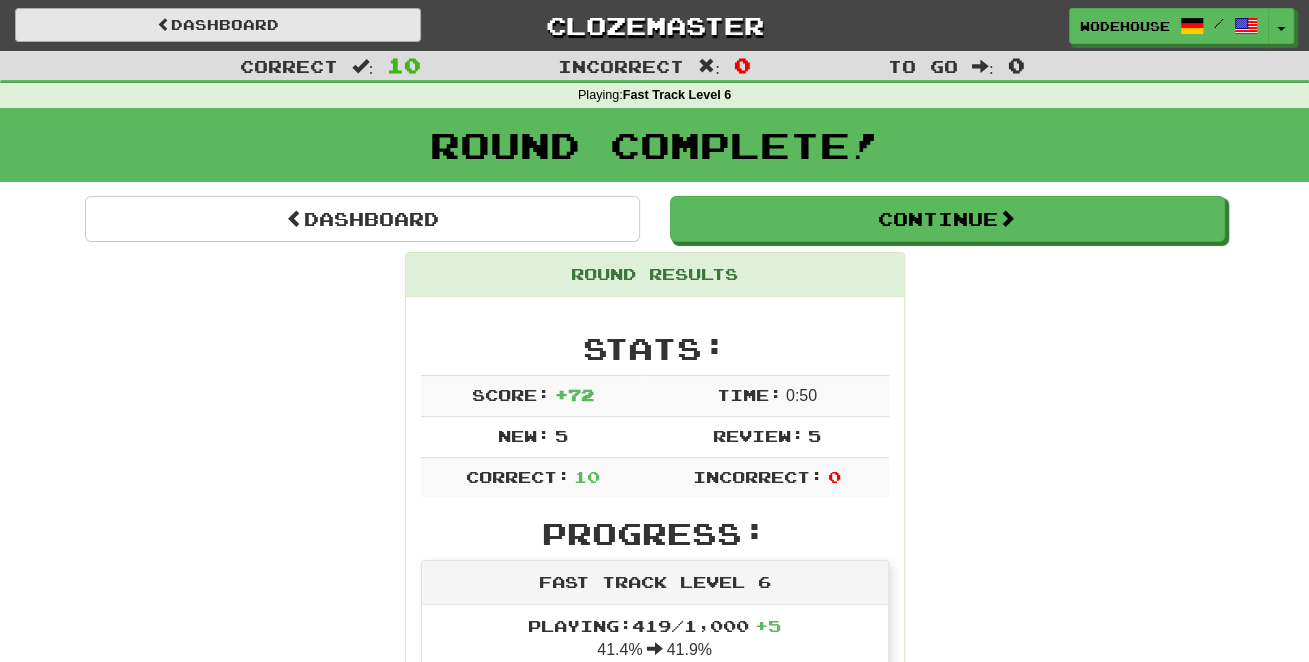 click on "Dashboard" at bounding box center (218, 25) 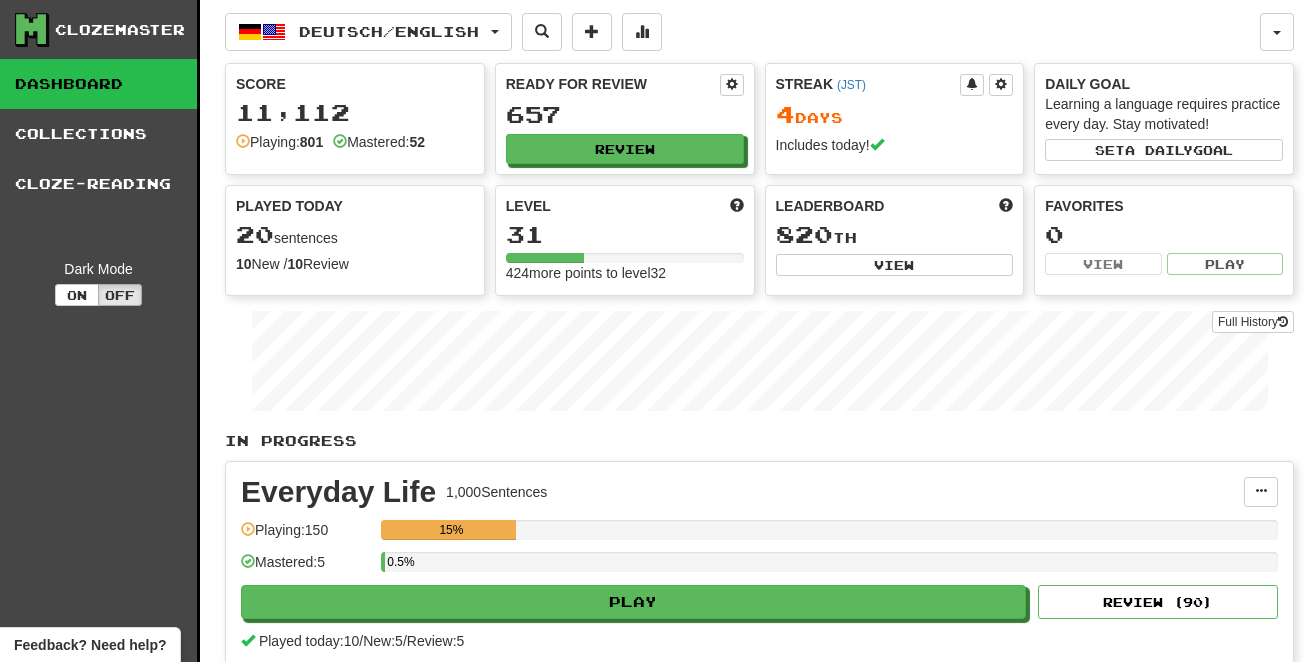 scroll, scrollTop: 0, scrollLeft: 0, axis: both 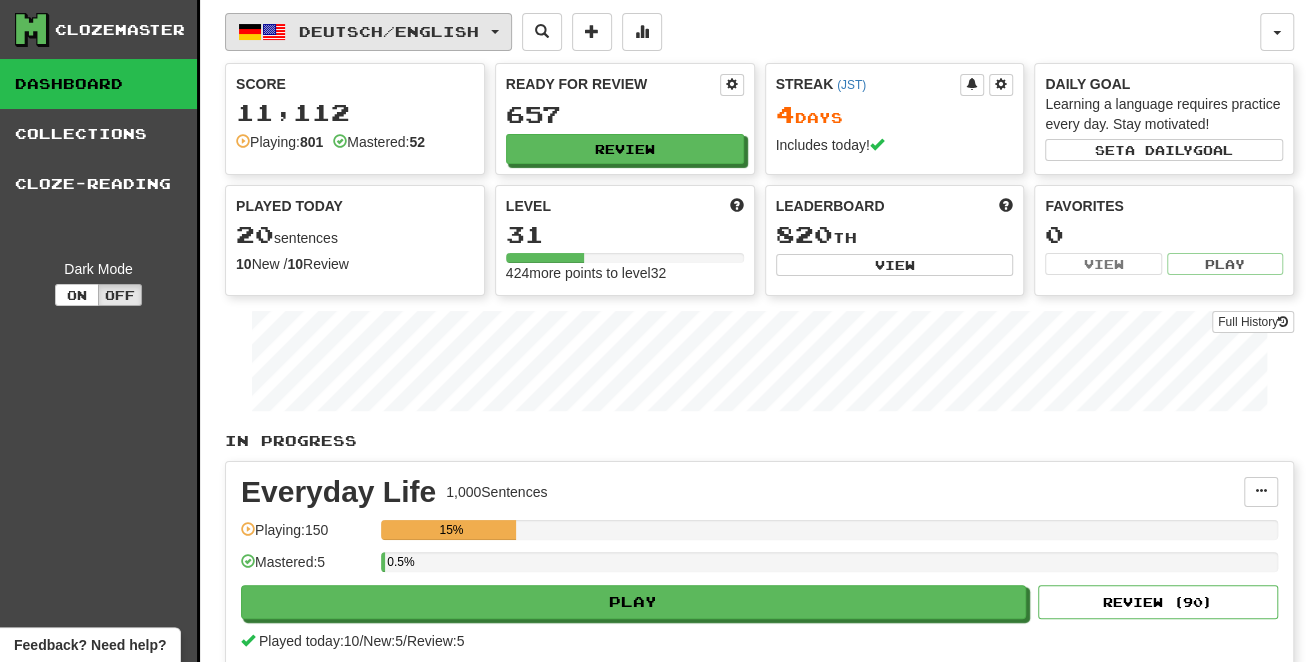click on "Deutsch  /  English" at bounding box center (389, 31) 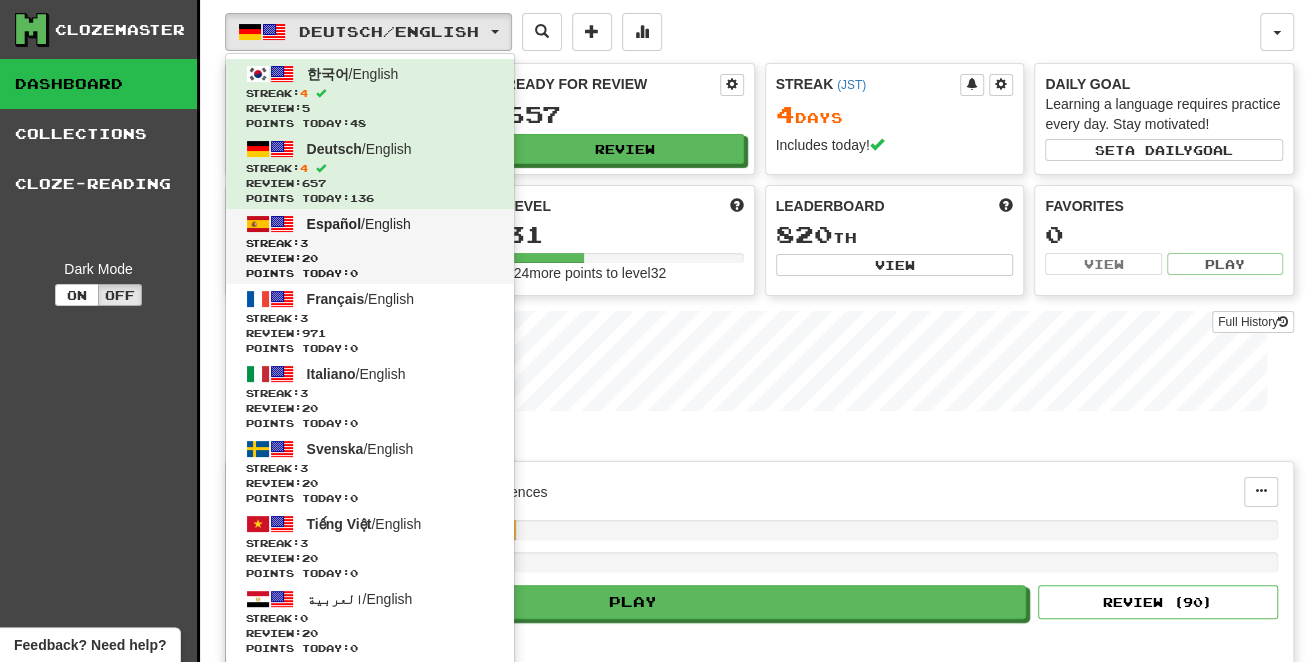 click on "Español  /  English" at bounding box center (359, 224) 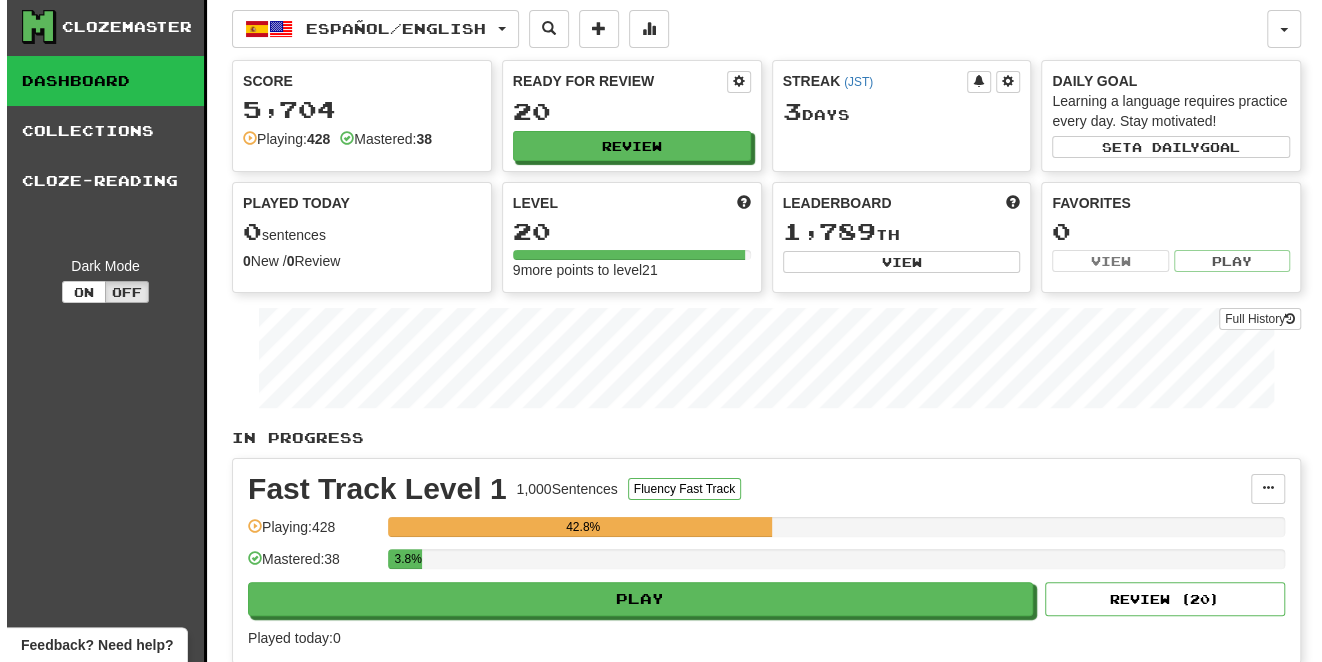 scroll, scrollTop: 19, scrollLeft: 0, axis: vertical 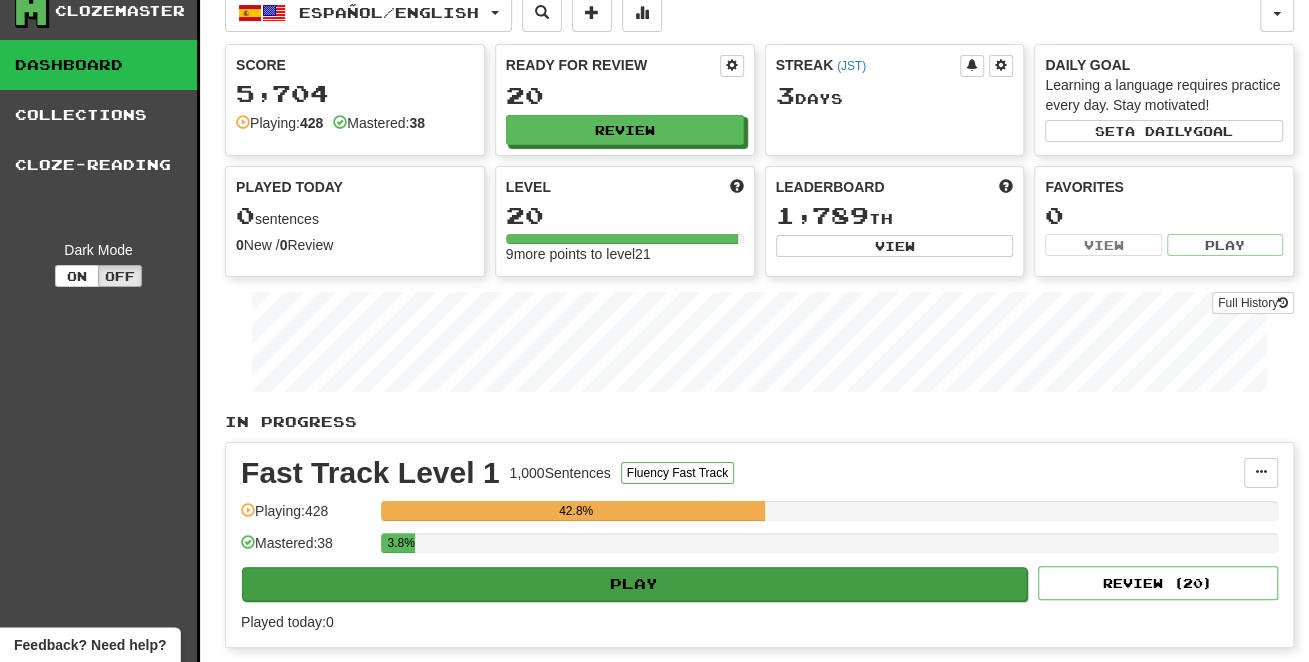 click on "Play" at bounding box center [634, 584] 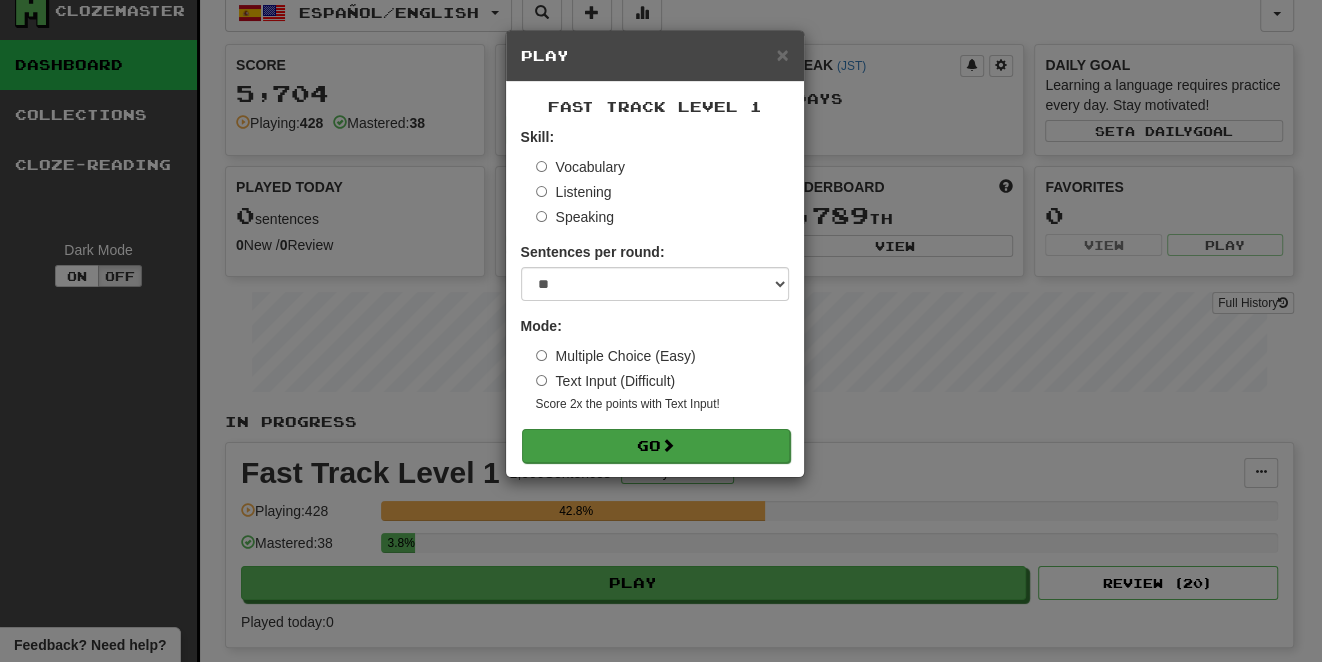 click on "Go" at bounding box center (656, 446) 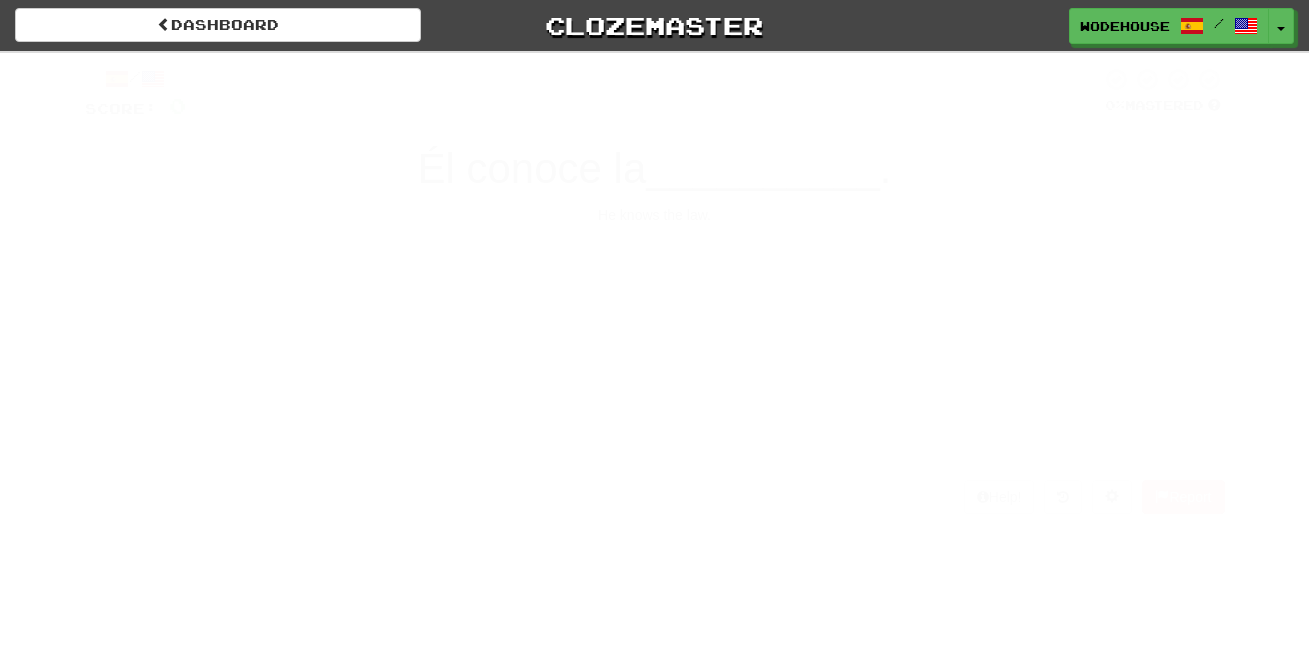 scroll, scrollTop: 0, scrollLeft: 0, axis: both 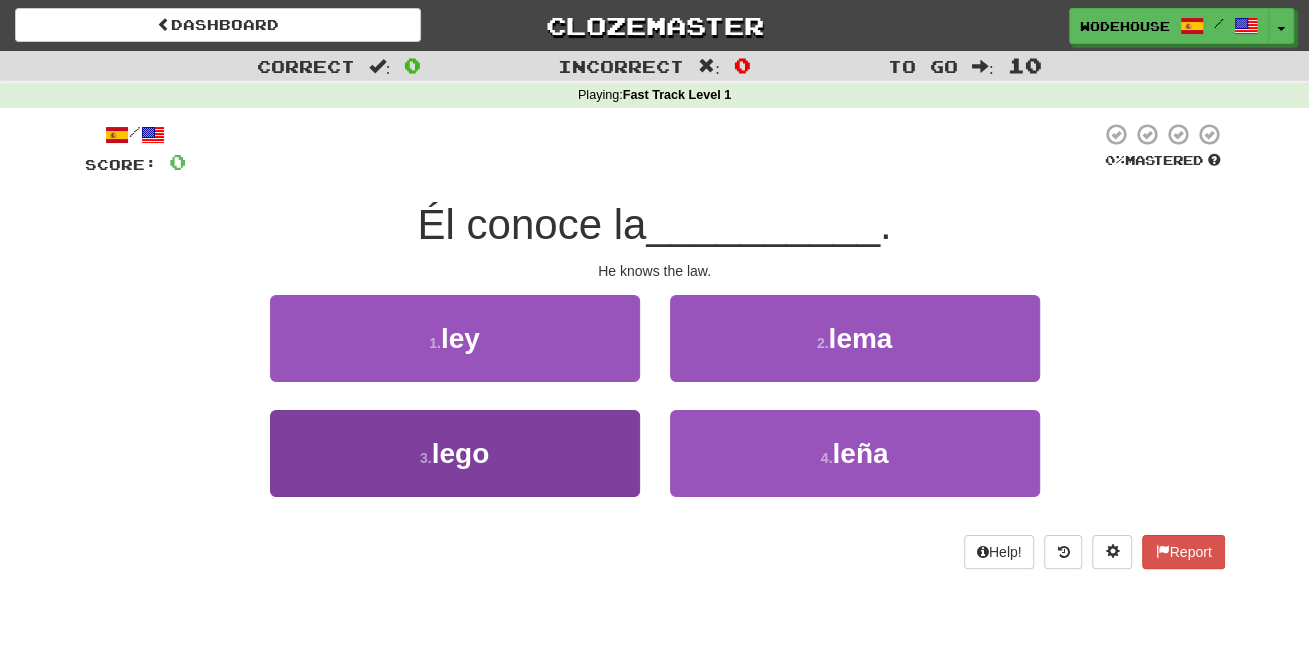 click on "3 .  lego" at bounding box center [455, 453] 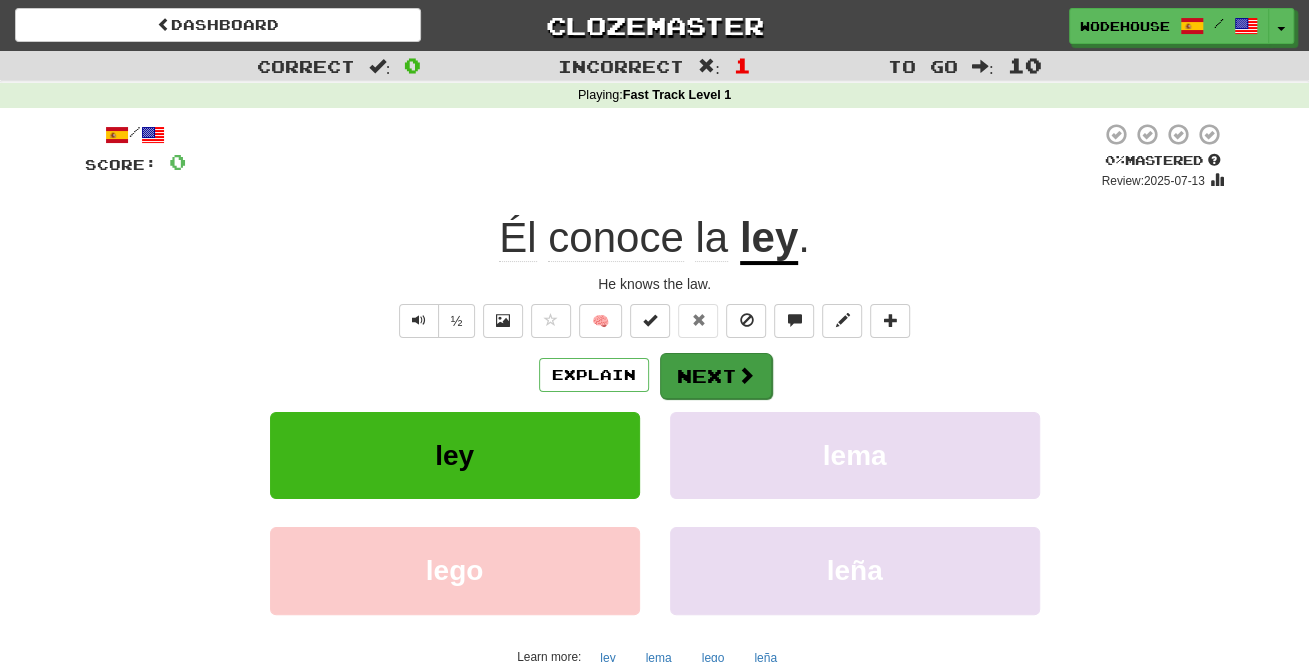 click on "Next" at bounding box center (716, 376) 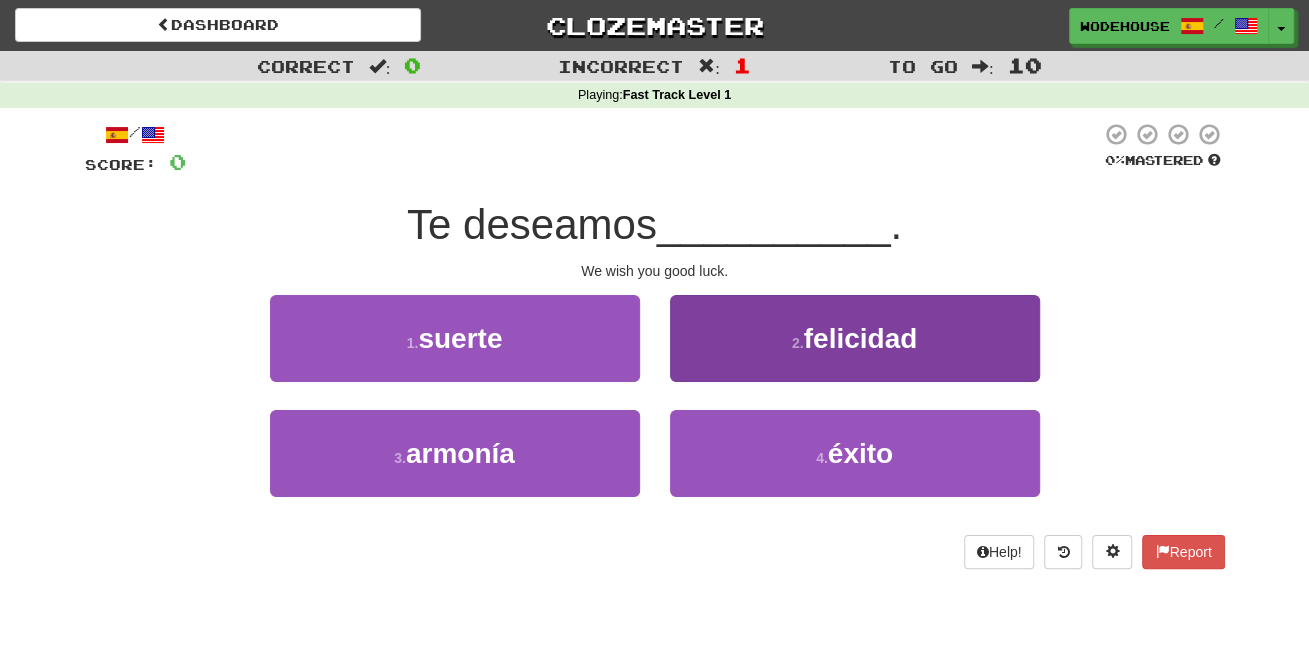 click on "2 .  felicidad" at bounding box center [855, 338] 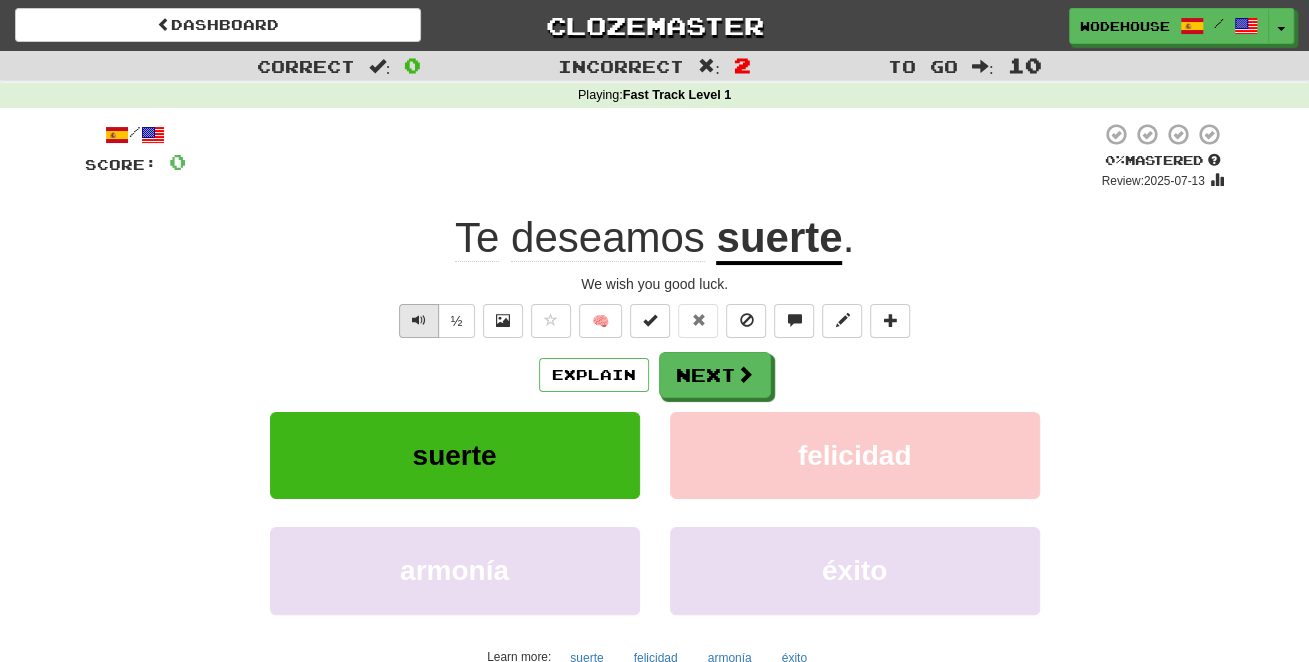 click at bounding box center [419, 320] 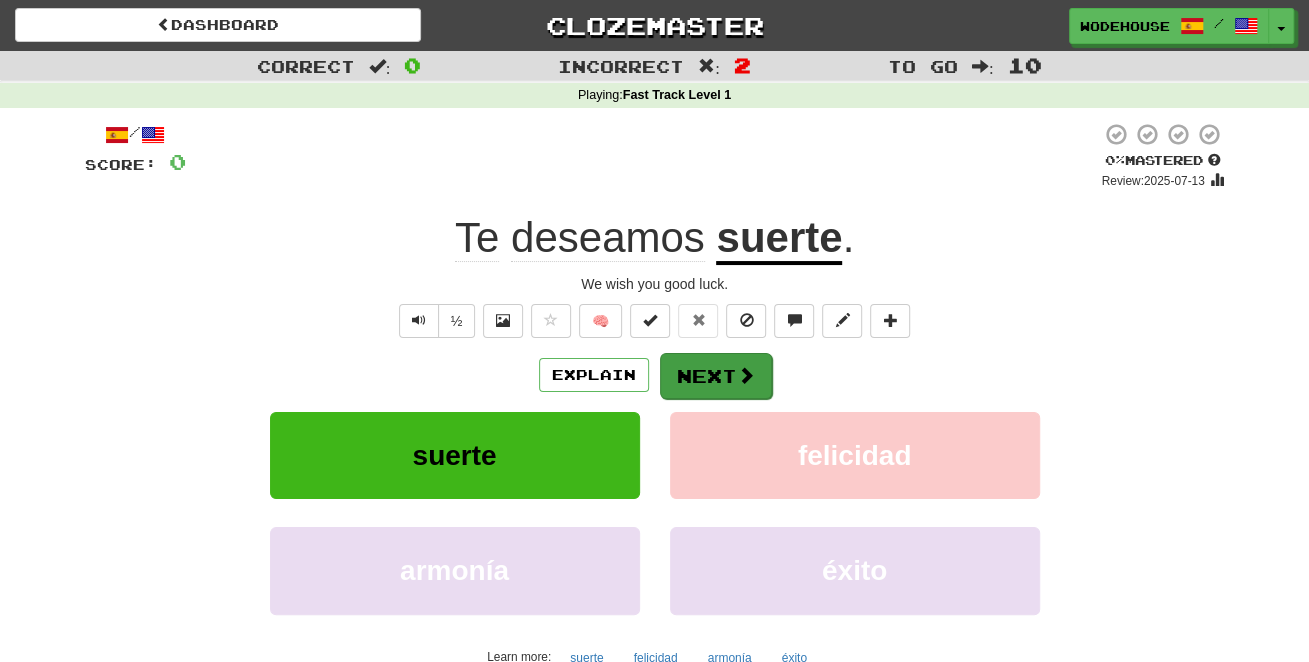 click on "Next" at bounding box center [716, 376] 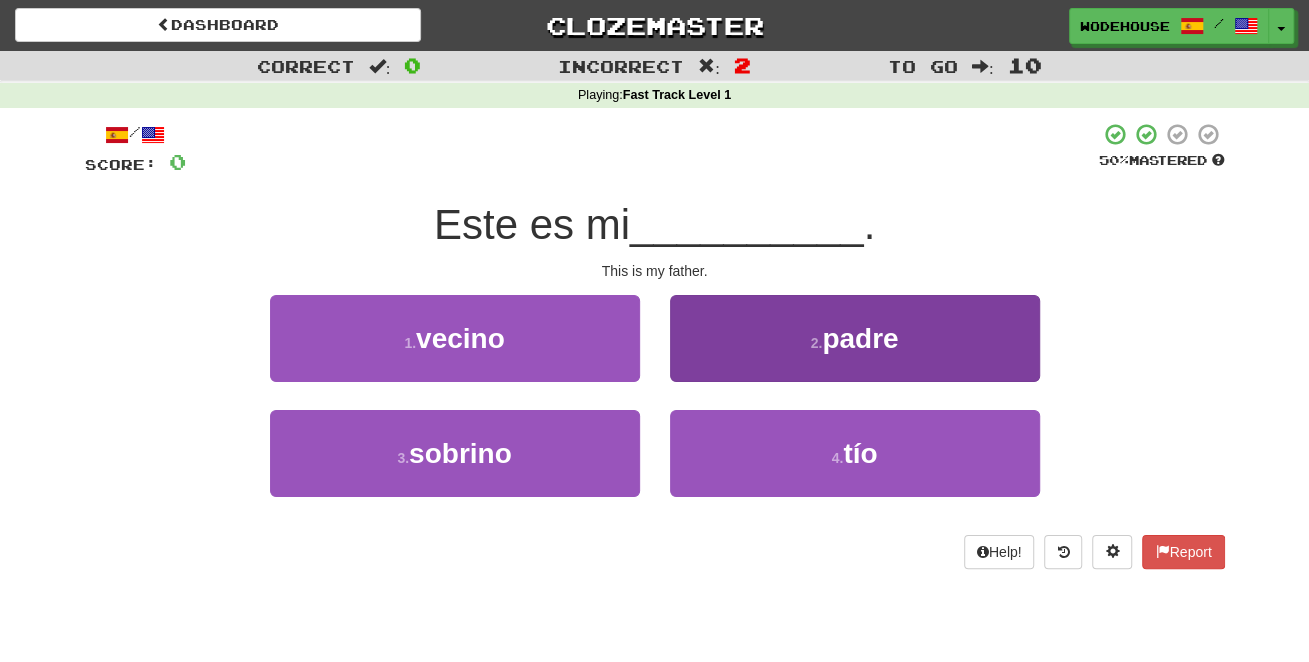 click on "2 .  padre" at bounding box center (855, 338) 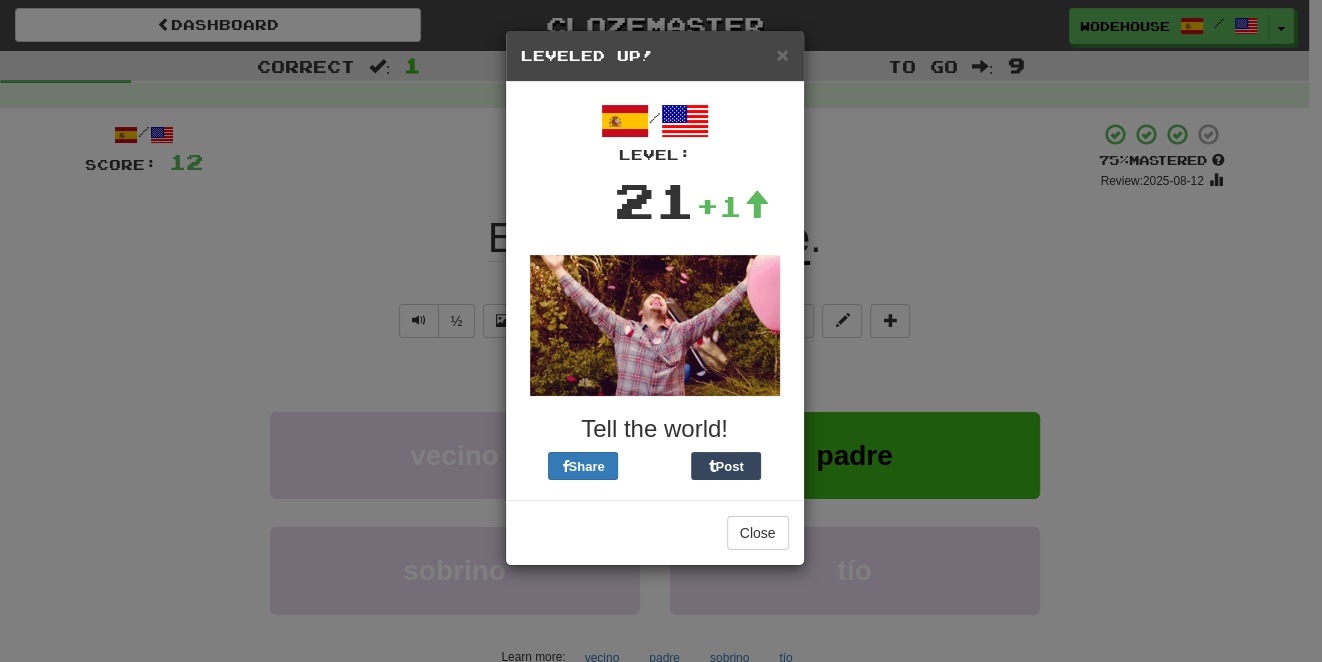 click on "× Leveled Up!  /  Level: 21 +1 Tell the world!  Share  Post Close" at bounding box center (661, 331) 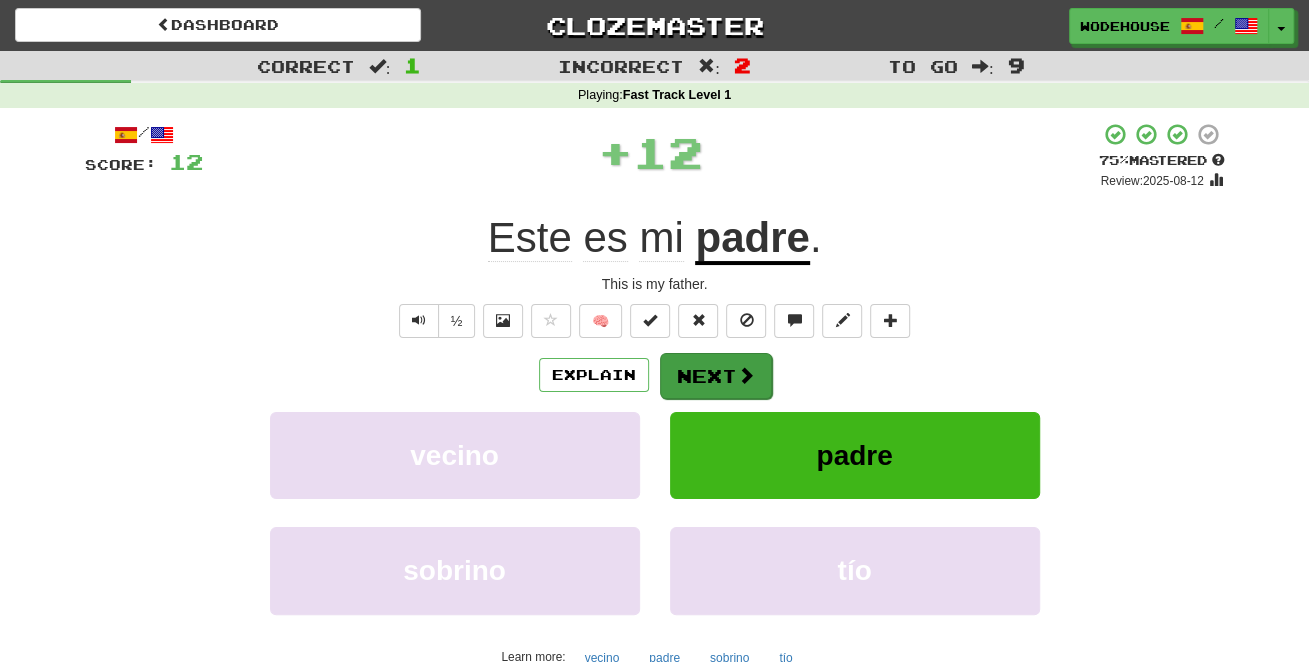 click on "Next" at bounding box center [716, 376] 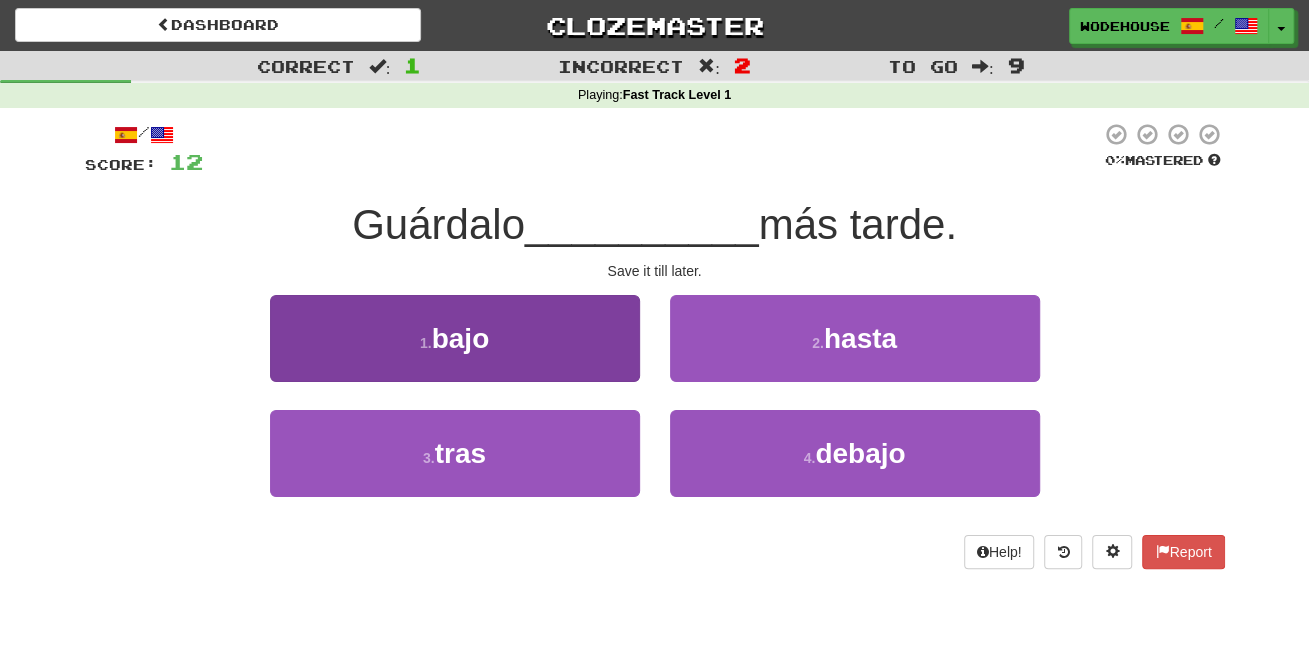 click on "1 .  bajo" at bounding box center [455, 338] 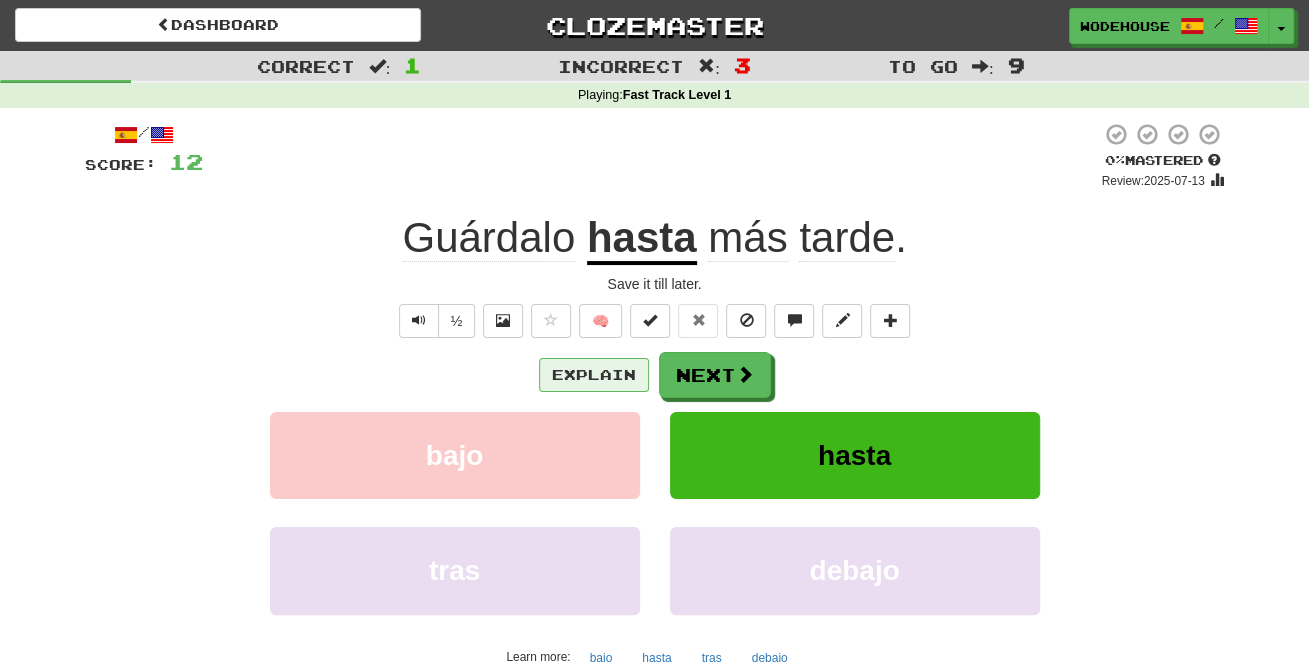 click on "Explain" at bounding box center [594, 375] 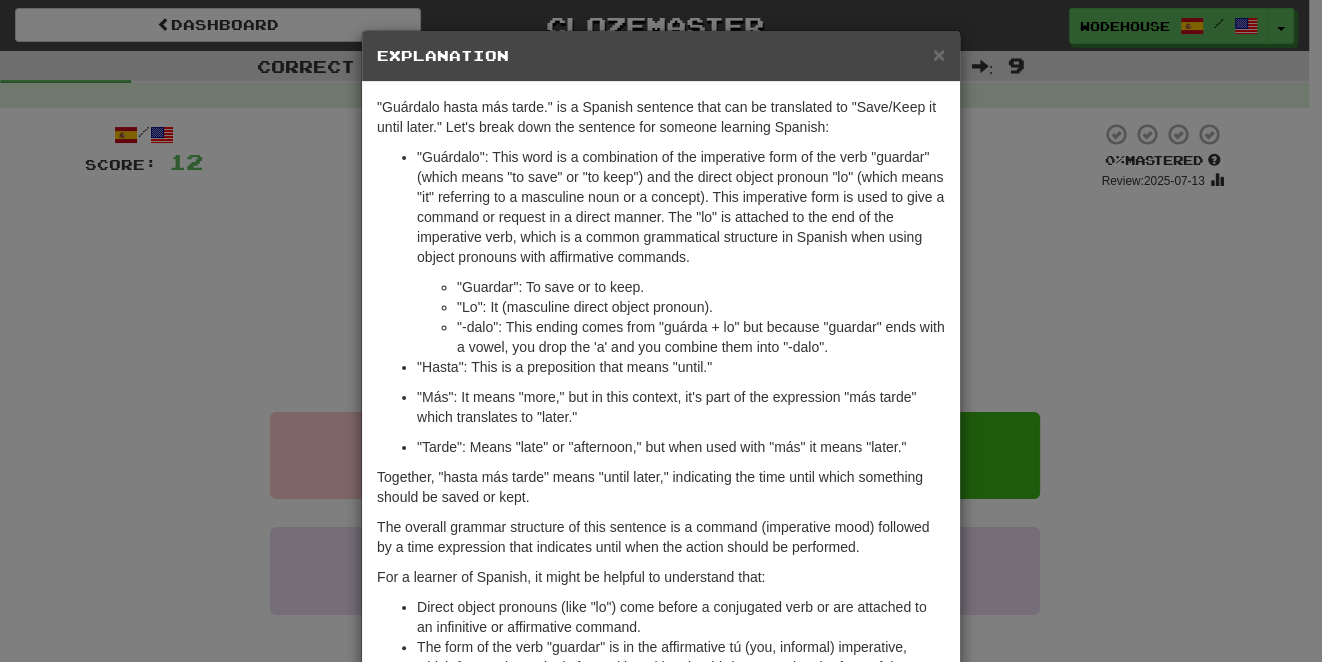 click on "× Explanation "Guárdalo hasta más tarde." is a Spanish sentence that can be translated to "Save/Keep it until later." Let's break down the sentence for someone learning Spanish:
"Guárdalo": This word is a combination of the imperative form of the verb "guardar" (which means "to save" or "to keep") and the direct object pronoun "lo" (which means "it" referring to a masculine noun or a concept). This imperative form is used to give a command or request in a direct manner. The "lo" is attached to the end of the imperative verb, which is a common grammatical structure in Spanish when using object pronouns with affirmative commands.
"Guardar": To save or to keep.
"Lo": It (masculine direct object pronoun).
"-dalo": This ending comes from "guárda + lo" but because "guardar" ends with a vowel, you drop the 'a' and you combine them into "-dalo".
"Hasta": This is a preposition that means "until."
"Tarde": Means "late" or "afternoon," but when used with "más" it means "later."" at bounding box center (661, 331) 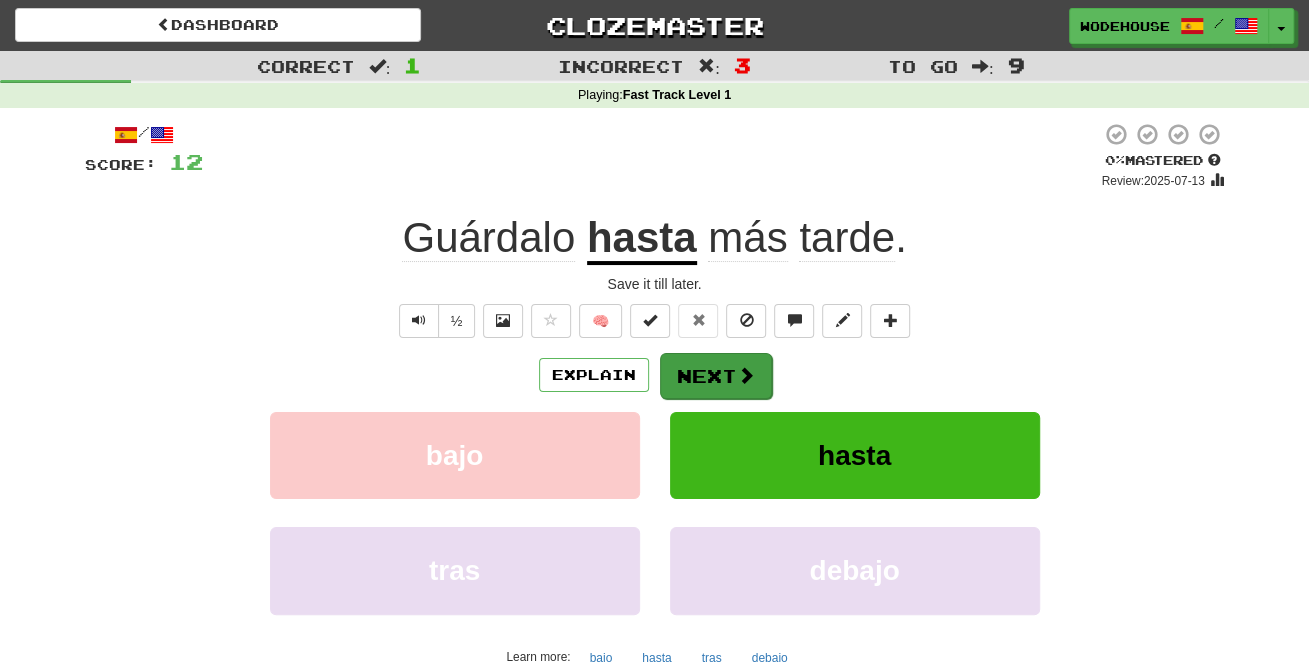 click on "Next" at bounding box center [716, 376] 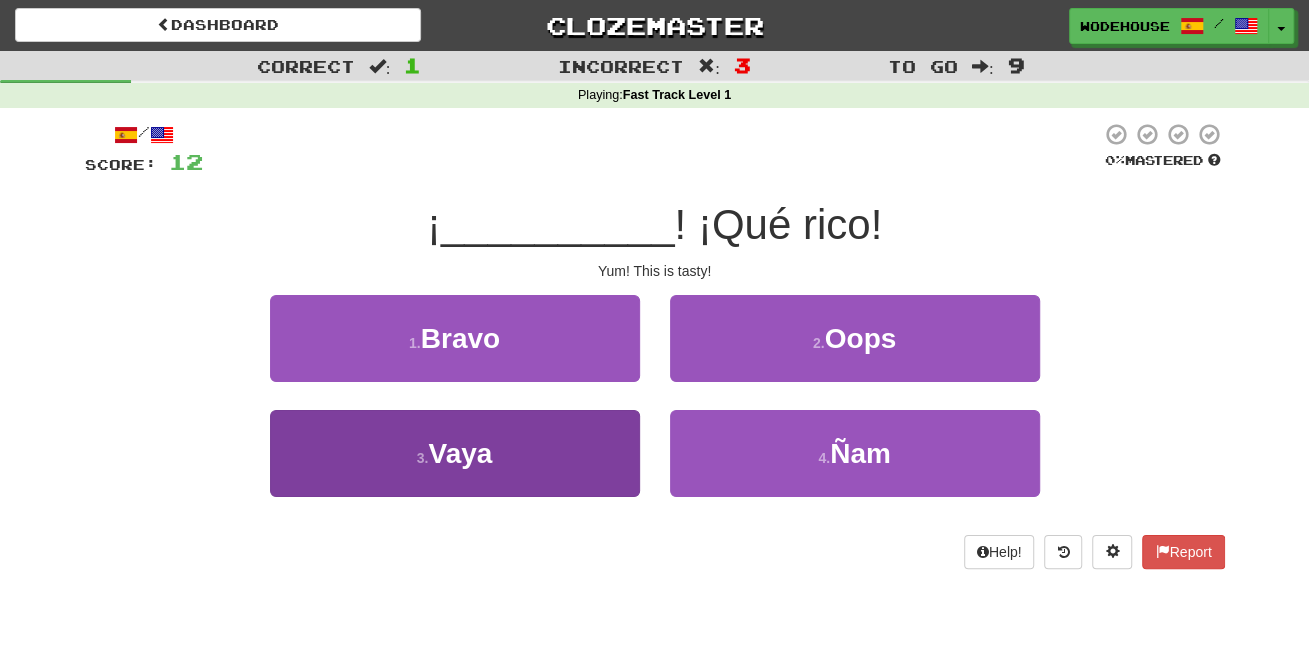 click on "3 .  Vaya" at bounding box center (455, 453) 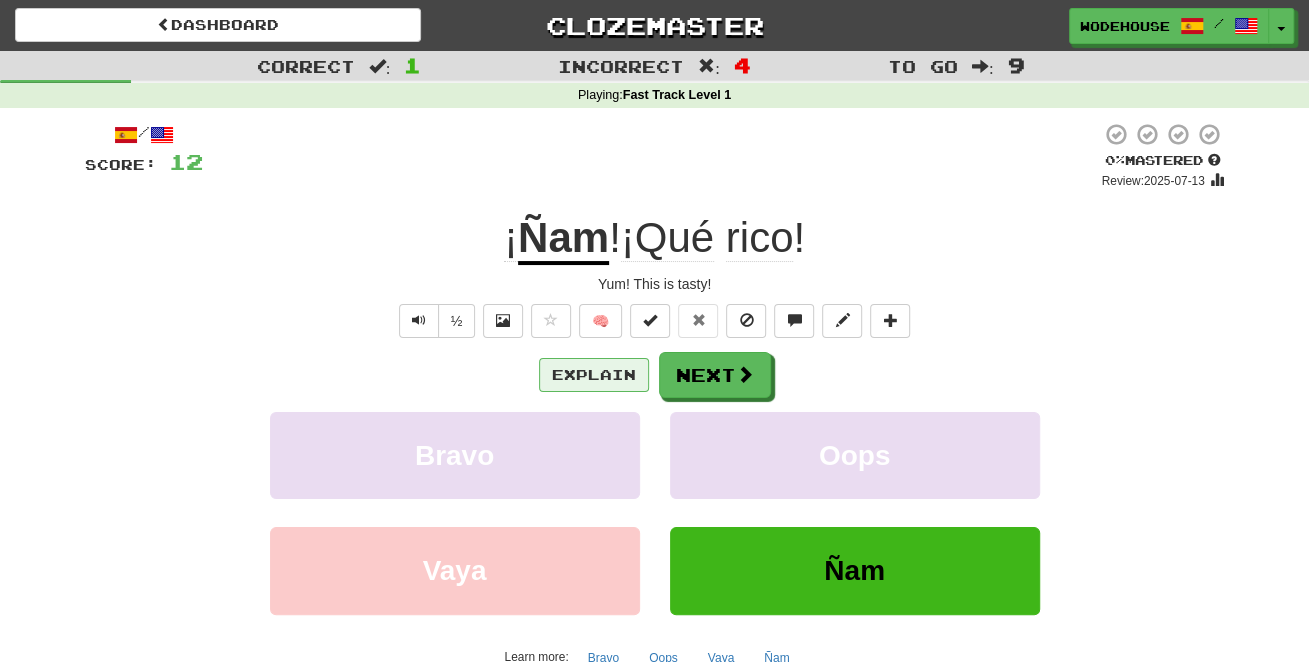 click on "Explain" at bounding box center [594, 375] 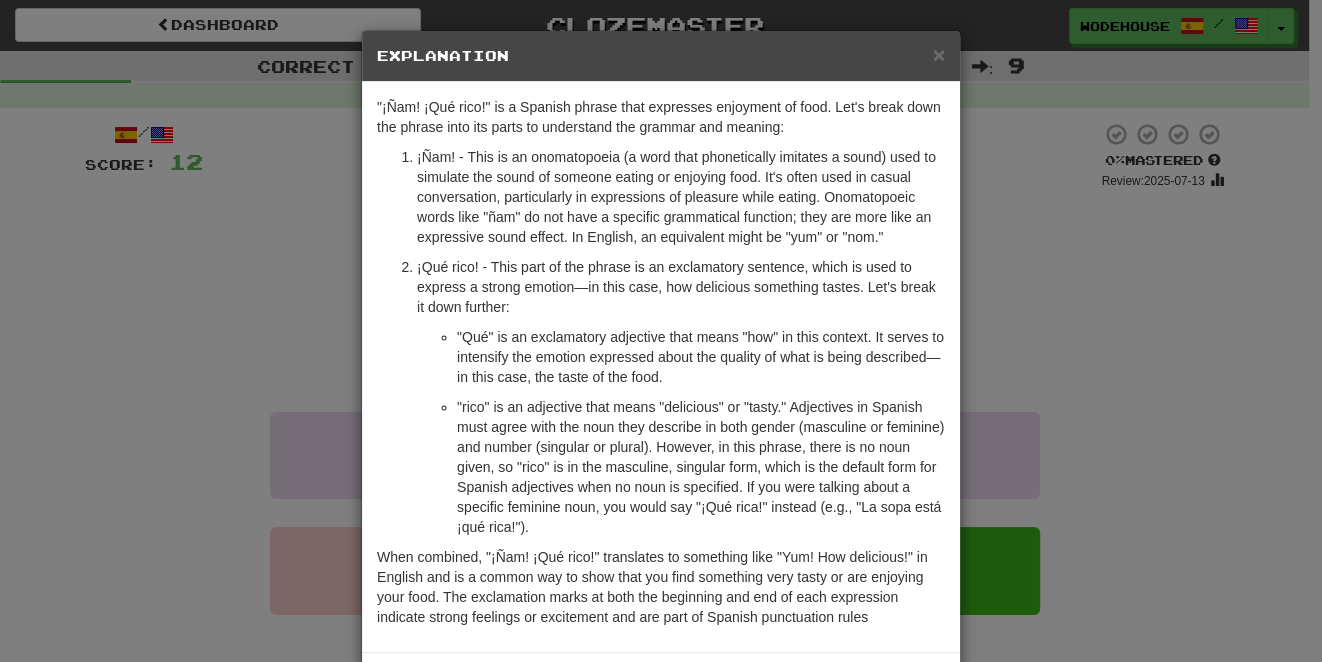 click on "× Explanation "¡Ñam! ¡Qué rico!" is a Spanish phrase that expresses enjoyment of food. Let's break down the phrase into its parts to understand the grammar and meaning:
¡Ñam! - This is an onomatopoeia (a word that phonetically imitates a sound) used to simulate the sound of someone eating or enjoying food. It's often used in casual conversation, particularly in expressions of pleasure while eating. Onomatopoeic words like "ñam" do not have a specific grammatical function; they are more like an expressive sound effect. In English, an equivalent might be "yum" or "nom."
¡Qué rico! - This part of the phrase is an exclamatory sentence, which is used to express a strong emotion—in this case, how delicious something tastes. Let's break it down further:
"Qué" is an exclamatory adjective that means "how" in this context. It serves to intensify the emotion expressed about the quality of what is being described—in this case, the taste of the food.
Let us know ! Close" at bounding box center [661, 331] 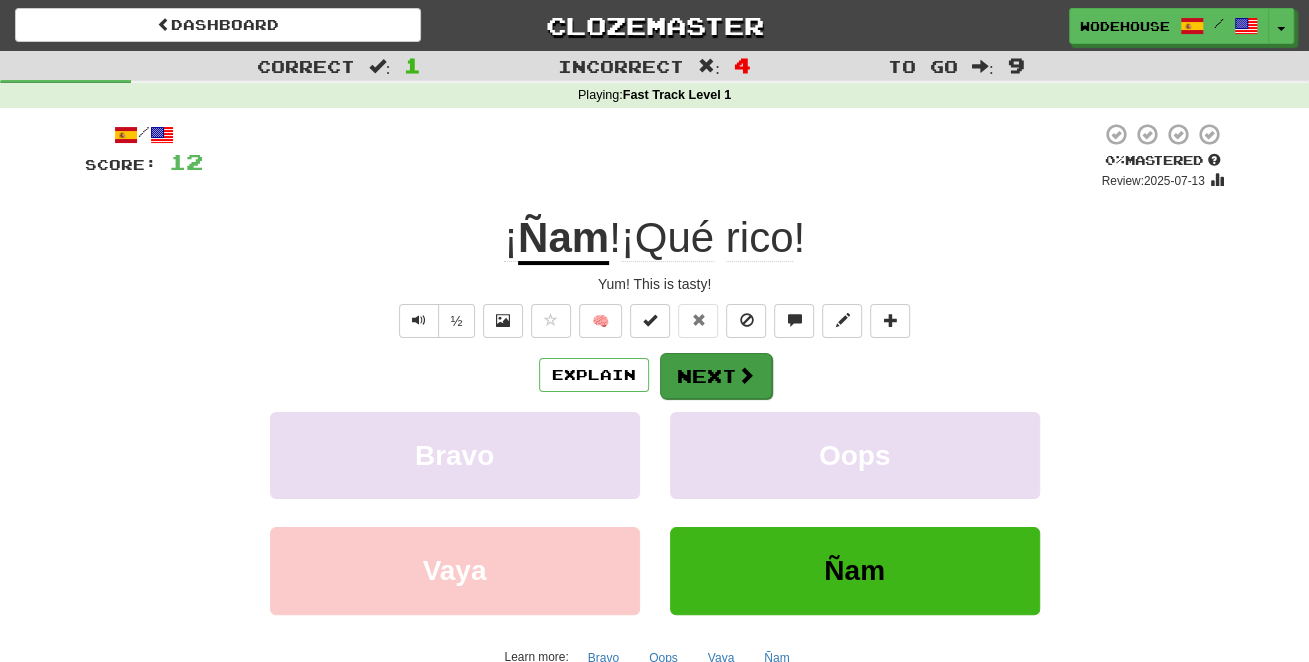click on "Next" at bounding box center (716, 376) 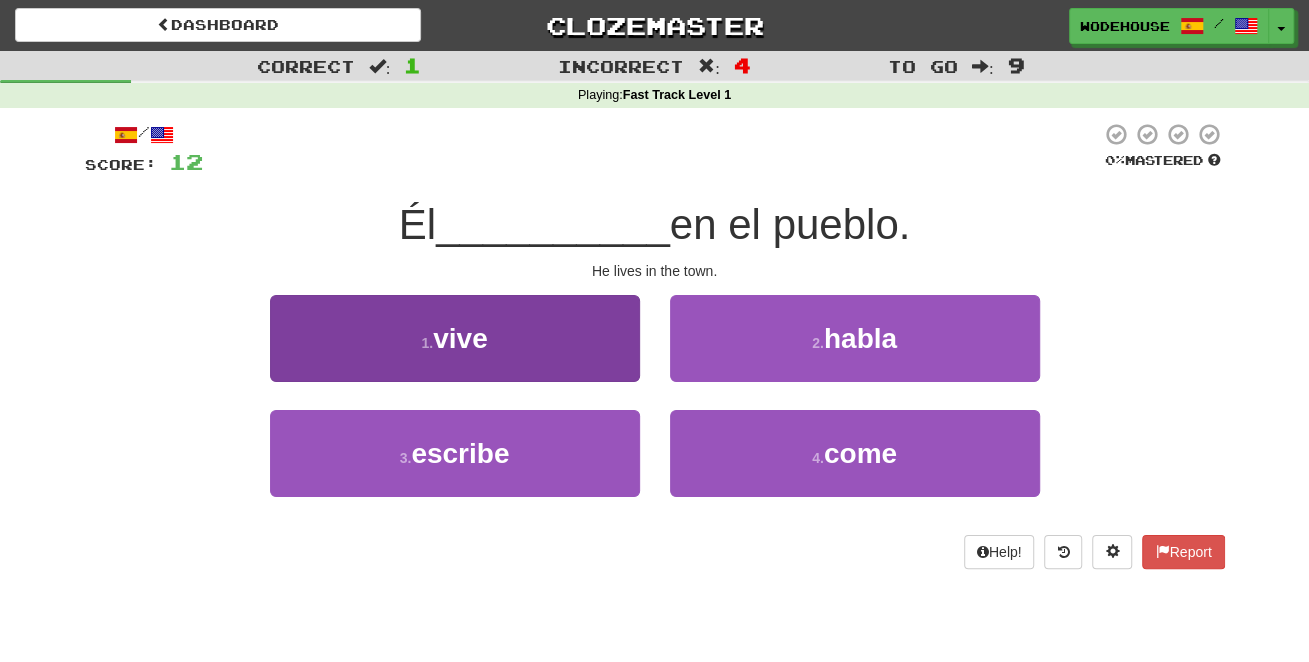 click on "1 .  vive" at bounding box center [455, 338] 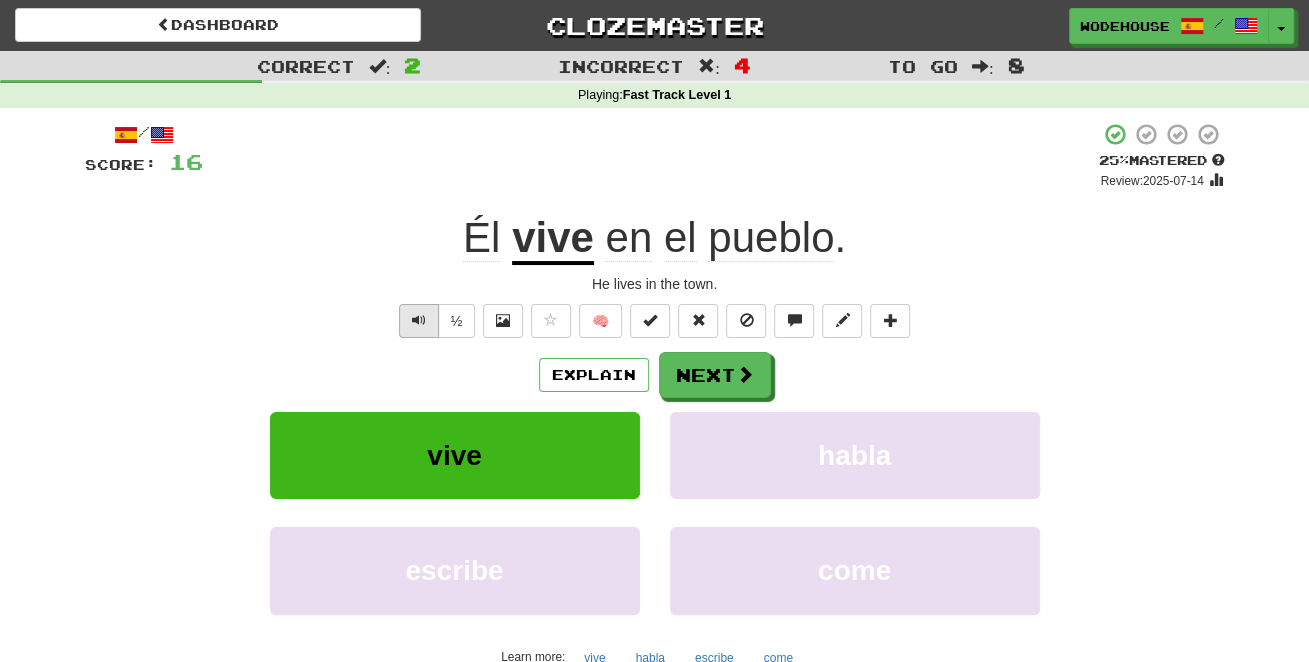 click at bounding box center (419, 321) 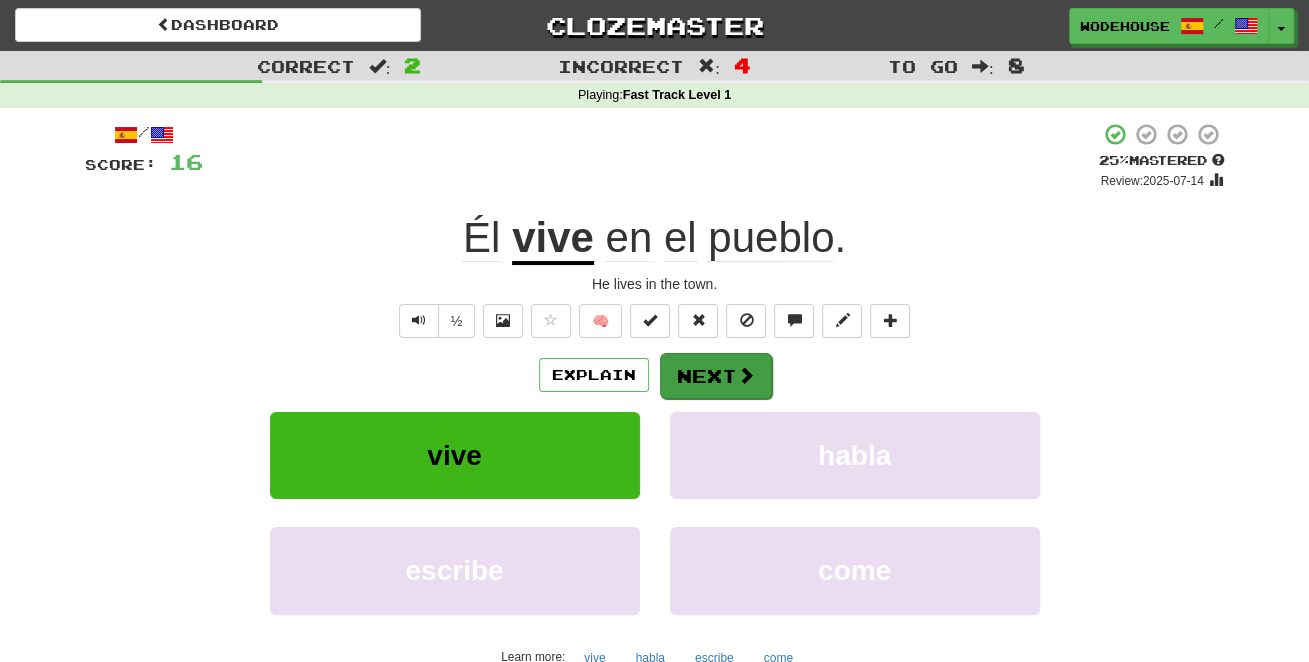 click on "Next" at bounding box center (716, 376) 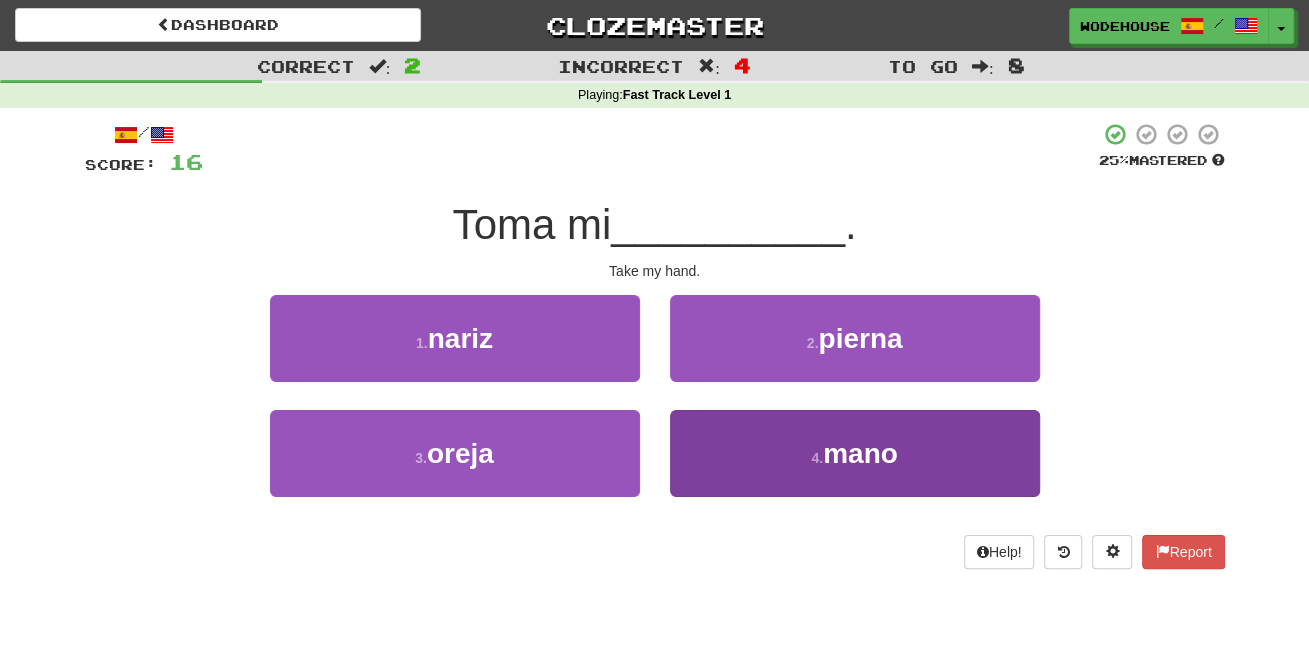 click on "4 .  mano" at bounding box center (855, 453) 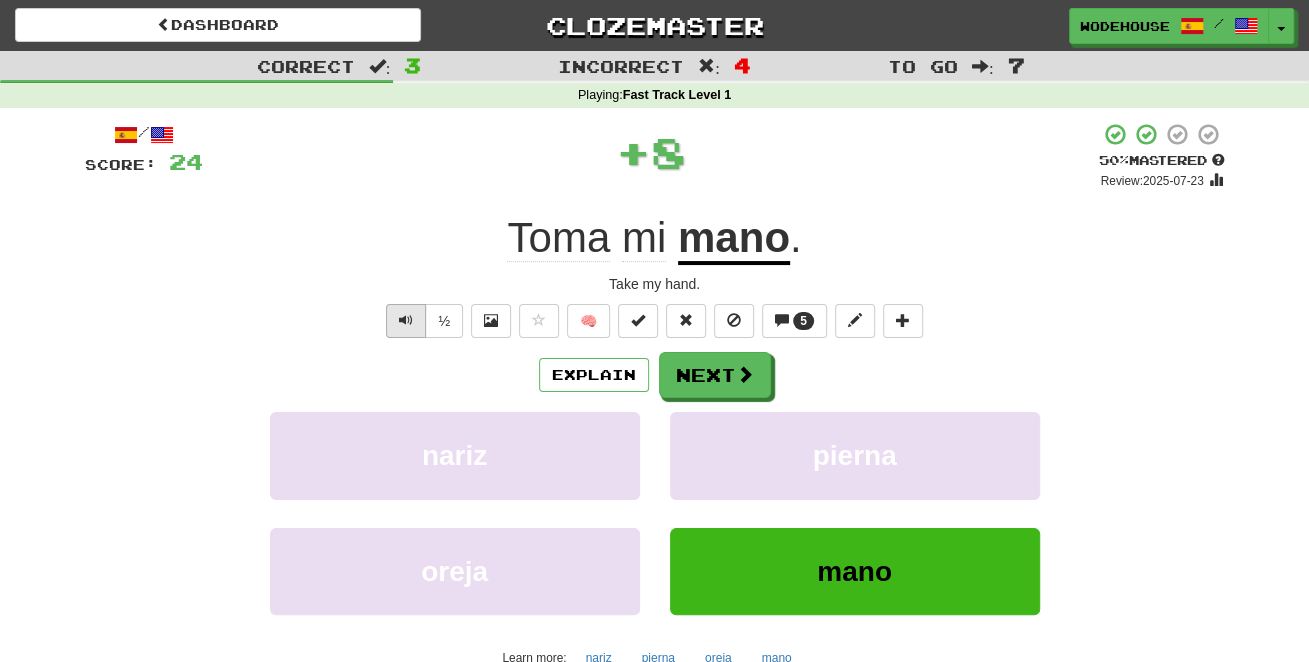 click at bounding box center (406, 320) 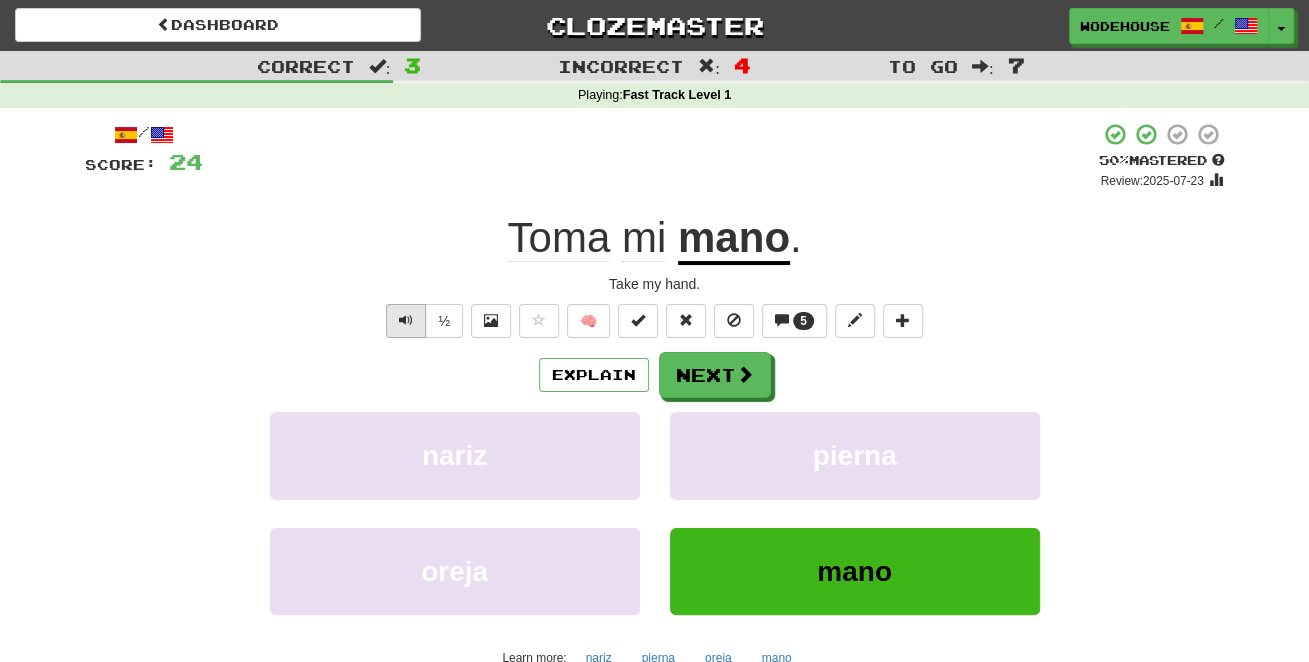 click at bounding box center [406, 320] 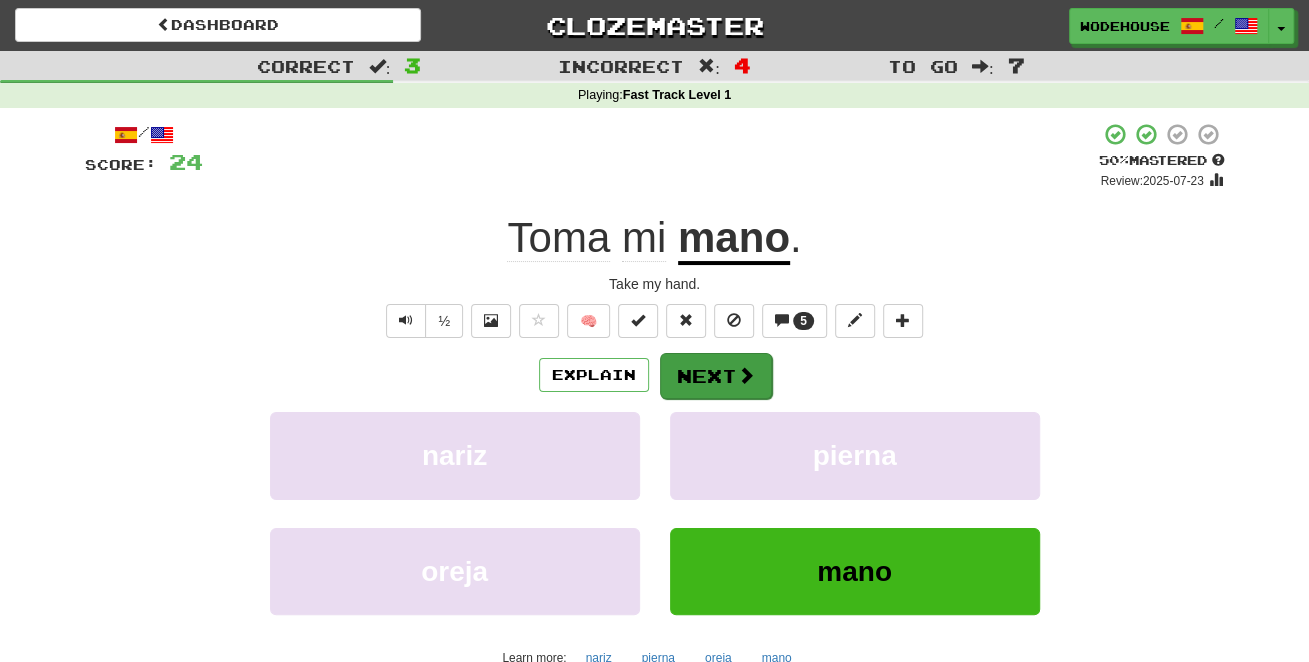 click on "Next" at bounding box center (716, 376) 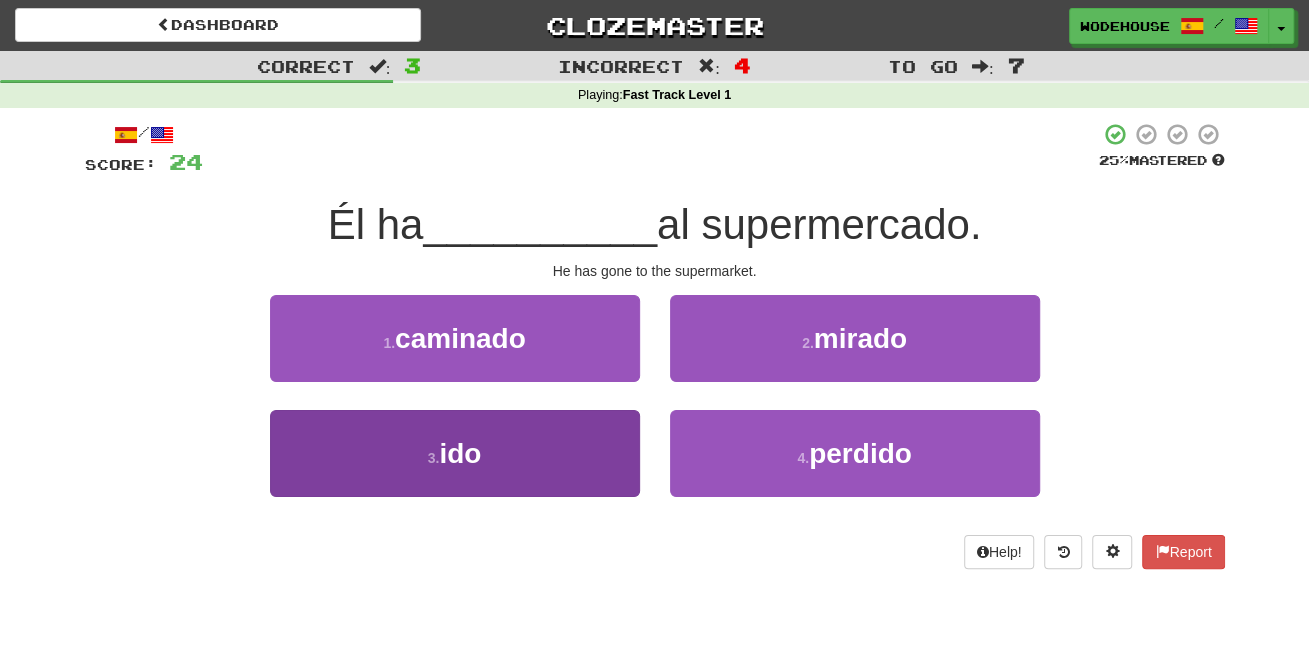 click on "3 .  ido" at bounding box center [455, 453] 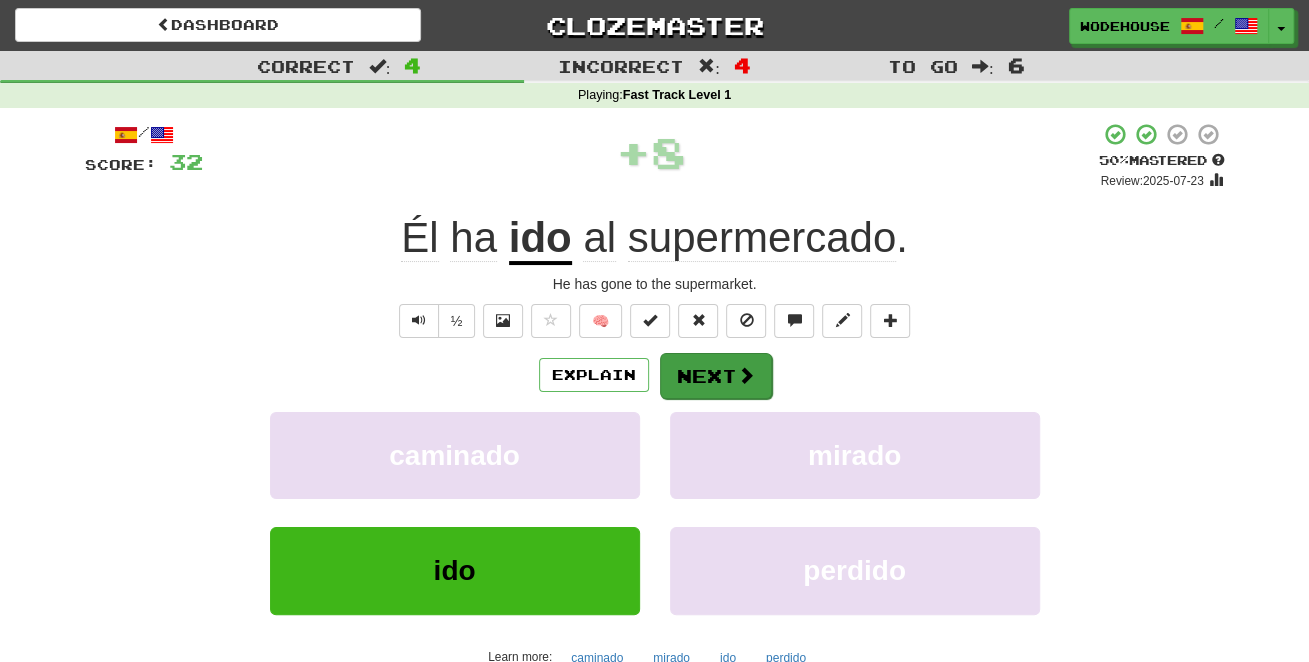 click on "Next" at bounding box center [716, 376] 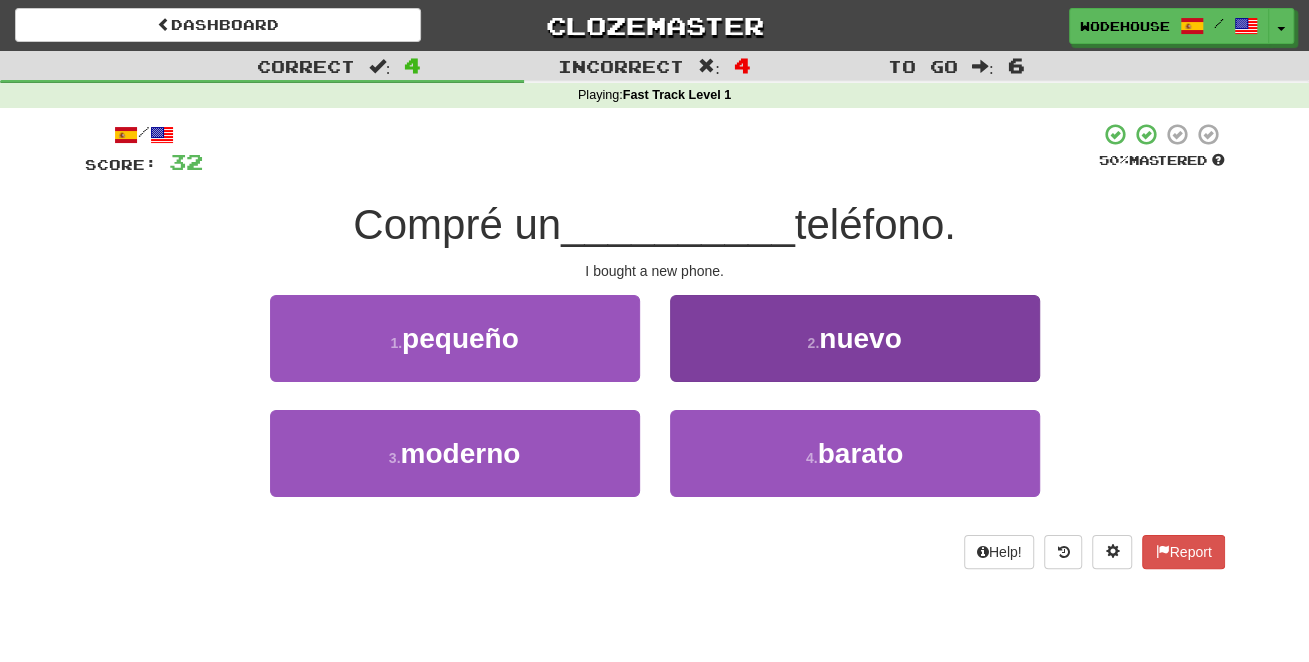 click on "2 .  nuevo" at bounding box center [855, 338] 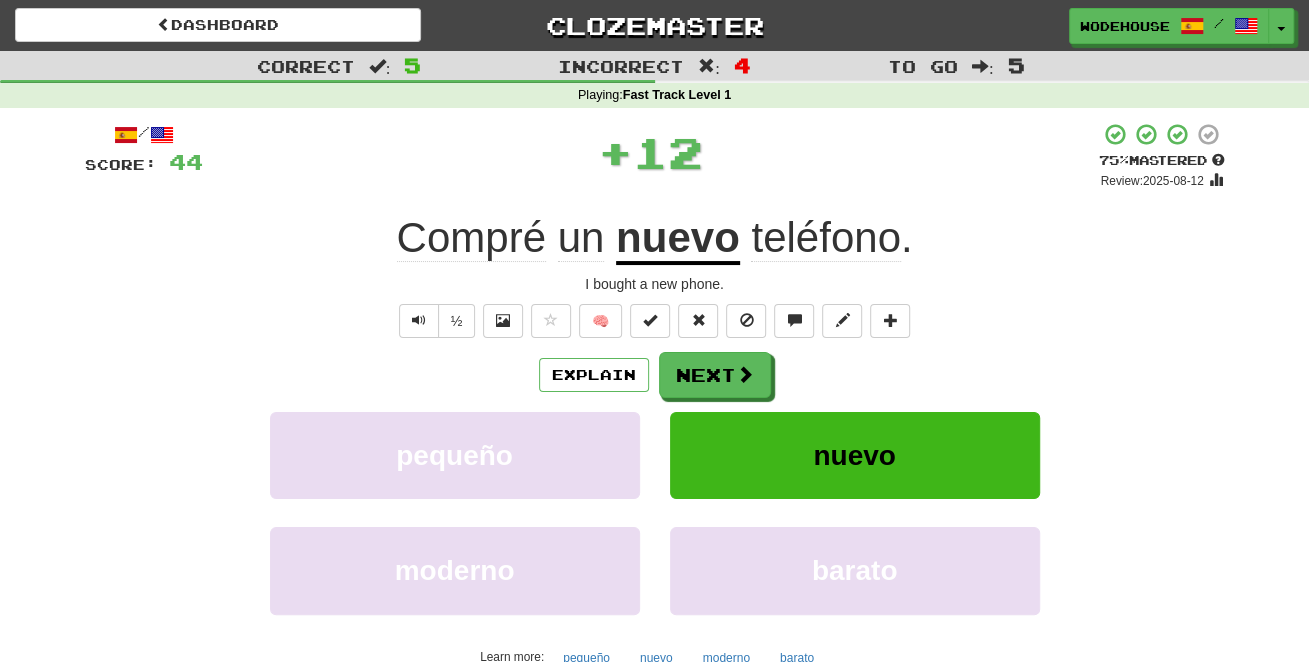 click on "Next" at bounding box center (715, 375) 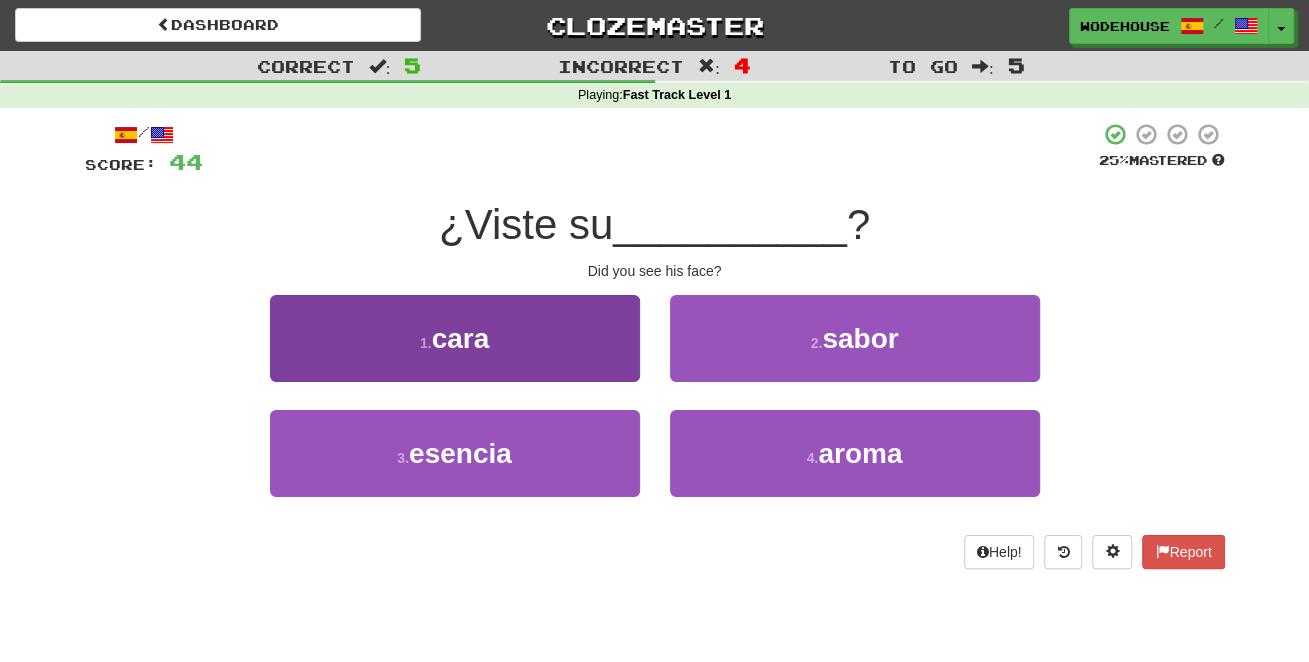 click on "1 .  cara" at bounding box center (455, 338) 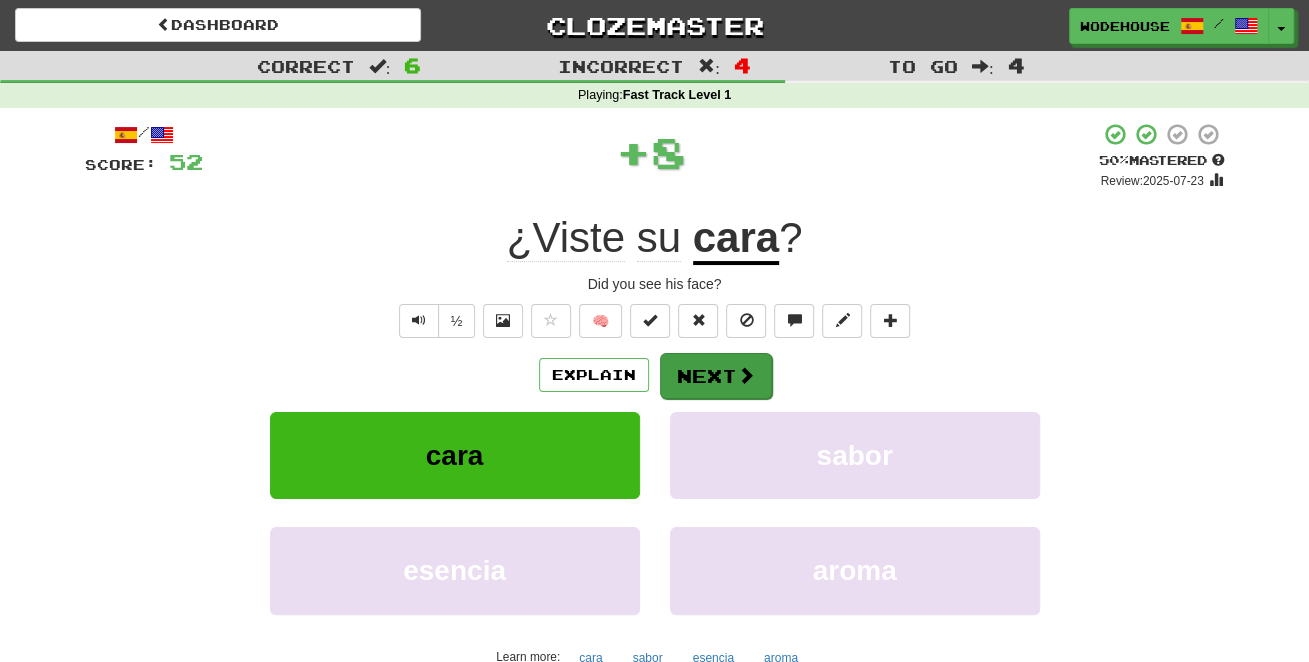 click on "Next" at bounding box center (716, 376) 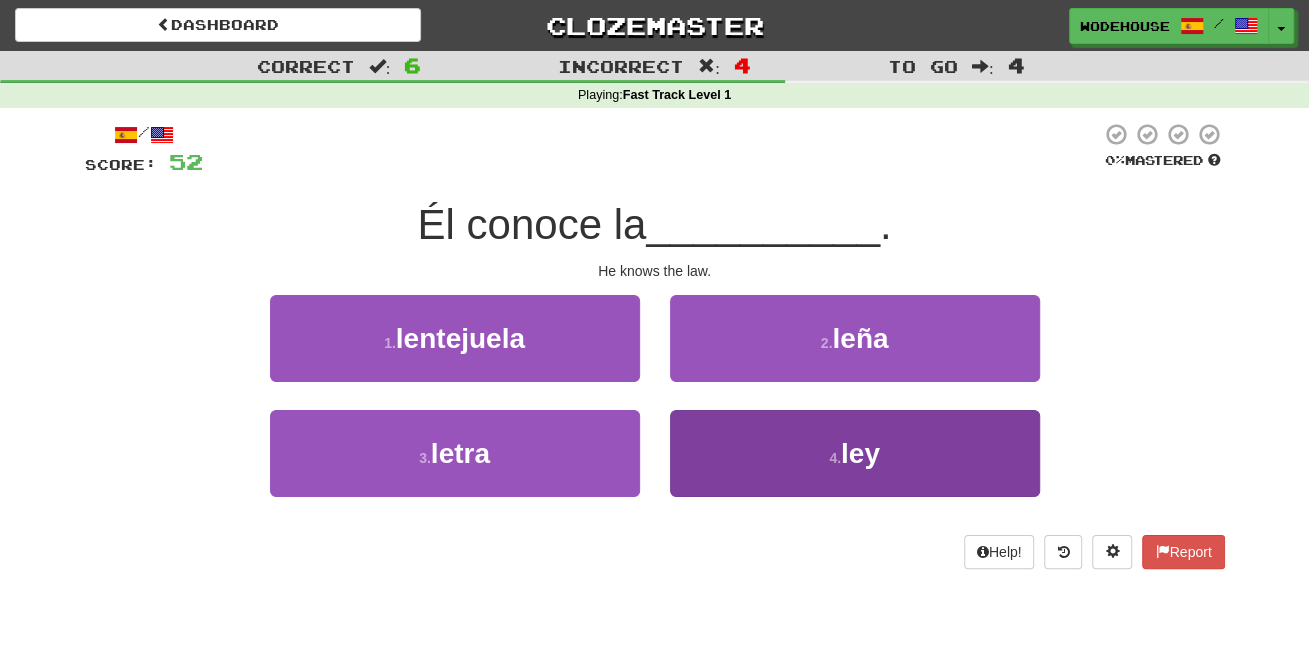 click on "4 .  ley" at bounding box center [855, 453] 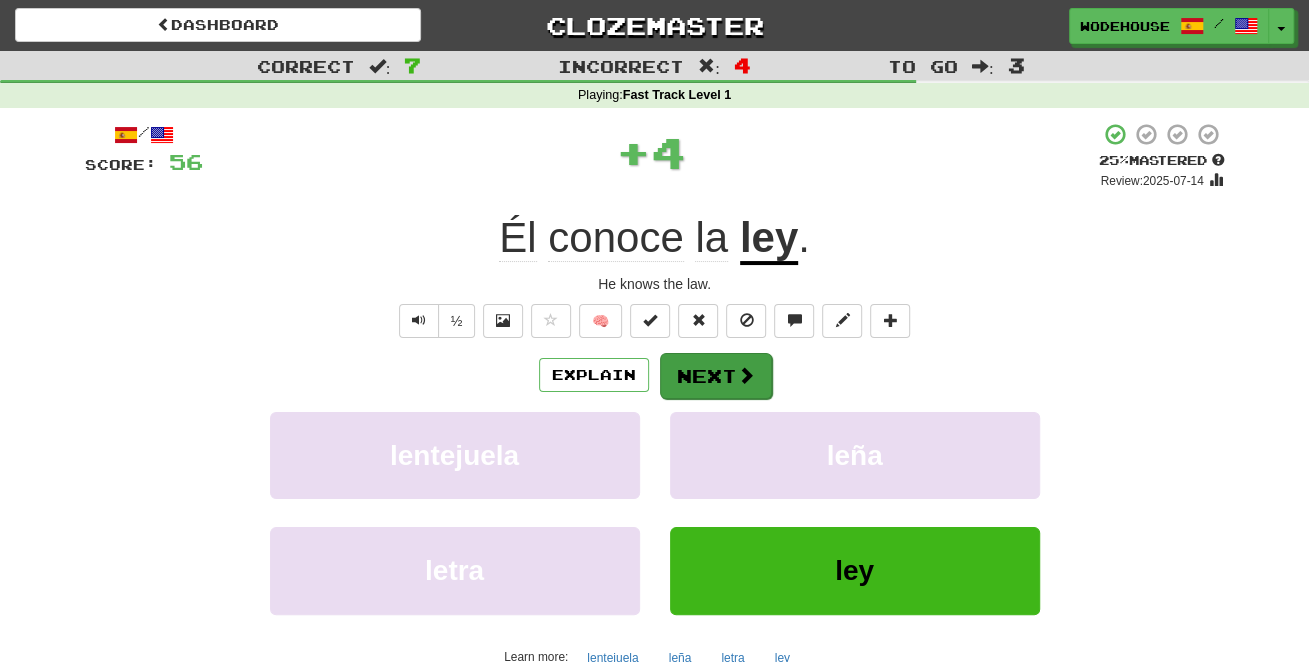 click on "Next" at bounding box center (716, 376) 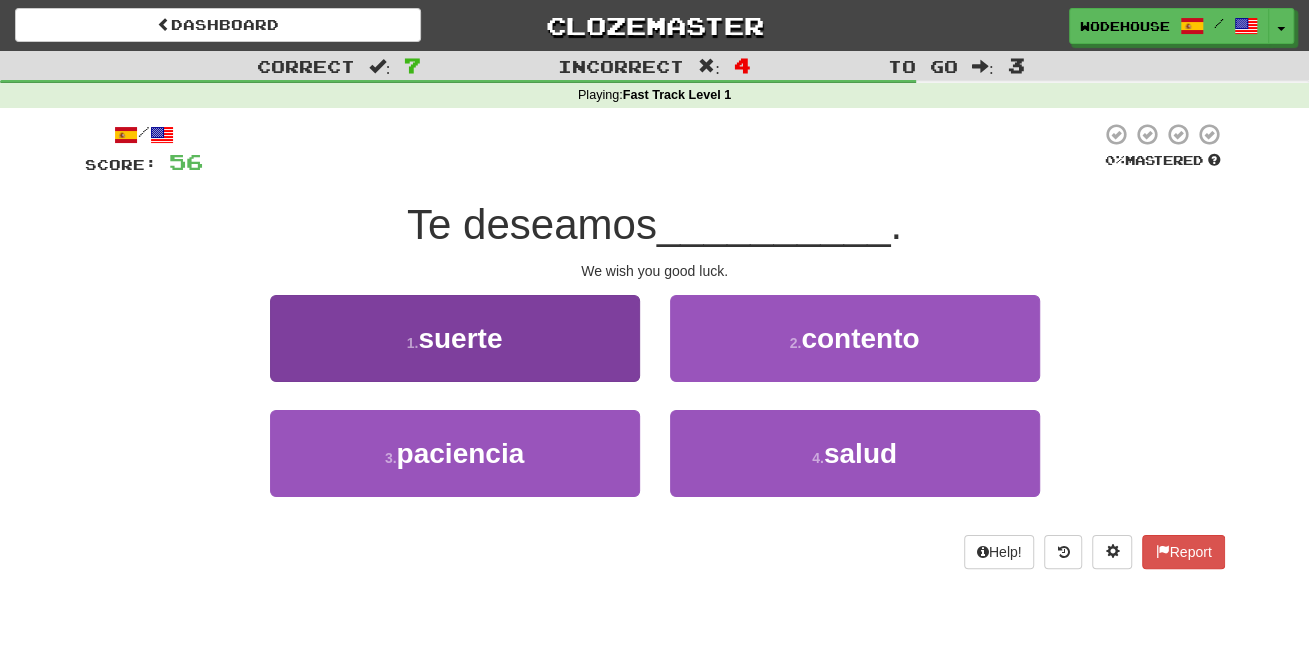 click on "1 .  suerte" at bounding box center [455, 338] 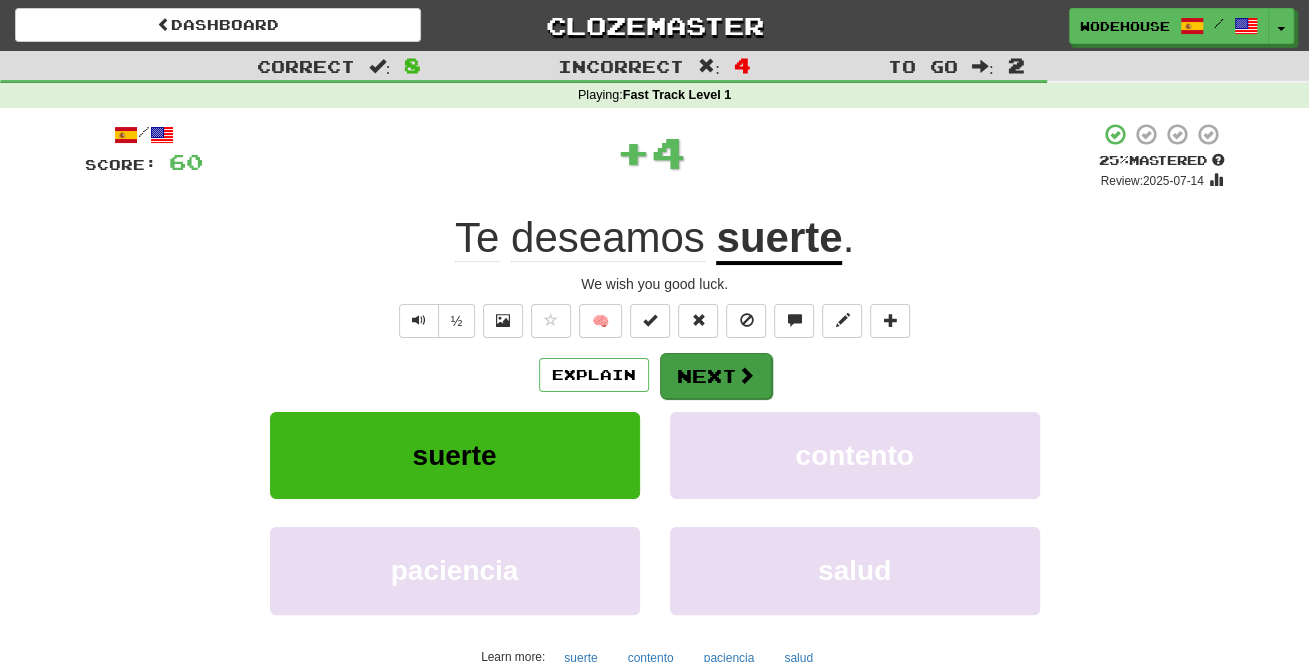 click on "Next" at bounding box center (716, 376) 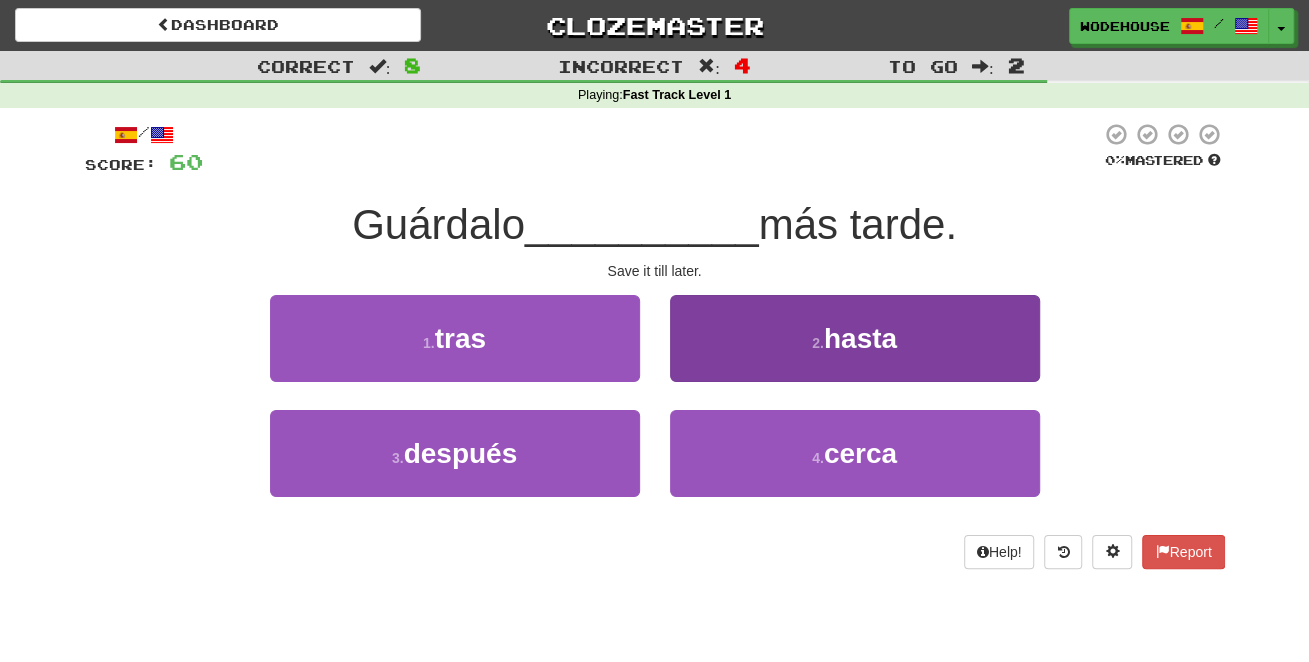 click on "2 .  hasta" at bounding box center (855, 338) 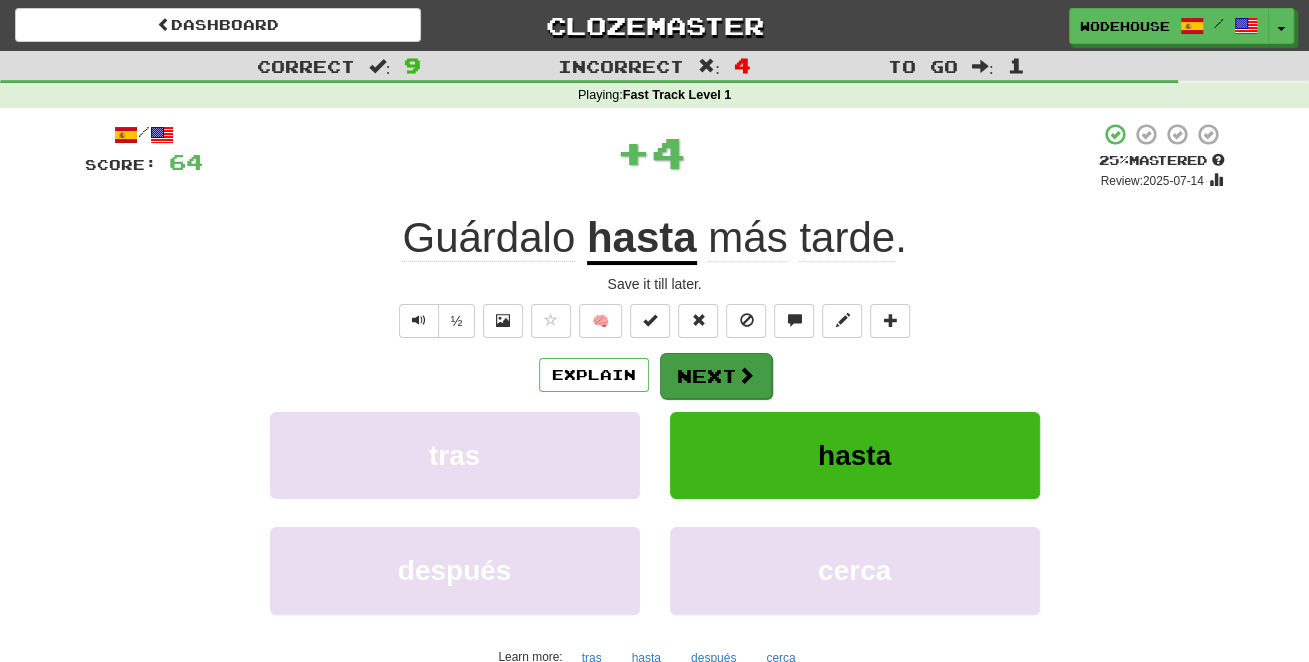 click on "Next" at bounding box center (716, 376) 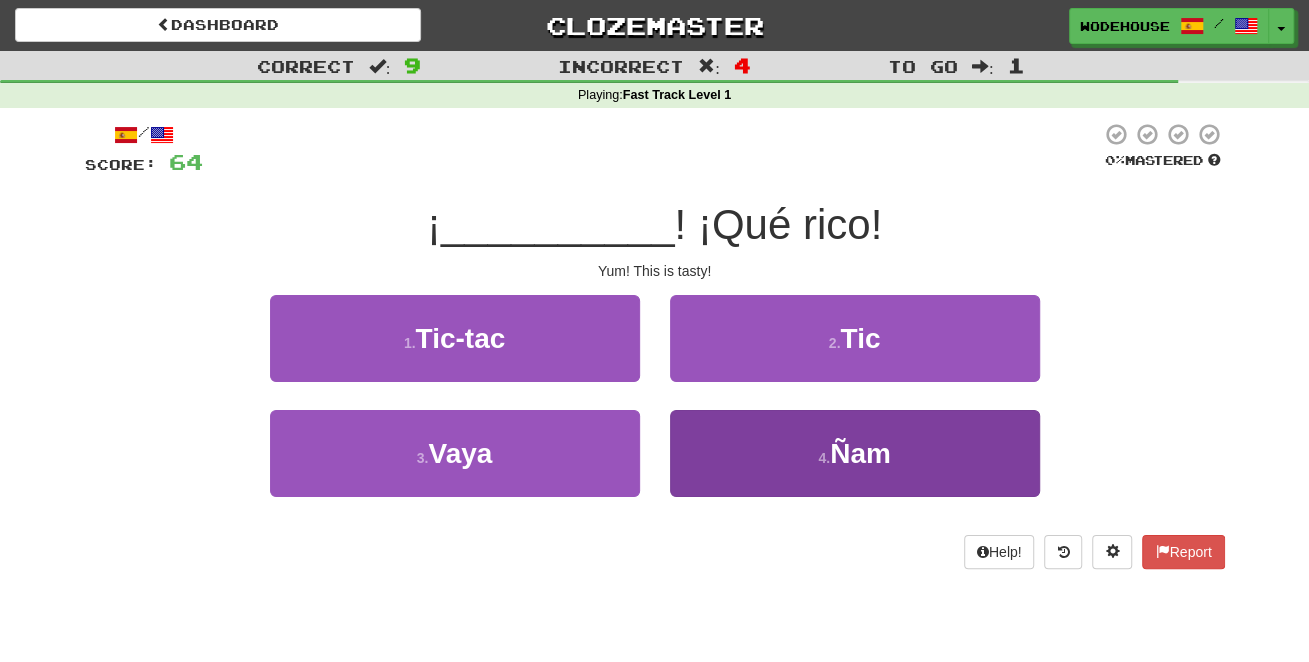 click on "4 .  Ñam" at bounding box center [855, 453] 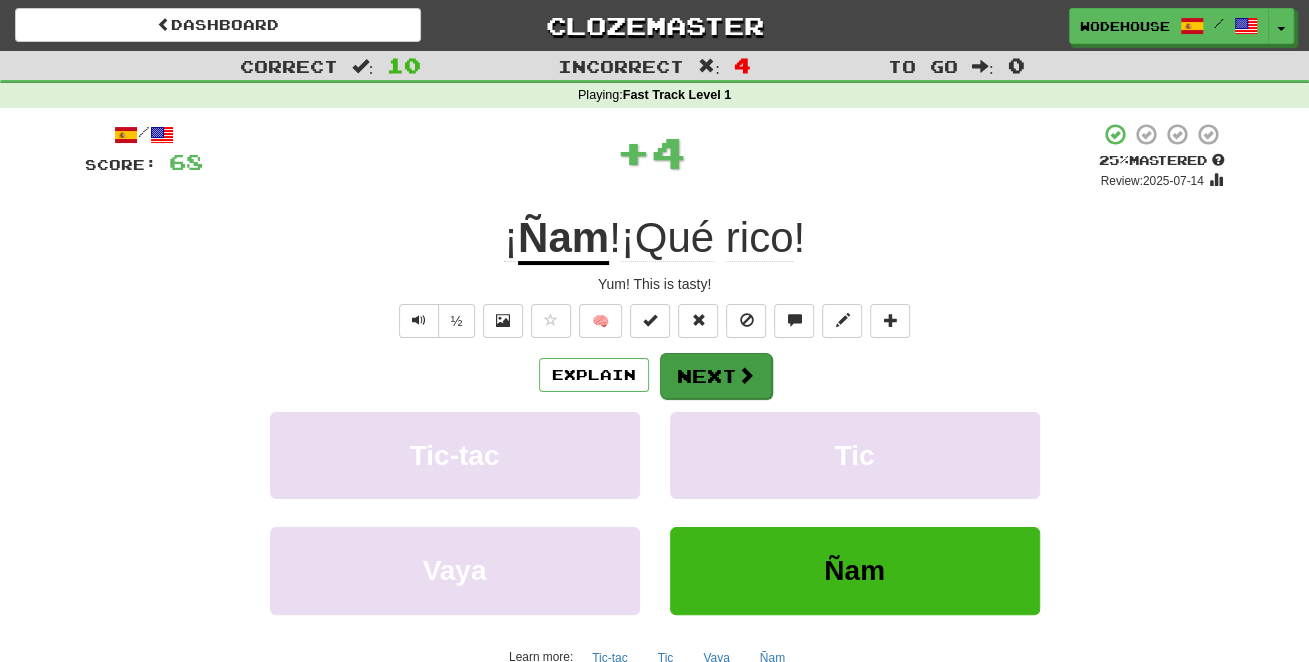 click on "Next" at bounding box center (716, 376) 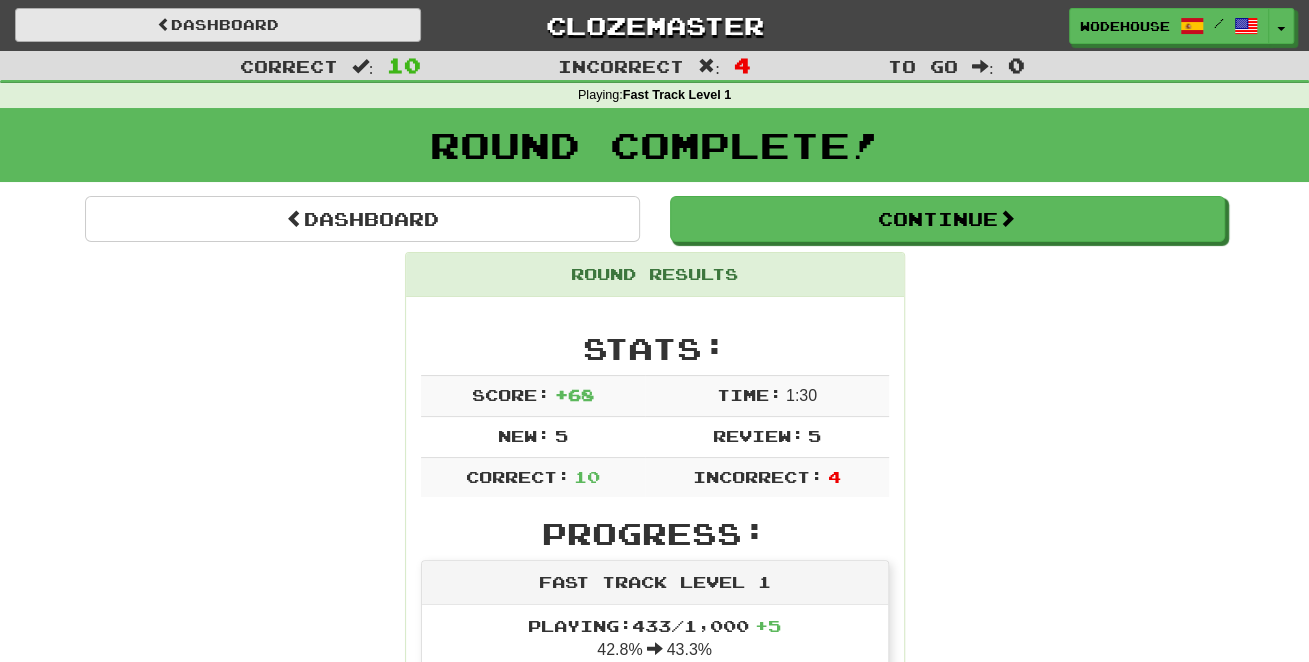 click on "Dashboard" at bounding box center [218, 25] 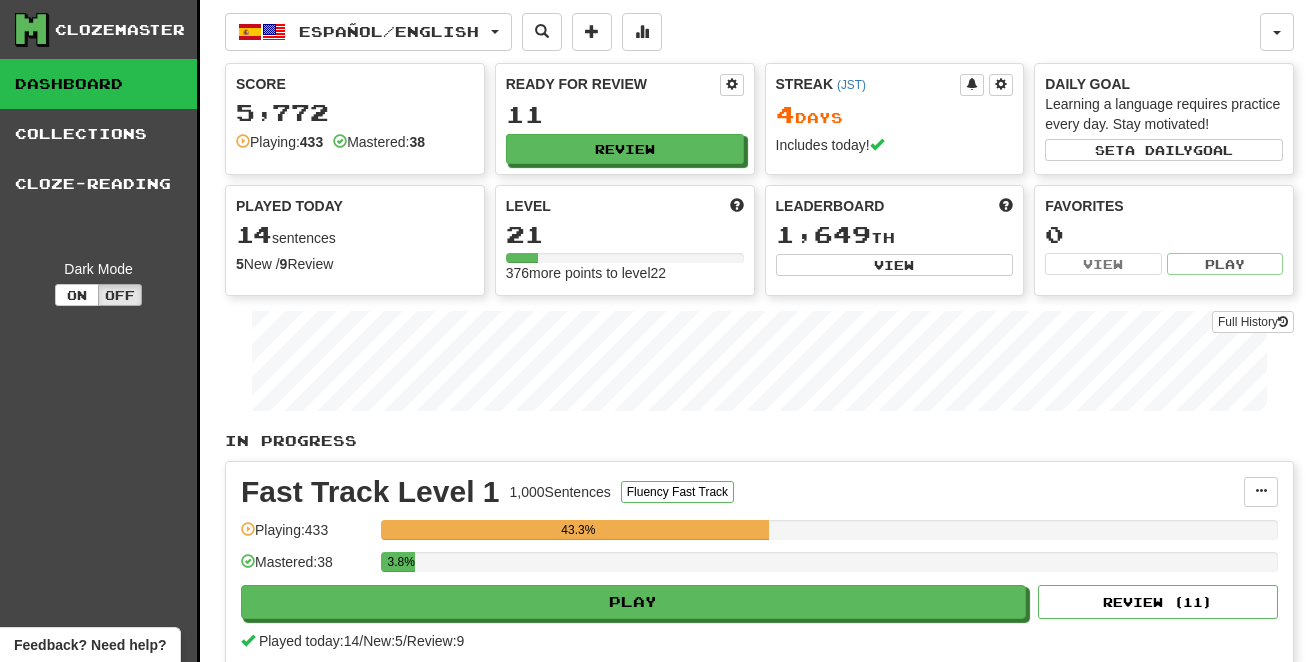 scroll, scrollTop: 0, scrollLeft: 0, axis: both 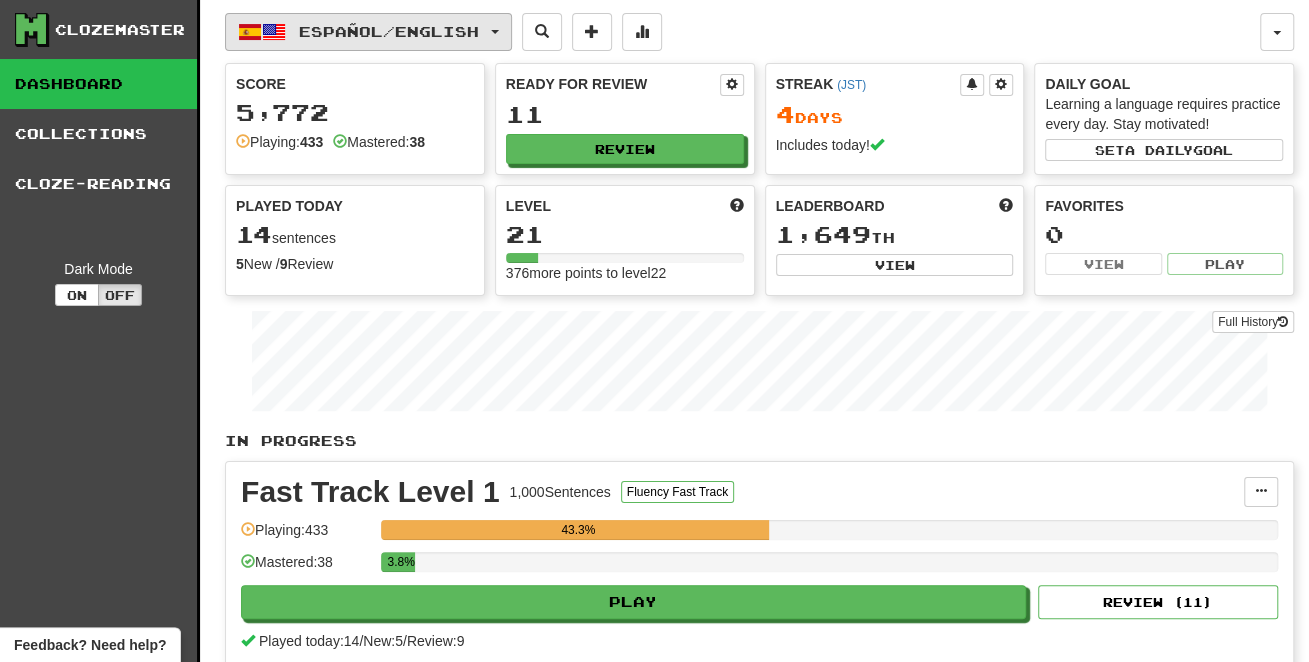 click on "Español  /  English" at bounding box center (389, 31) 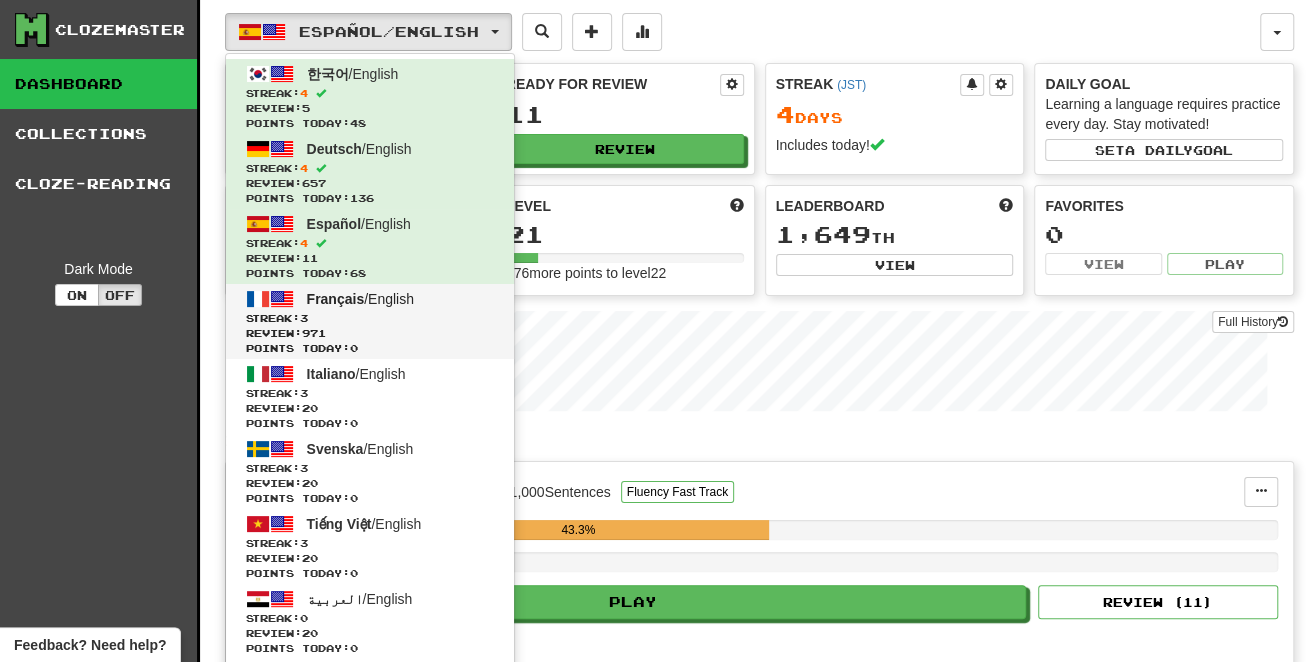 click on "Français  /  English" at bounding box center (360, 299) 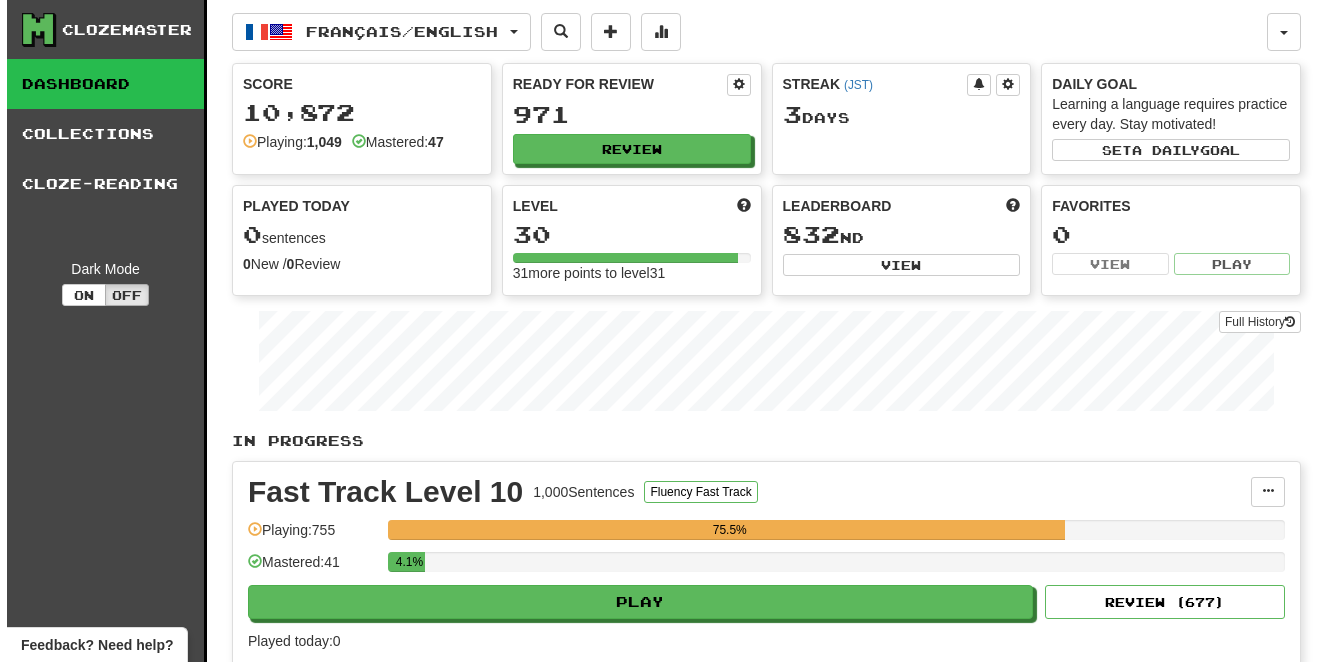 scroll, scrollTop: 0, scrollLeft: 0, axis: both 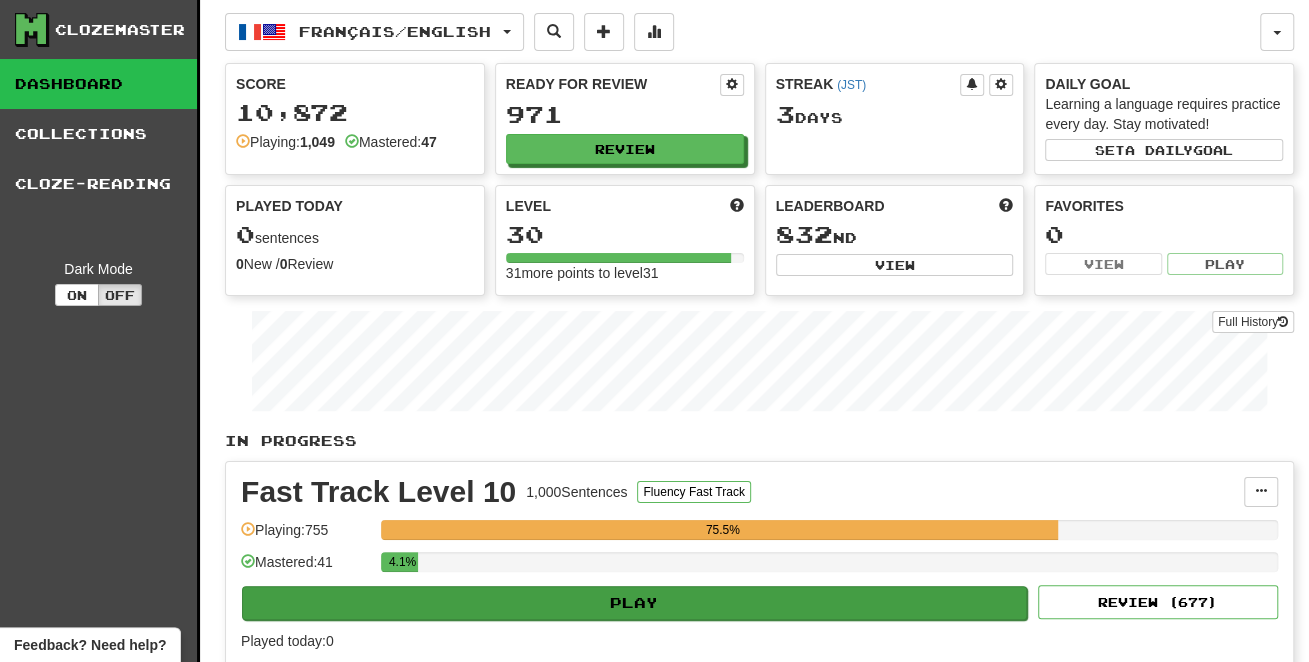 click on "Play" at bounding box center [634, 603] 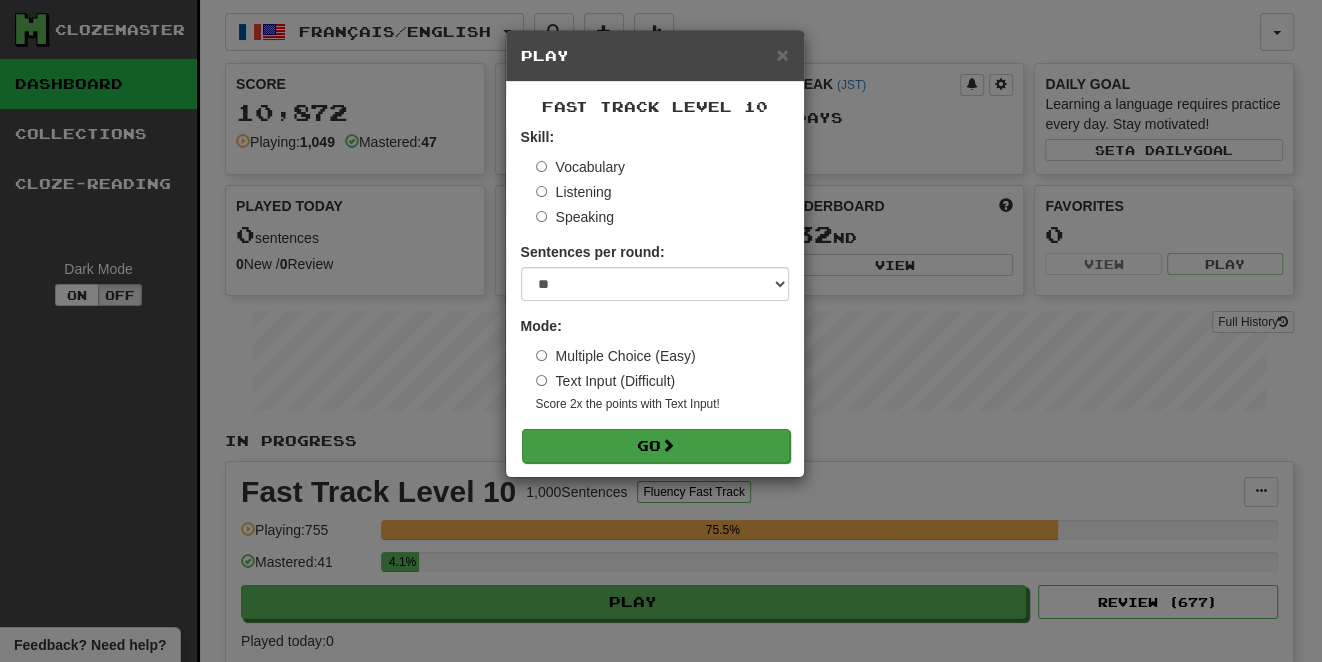 click on "Go" at bounding box center (656, 446) 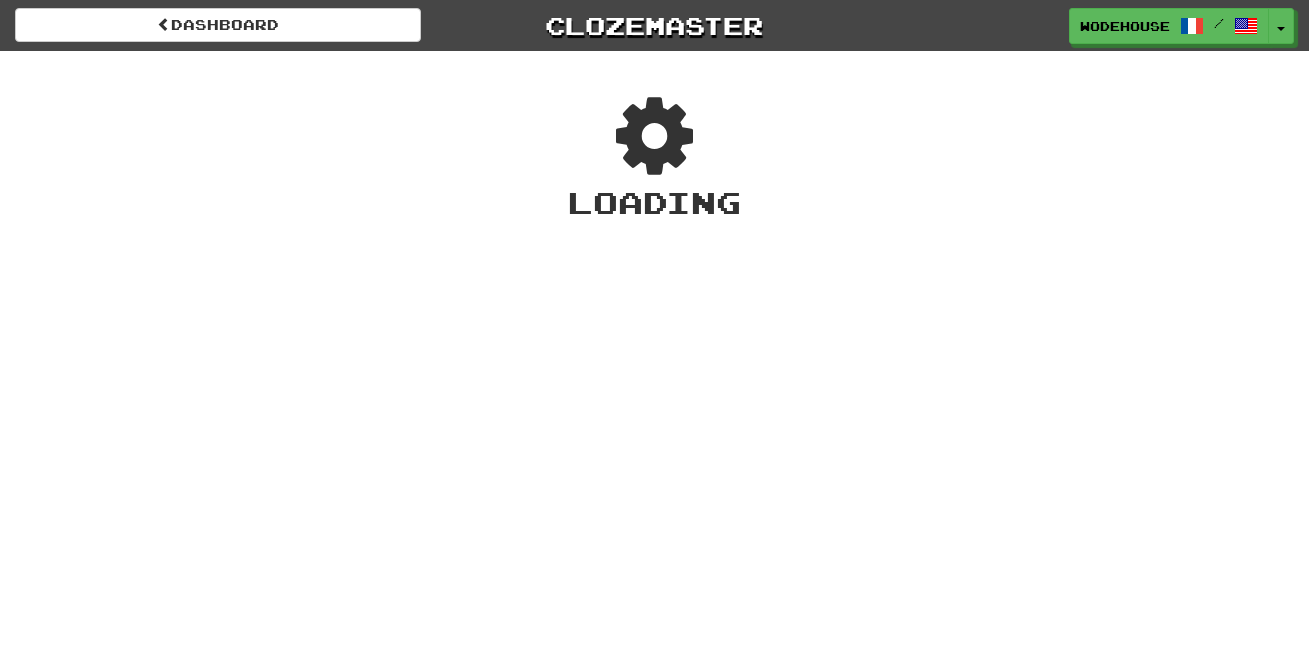scroll, scrollTop: 0, scrollLeft: 0, axis: both 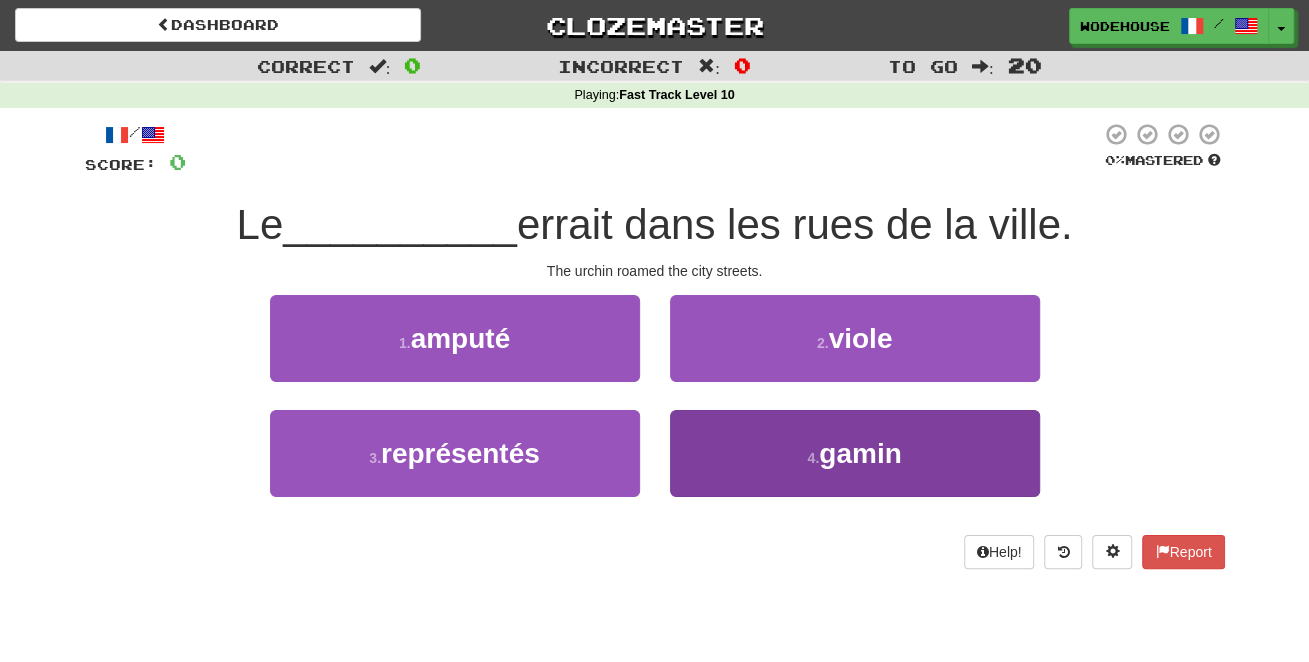 click on "4 .  gamin" at bounding box center (855, 453) 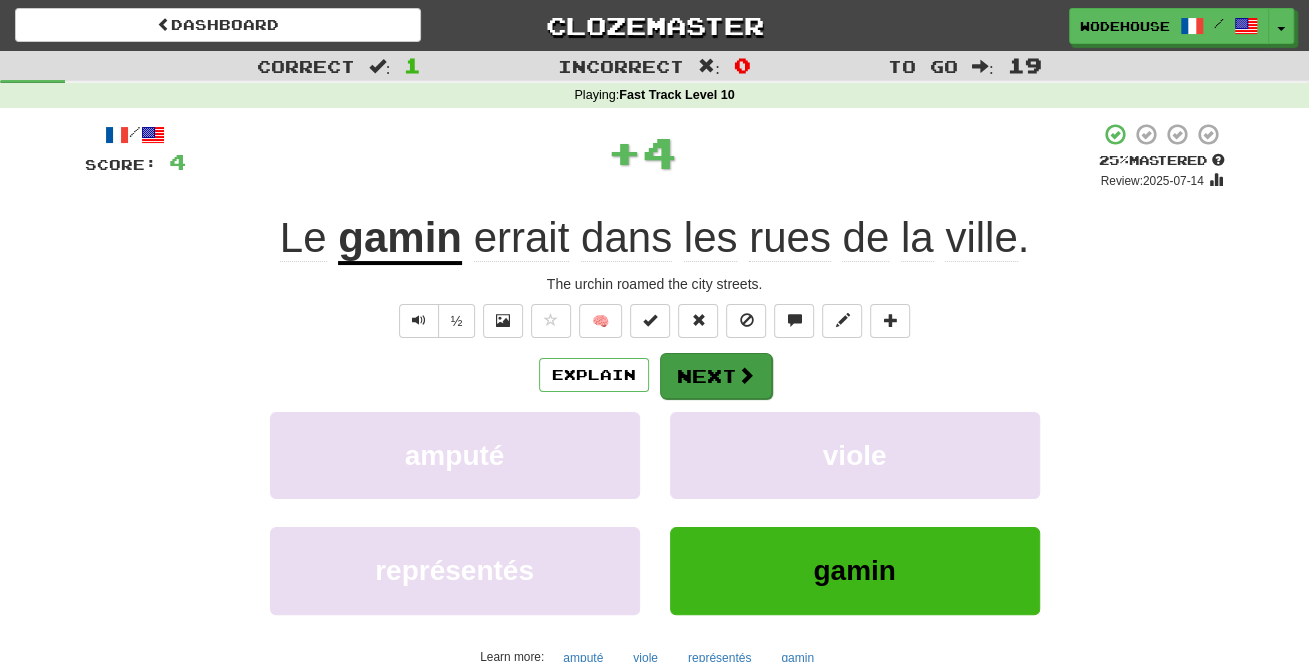 click on "Next" at bounding box center [716, 376] 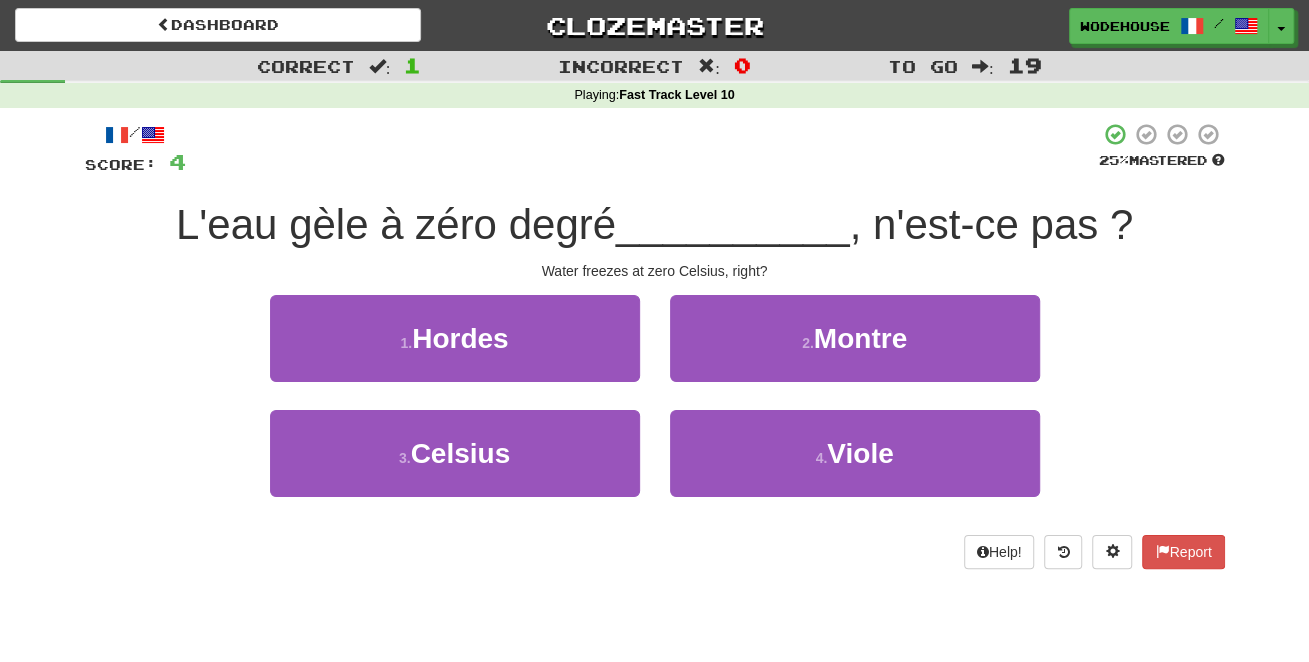 click on "3 .  Celsius" at bounding box center (455, 467) 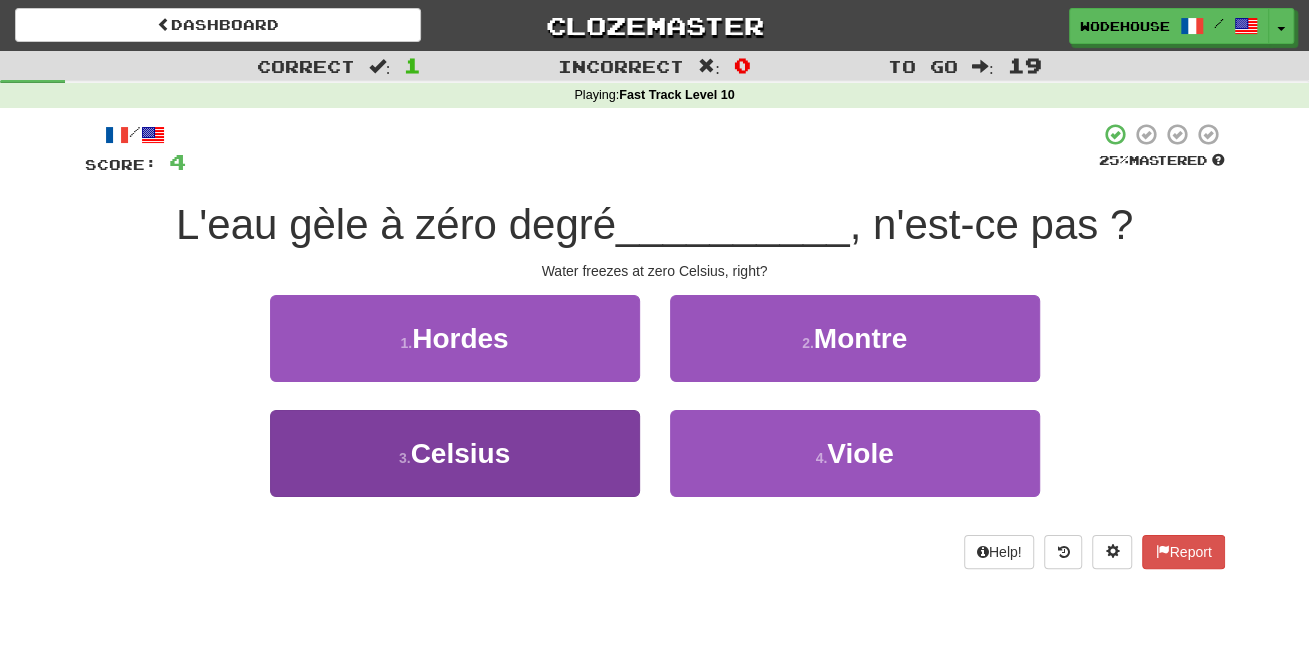 click on "3 .  Celsius" at bounding box center [455, 453] 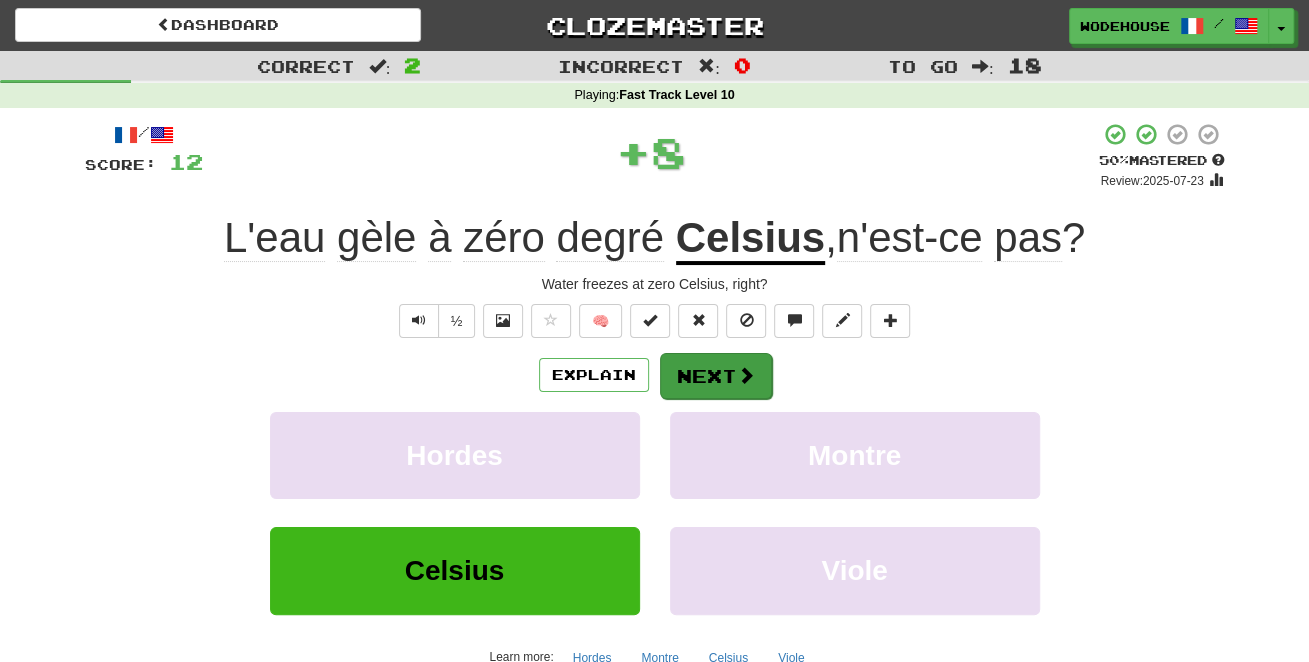 click on "Next" at bounding box center (716, 376) 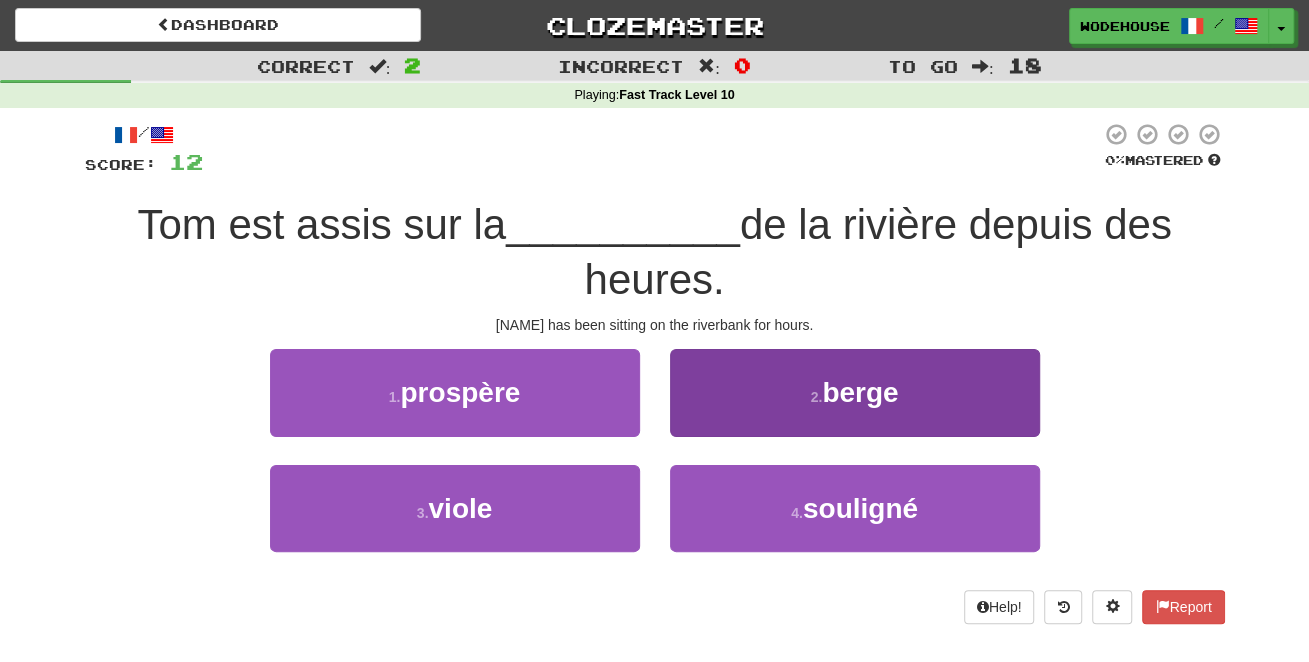 click on "berge" at bounding box center [860, 392] 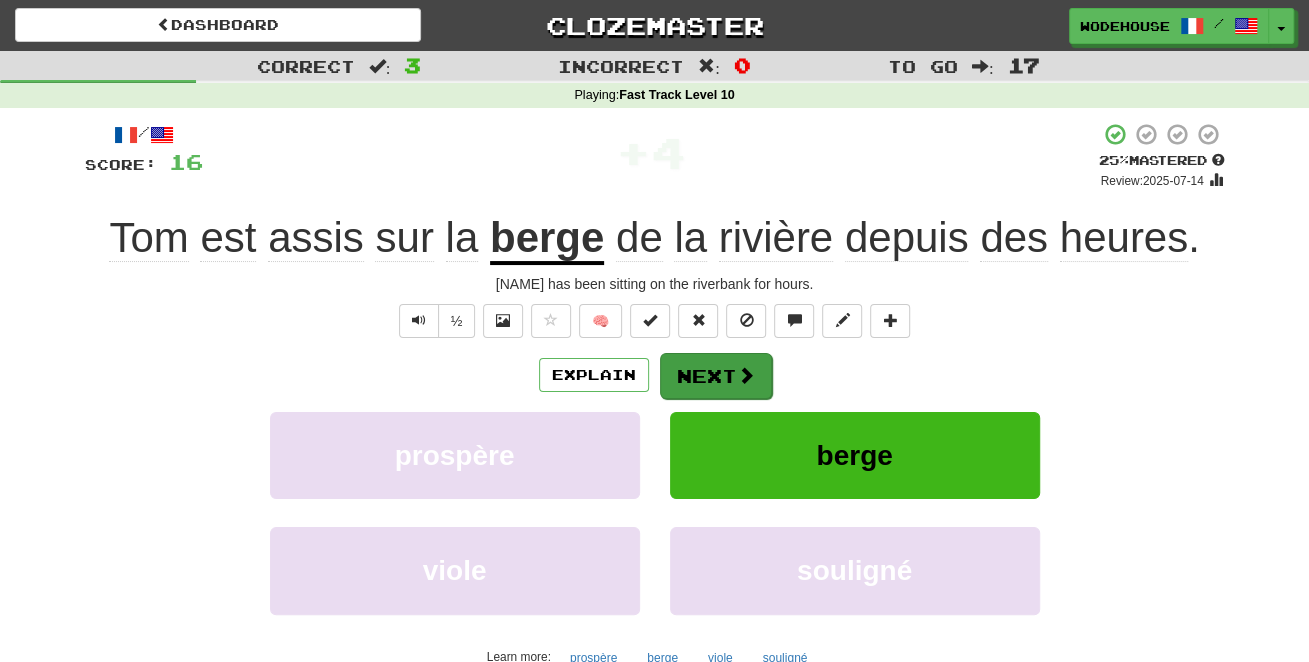 click on "Next" at bounding box center [716, 376] 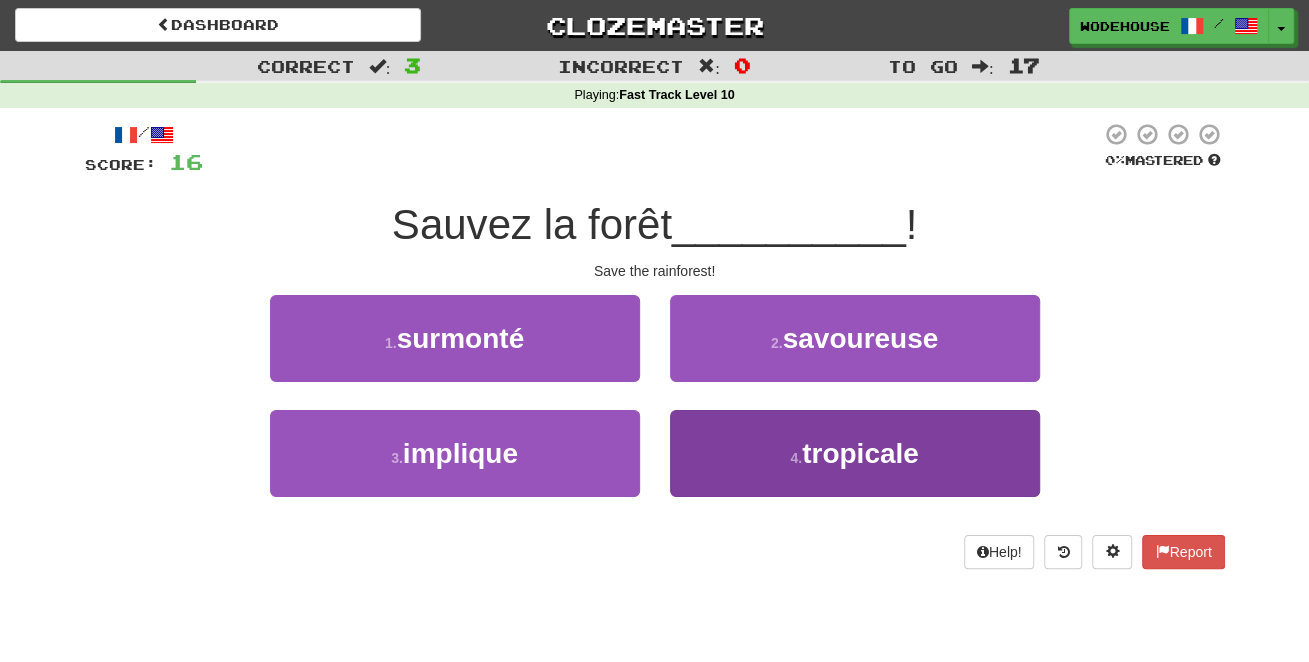 click on "4 .  tropicale" at bounding box center (855, 453) 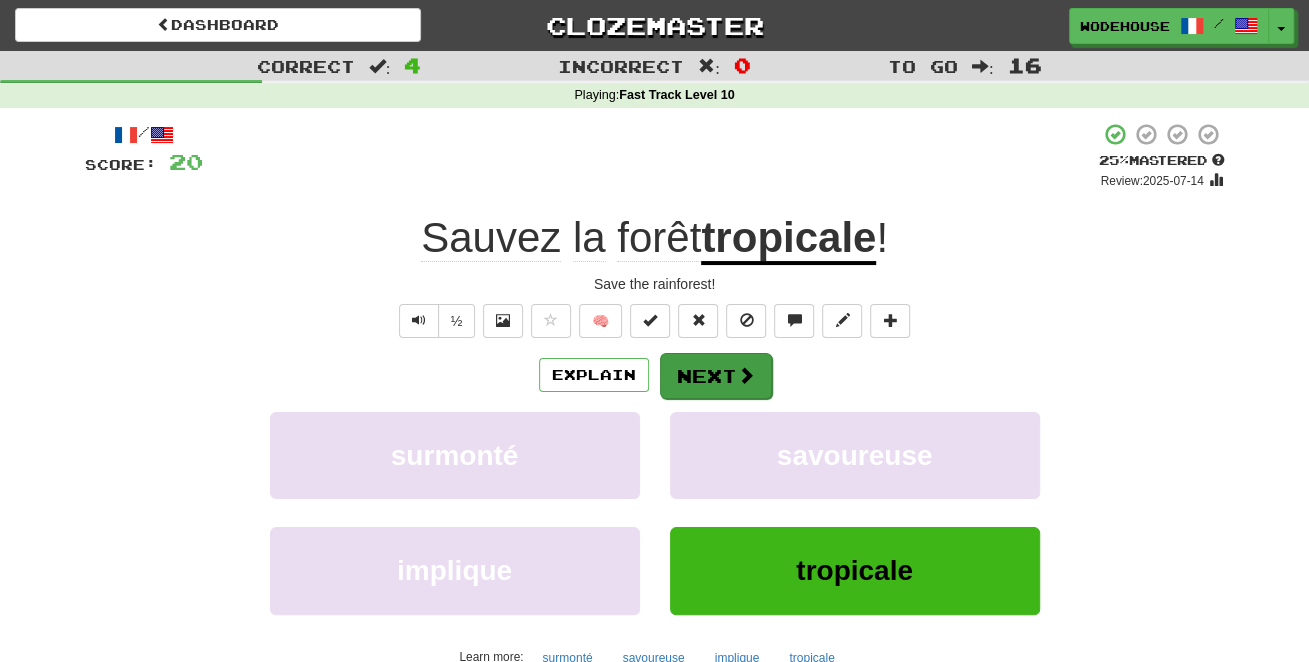 click on "Next" at bounding box center (716, 376) 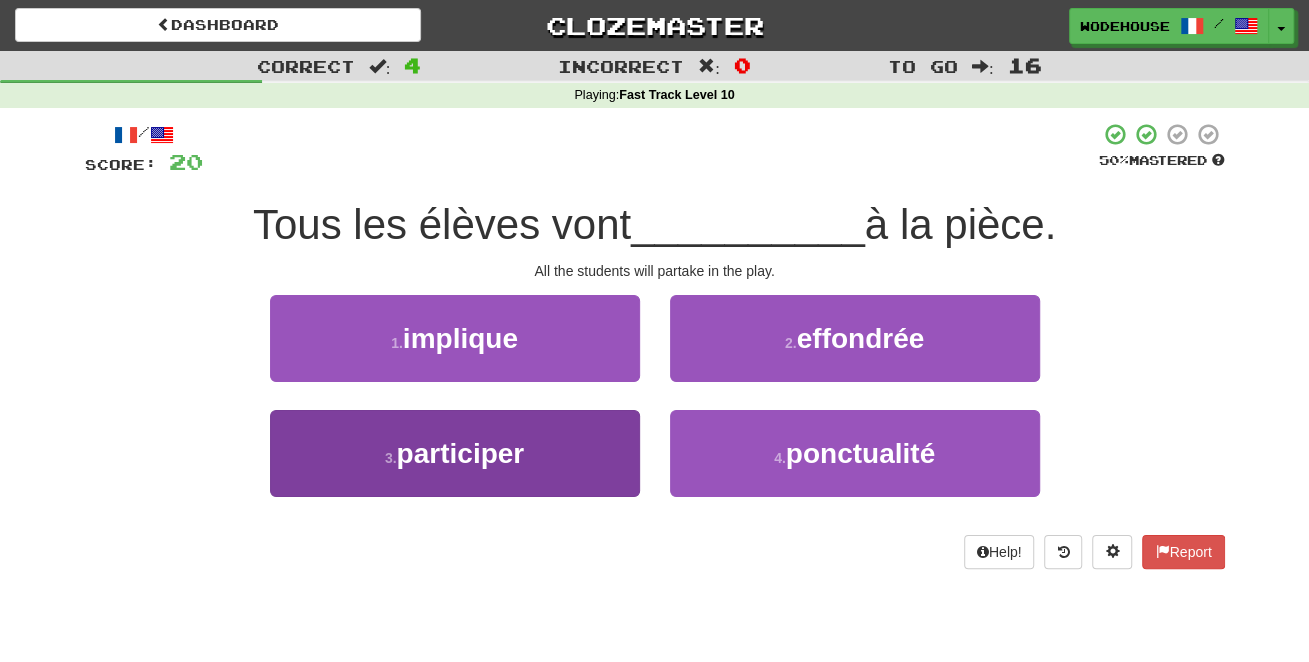 click on "participer" at bounding box center [461, 453] 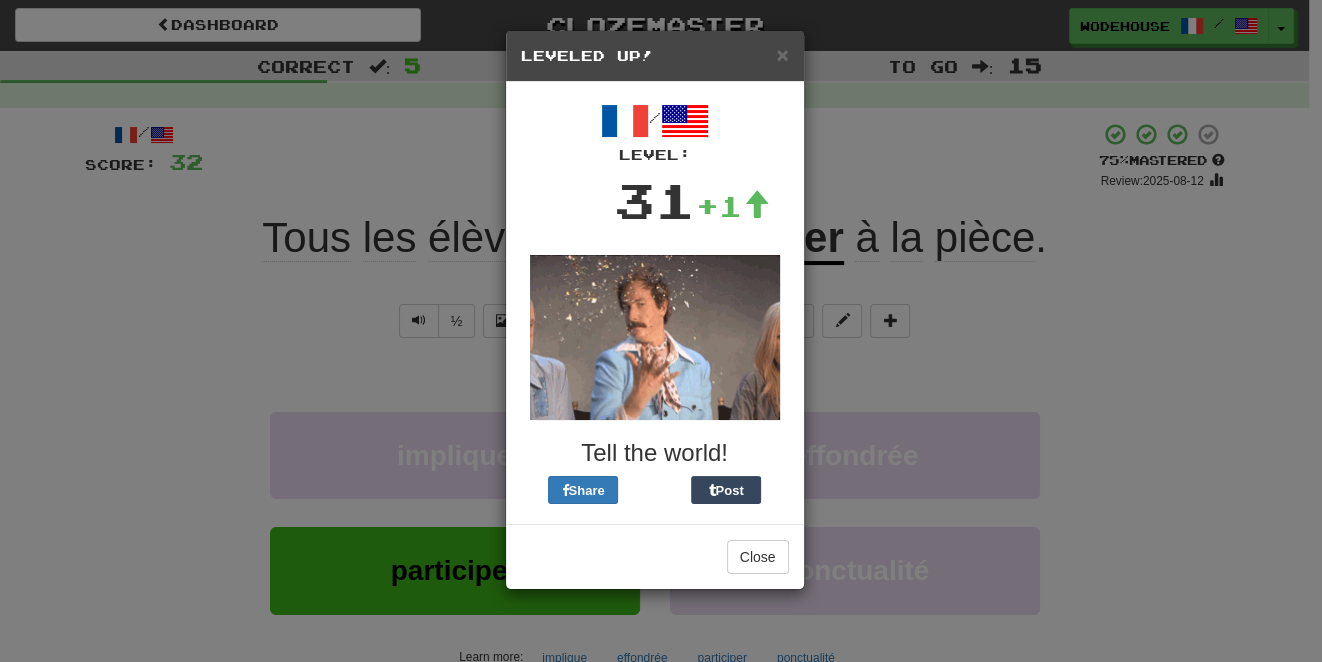 click on "× Leveled Up!  /  Level: 31 +1 Tell the world!  Share  Post Close" at bounding box center [661, 331] 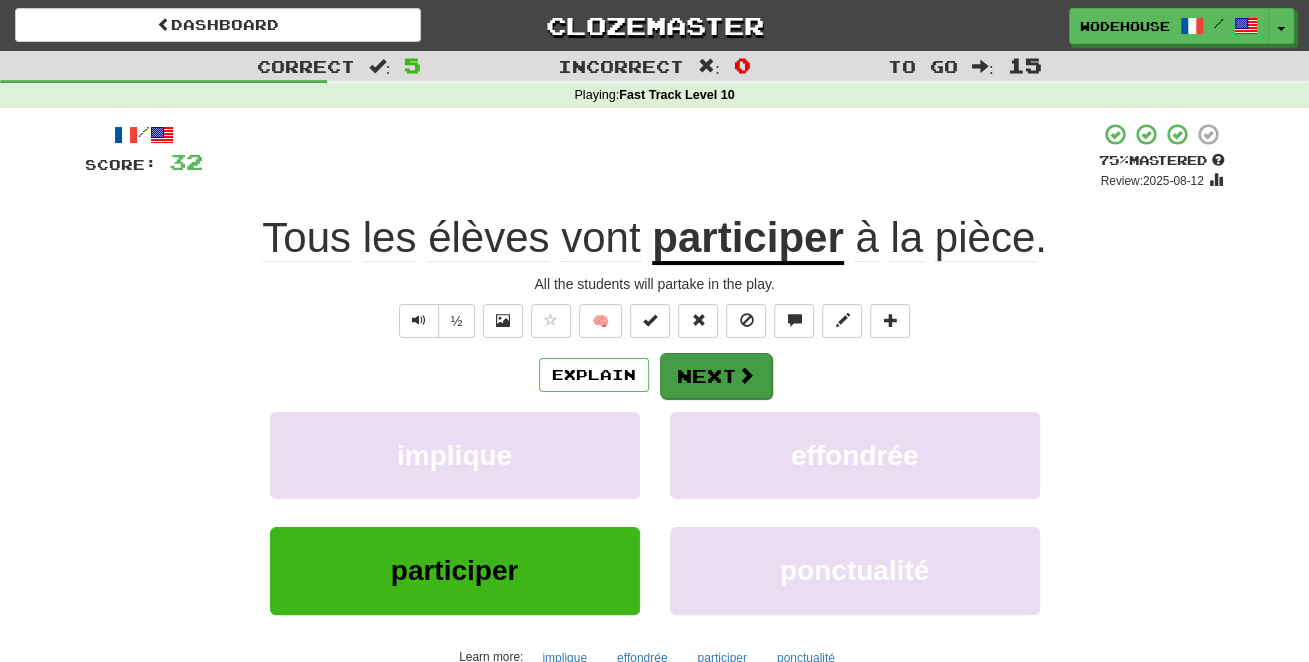 click on "Next" at bounding box center [716, 376] 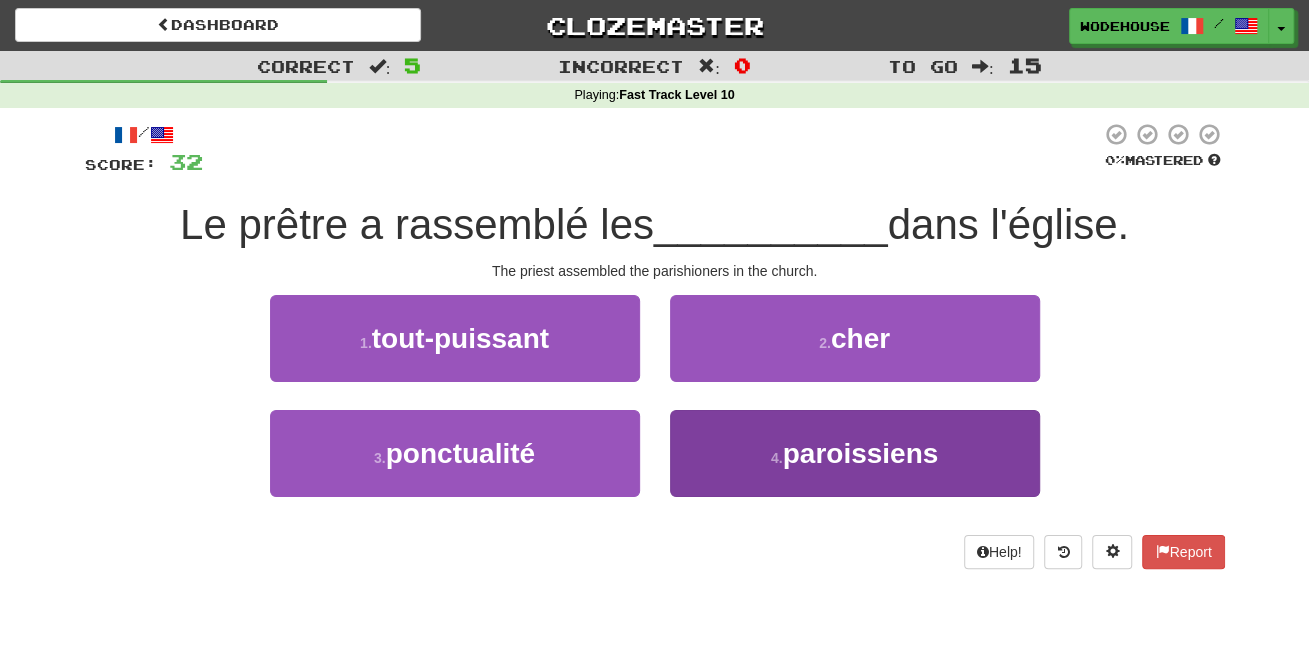 click on "4 .  paroissiens" at bounding box center [855, 453] 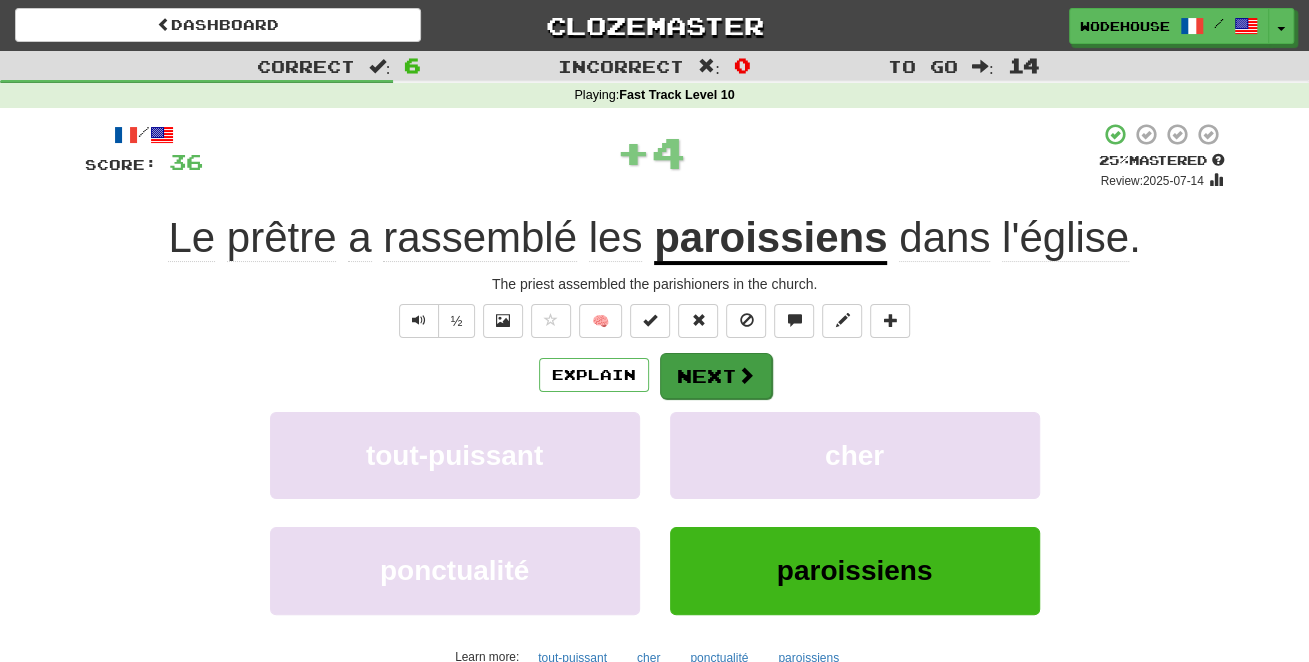 click on "Next" at bounding box center [716, 376] 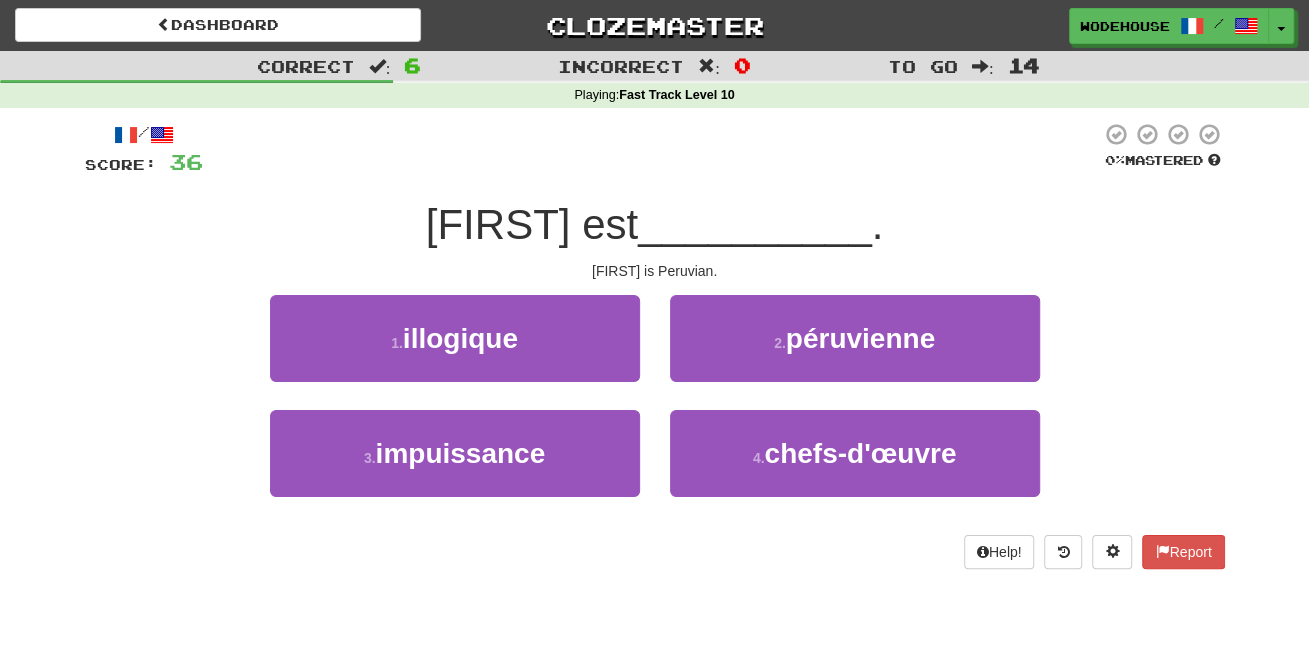 click on "2 .  péruvienne" at bounding box center (855, 352) 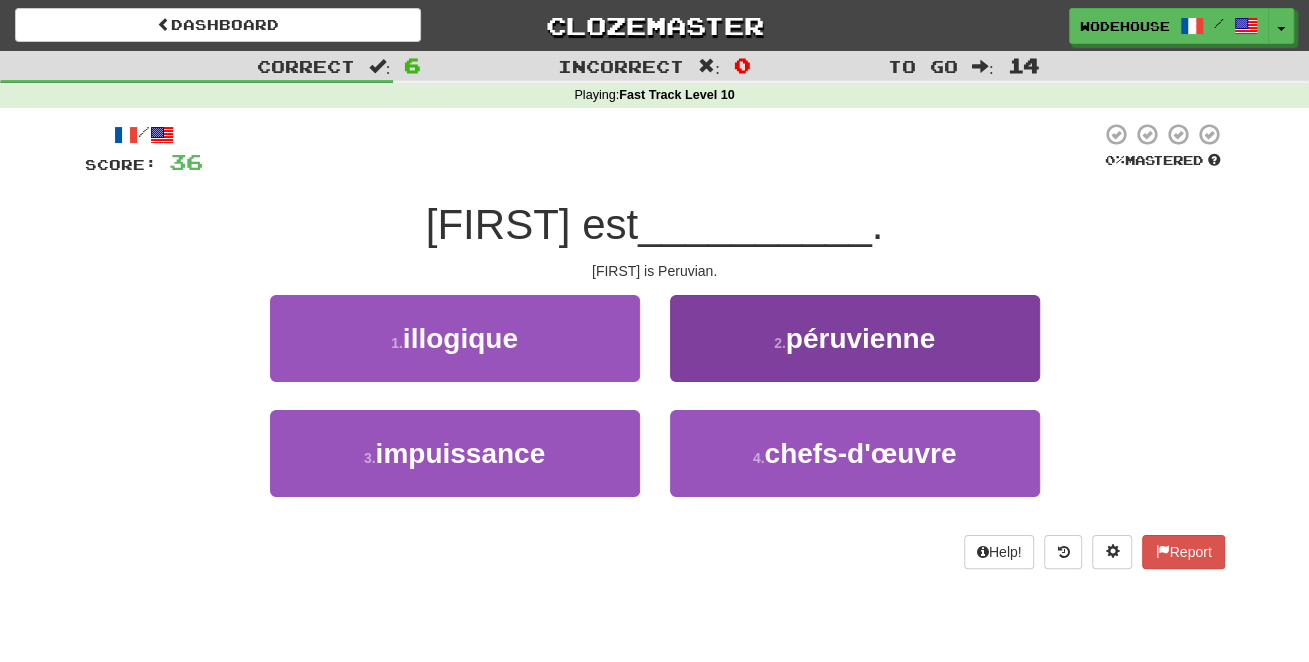 click on "2 .  péruvienne" at bounding box center (855, 338) 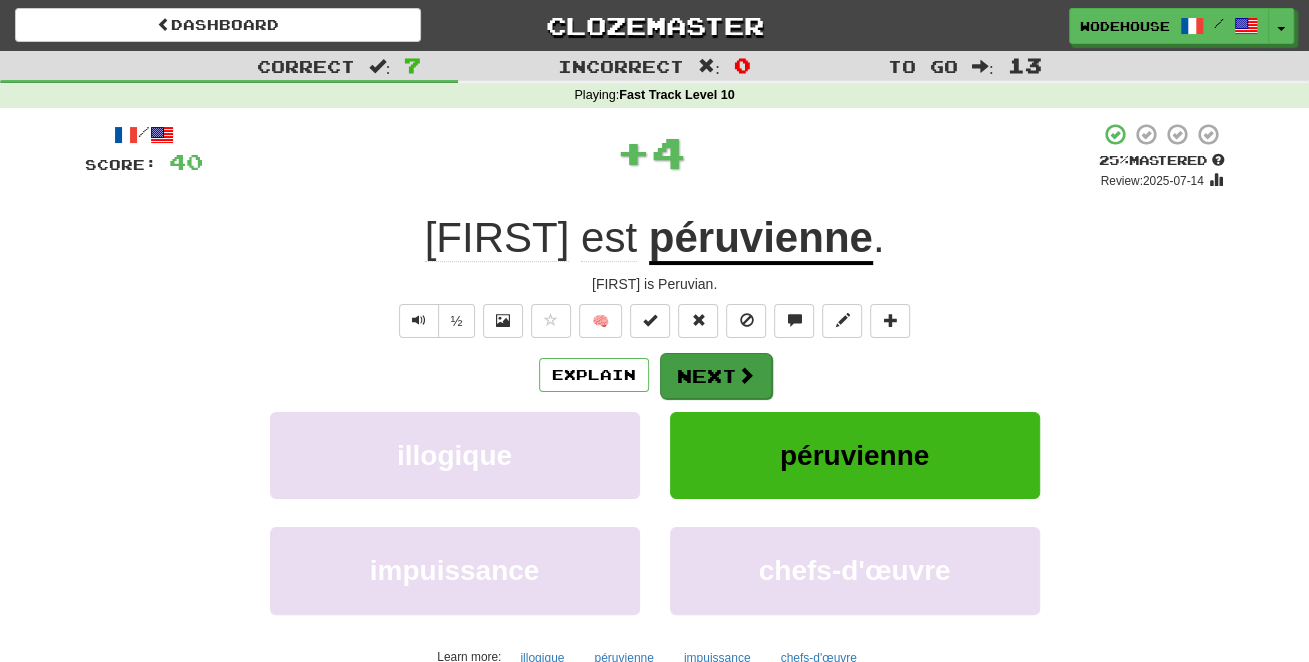 click at bounding box center [746, 375] 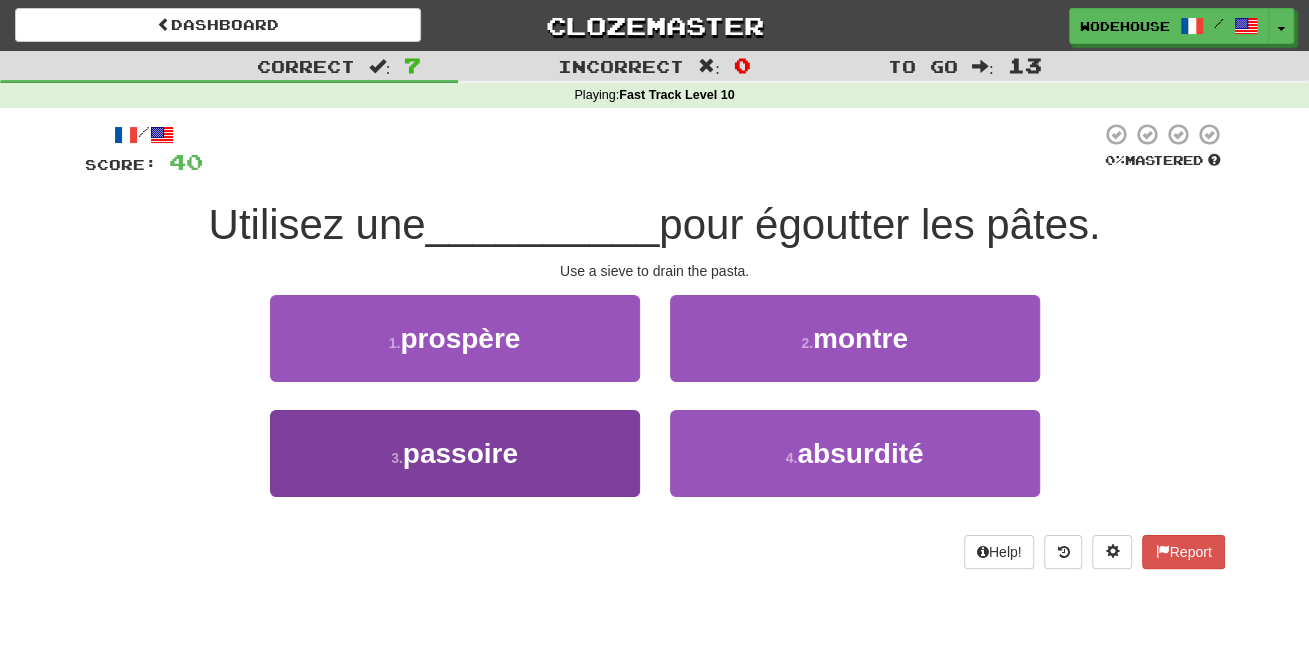 click on "3 .  passoire" at bounding box center (455, 453) 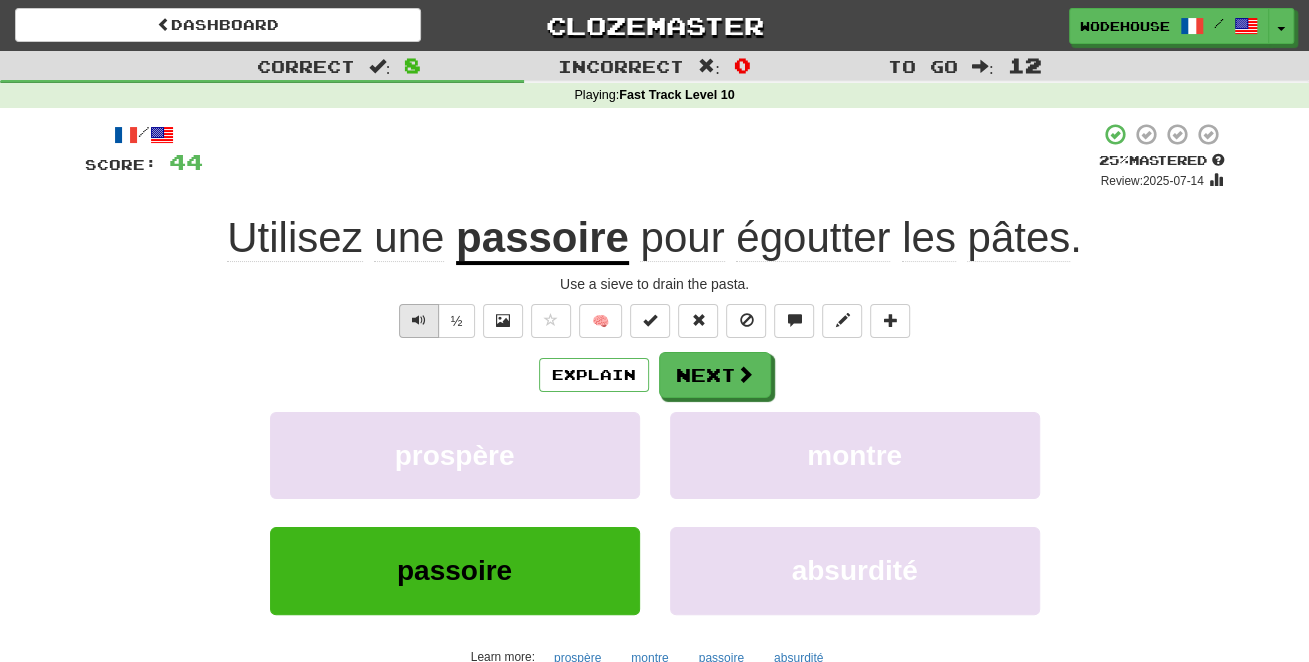 click at bounding box center [419, 320] 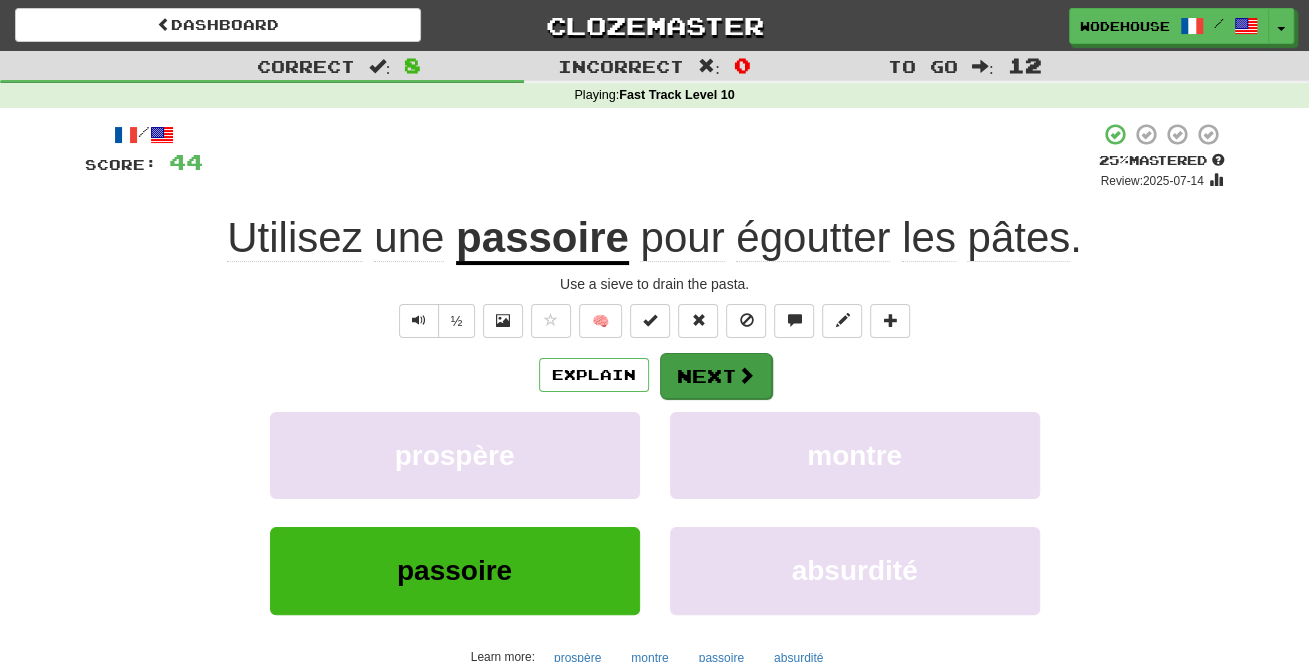 click at bounding box center (746, 375) 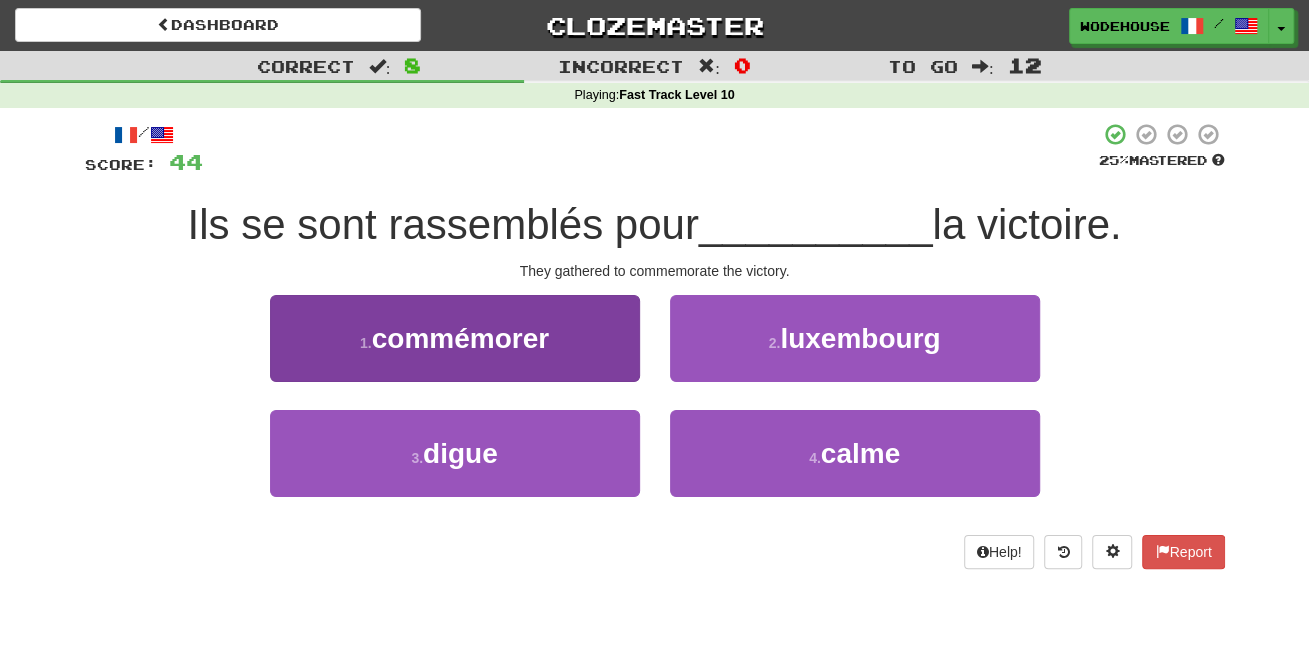 click on "commémorer" at bounding box center (460, 338) 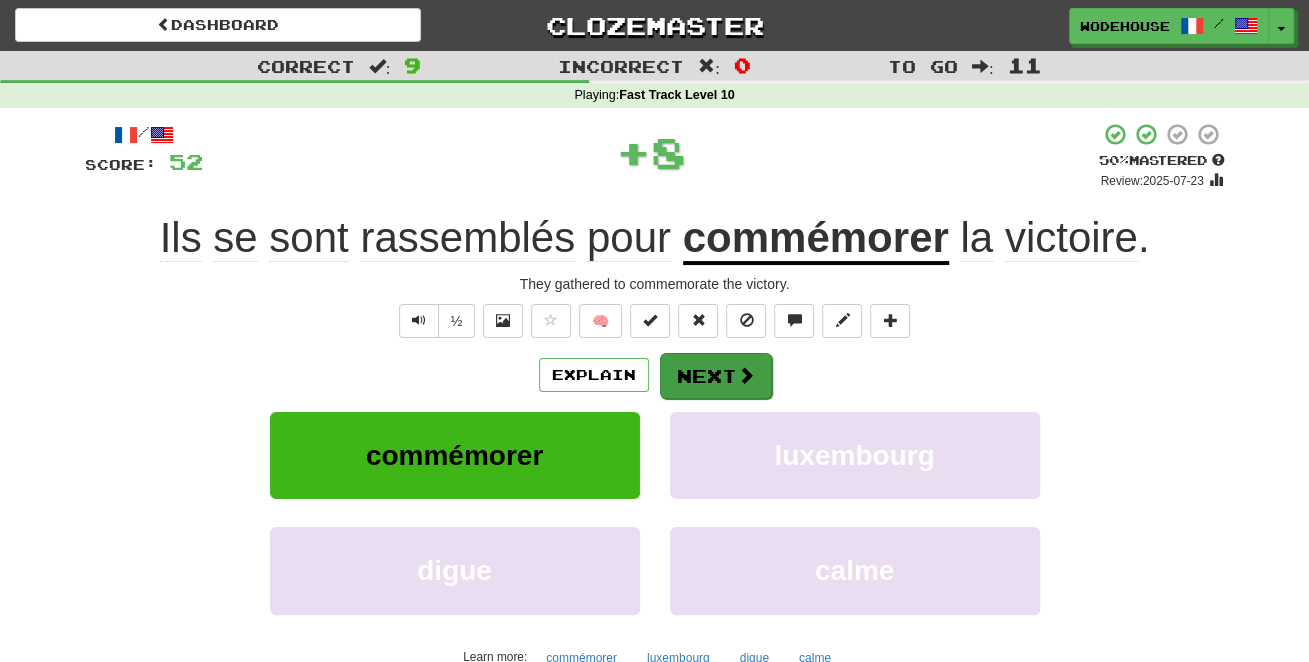click at bounding box center [746, 375] 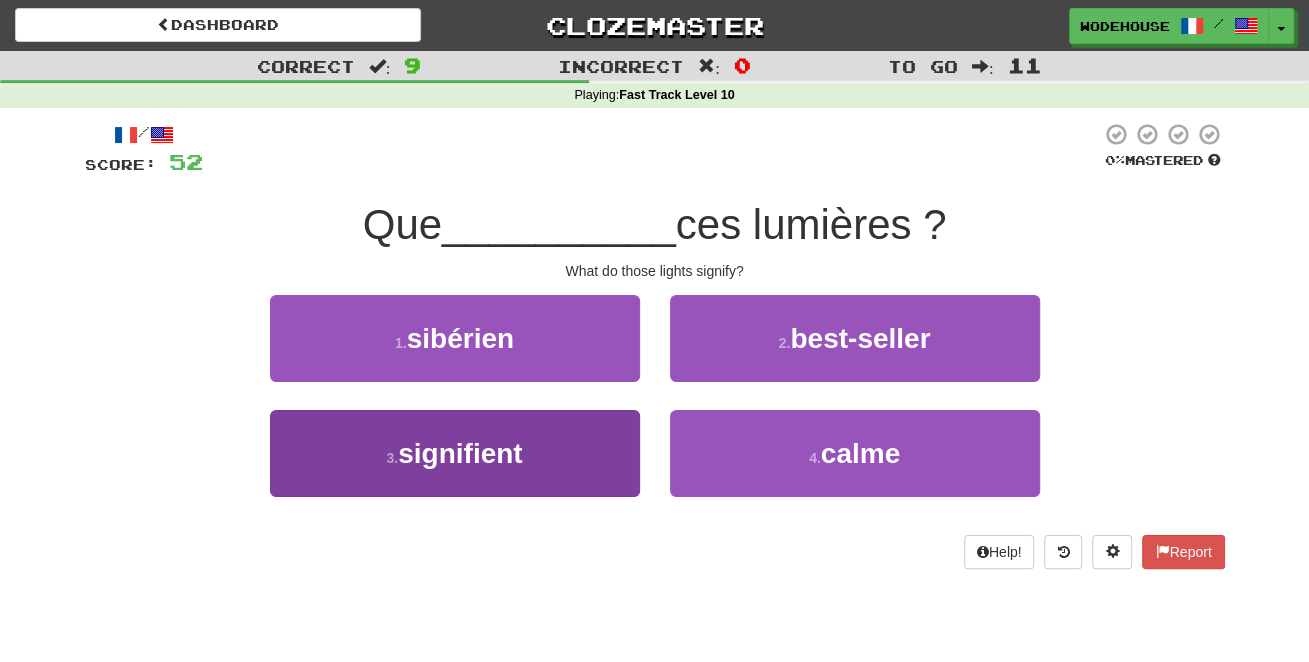 click on "3 .  signifient" at bounding box center (455, 453) 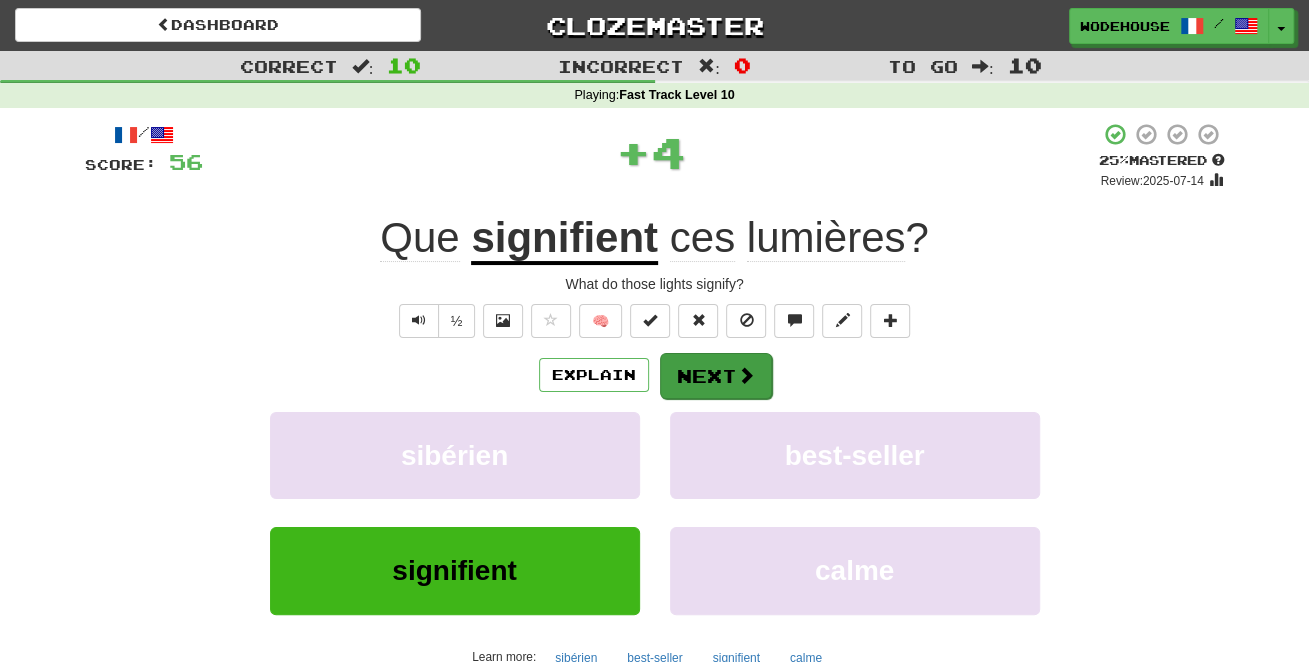 click on "Next" at bounding box center [716, 376] 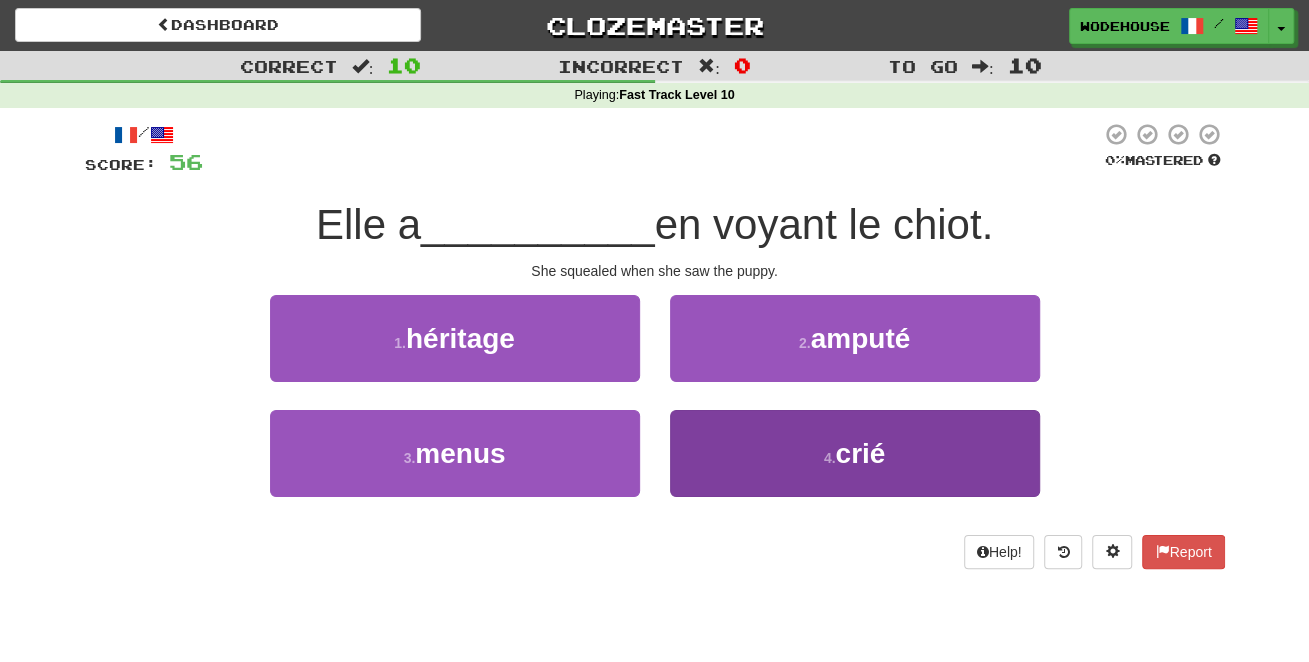 click on "4 .  crié" at bounding box center [855, 453] 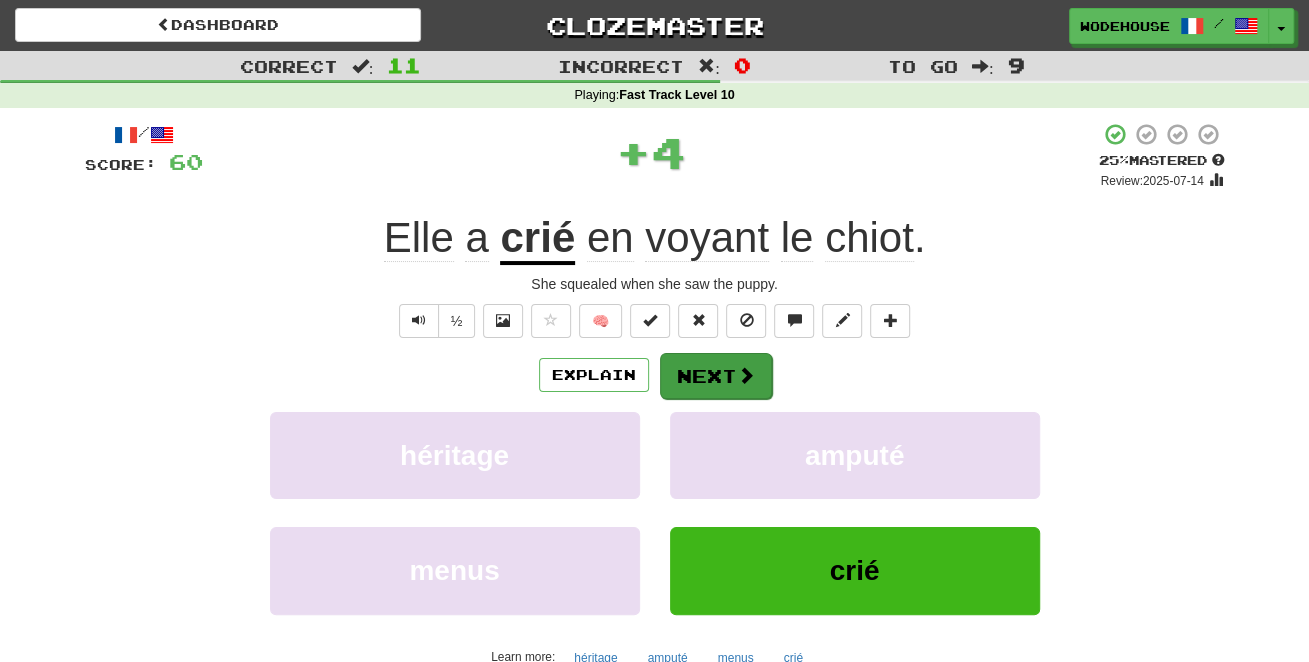 click at bounding box center [746, 375] 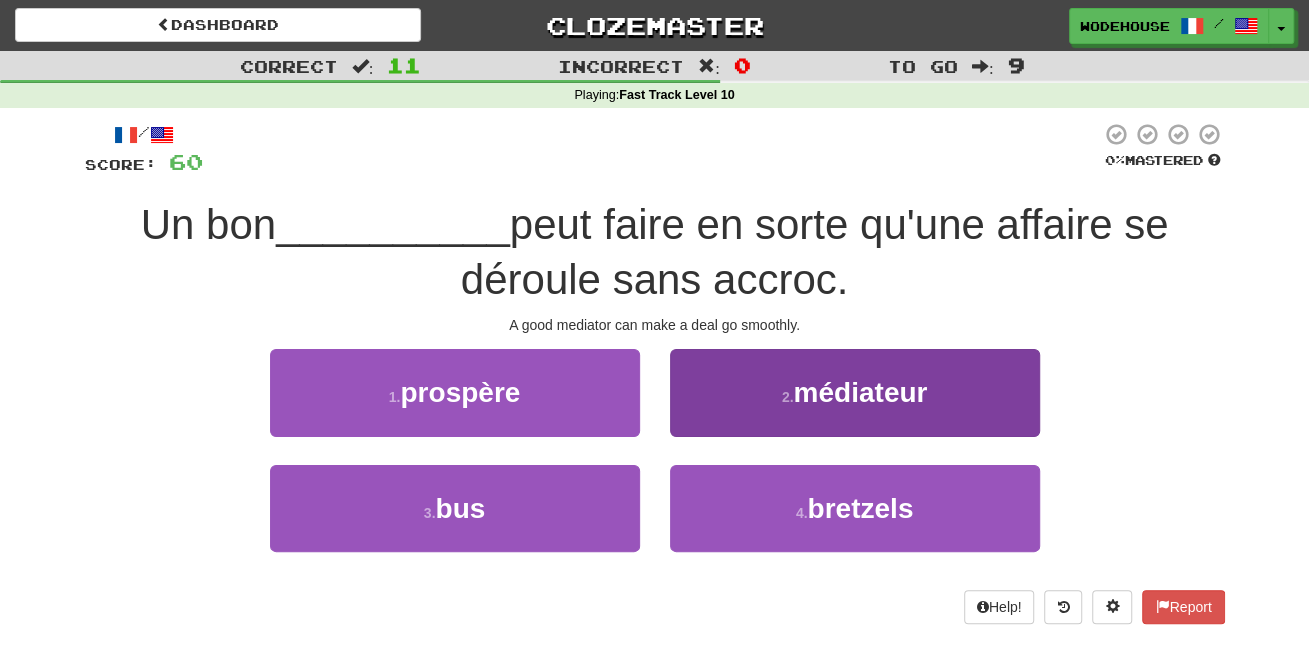 click on "2 .  médiateur" at bounding box center [855, 392] 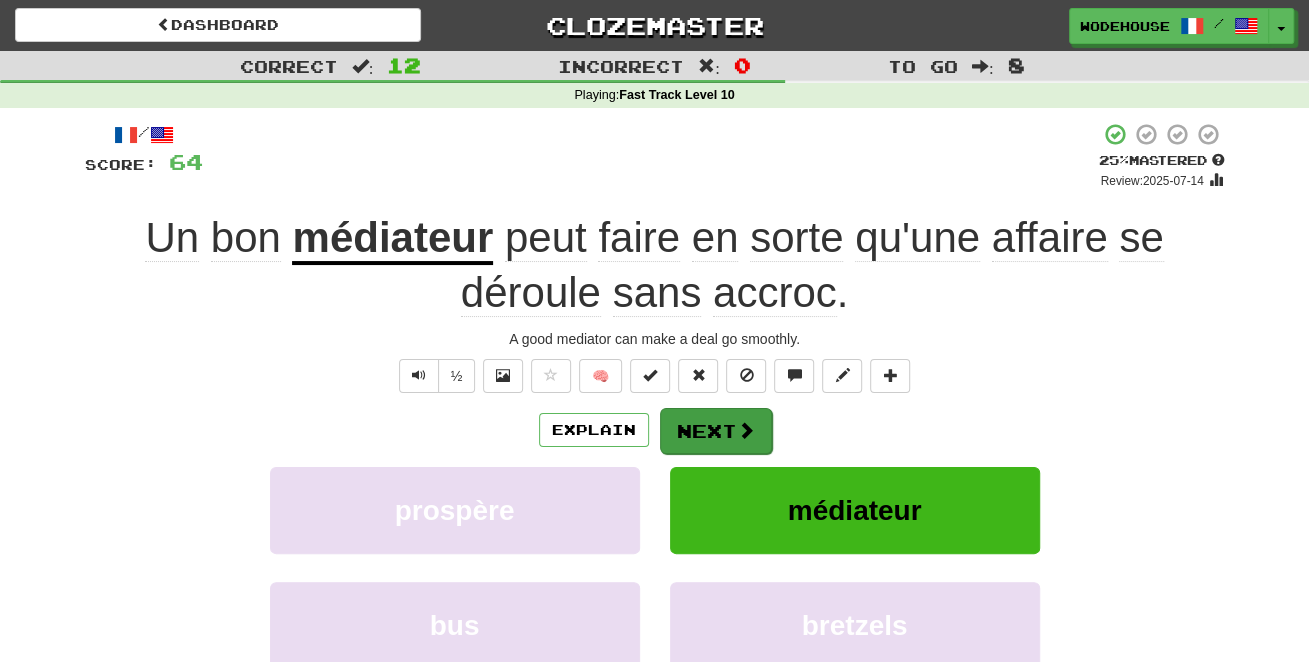 click at bounding box center (746, 430) 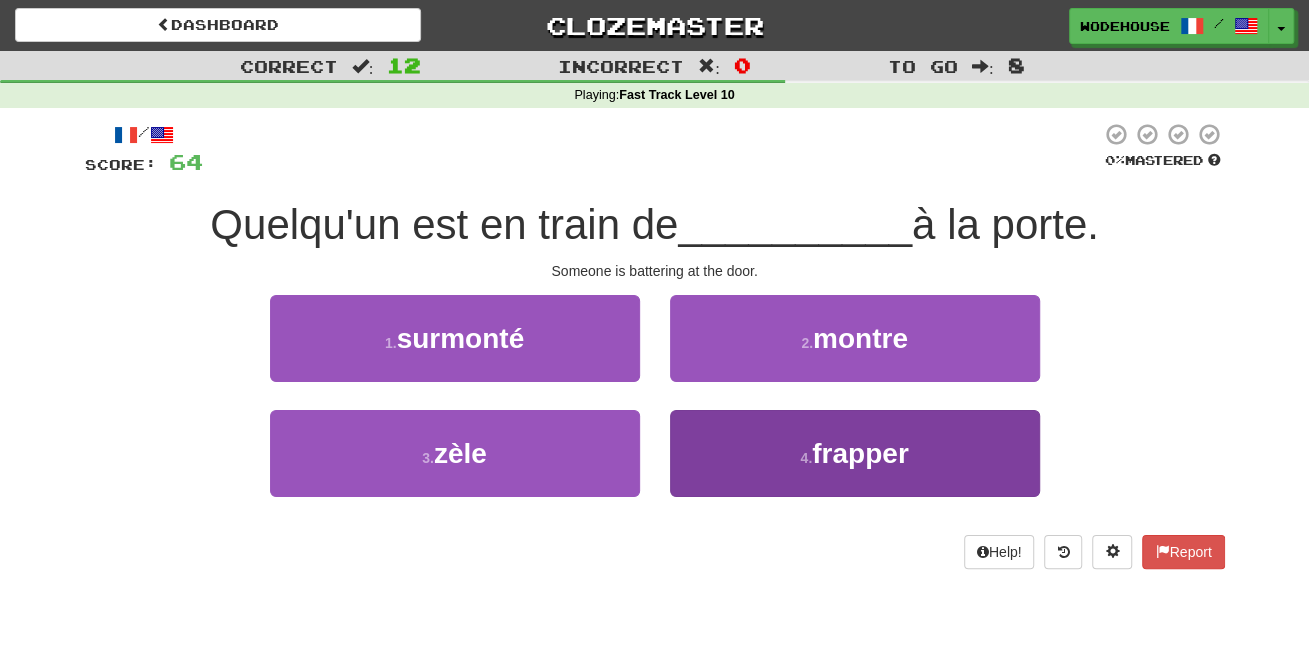 click on "4 .  frapper" at bounding box center (855, 453) 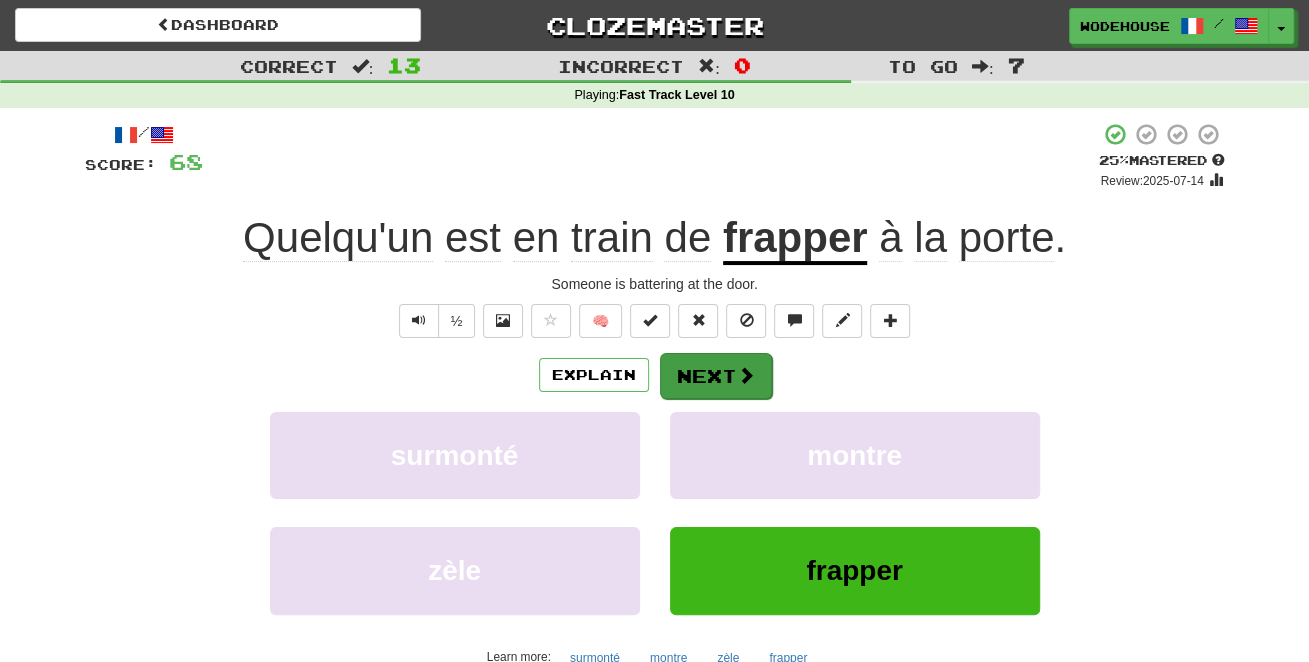 click on "Next" at bounding box center [716, 376] 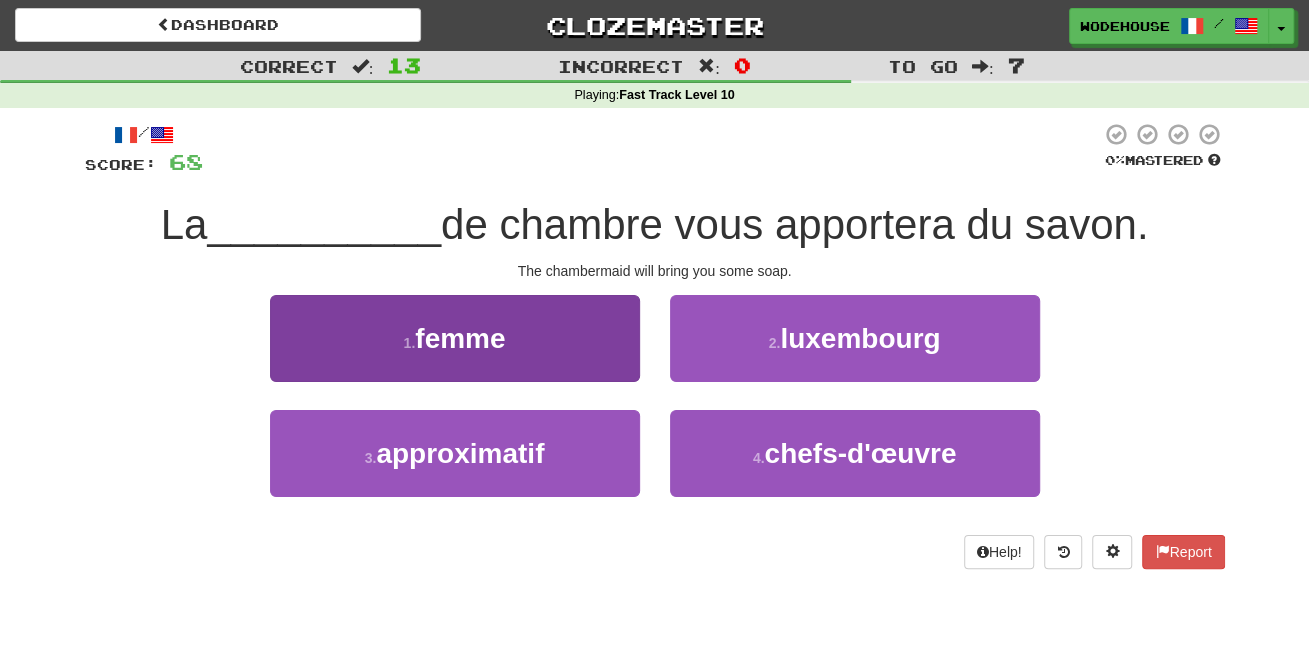 click on "1 .  femme" at bounding box center (455, 338) 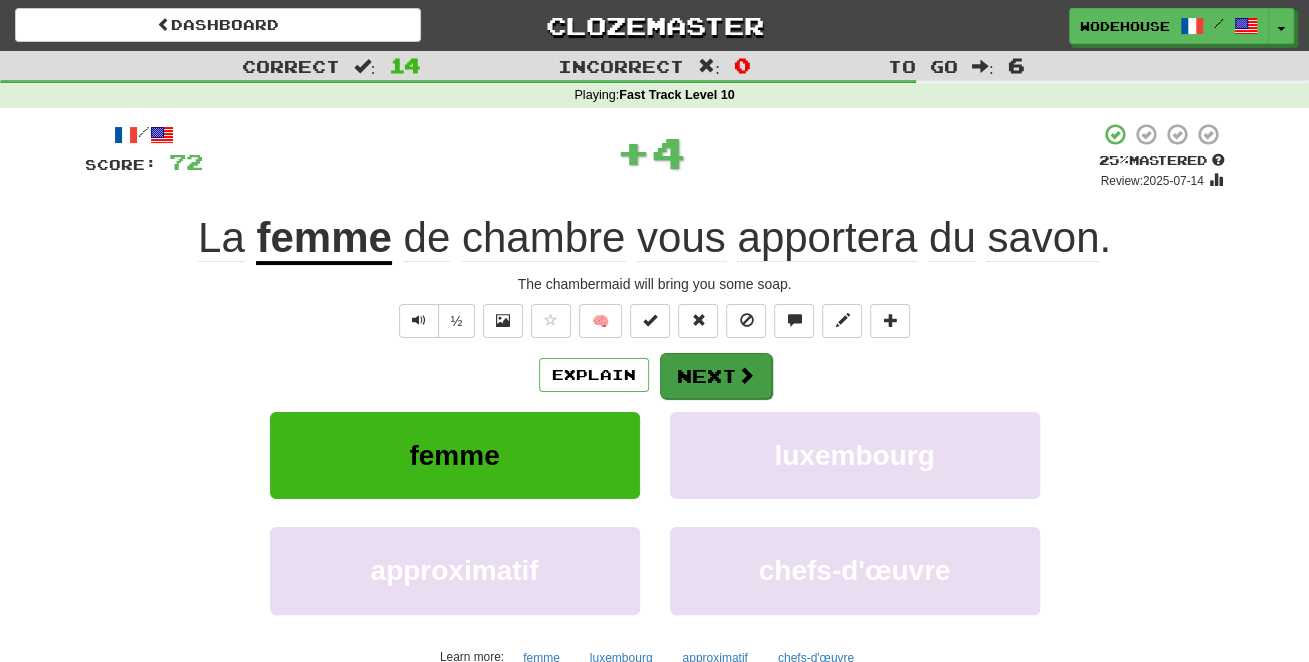 click at bounding box center [746, 375] 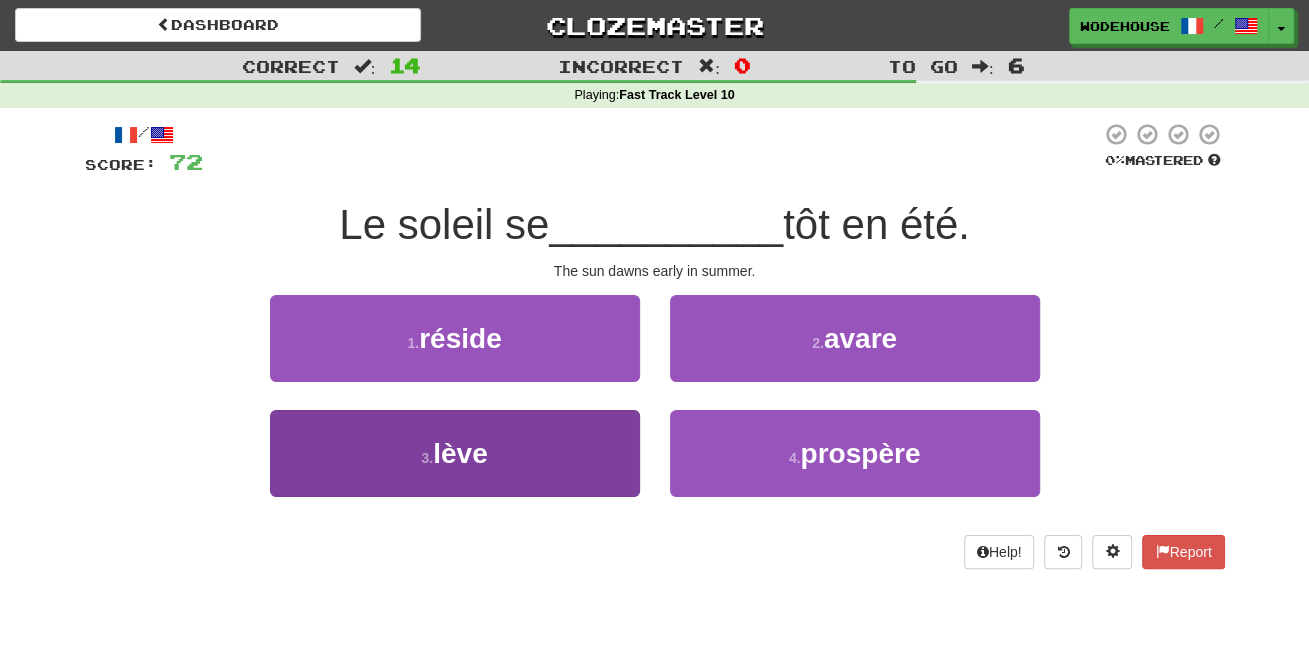 click on "3 .  lève" at bounding box center (455, 453) 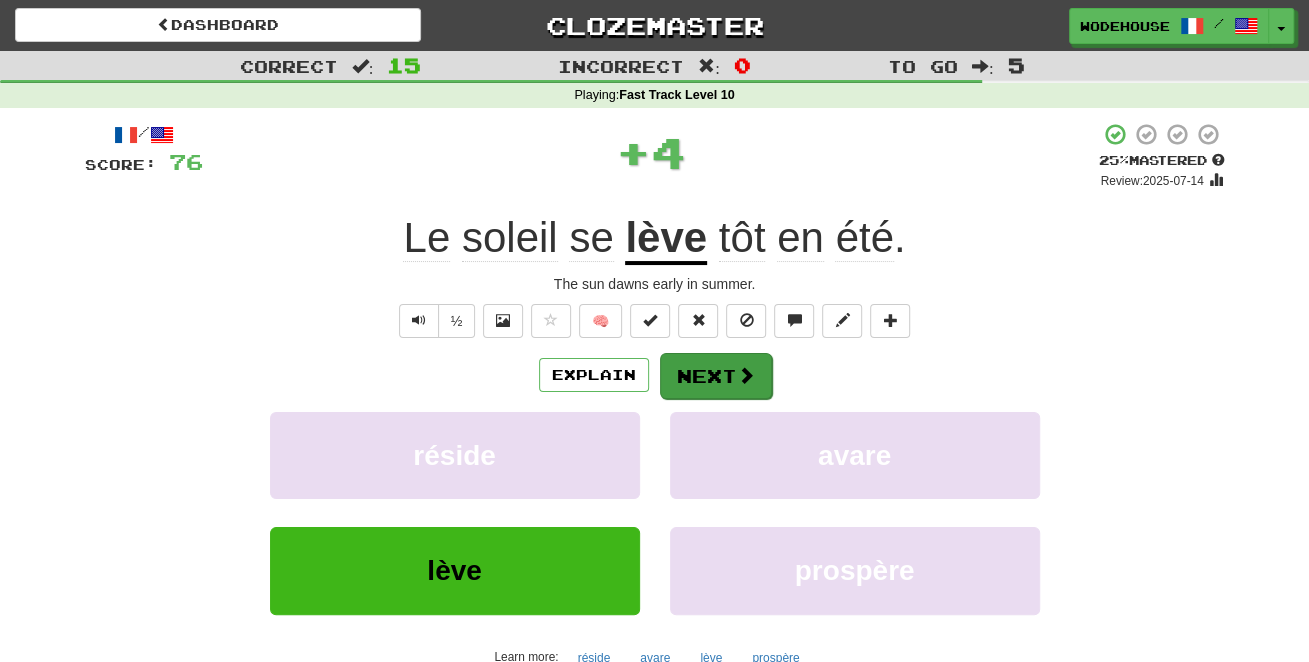 click on "Next" at bounding box center [716, 376] 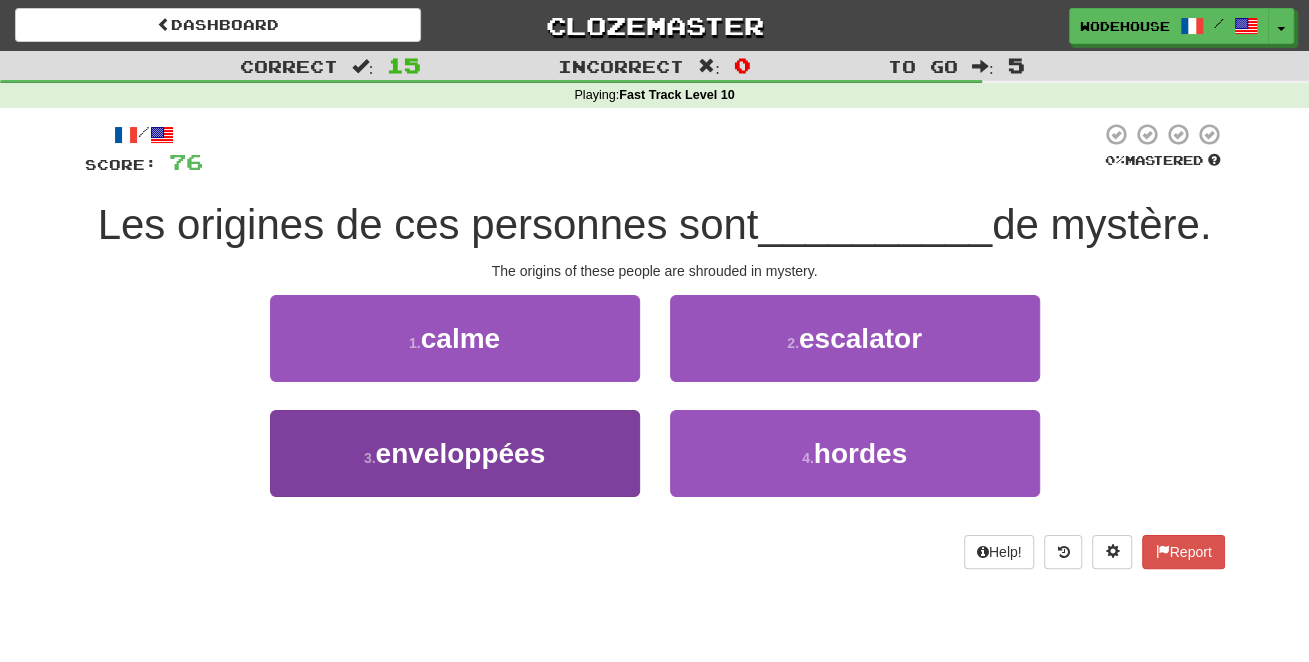 click on "3 .  enveloppées" at bounding box center [455, 453] 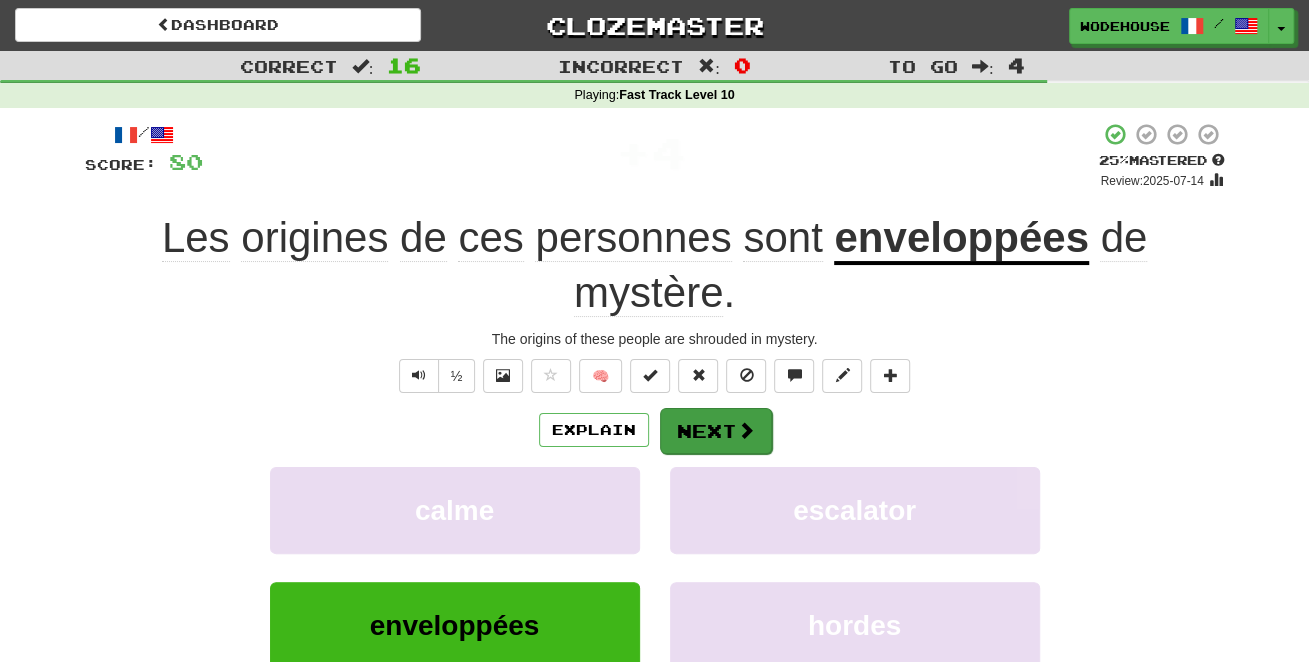 click on "Next" at bounding box center (716, 431) 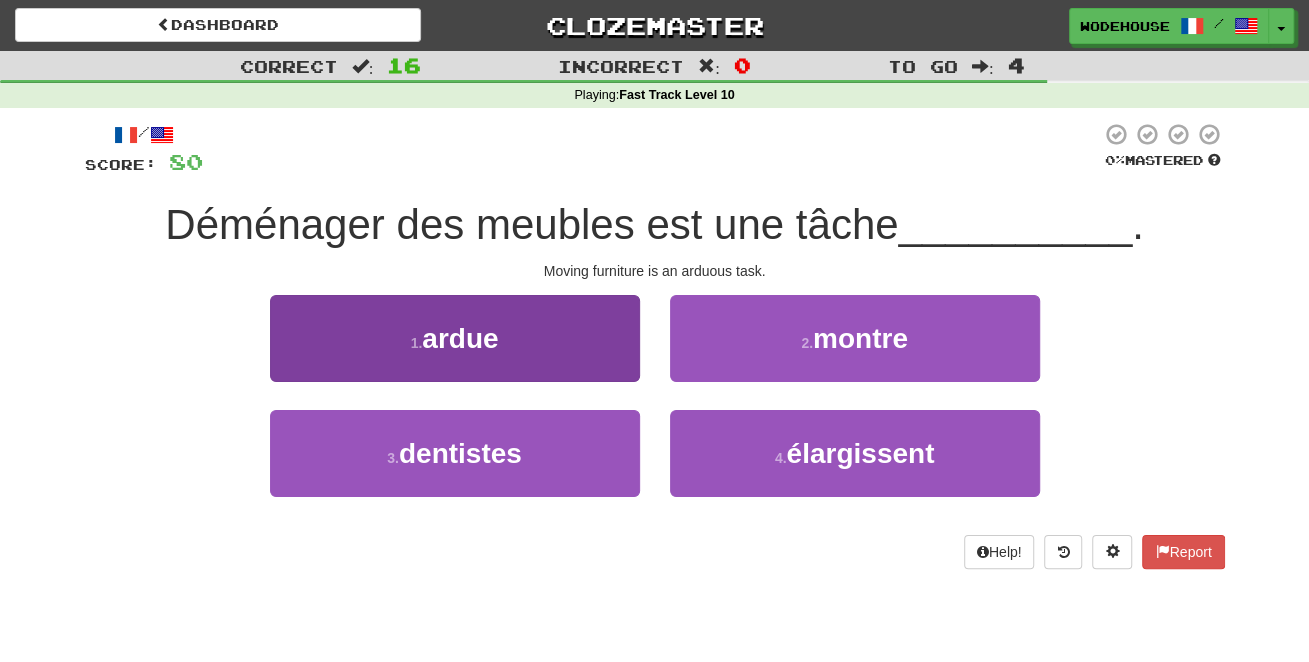 click on "1 .  ardue" at bounding box center (455, 338) 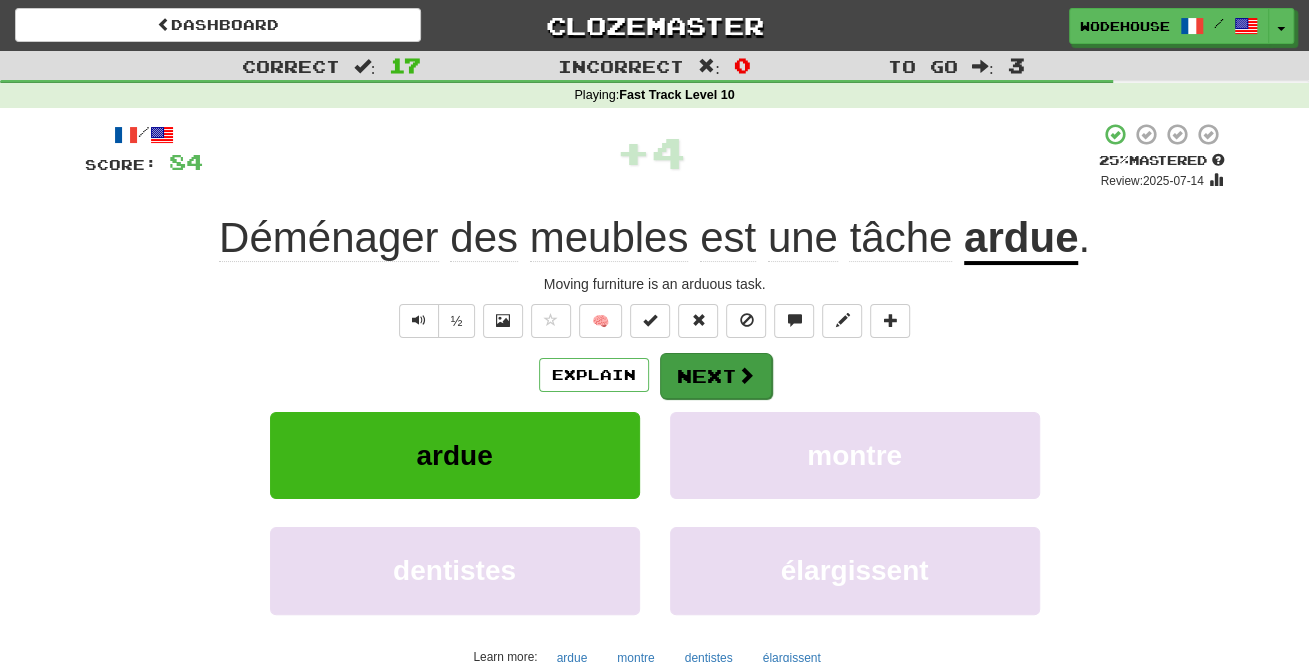 click on "Next" at bounding box center (716, 376) 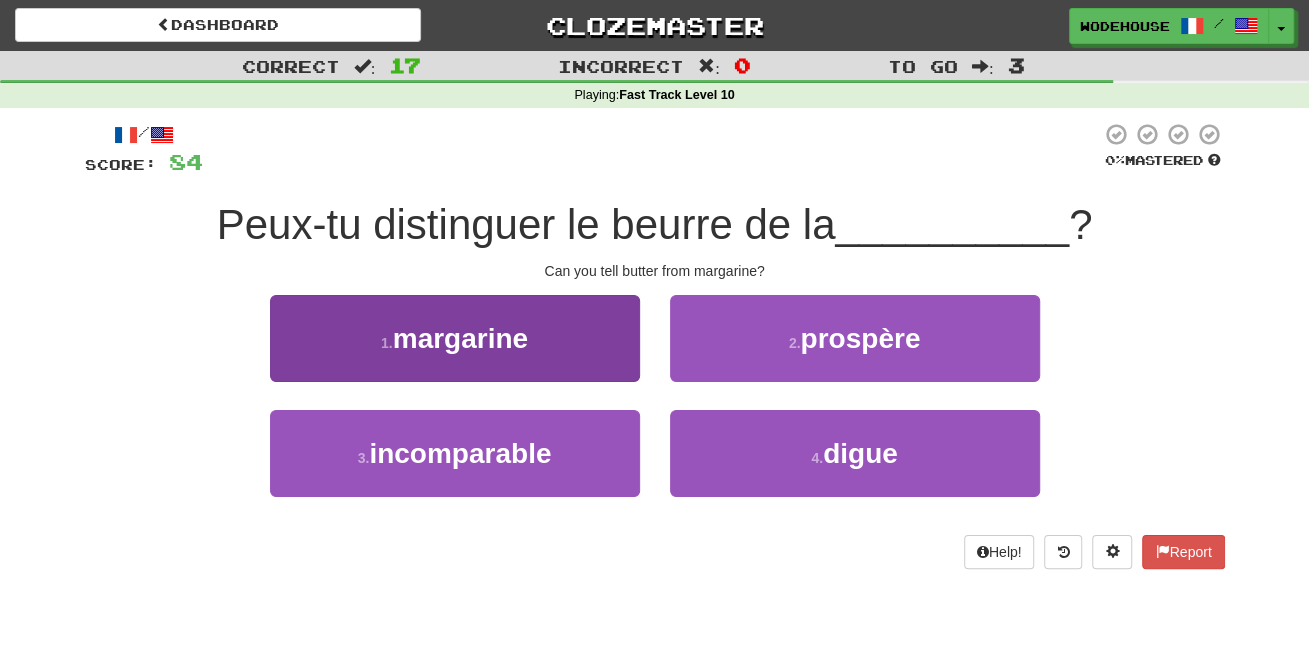 click on "1 .  margarine" at bounding box center (455, 338) 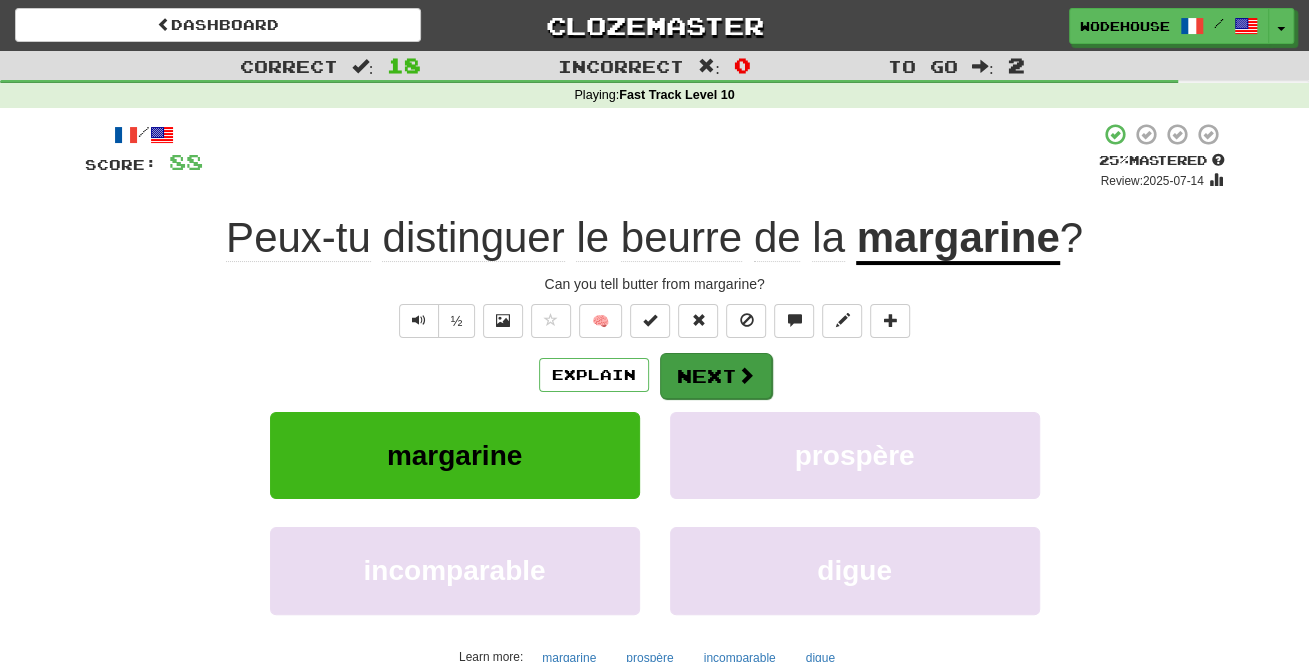 click at bounding box center (746, 375) 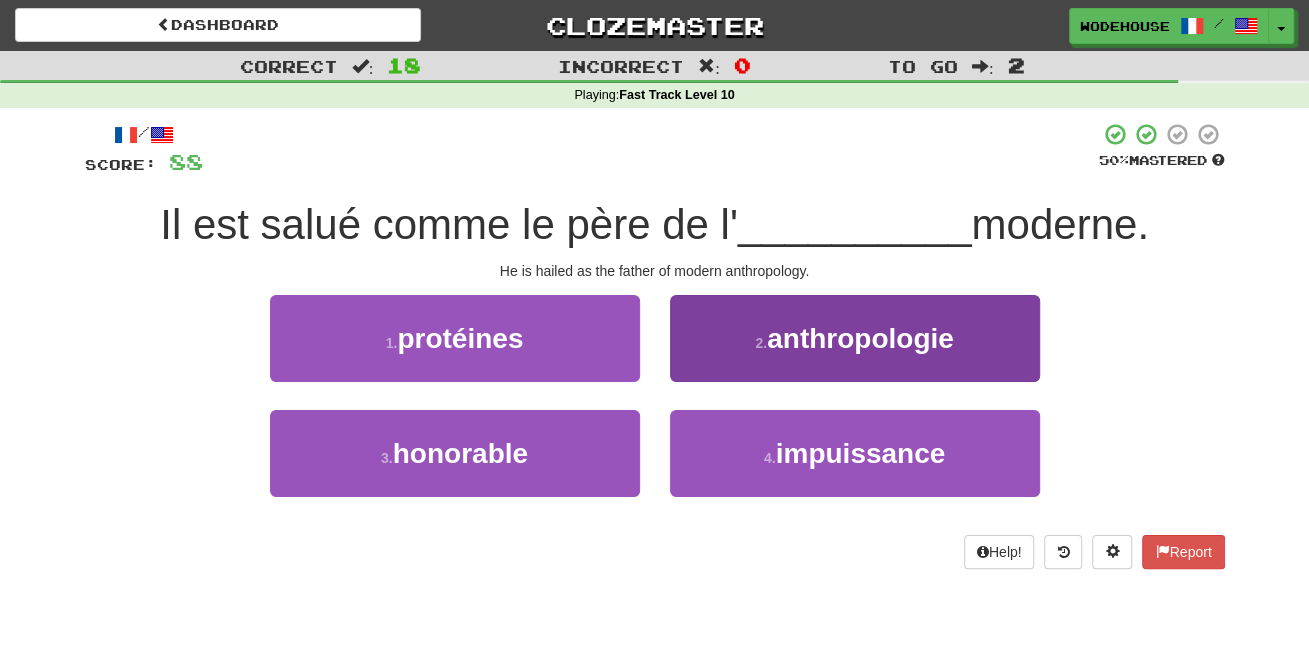 click on "2 .  anthropologie" at bounding box center [855, 338] 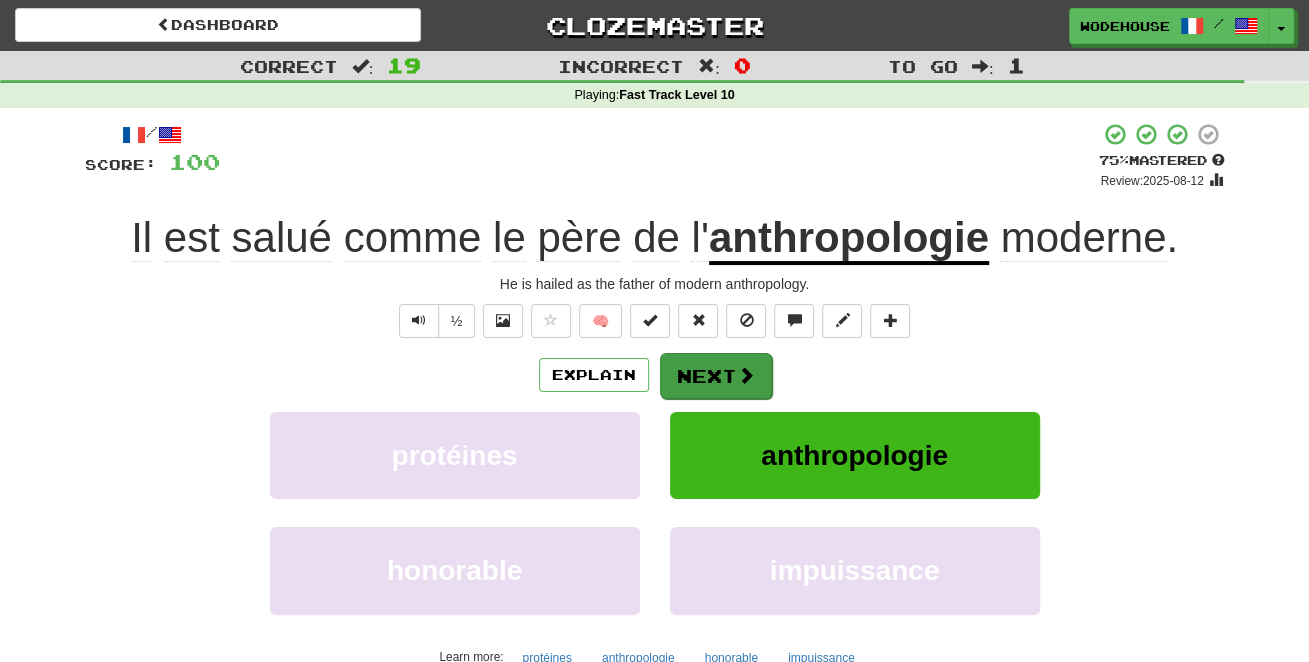 click on "Next" at bounding box center [716, 376] 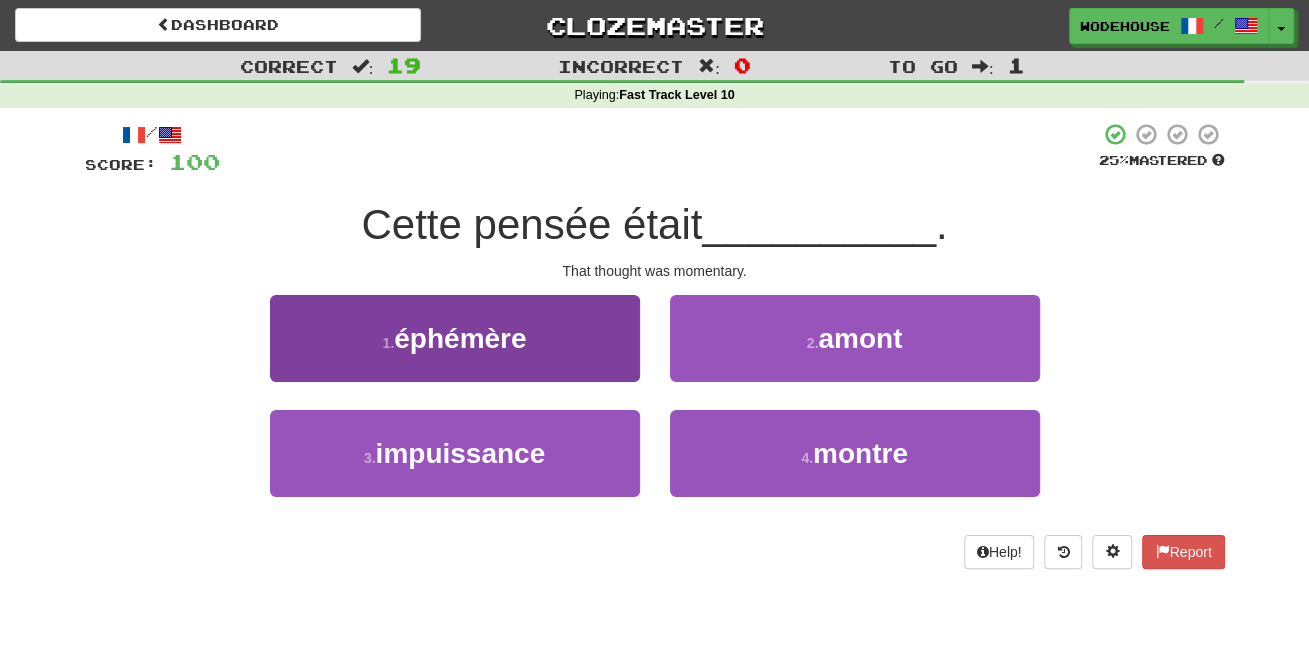 click on "éphémère" at bounding box center [460, 338] 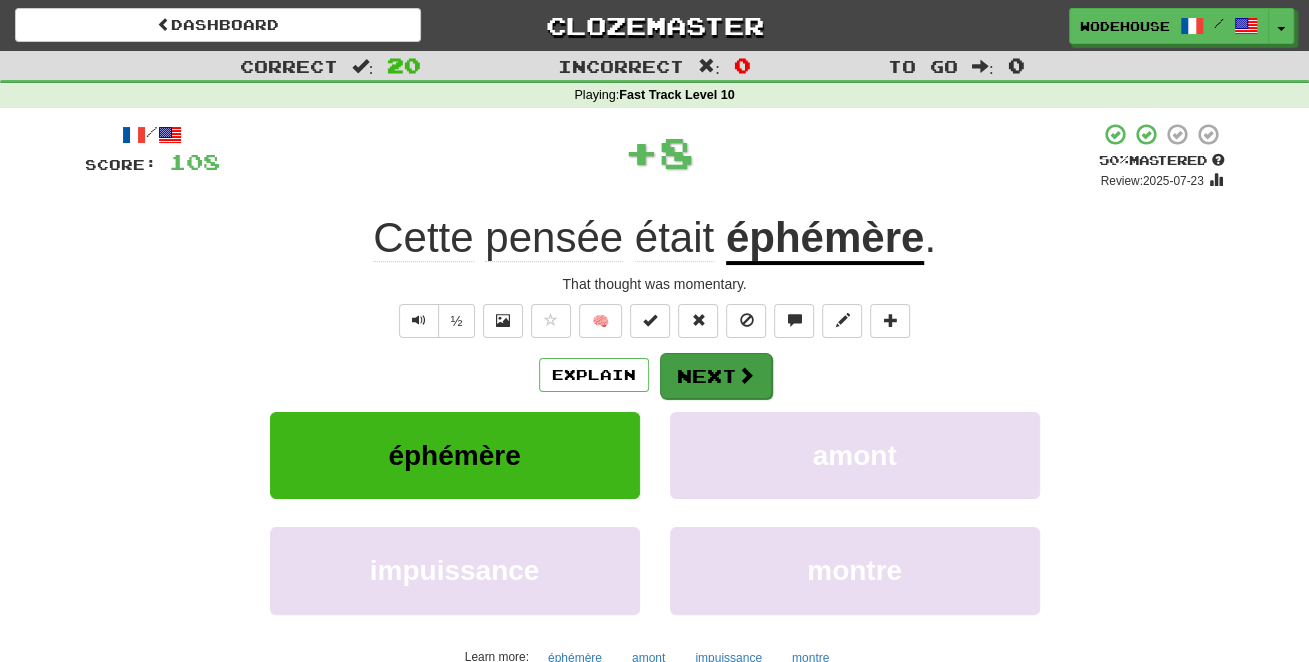 click on "Next" at bounding box center [716, 376] 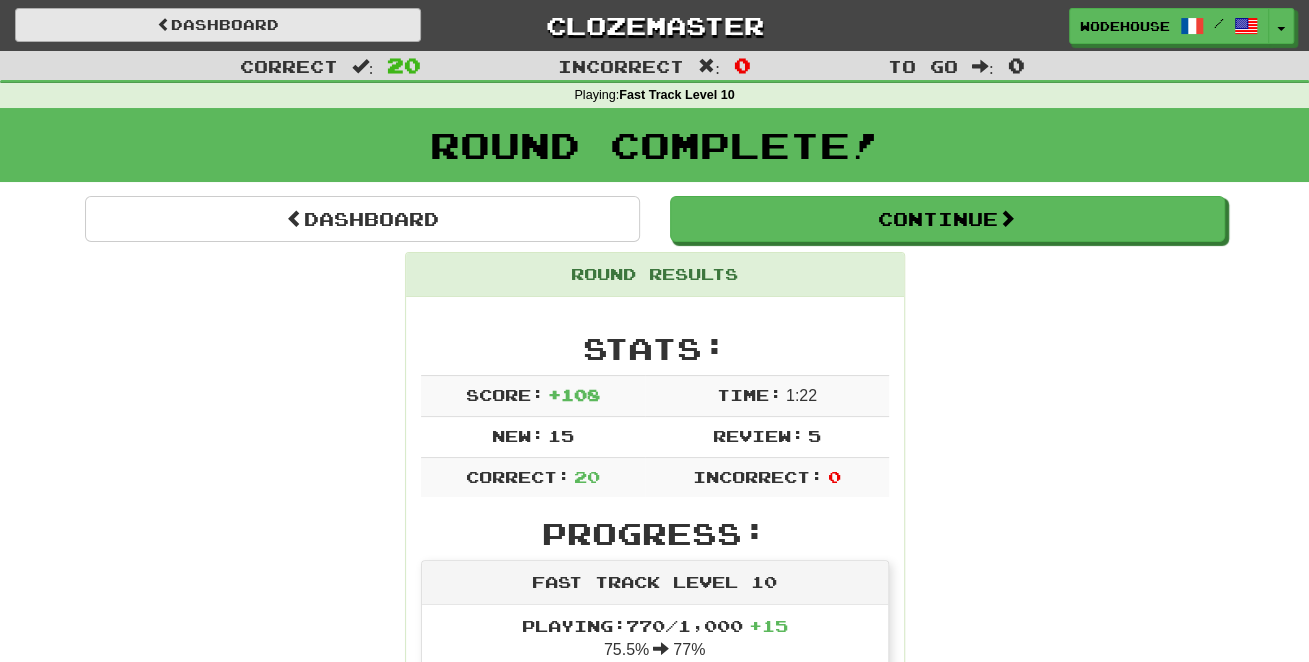 click on "Dashboard" at bounding box center (218, 25) 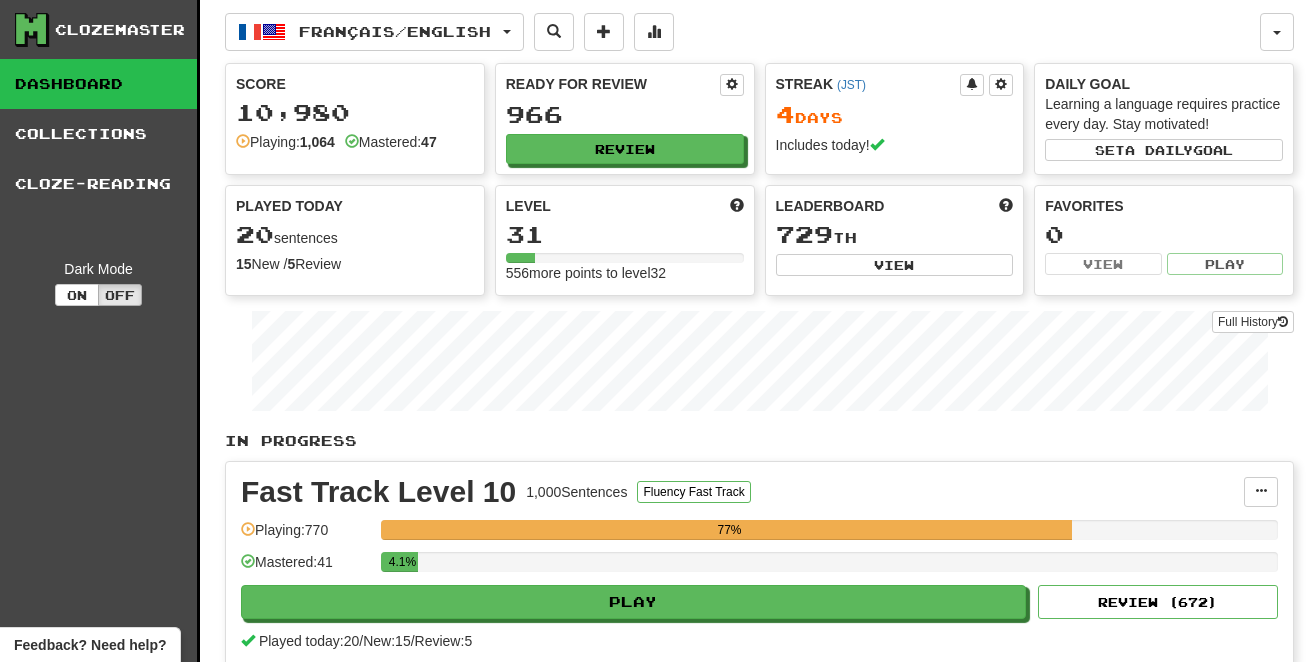 scroll, scrollTop: 0, scrollLeft: 0, axis: both 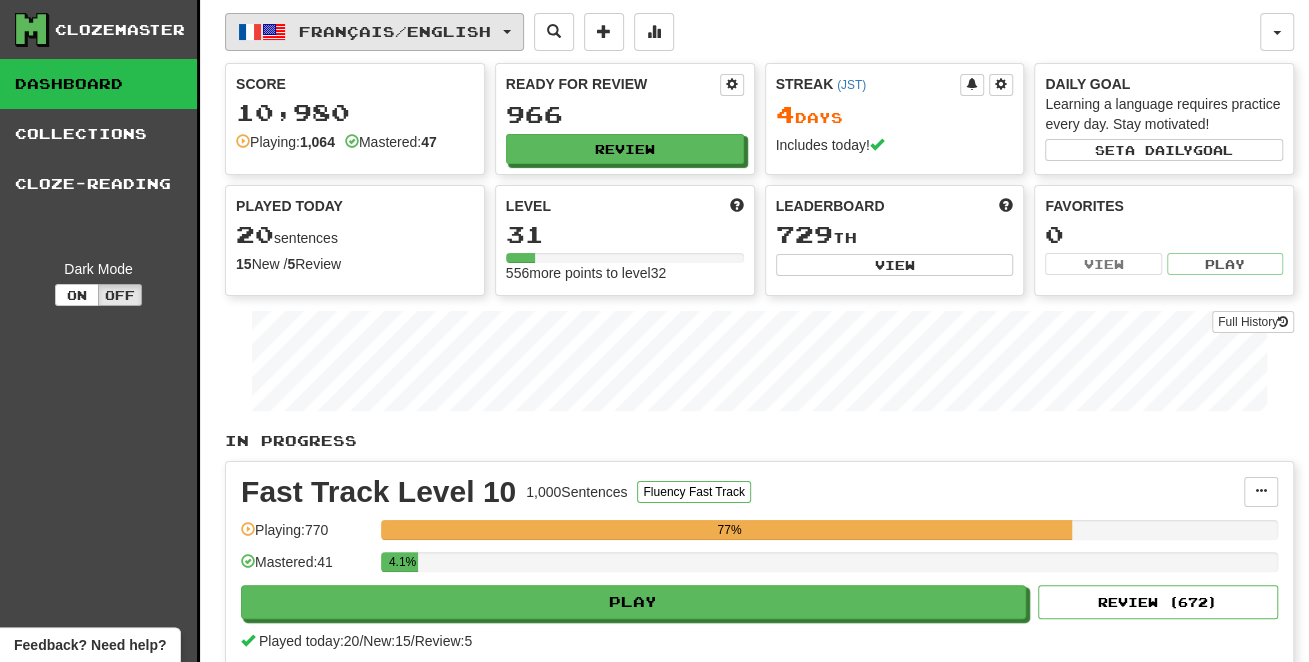 click on "Français  /  English" at bounding box center [395, 31] 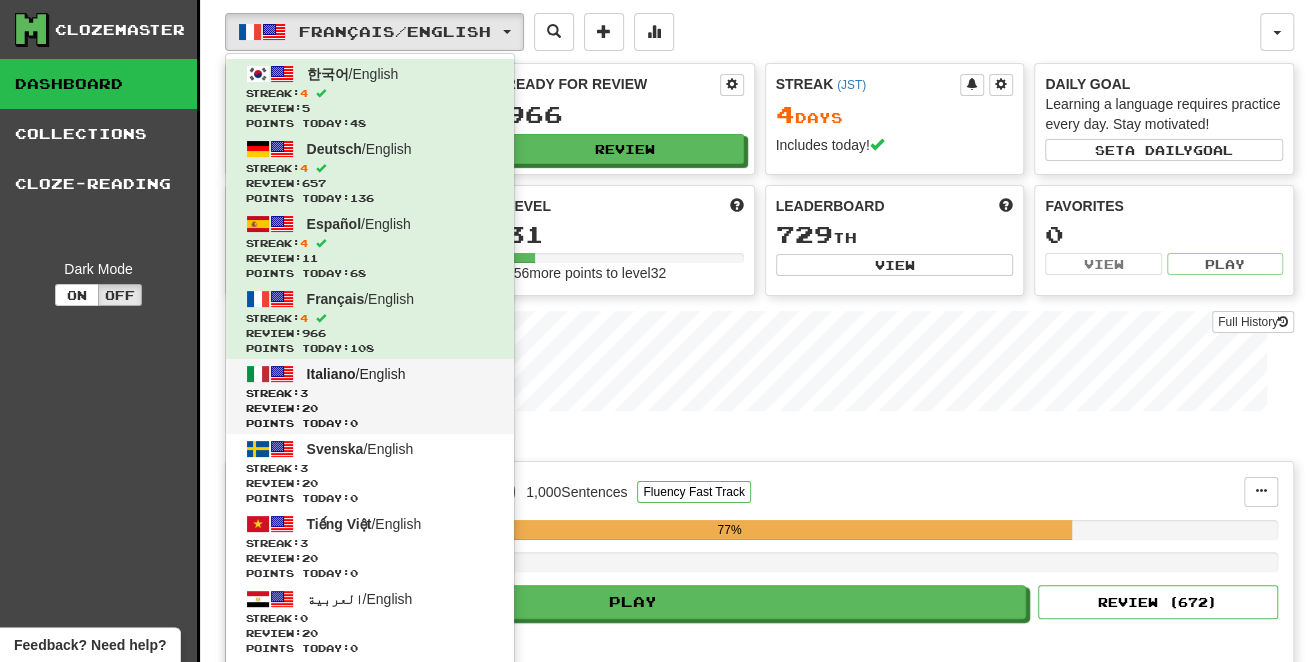 click on "Italiano  /  English" at bounding box center (356, 374) 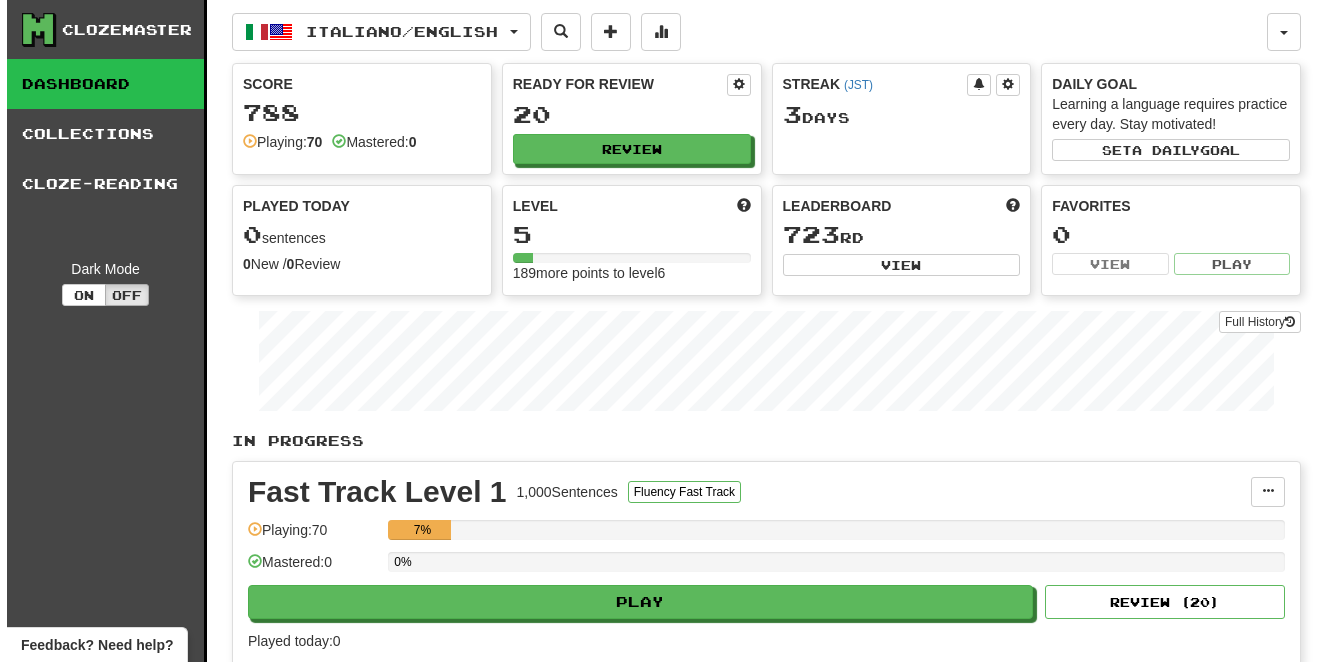 scroll, scrollTop: 0, scrollLeft: 0, axis: both 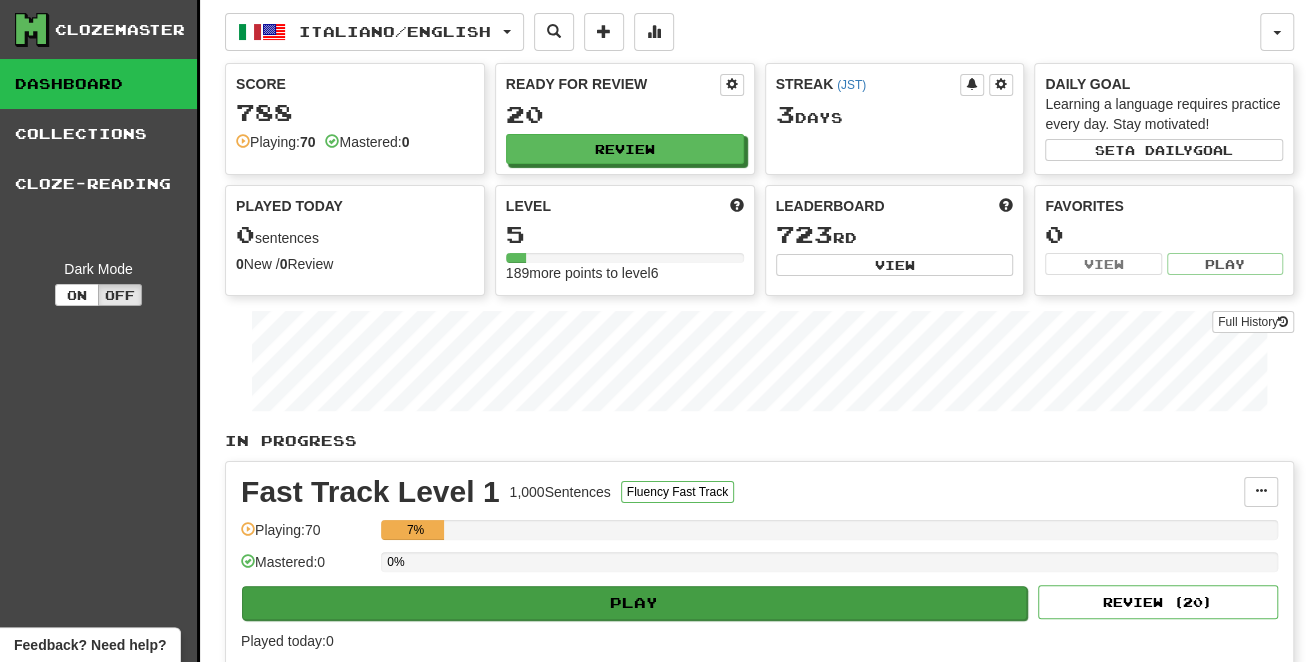 click on "Play" at bounding box center (634, 603) 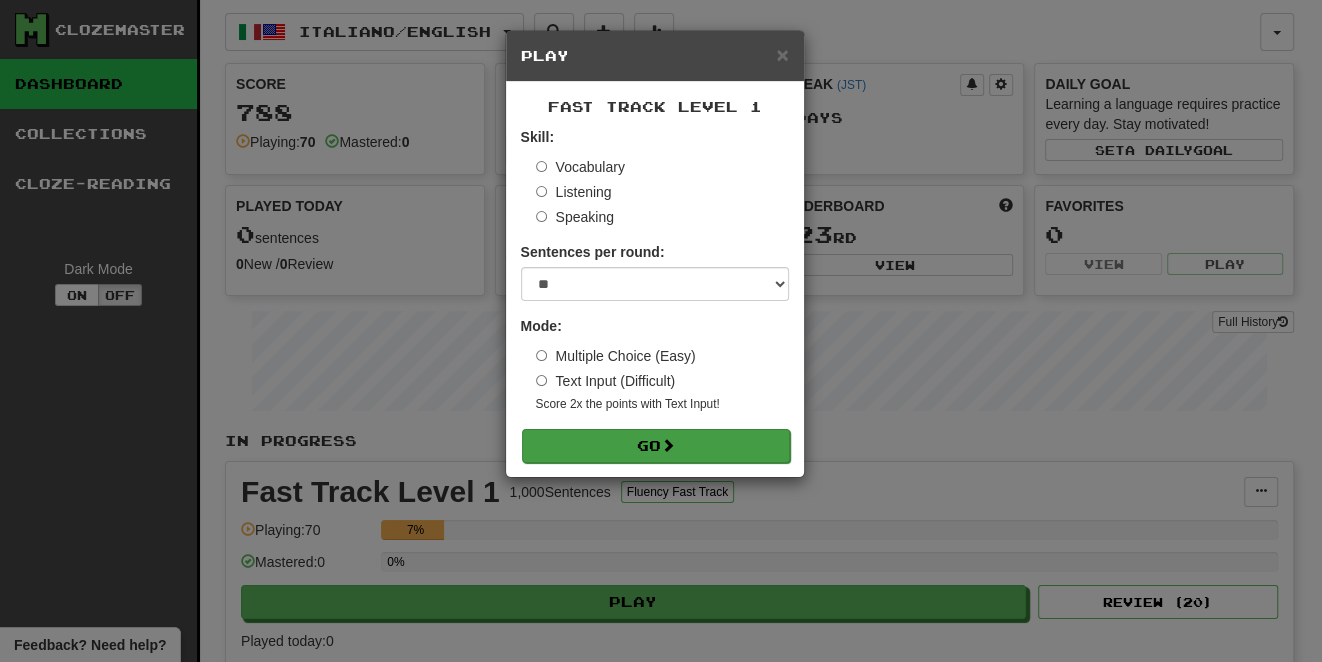 click on "Go" at bounding box center (656, 446) 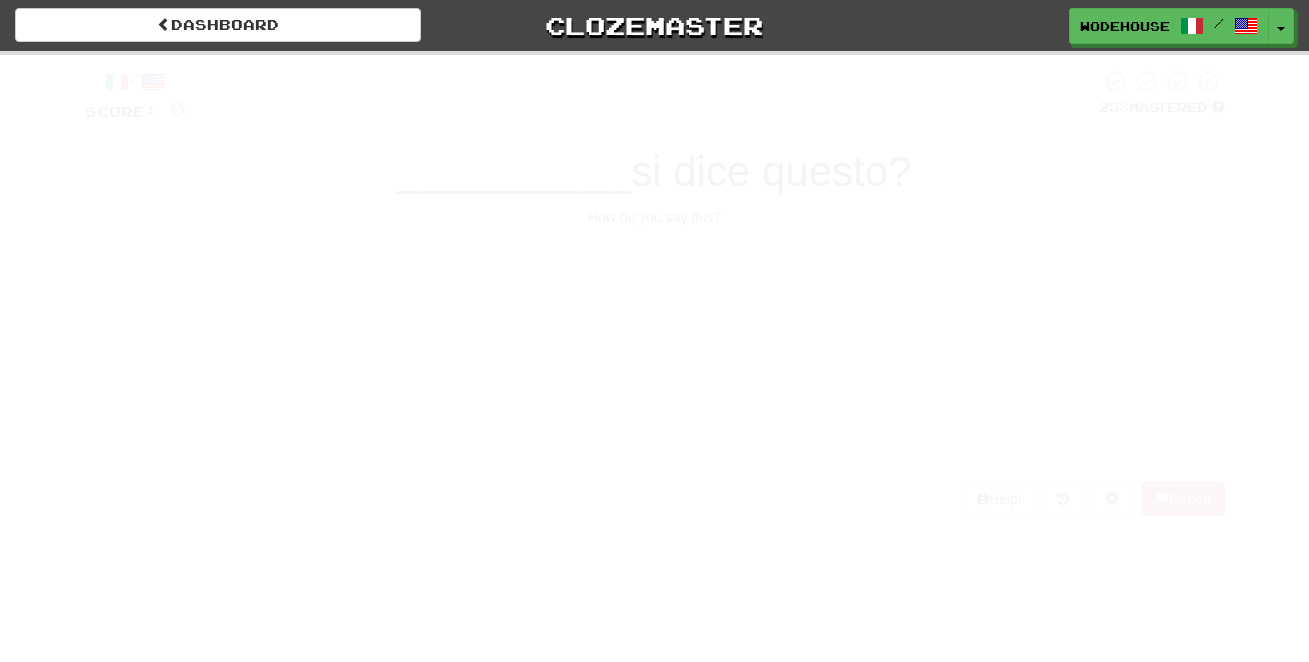 scroll, scrollTop: 0, scrollLeft: 0, axis: both 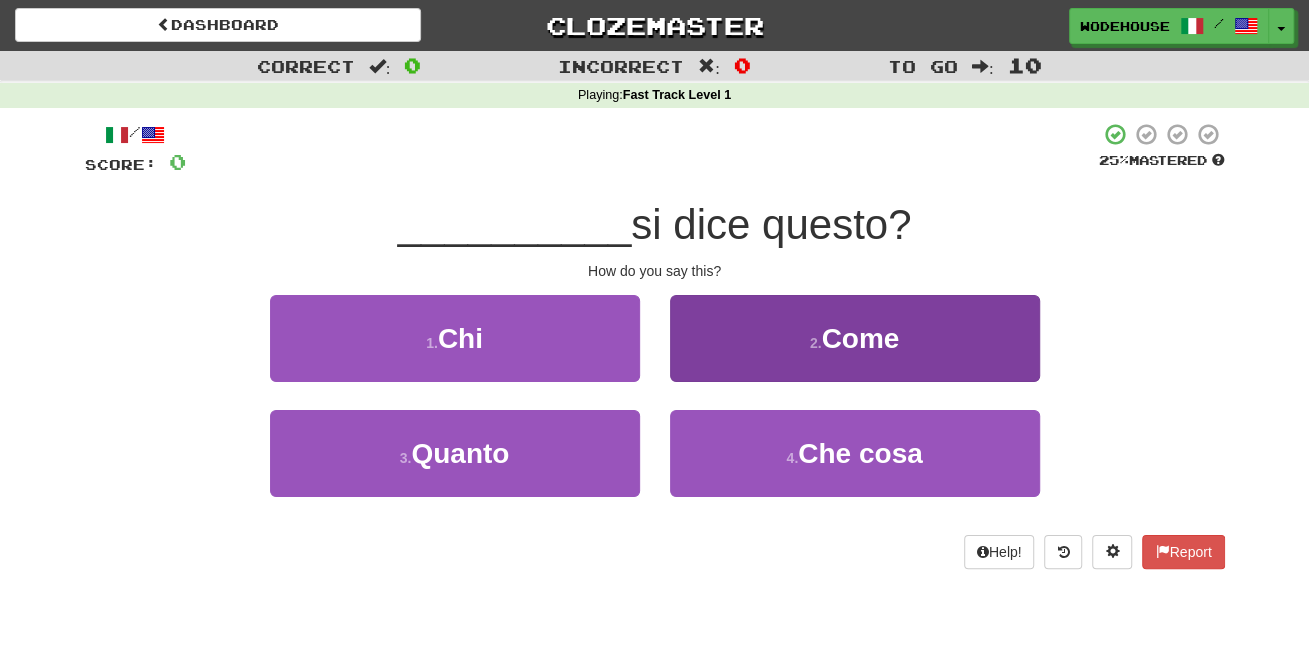 click on "2 .  Come" at bounding box center (855, 338) 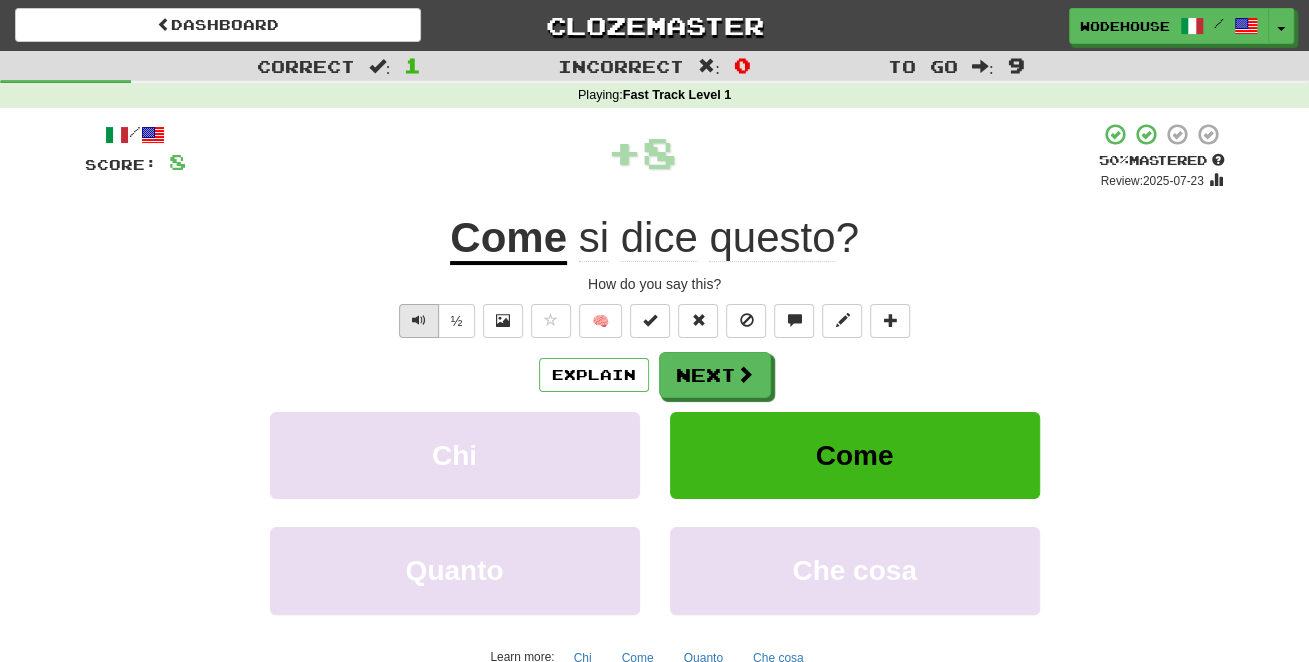 click at bounding box center (419, 321) 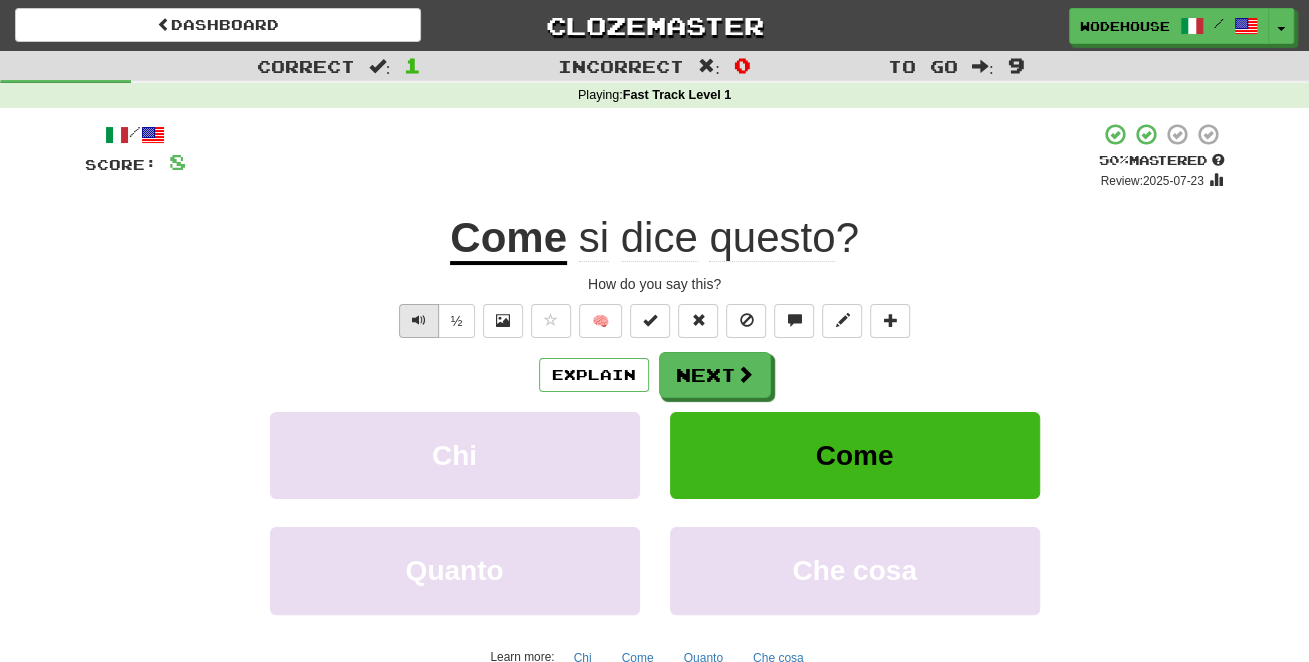 click at bounding box center [419, 321] 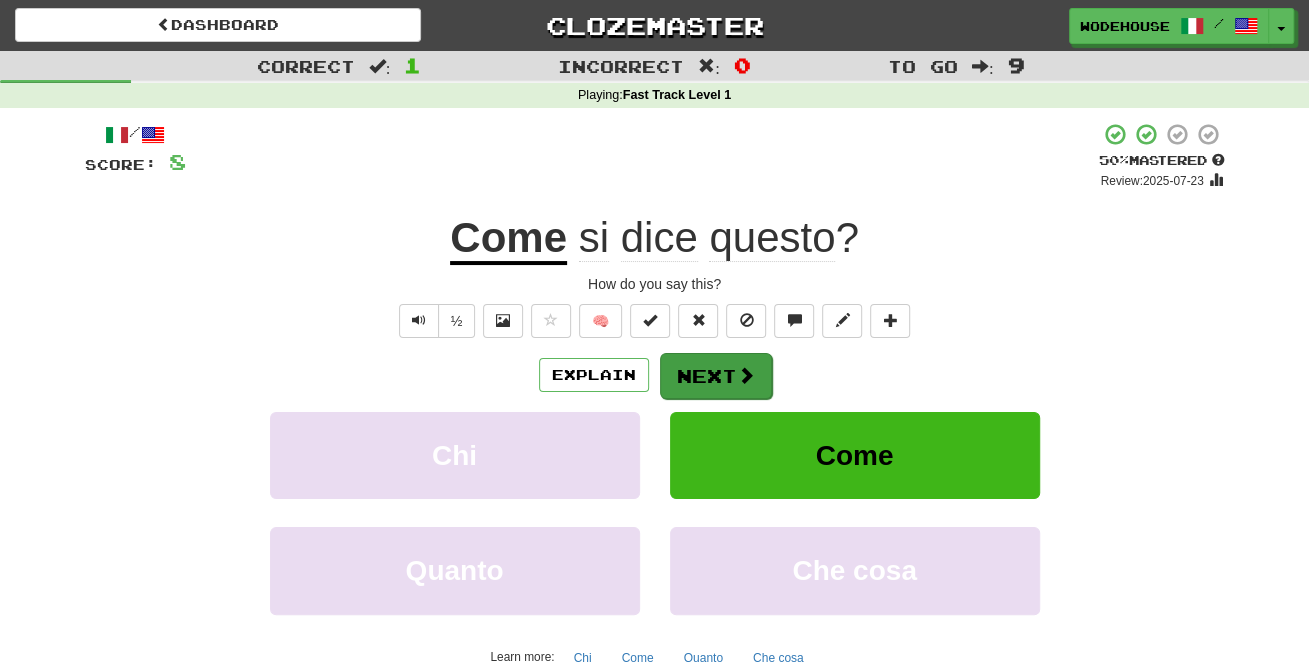 click on "Next" at bounding box center (716, 376) 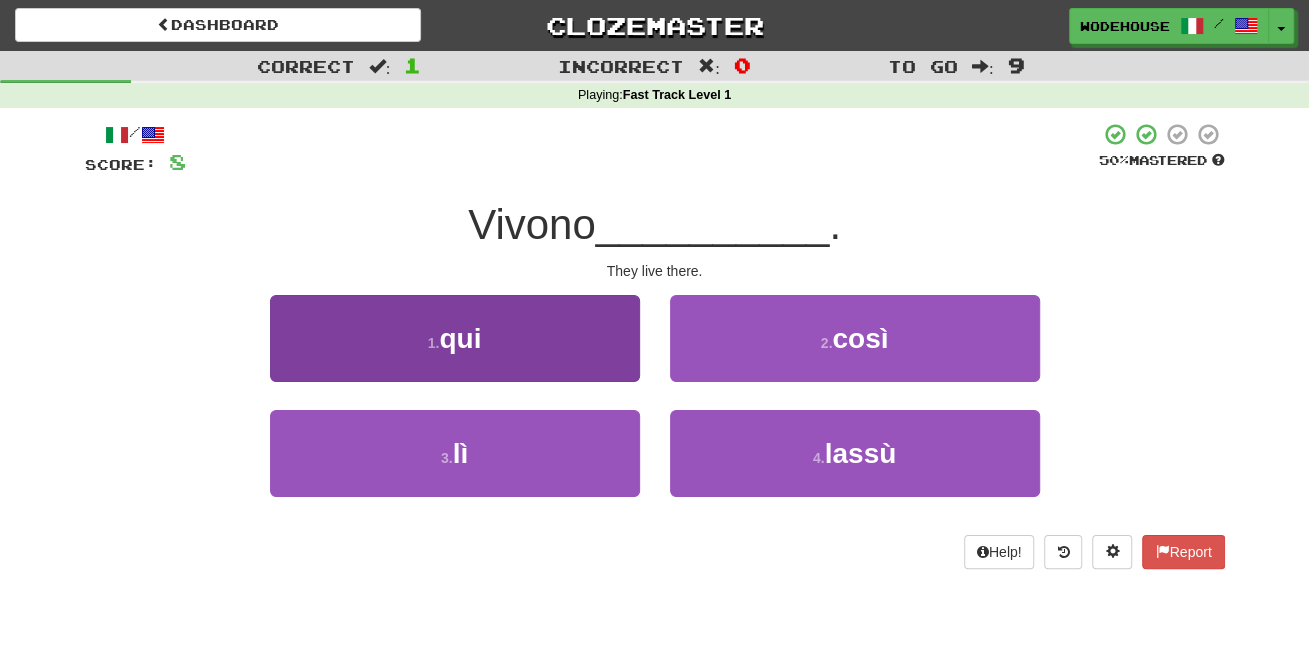 click on "1 .  qui" at bounding box center [455, 338] 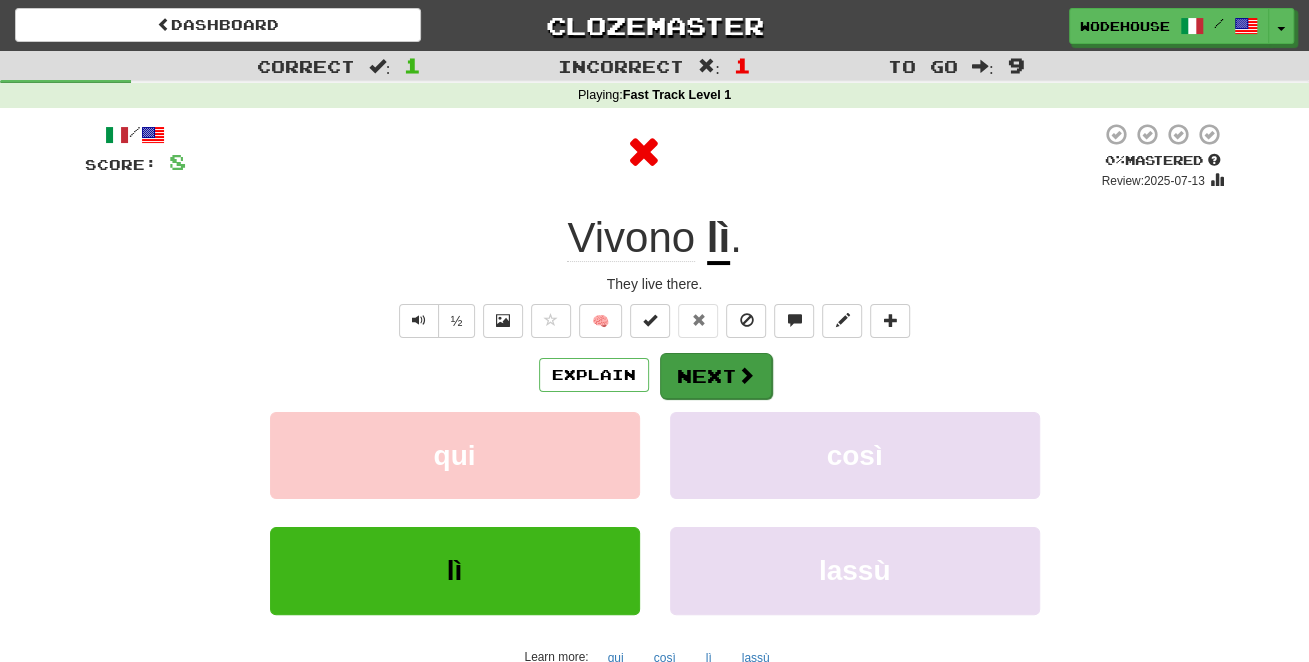 click on "Next" at bounding box center (716, 376) 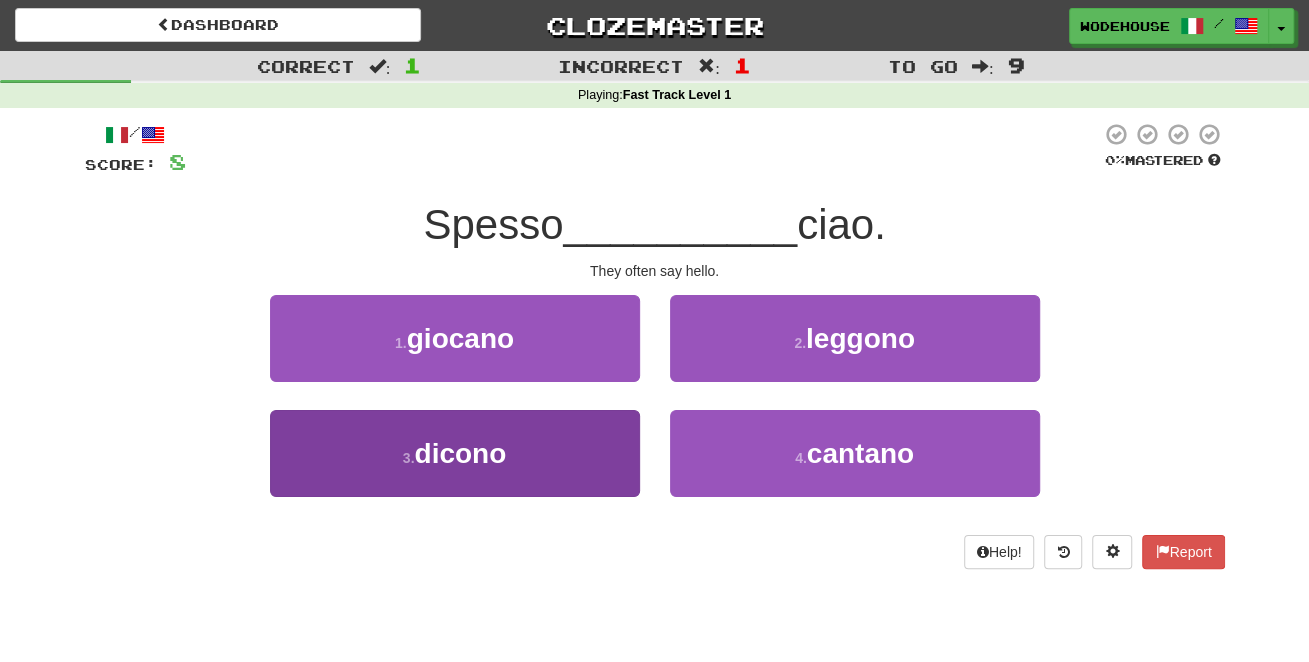 click on "3 .  dicono" at bounding box center (455, 453) 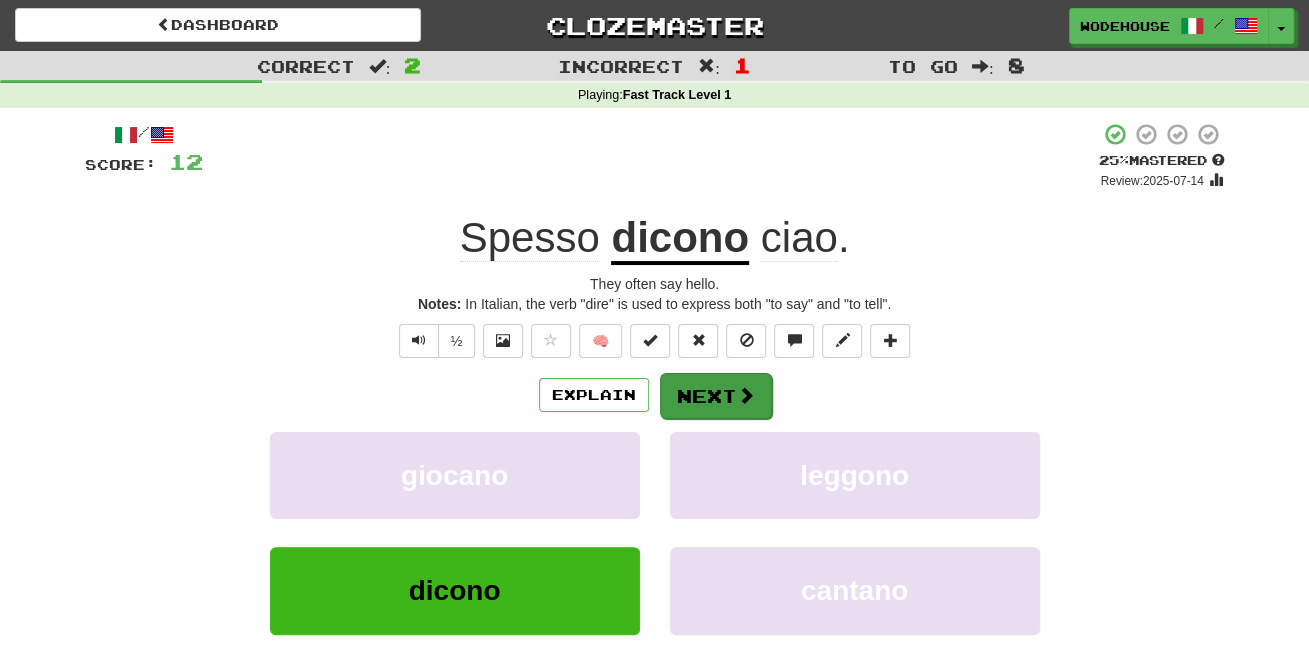 click at bounding box center [746, 395] 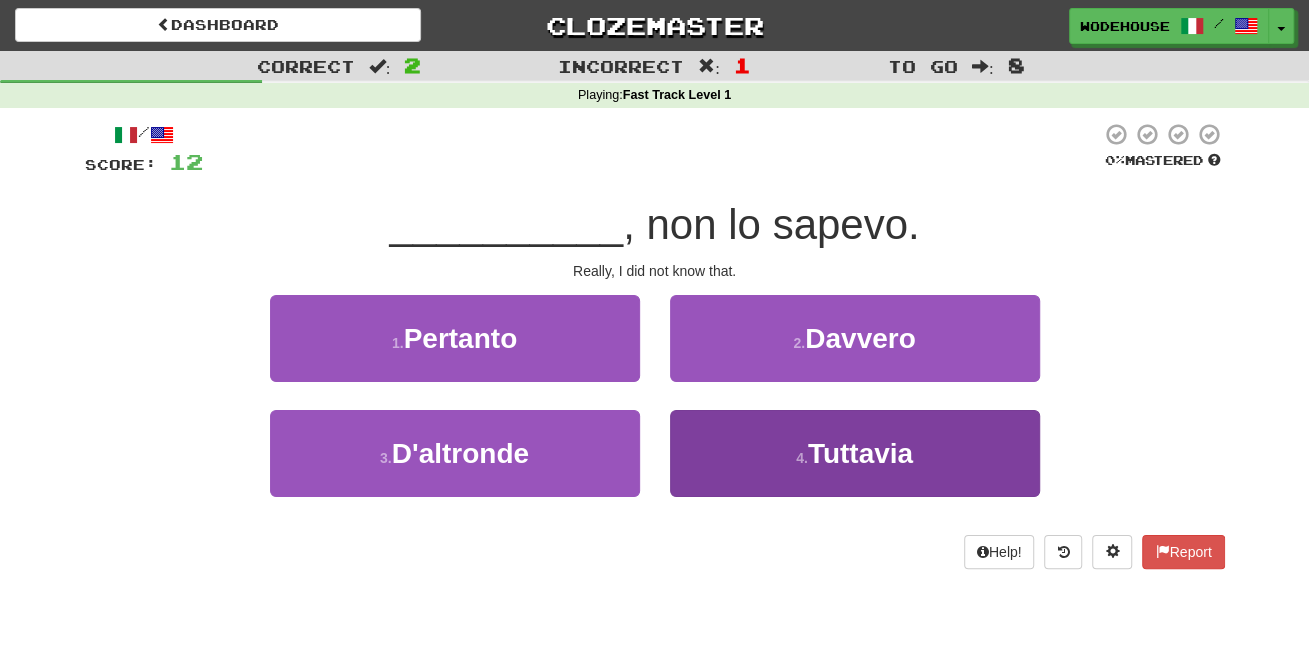 click on "4 .  Tuttavia" at bounding box center [855, 453] 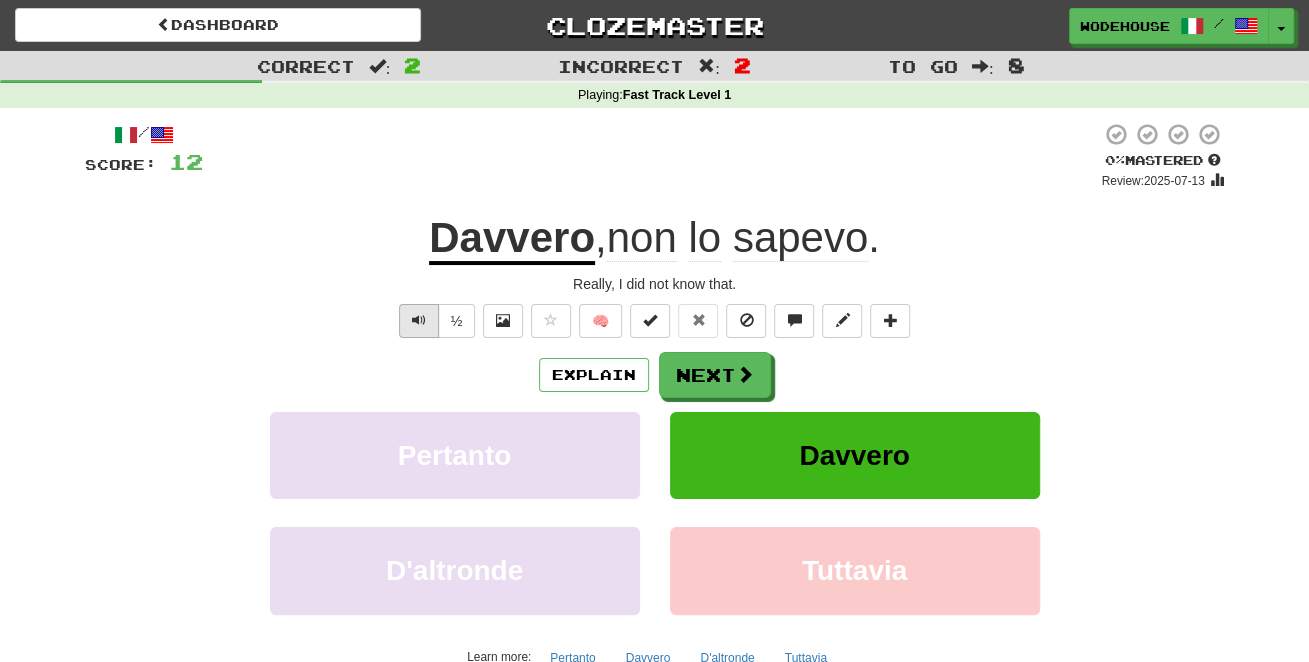 click at bounding box center [419, 321] 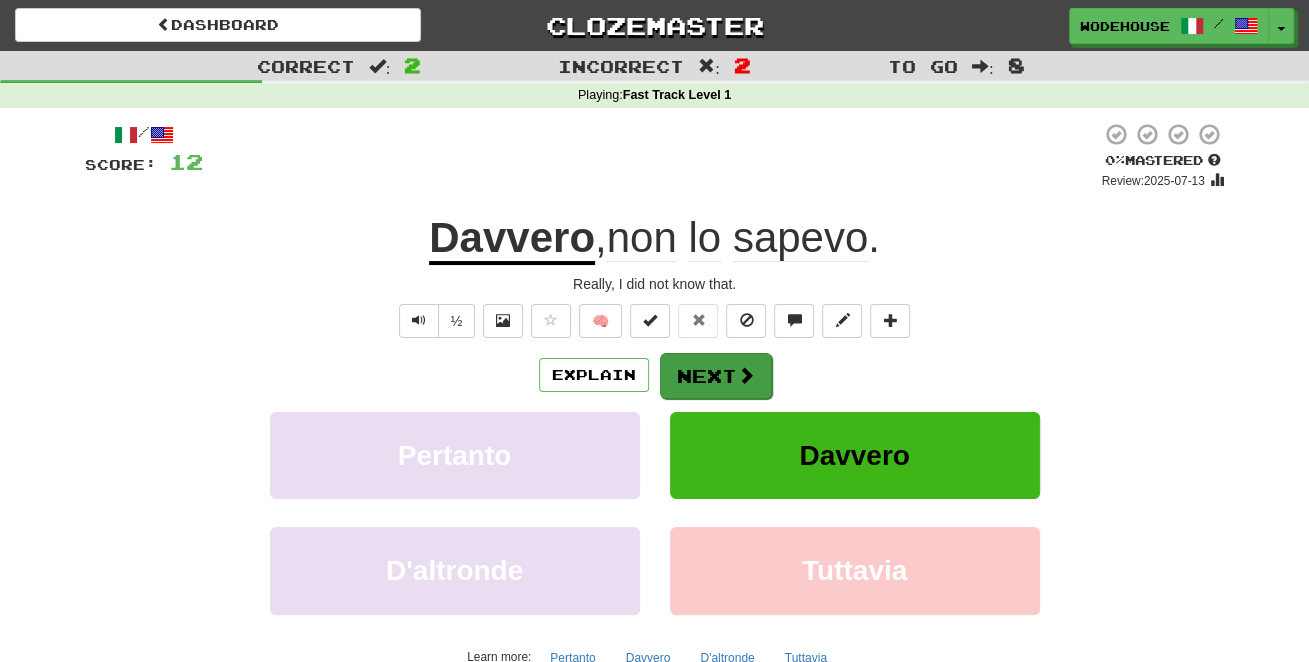 click on "Next" at bounding box center [716, 376] 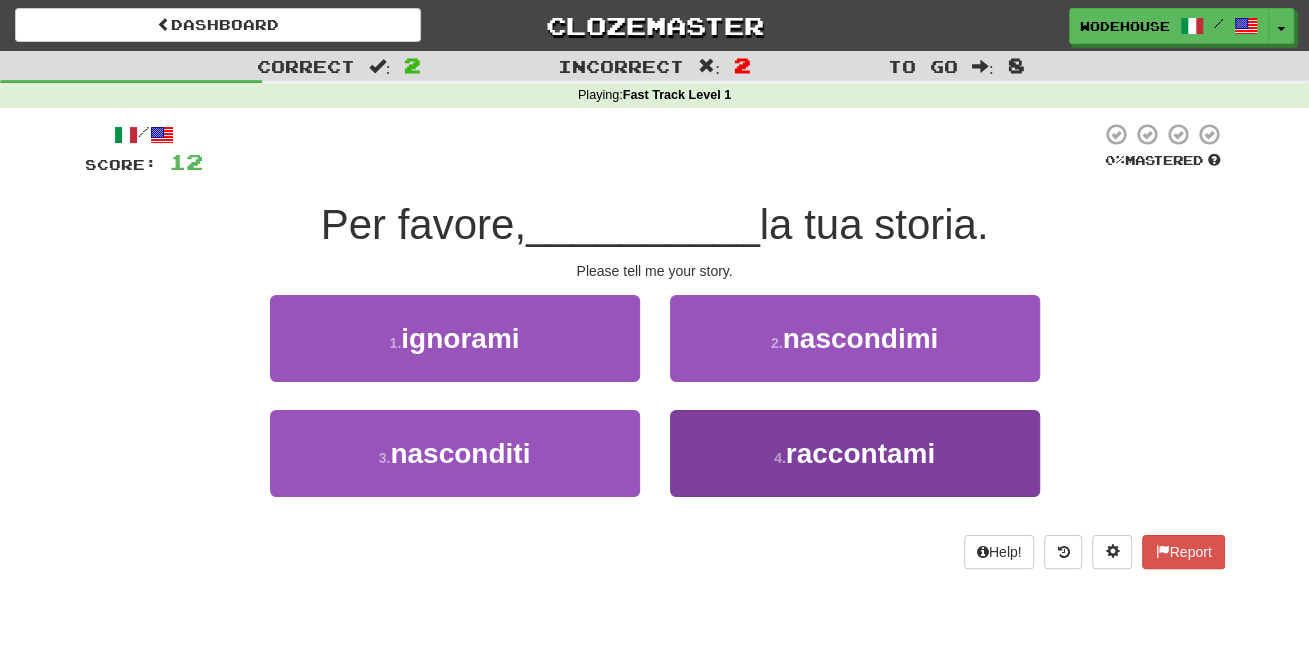 click on "4 .  raccontami" at bounding box center (855, 453) 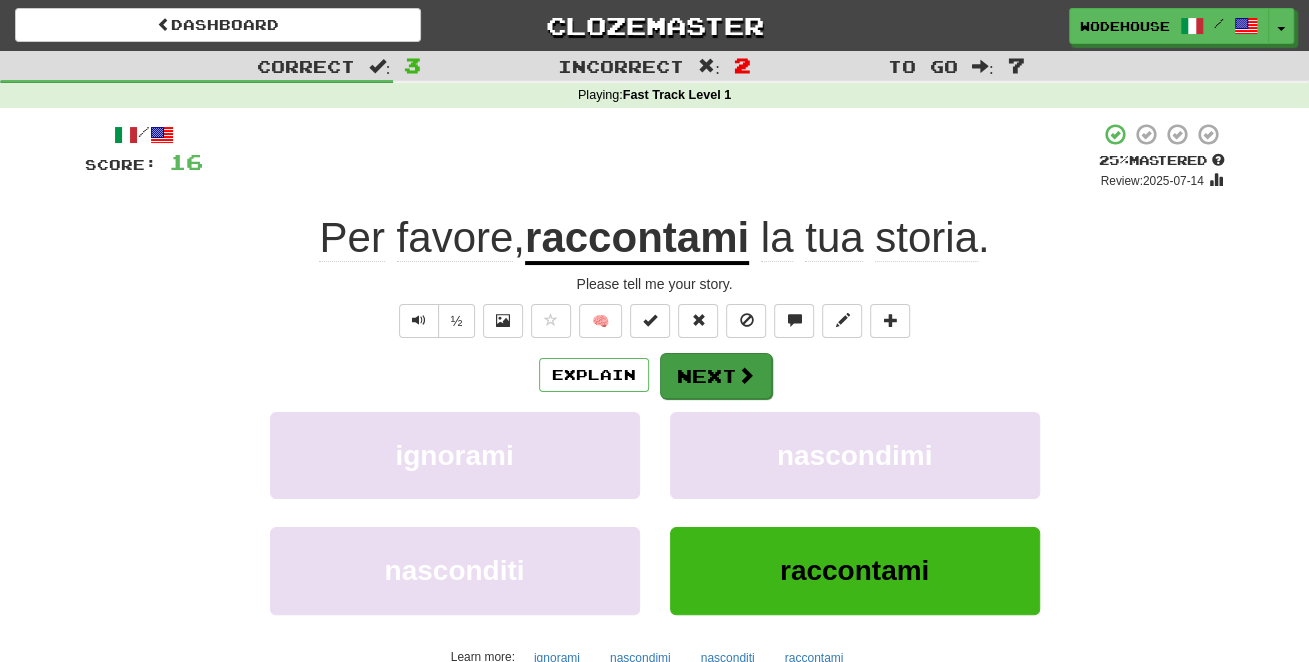 click at bounding box center (746, 375) 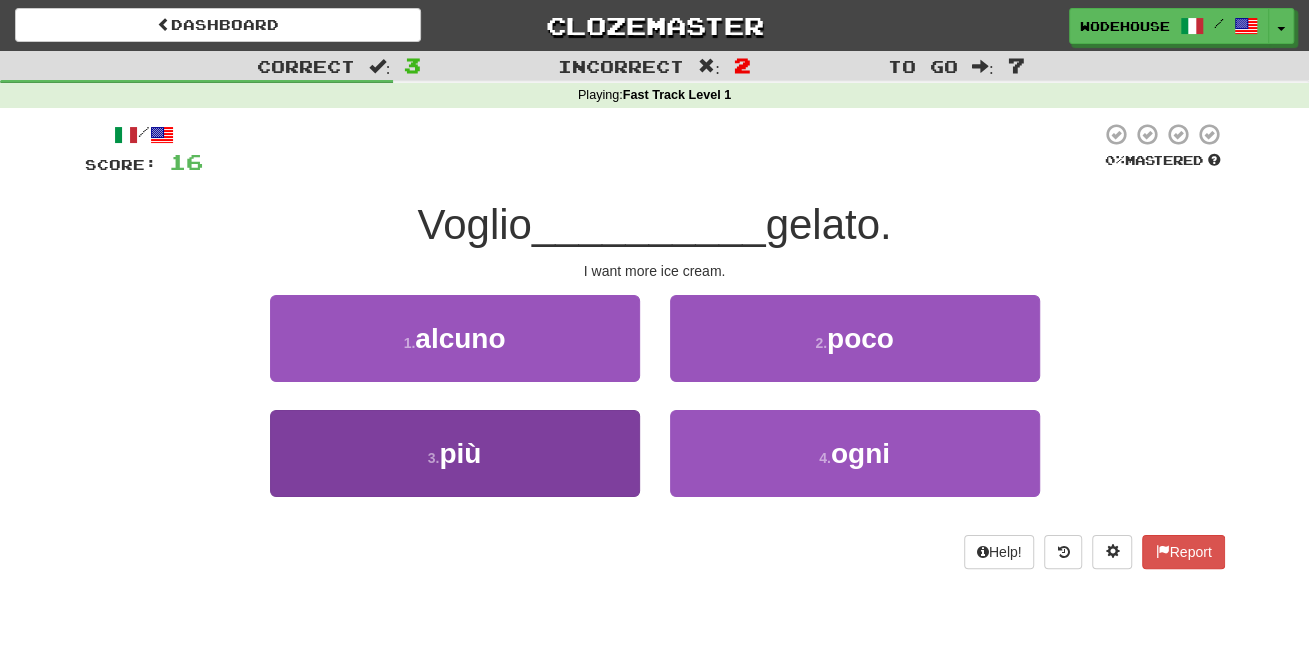 click on "3 .  più" at bounding box center [455, 453] 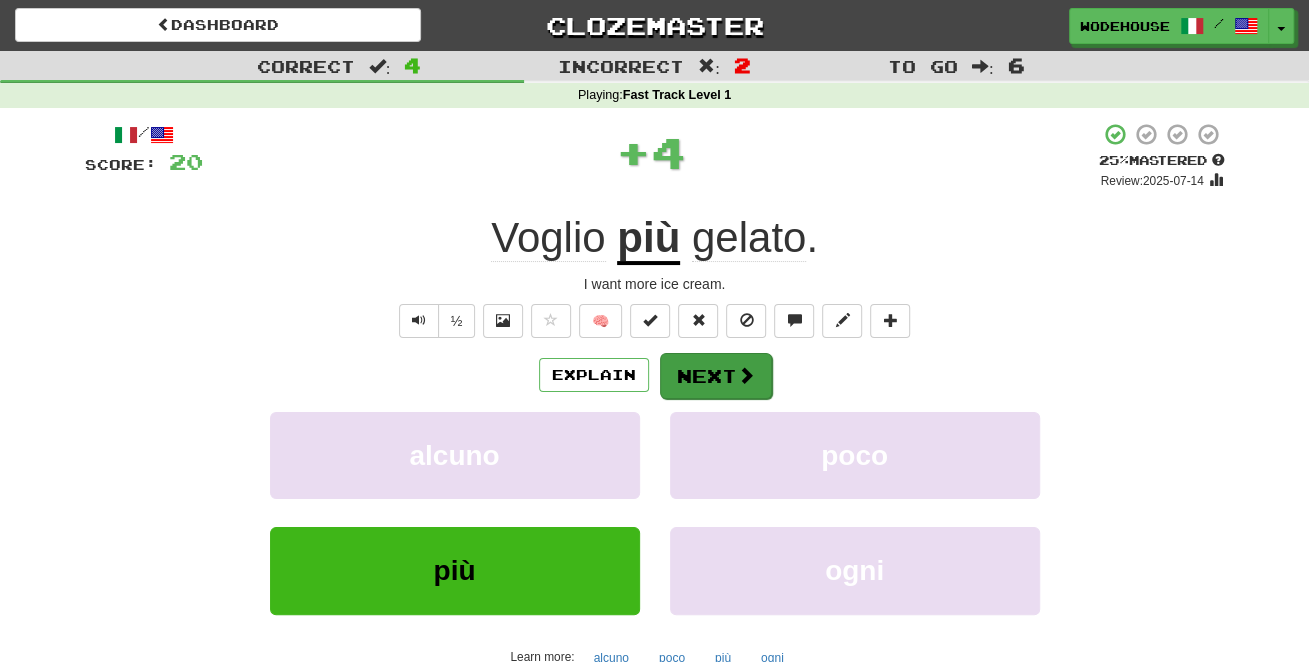 click on "Next" at bounding box center (716, 376) 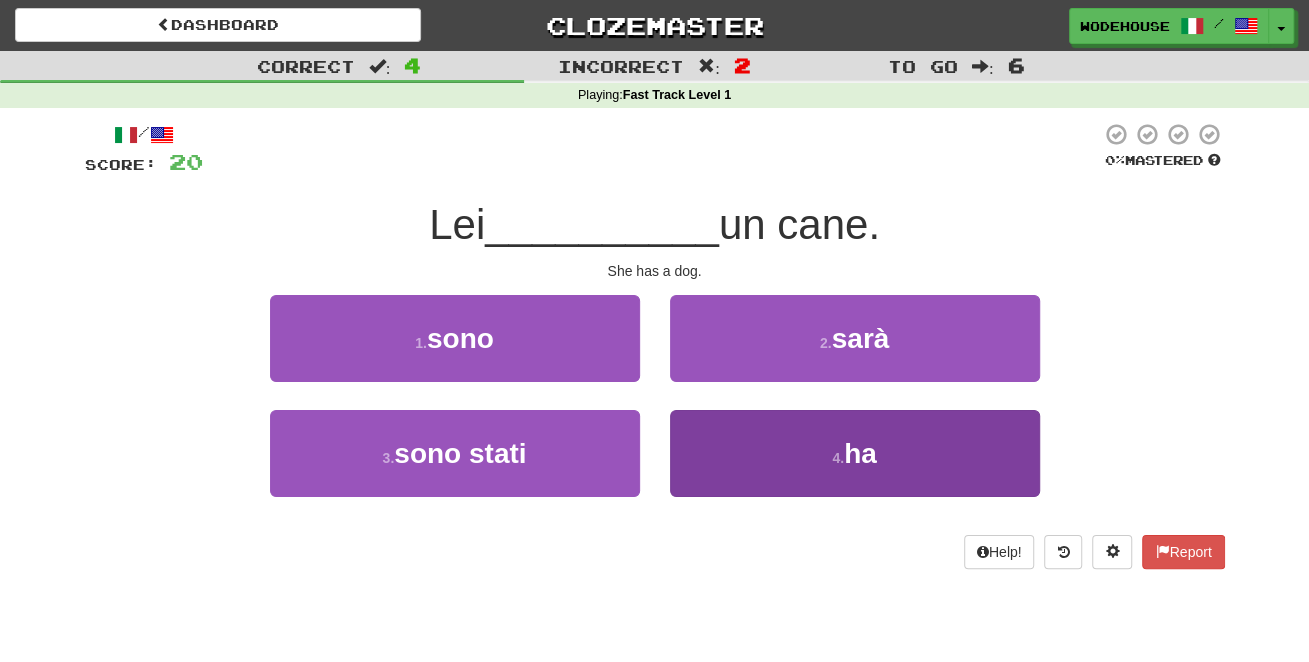 click on "4 .  ha" at bounding box center [855, 453] 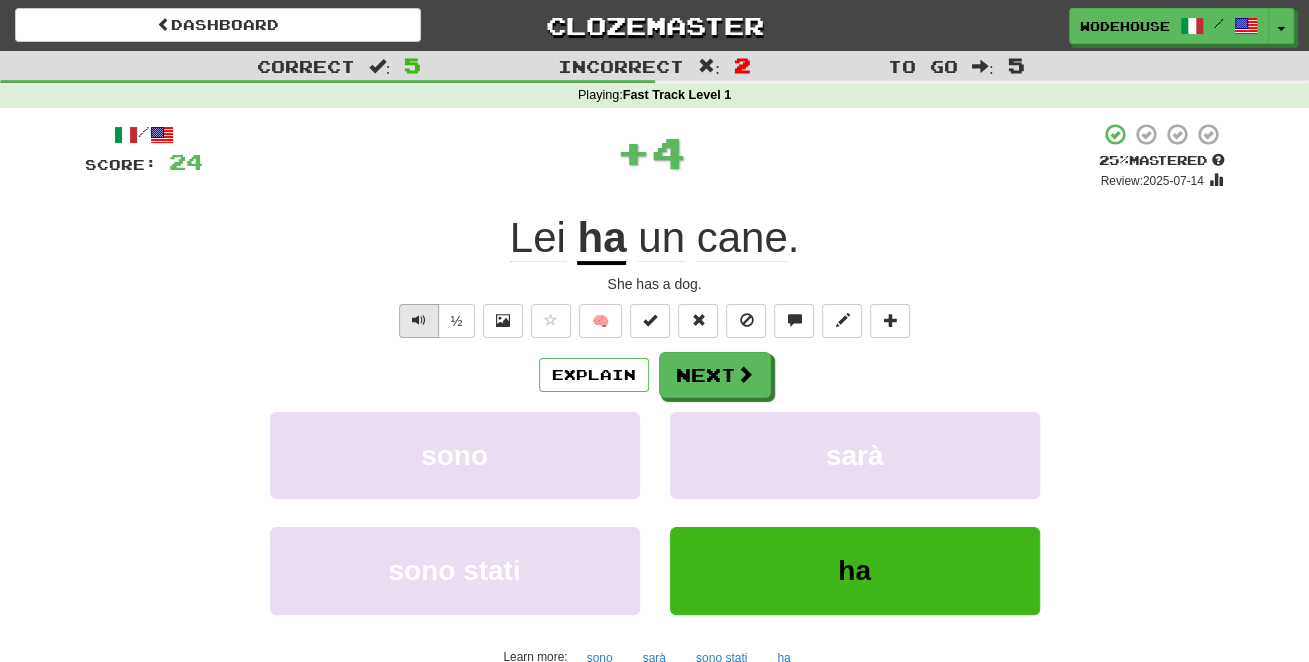 click at bounding box center (419, 321) 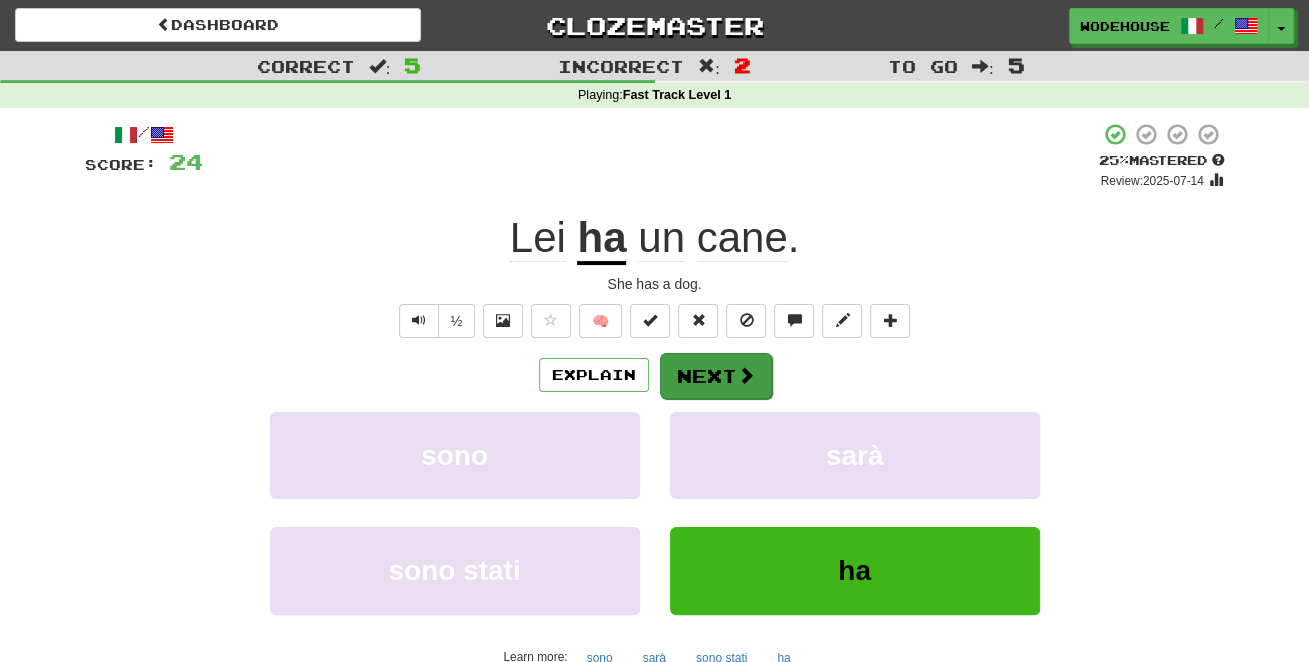 click on "Next" at bounding box center [716, 376] 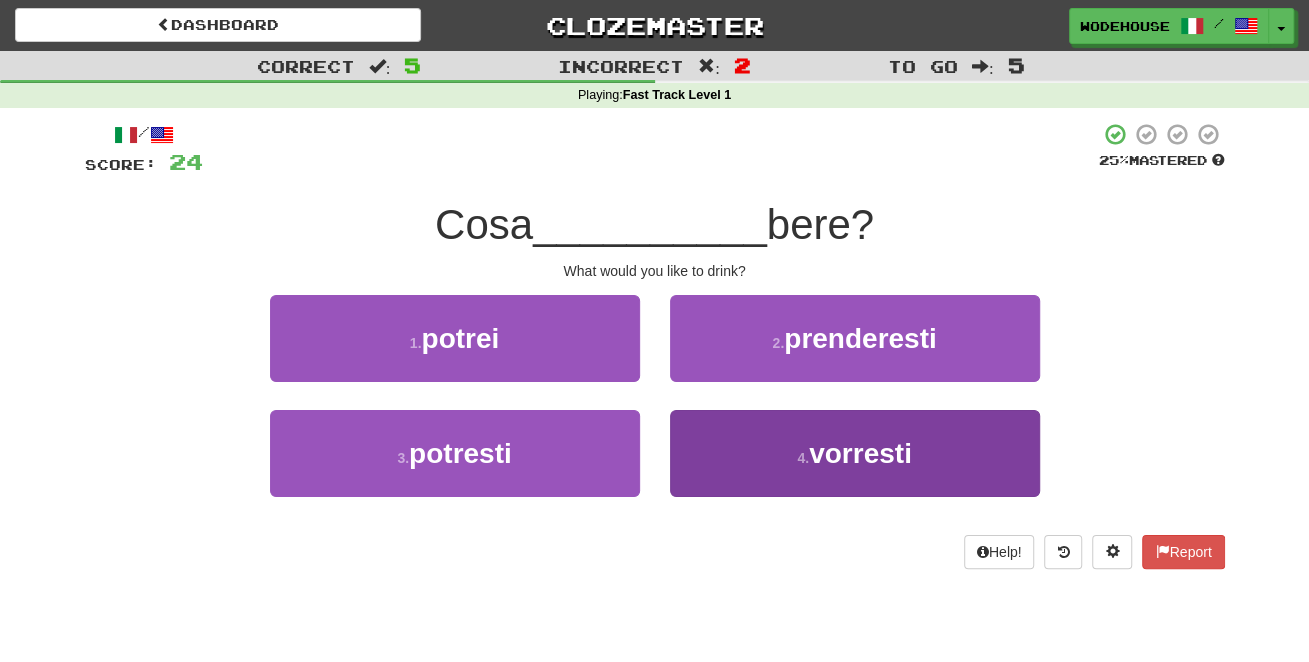 click on "4 .  vorresti" at bounding box center [855, 453] 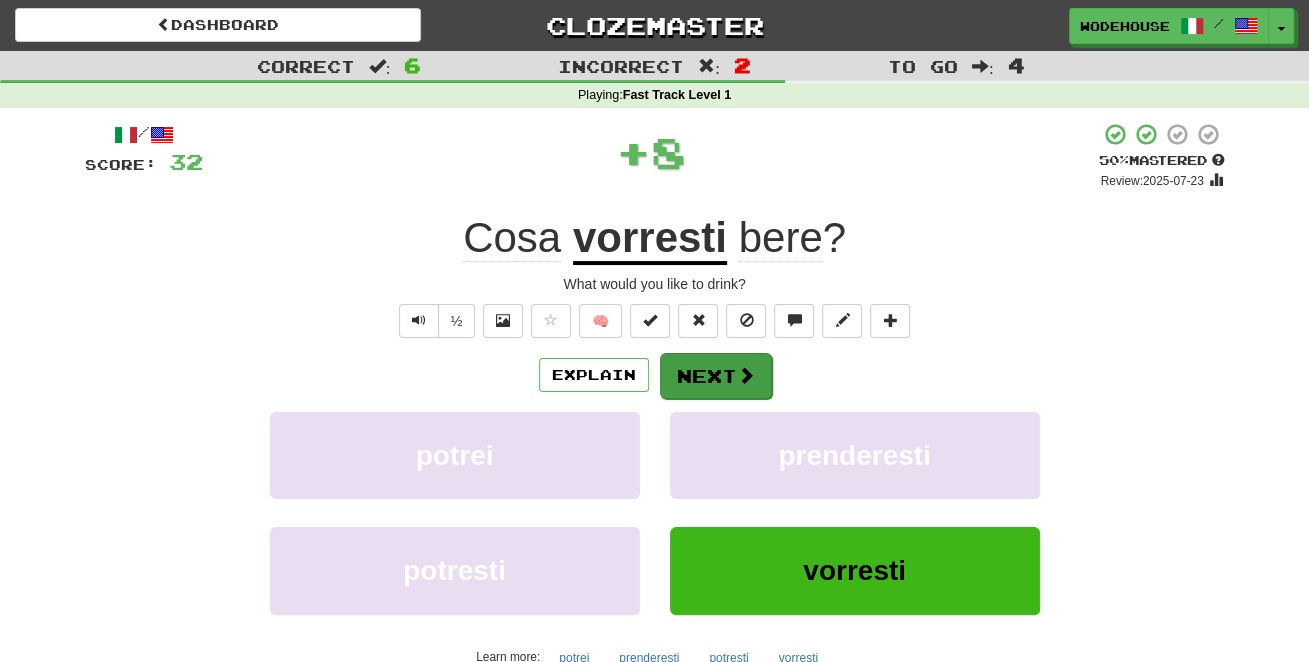click on "Next" at bounding box center (716, 376) 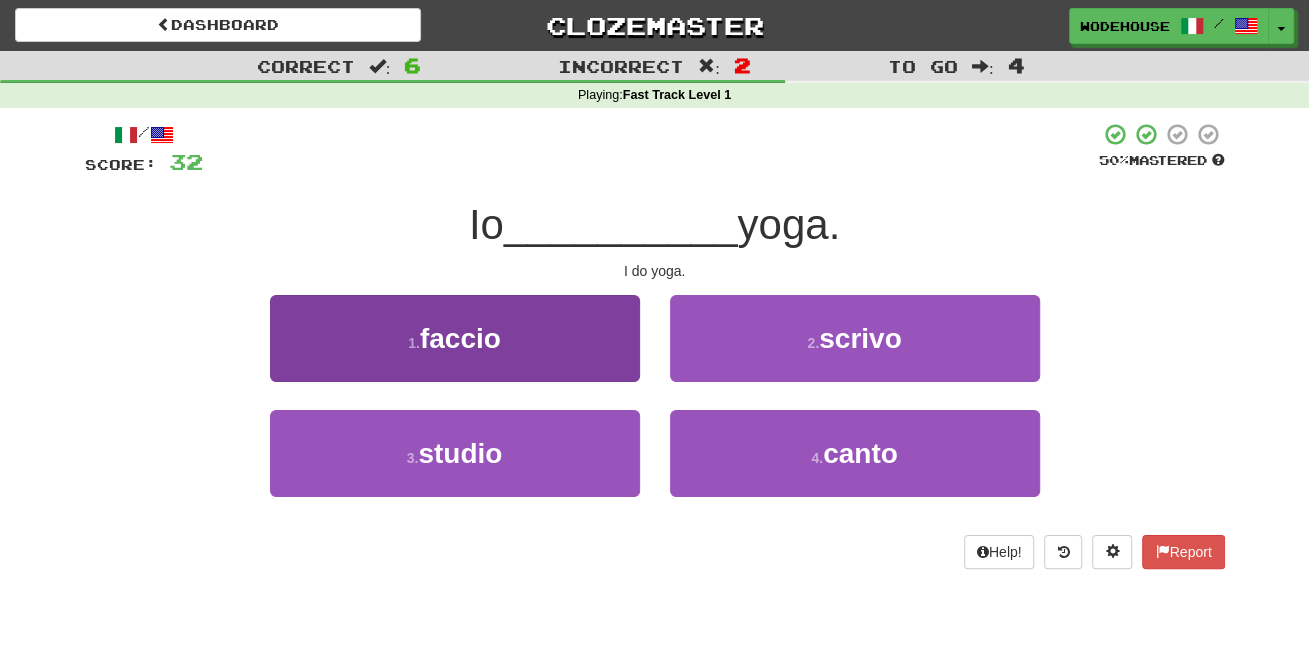 click on "faccio" at bounding box center (460, 338) 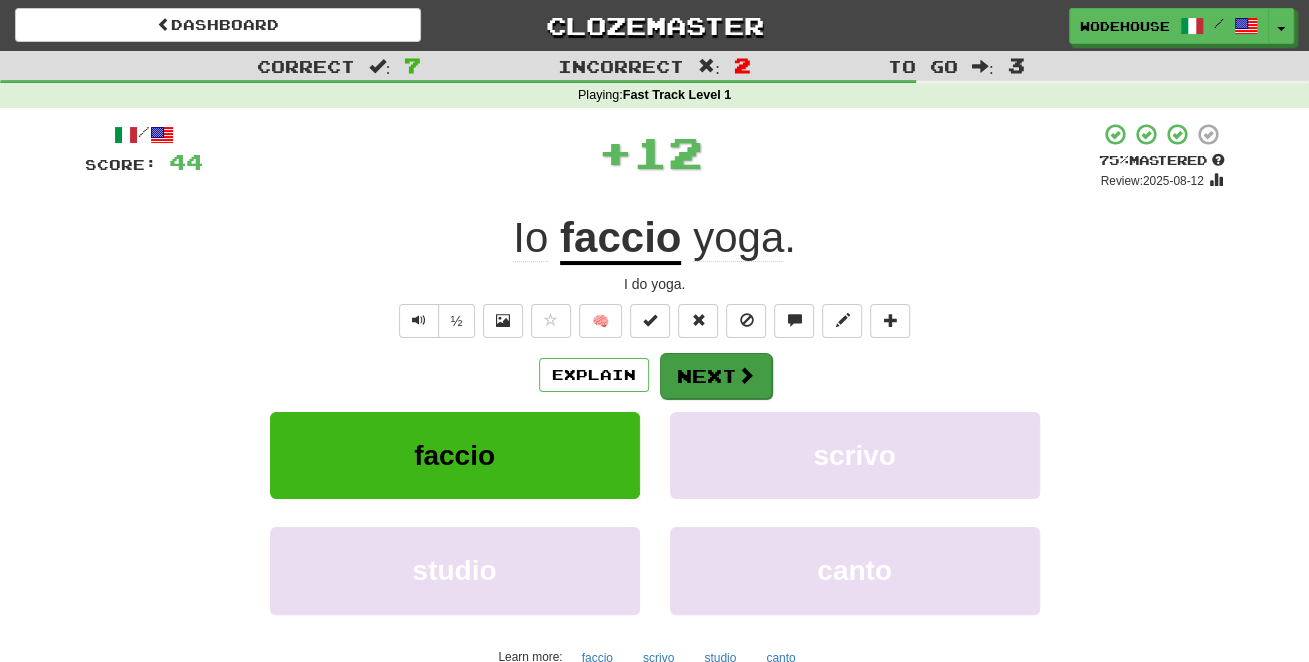 click at bounding box center (746, 375) 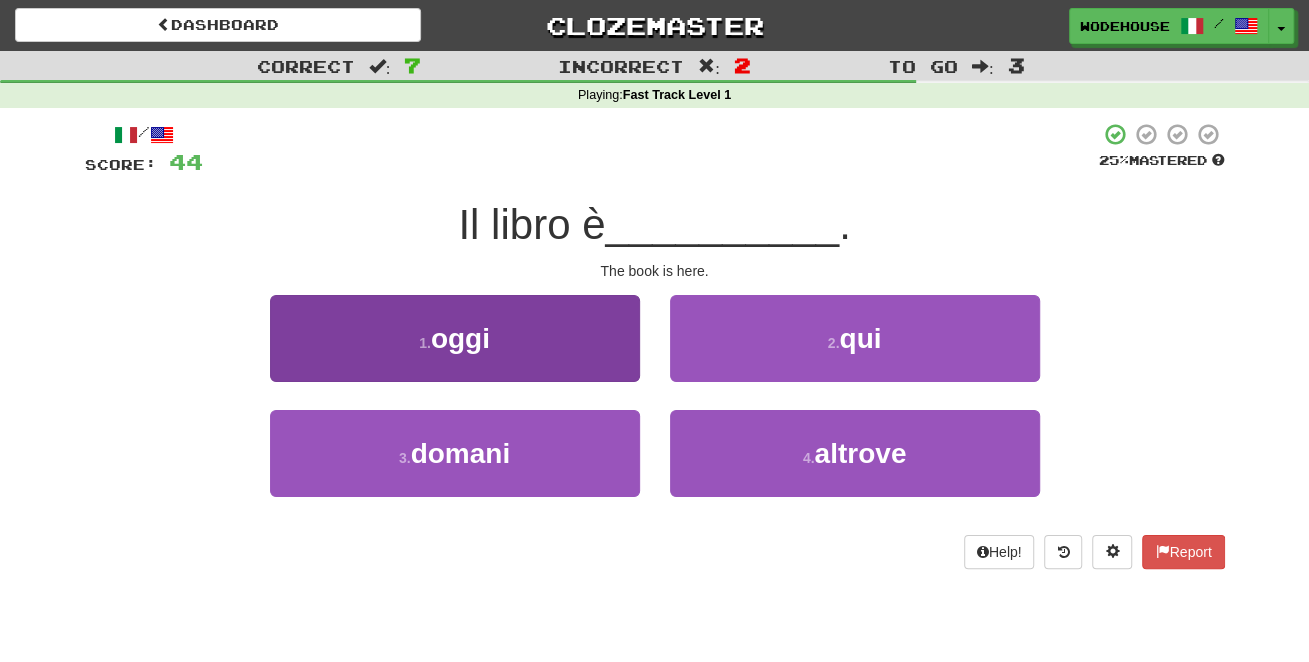click on "1 .  oggi" at bounding box center (455, 338) 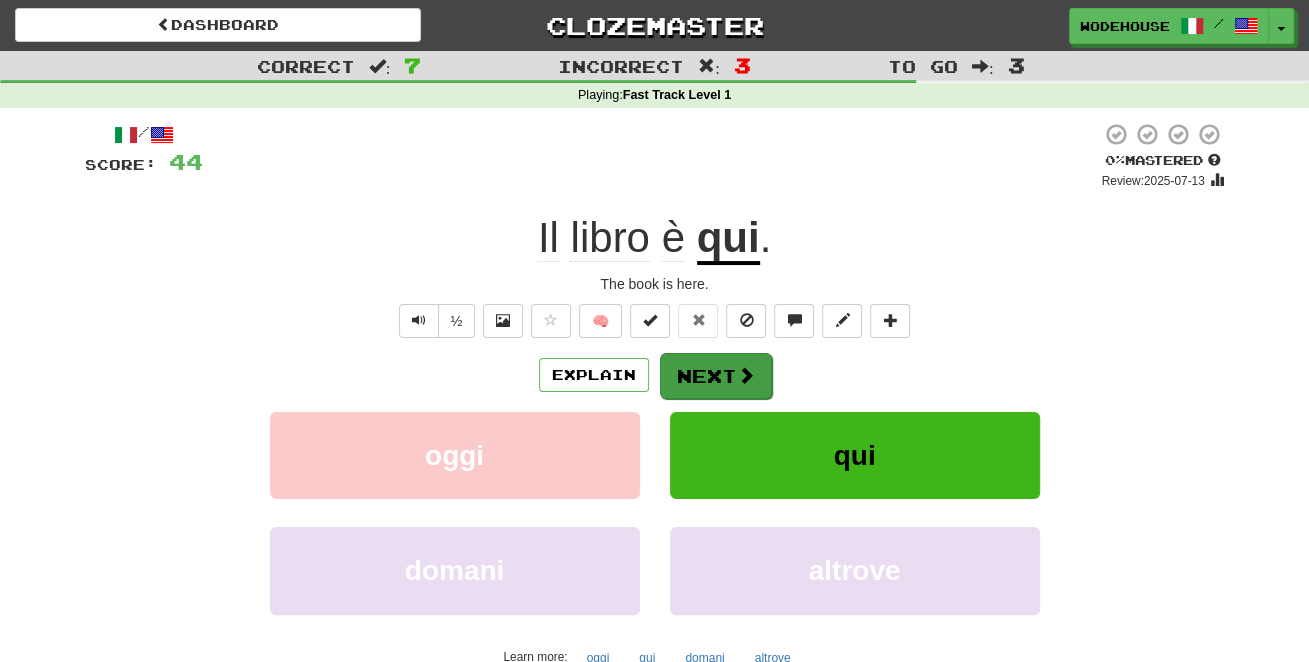 click on "Next" at bounding box center (716, 376) 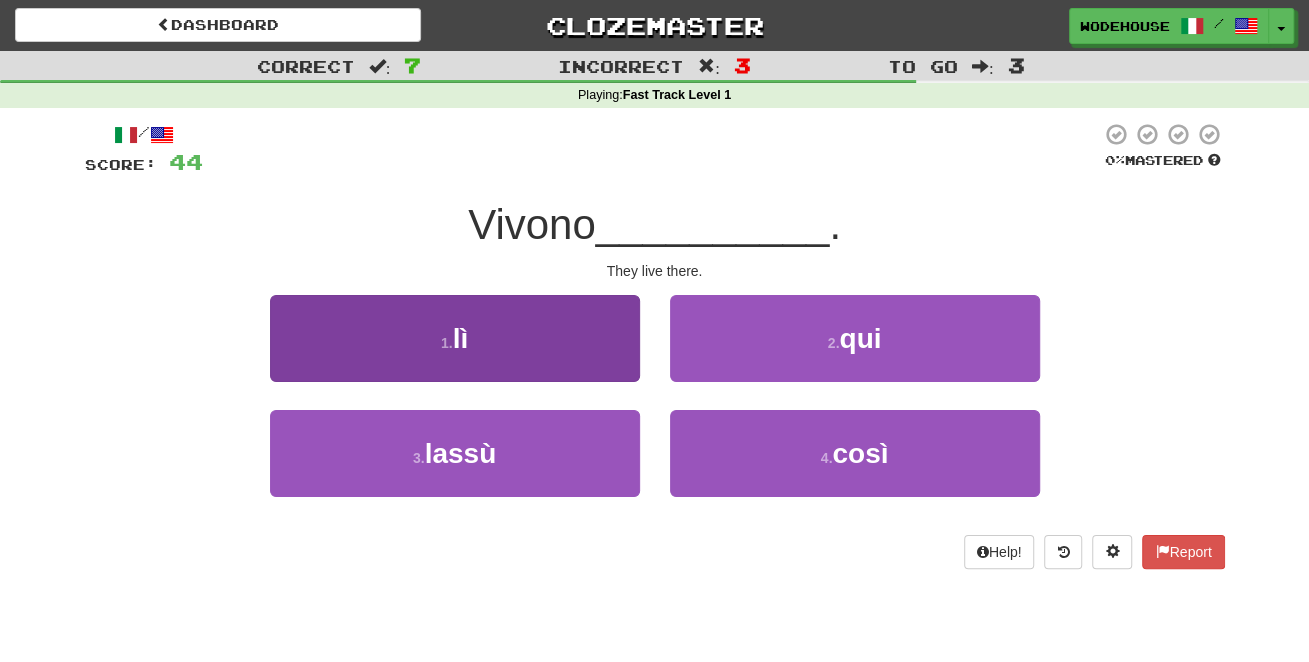 click on "1 .  lì" at bounding box center (455, 338) 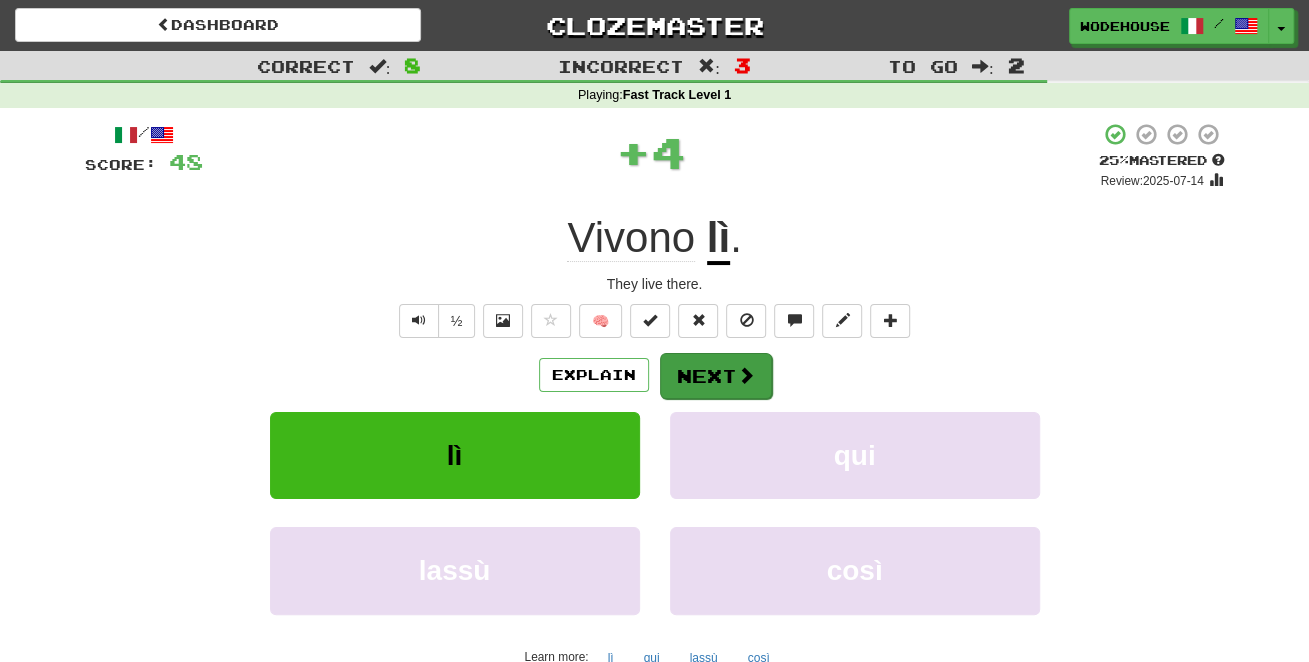 click at bounding box center [746, 375] 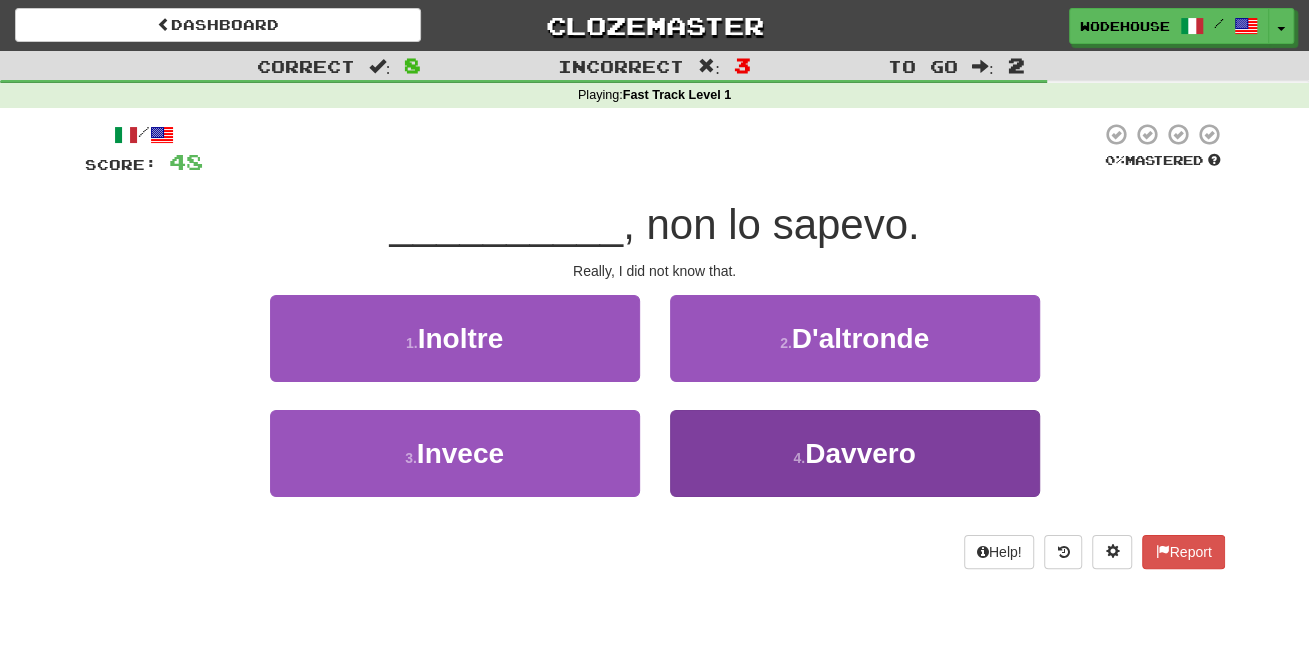 click on "4 .  Davvero" at bounding box center [855, 453] 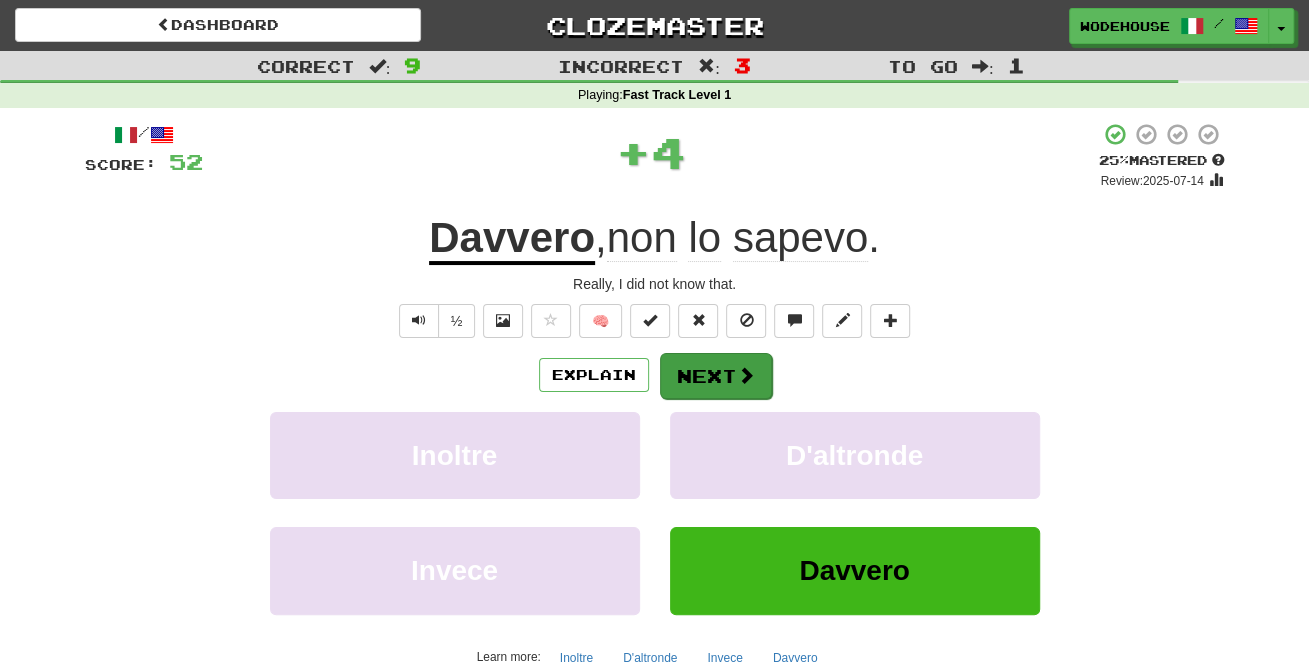 click on "Next" at bounding box center (716, 376) 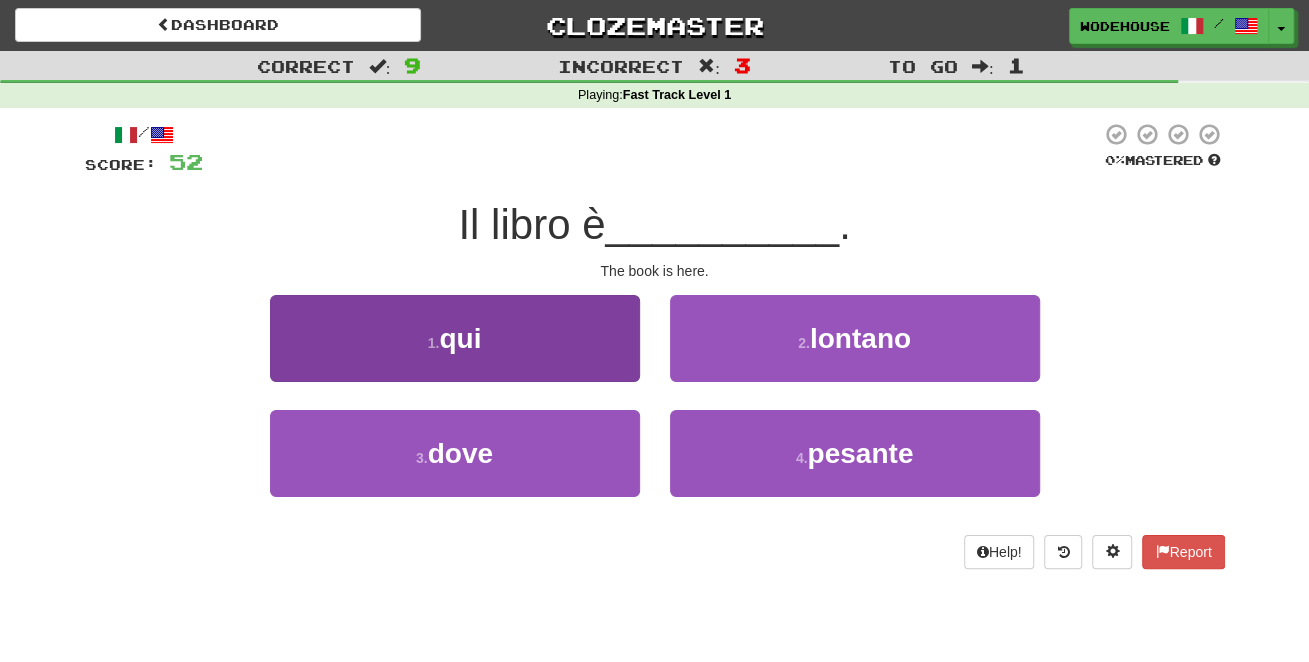 click on "qui" at bounding box center (460, 338) 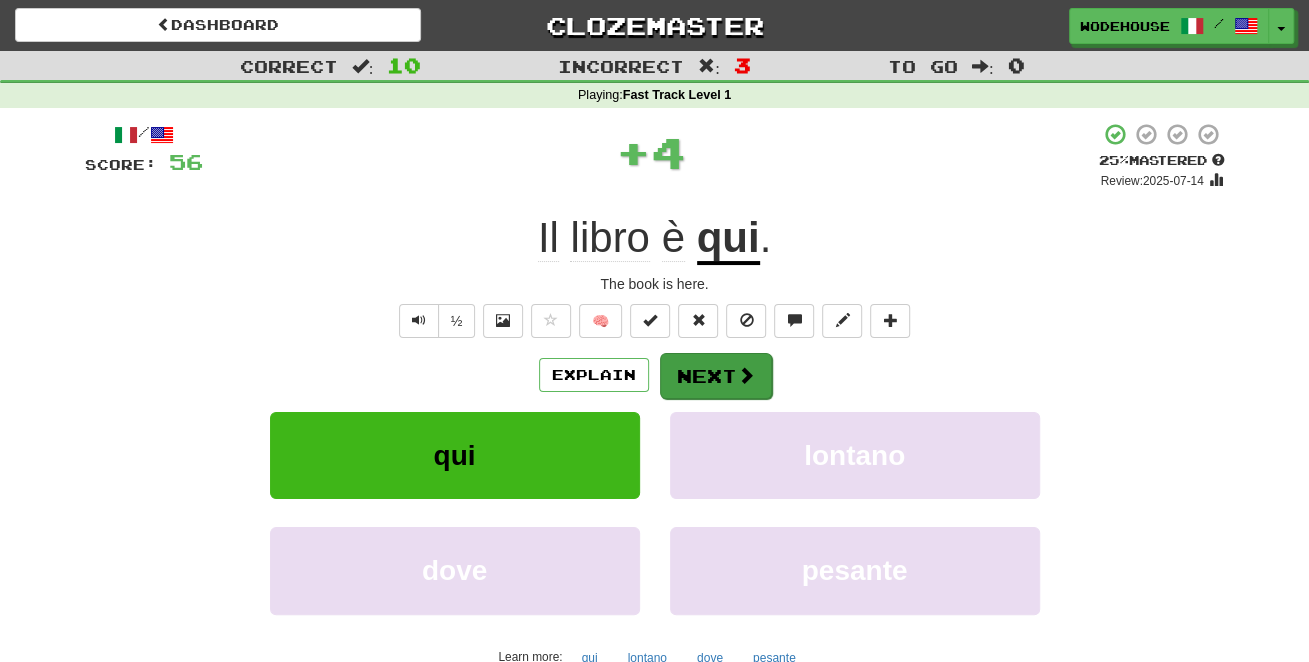 click on "Next" at bounding box center [716, 376] 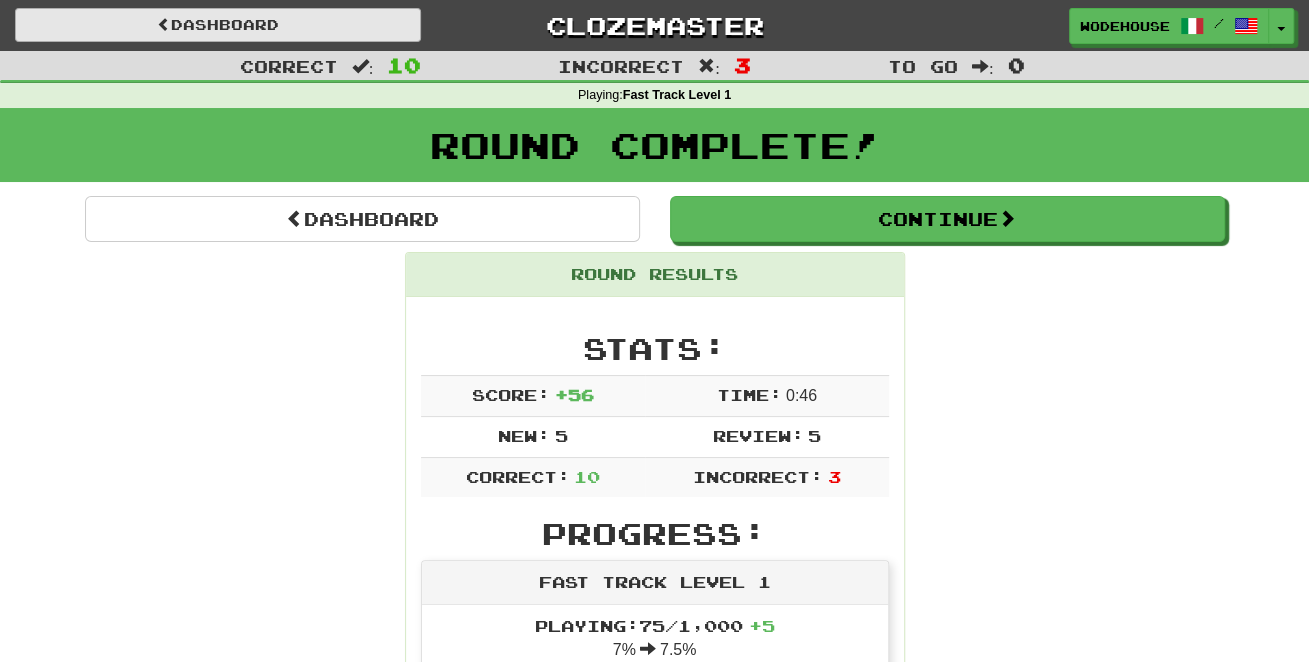 click on "Dashboard" at bounding box center (218, 25) 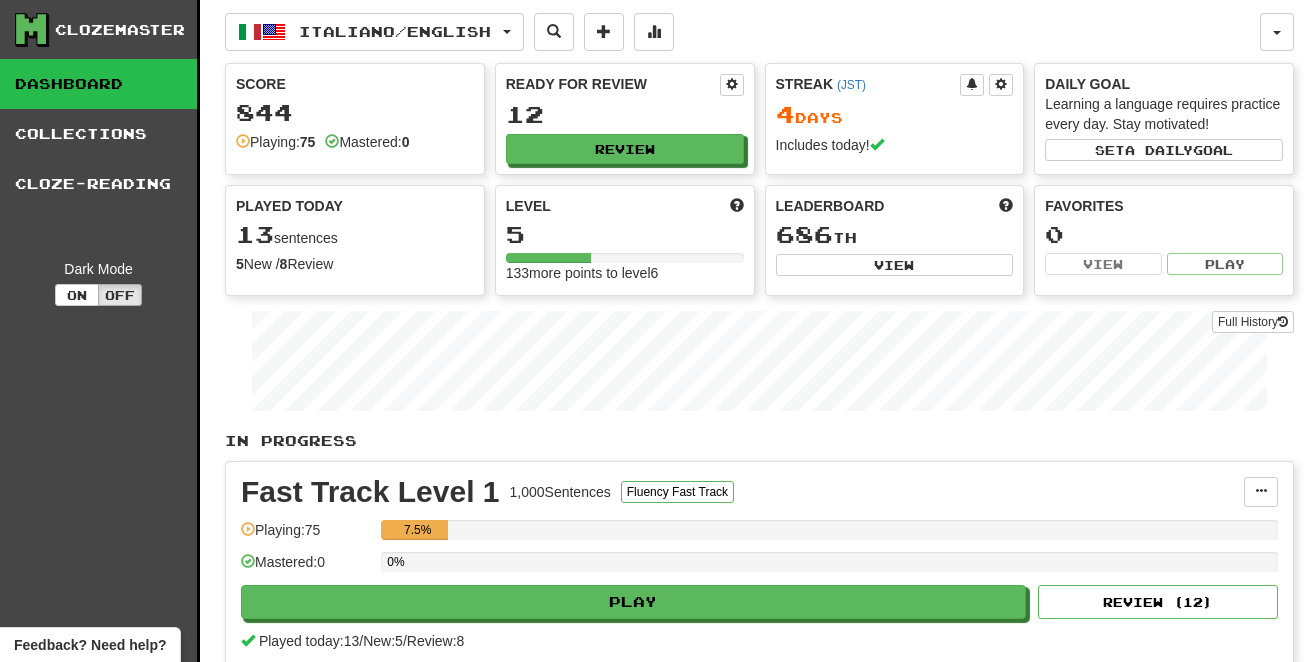 scroll, scrollTop: 0, scrollLeft: 0, axis: both 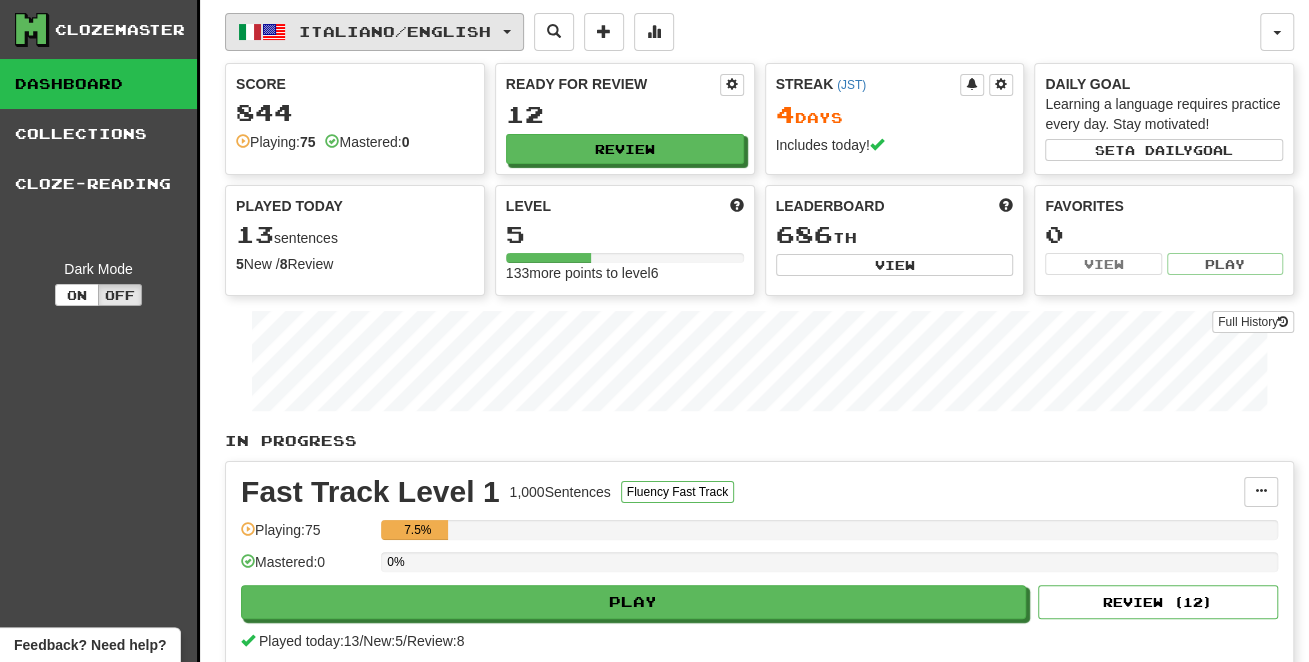 click on "Italiano  /  English" at bounding box center (374, 32) 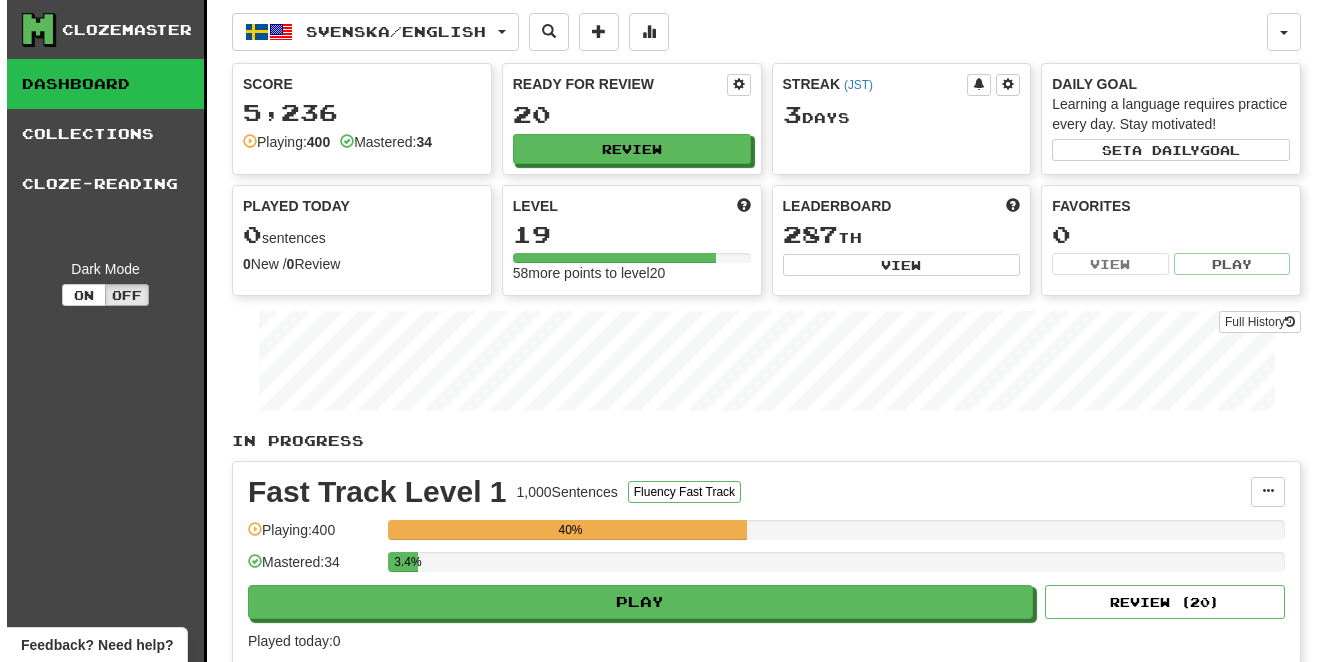 scroll, scrollTop: 0, scrollLeft: 0, axis: both 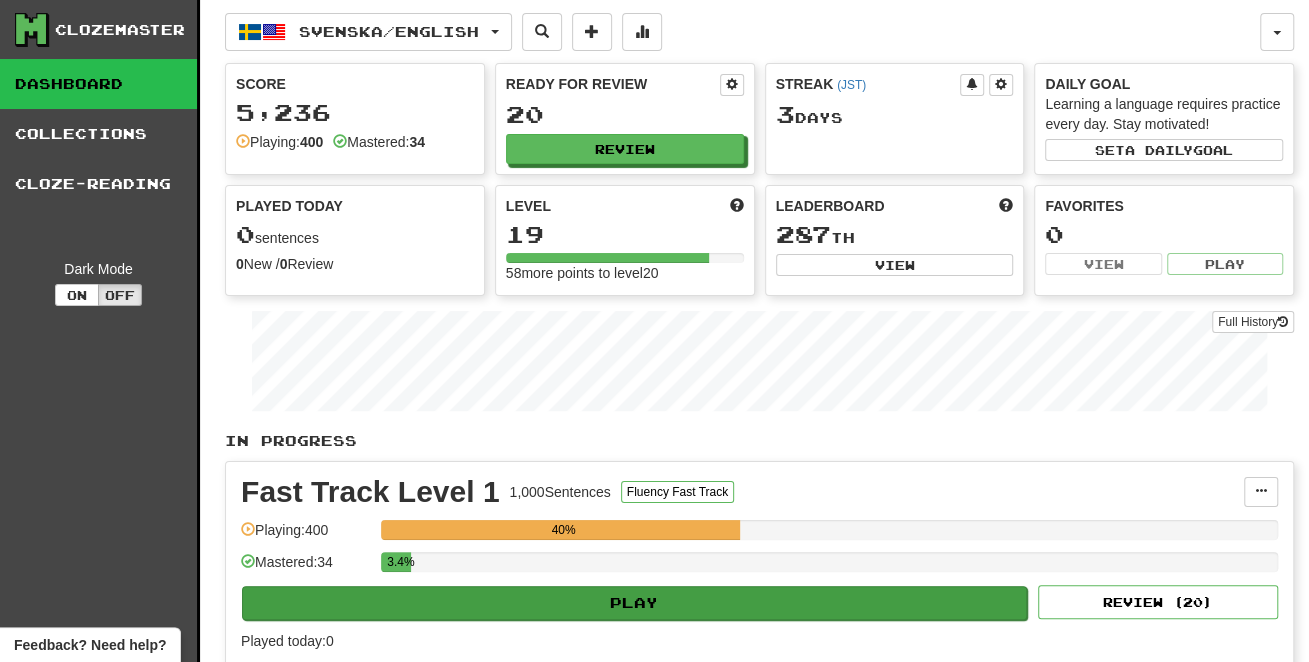 click on "Play" at bounding box center [634, 603] 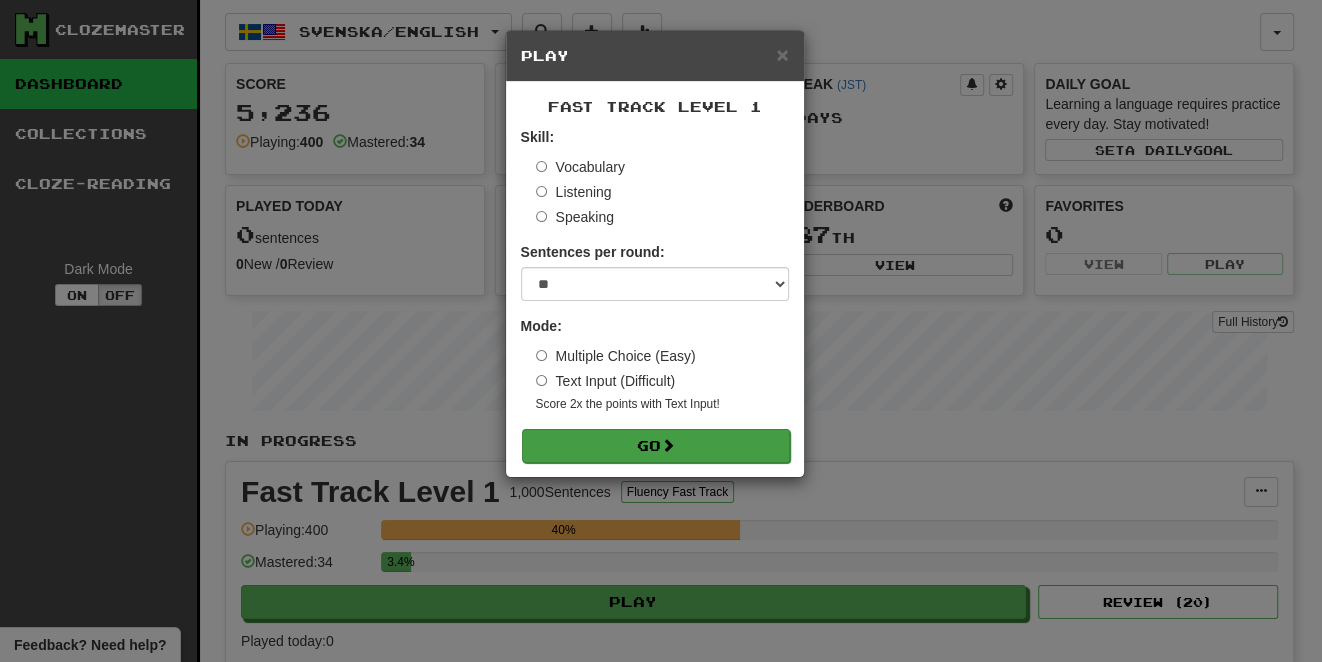 click on "Go" at bounding box center [656, 446] 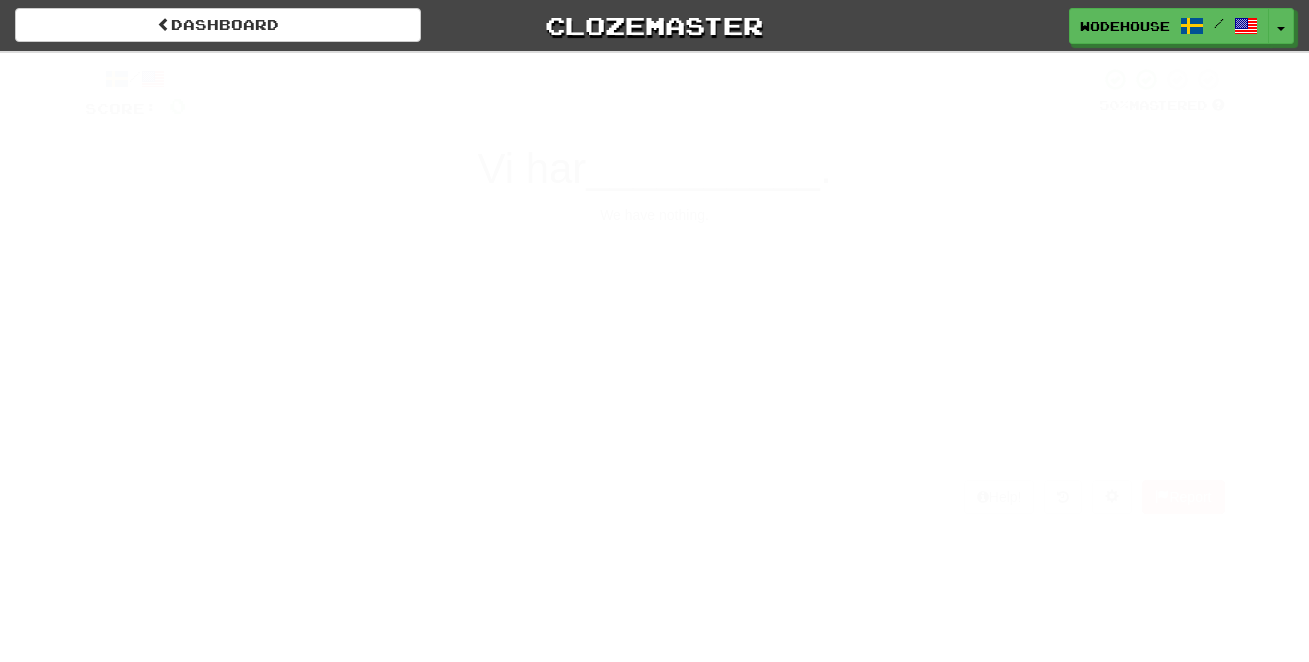 scroll, scrollTop: 0, scrollLeft: 0, axis: both 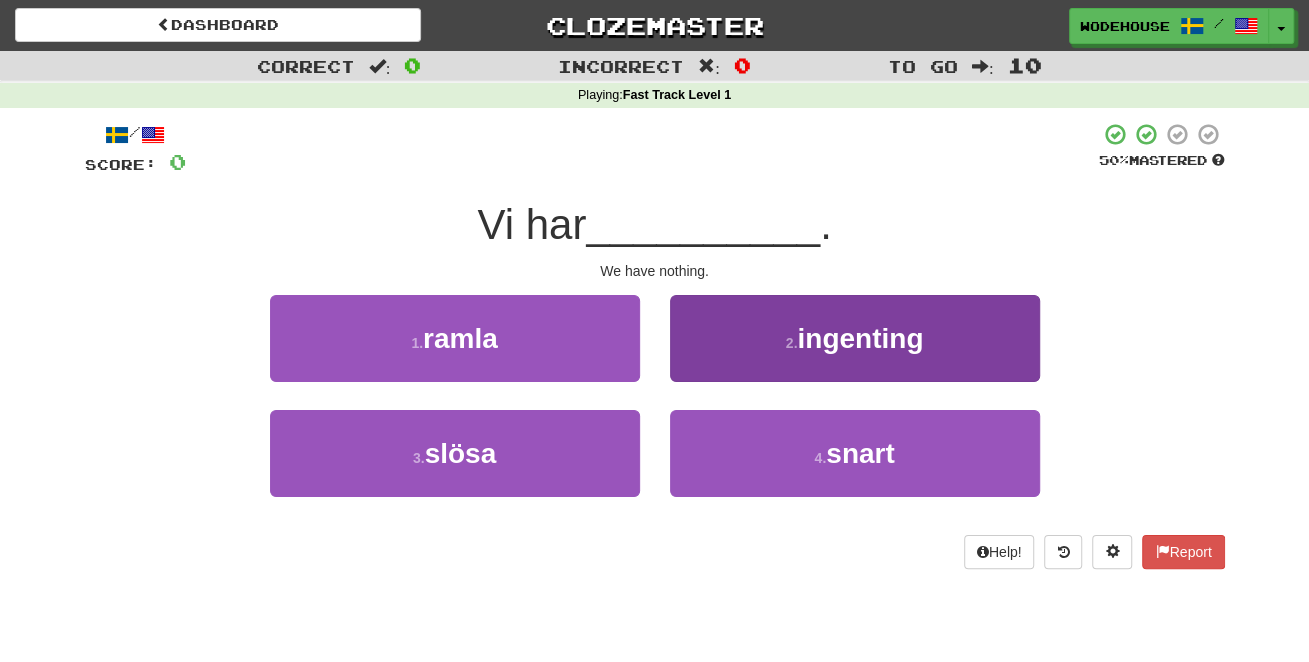 click on "2 .  ingenting" at bounding box center [855, 338] 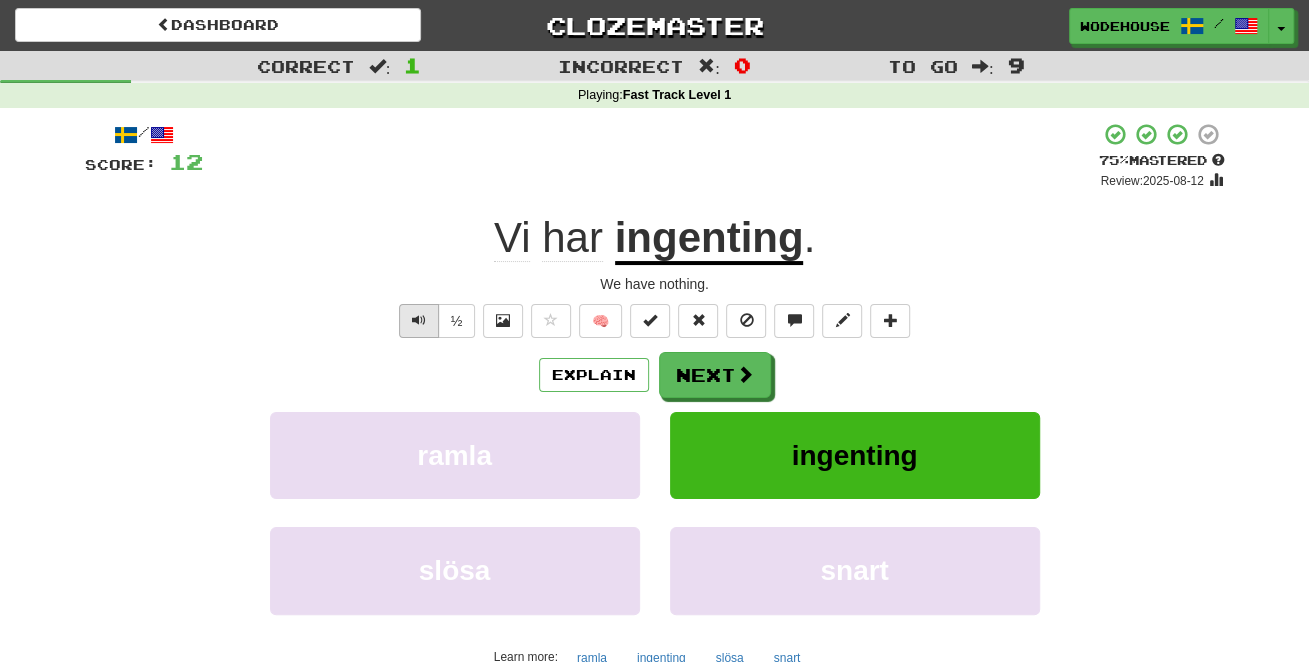 click at bounding box center (419, 320) 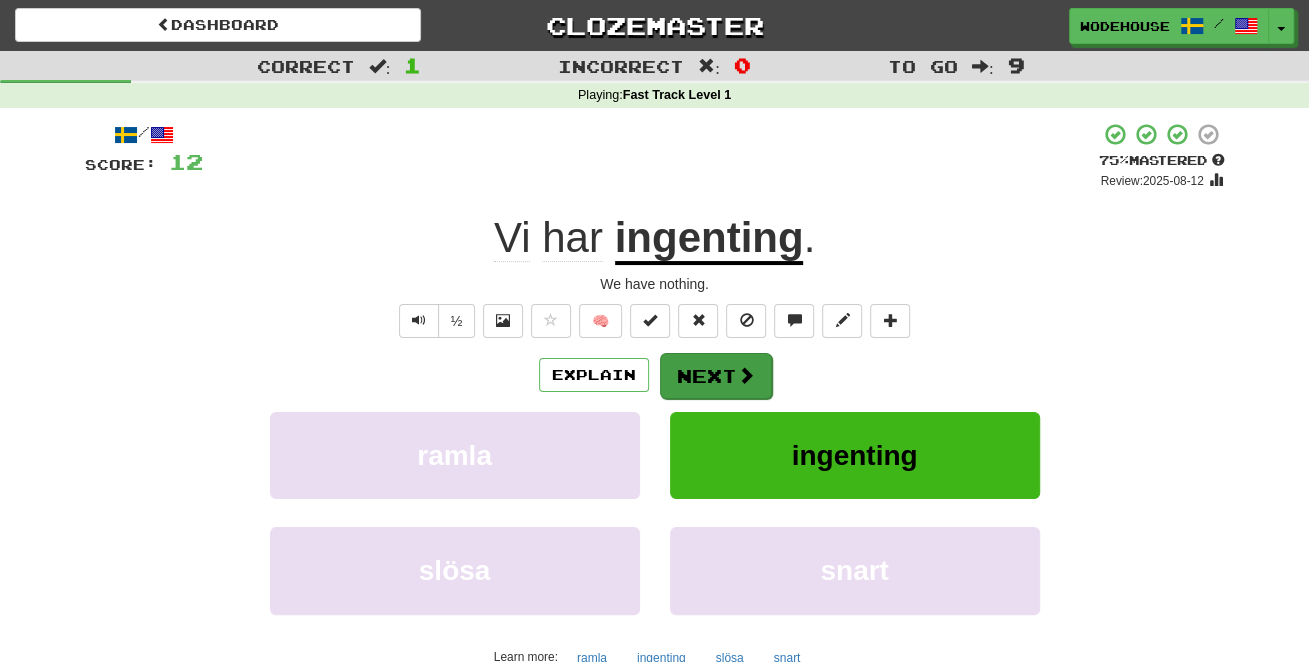 click at bounding box center (746, 375) 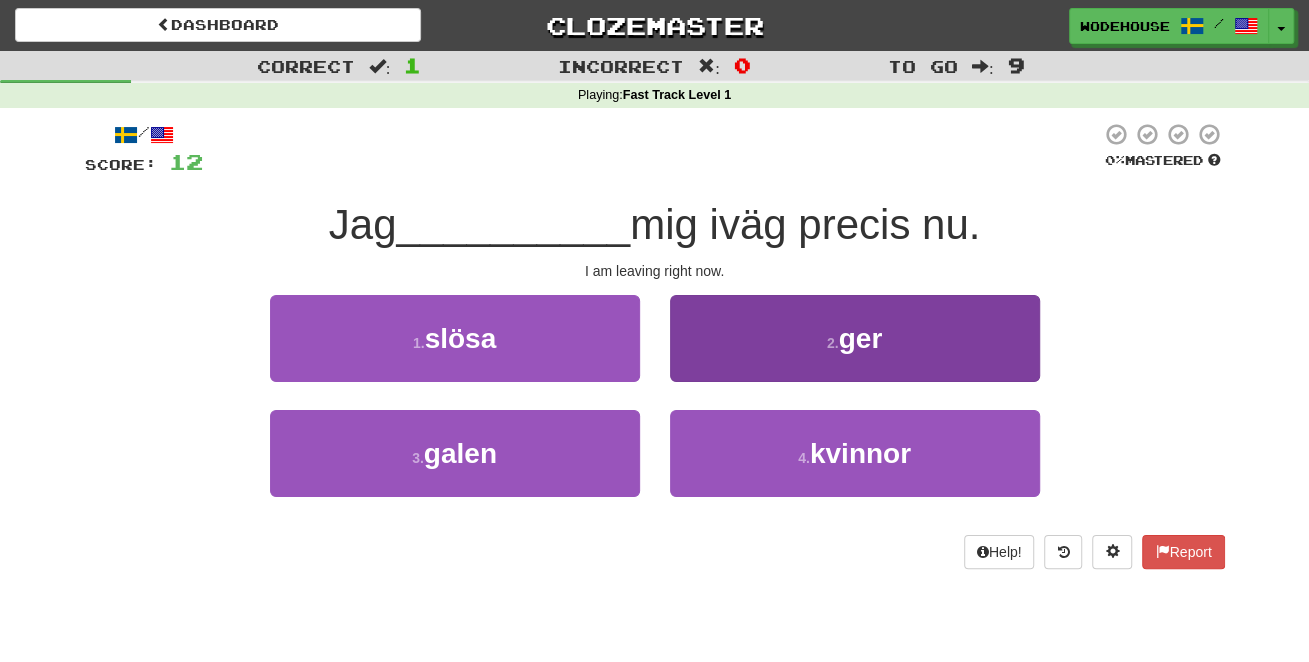 click on "2 .  ger" at bounding box center (855, 338) 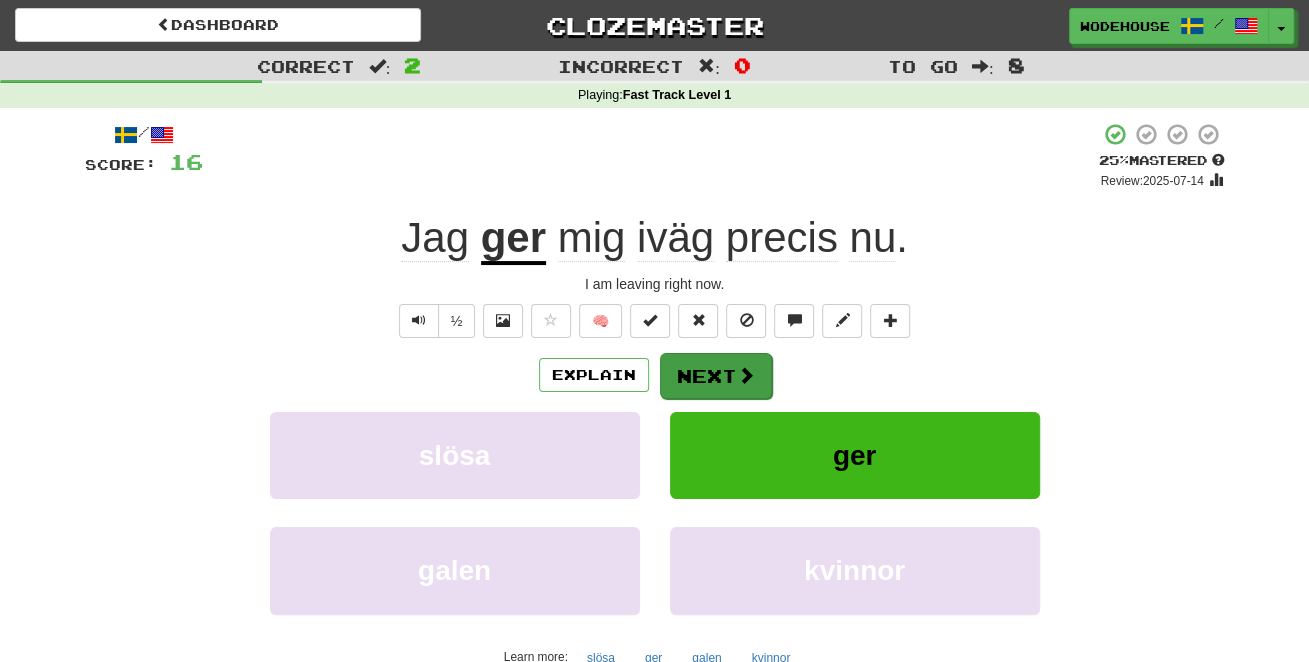 click on "Next" at bounding box center [716, 376] 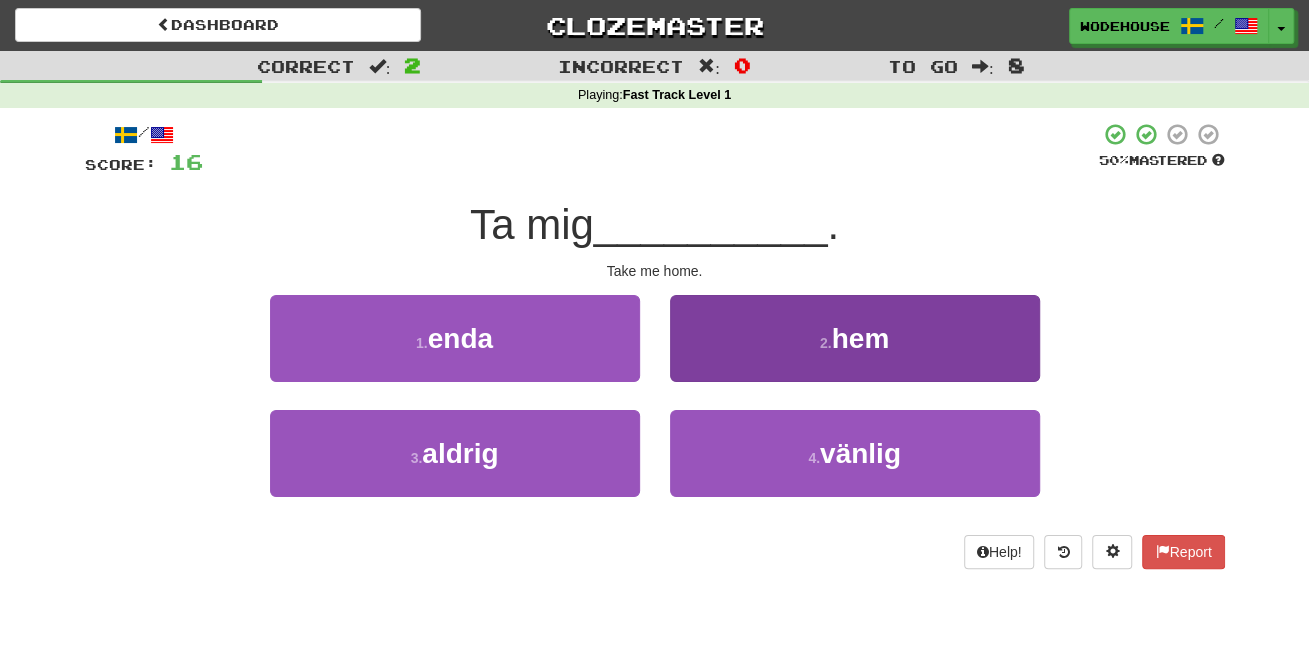 click on "2 .  hem" at bounding box center (855, 338) 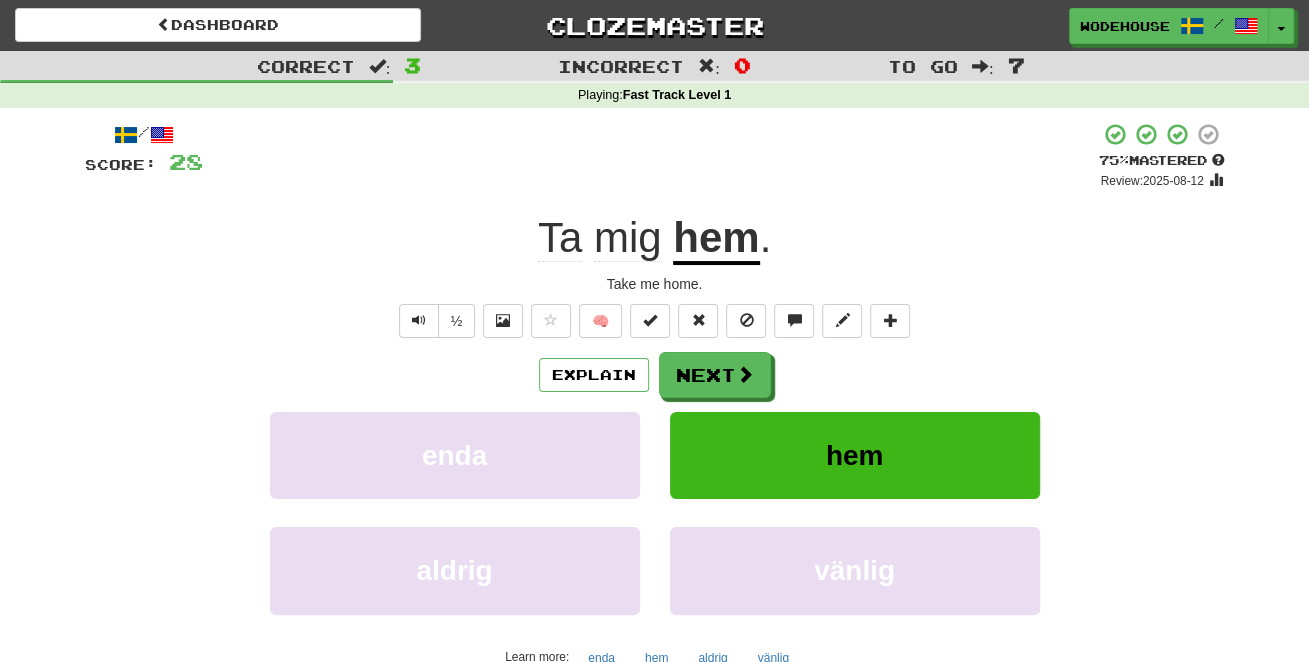 click on "Next" at bounding box center [715, 375] 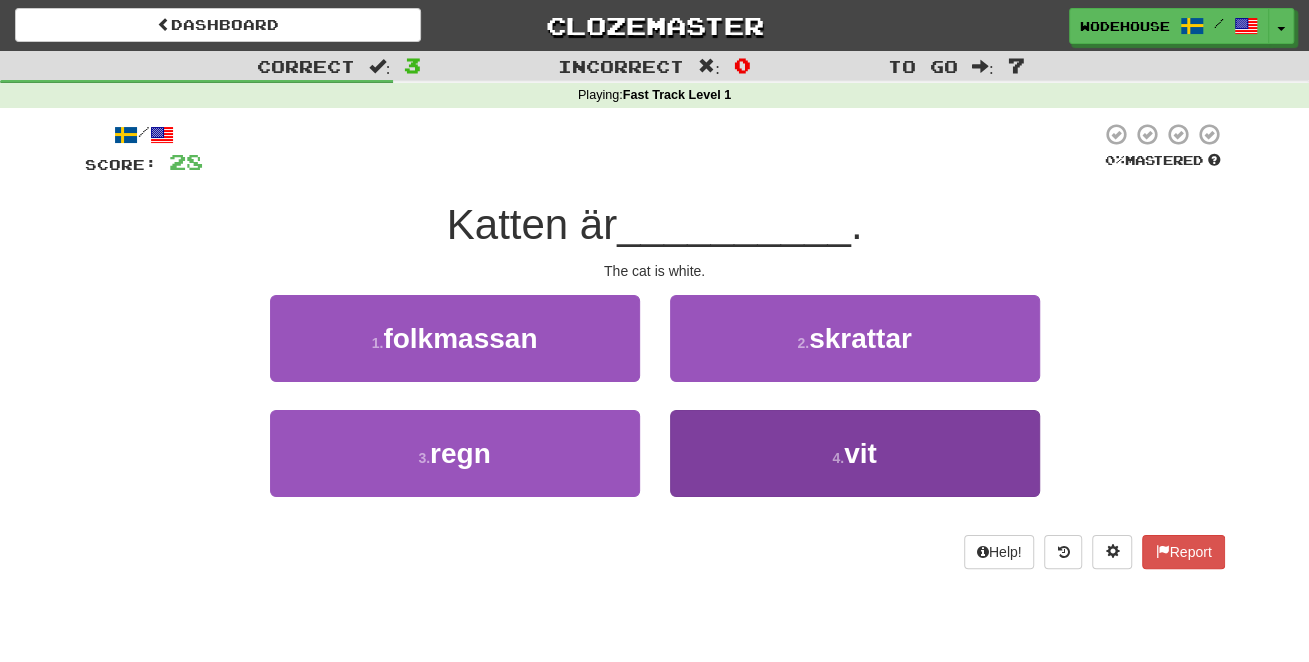 click on "4 .  vit" at bounding box center (855, 453) 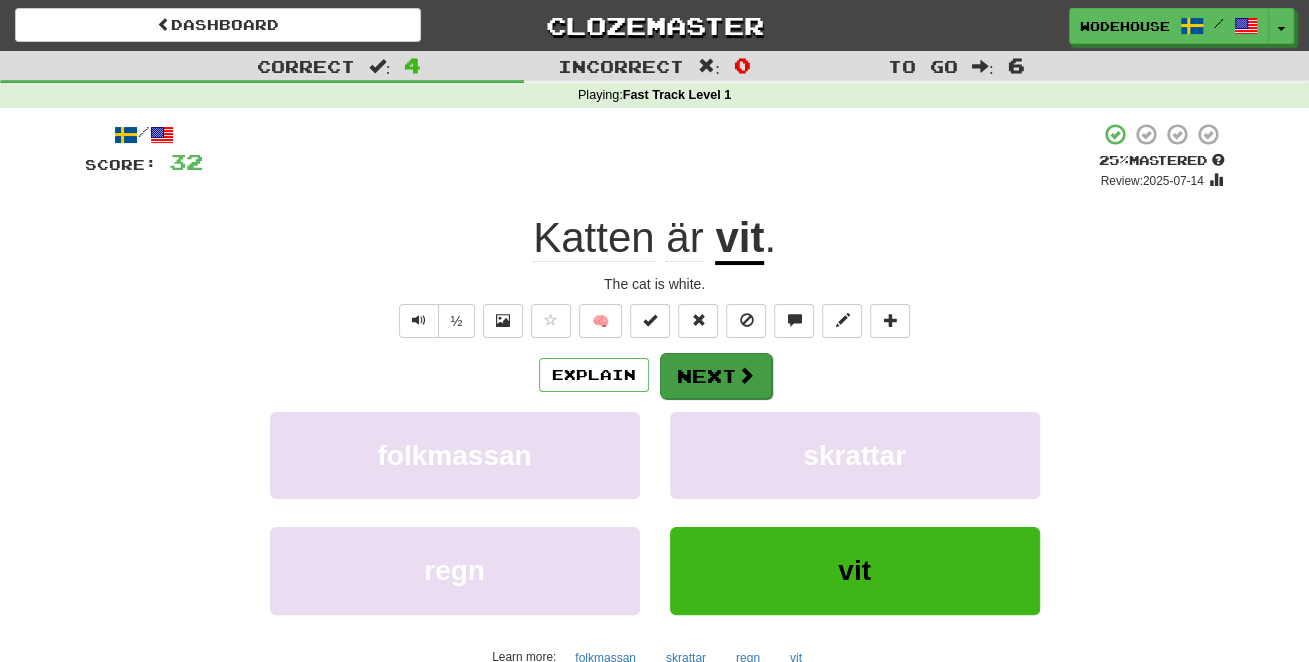 click on "Next" at bounding box center (716, 376) 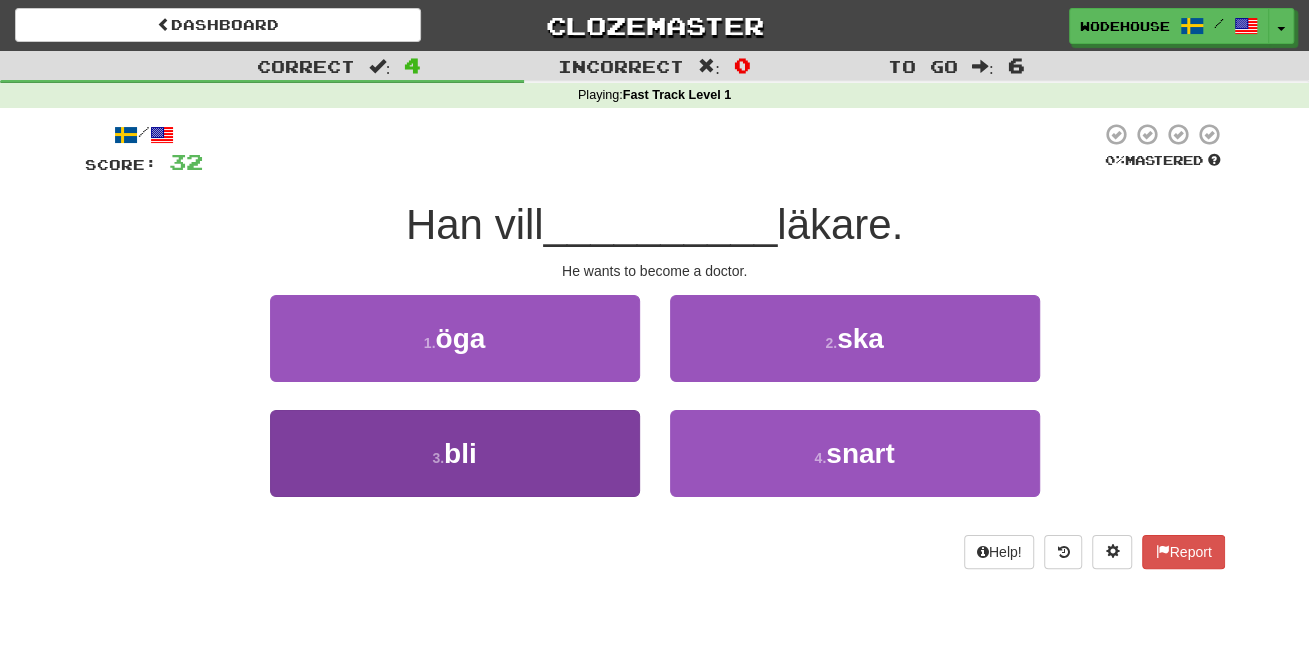 click on "3 .  bli" at bounding box center [455, 453] 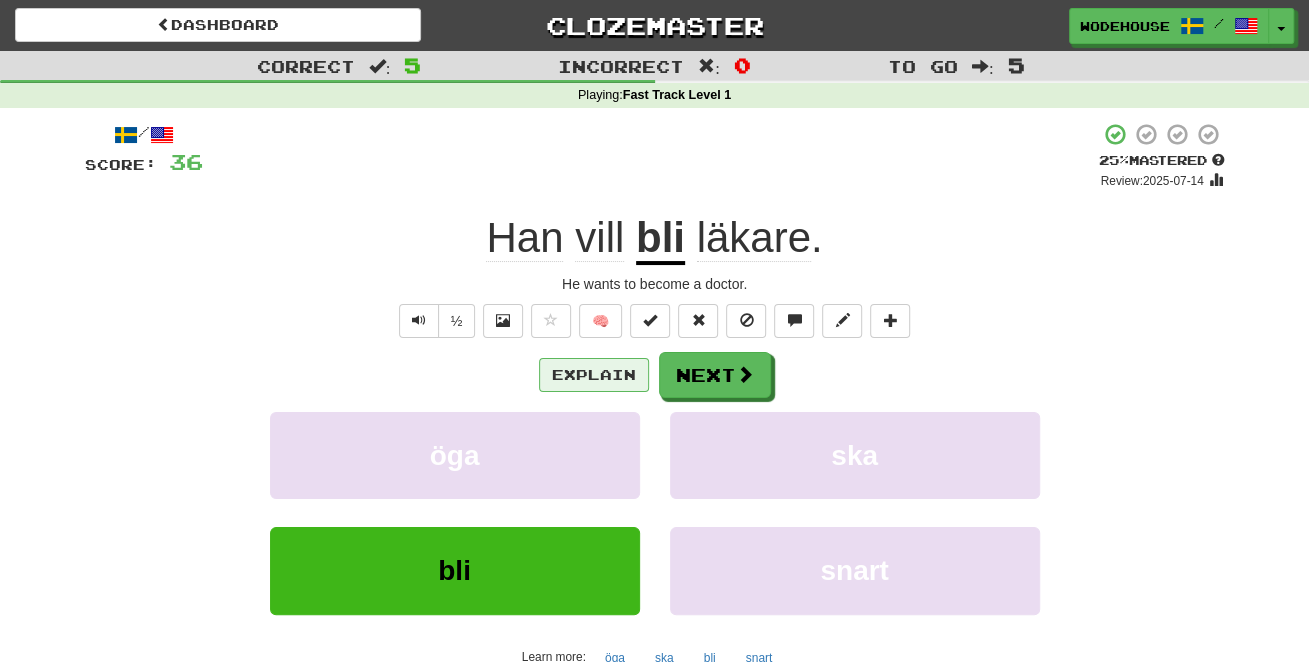 click on "Explain" at bounding box center (594, 375) 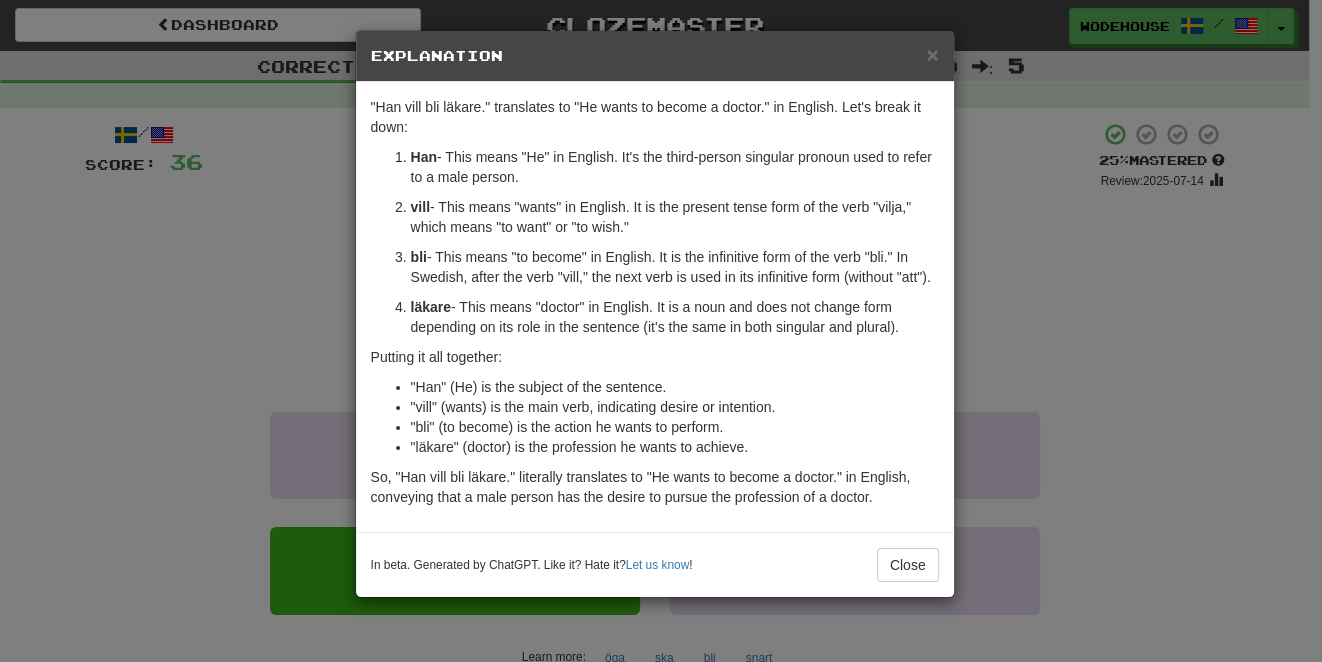 click on "× Explanation "Han vill bli läkare." translates to "He wants to become a doctor." in English. Let's break it down:
Han  - This means "He" in English. It's the third-person singular pronoun used to refer to a male person.
vill  - This means "wants" in English. It is the present tense form of the verb "vilja," which means "to want" or "to wish."
bli  - This means "to become" in English. It is the infinitive form of the verb "bli." In Swedish, after the verb "vill," the next verb is used in its infinitive form (without "att").
läkare  - This means "doctor" in English. It is a noun and does not change form depending on its role in the sentence (it's the same in both singular and plural).
Putting it all together:
"Han" (He) is the subject of the sentence.
"vill" (wants) is the main verb, indicating desire or intention.
"bli" (to become) is the action he wants to perform.
"läkare" (doctor) is the profession he wants to achieve.
Let us know ! Close" at bounding box center [661, 331] 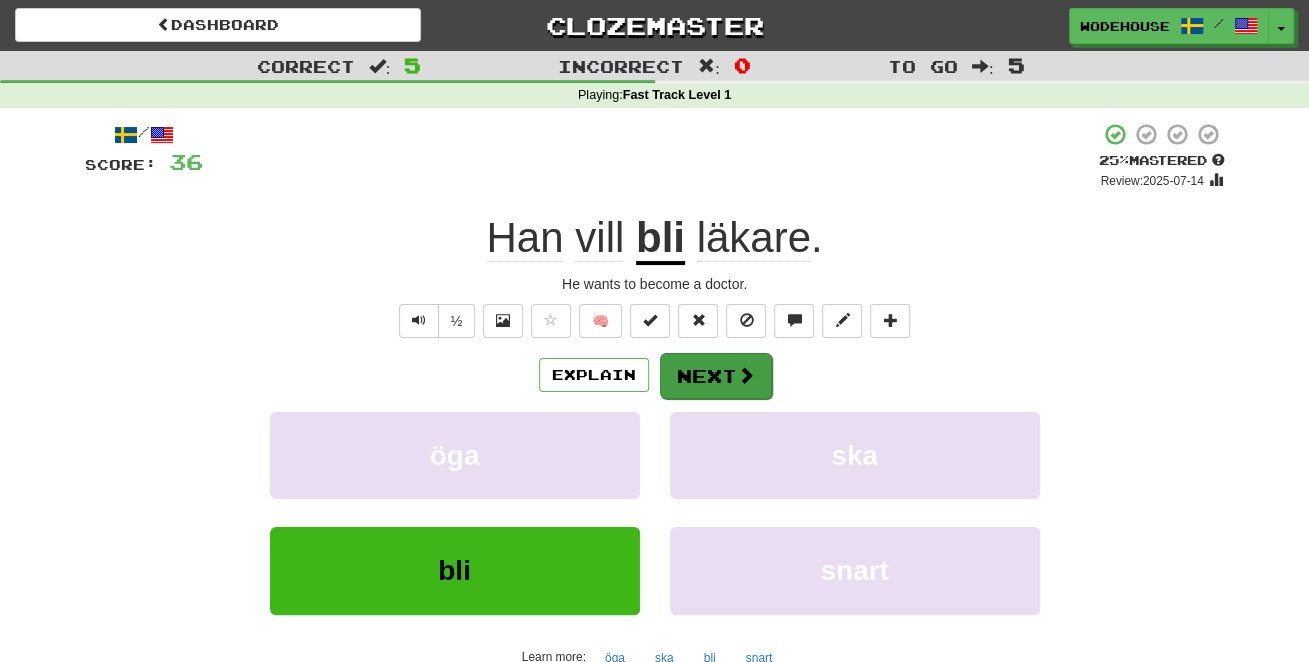 click on "Next" at bounding box center [716, 376] 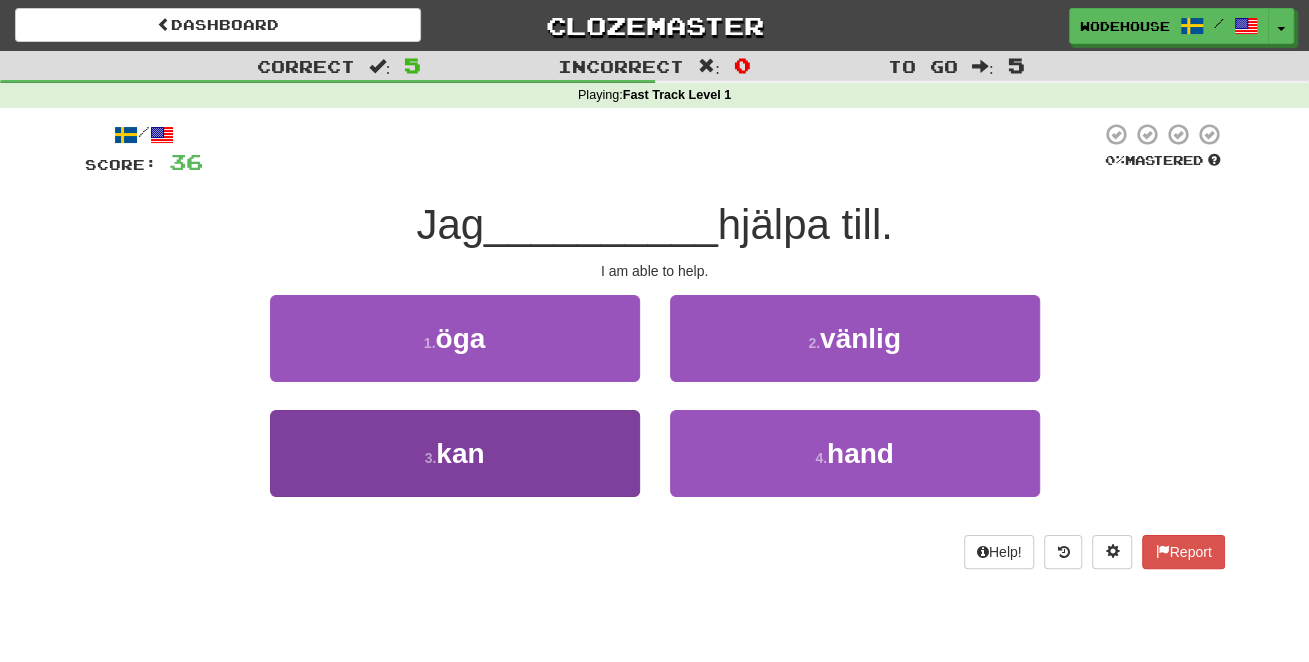 click on "3 .  kan" at bounding box center (455, 453) 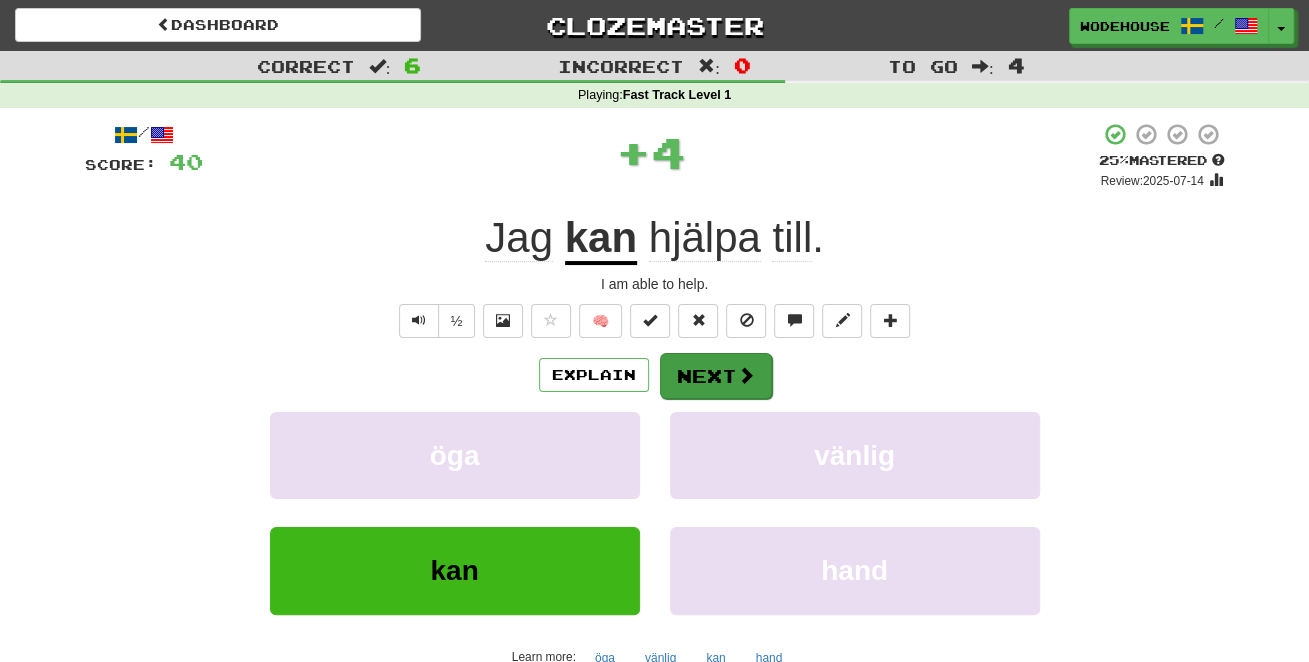 click on "Next" at bounding box center [716, 376] 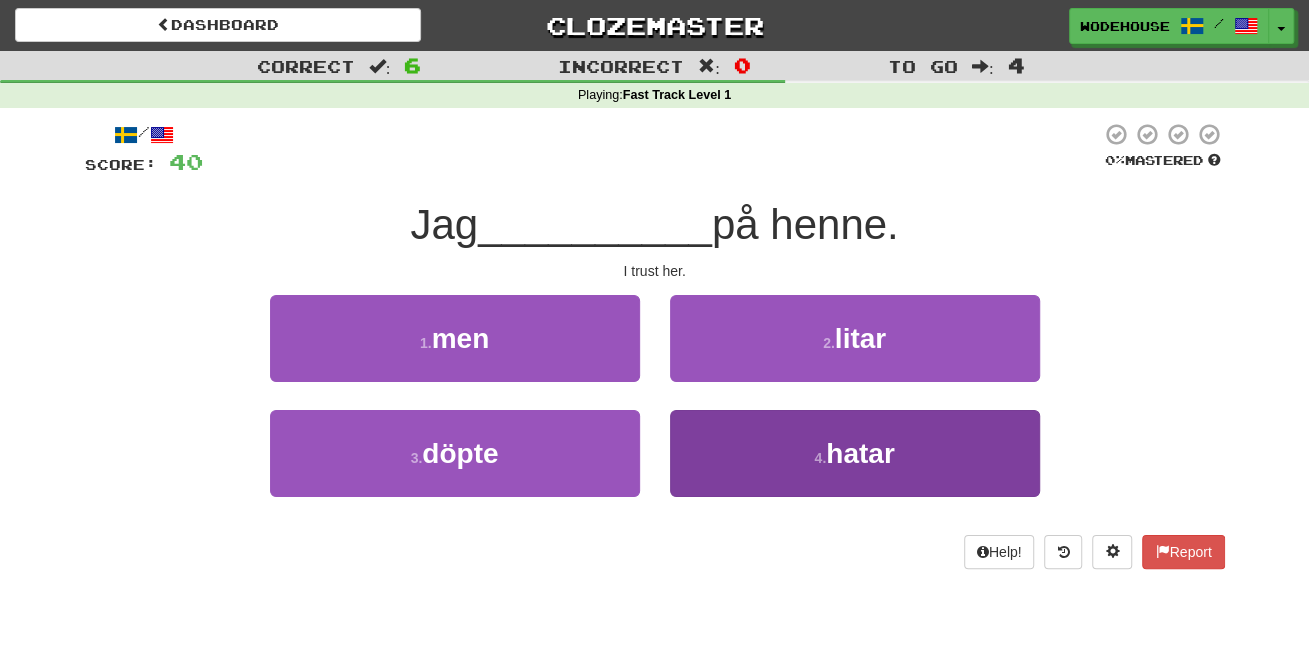 click on "4 .  hatar" at bounding box center [855, 453] 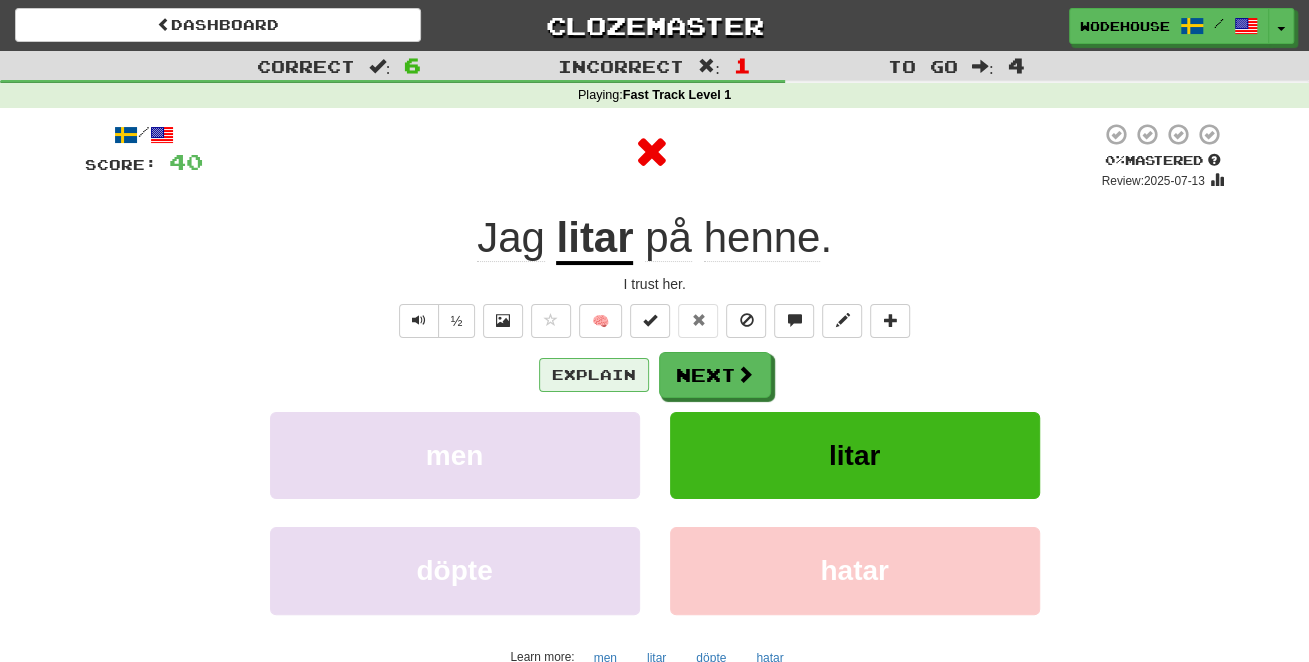 click on "Explain" at bounding box center (594, 375) 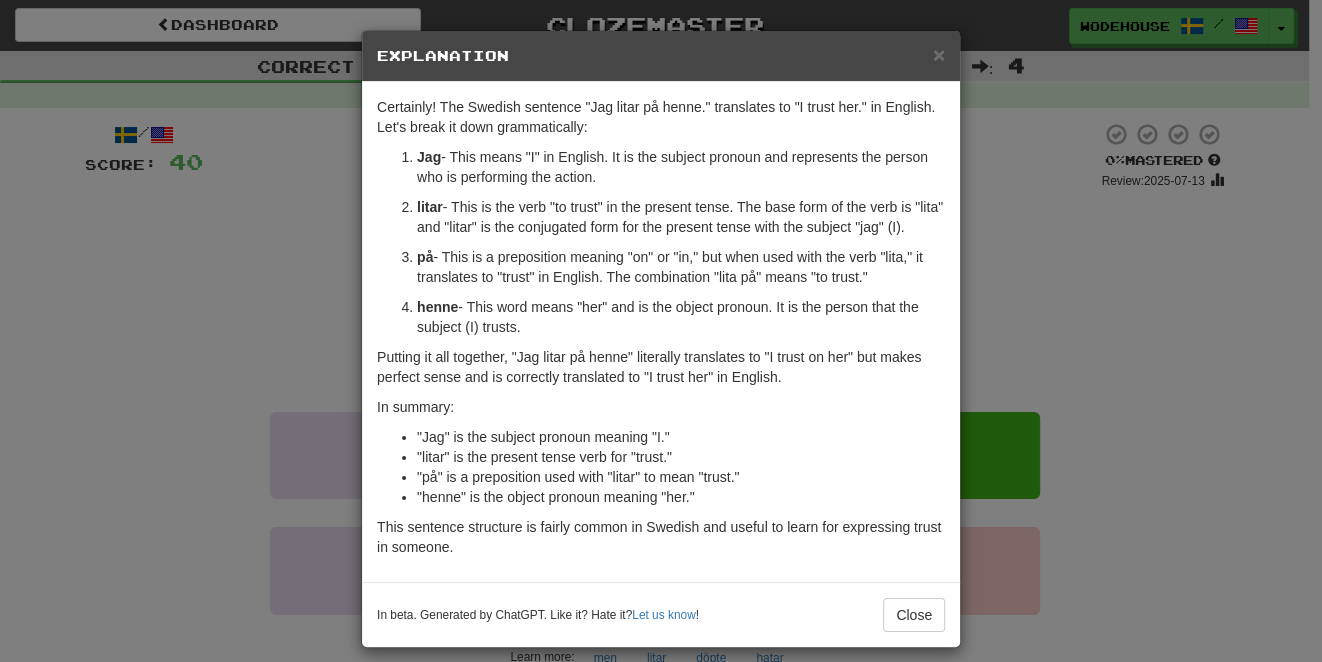 click on "× Explanation Certainly! The Swedish sentence "Jag litar på henne." translates to "I trust her." in English. Let's break it down grammatically:
Jag  - This means "I" in English. It is the subject pronoun and represents the person who is performing the action.
litar  - This is the verb "to trust" in the present tense. The base form of the verb is "lita" and "litar" is the conjugated form for the present tense with the subject "jag" (I).
på  - This is a preposition meaning "on" or "in," but when used with the verb "lita," it translates to "trust" in English. The combination "lita på" means "to trust."
henne  - This word means "her" and is the object pronoun. It is the person that the subject (I) trusts.
Putting it all together, "Jag litar på henne" literally translates to "I trust on her" but makes perfect sense and is correctly translated to "I trust her" in English.
In summary:
"Jag" is the subject pronoun meaning "I."
"litar" is the present tense verb for "trust."" at bounding box center [661, 331] 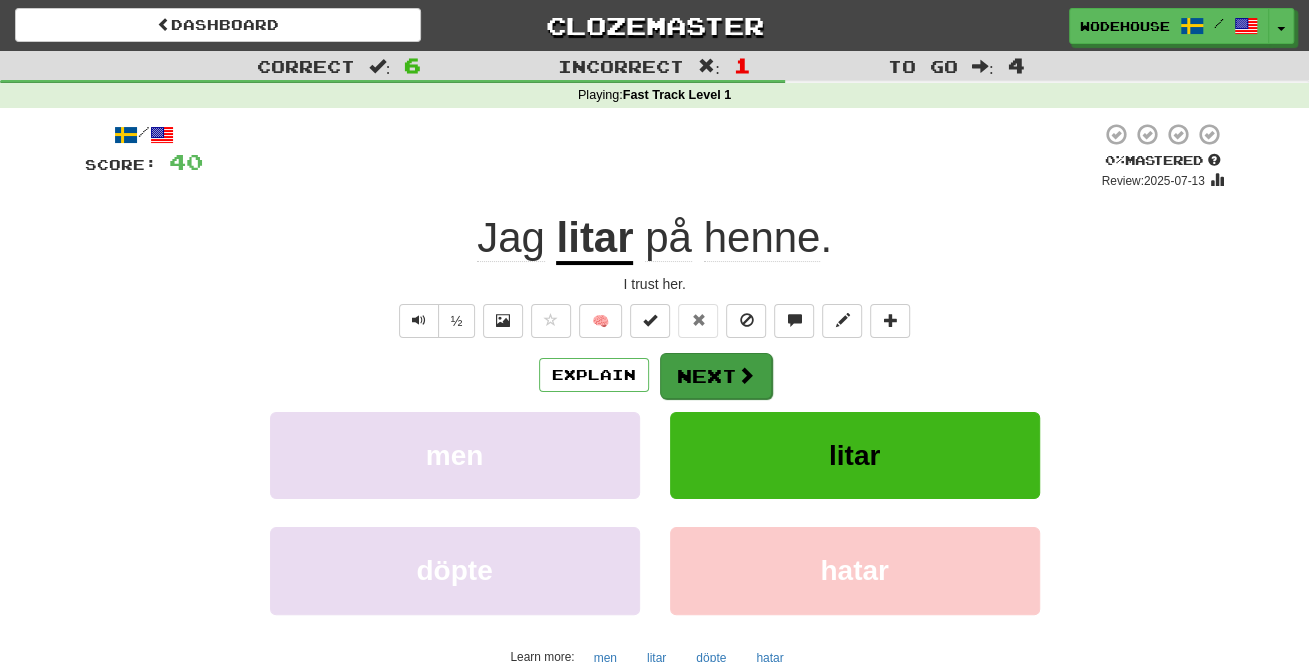 click on "Next" at bounding box center (716, 376) 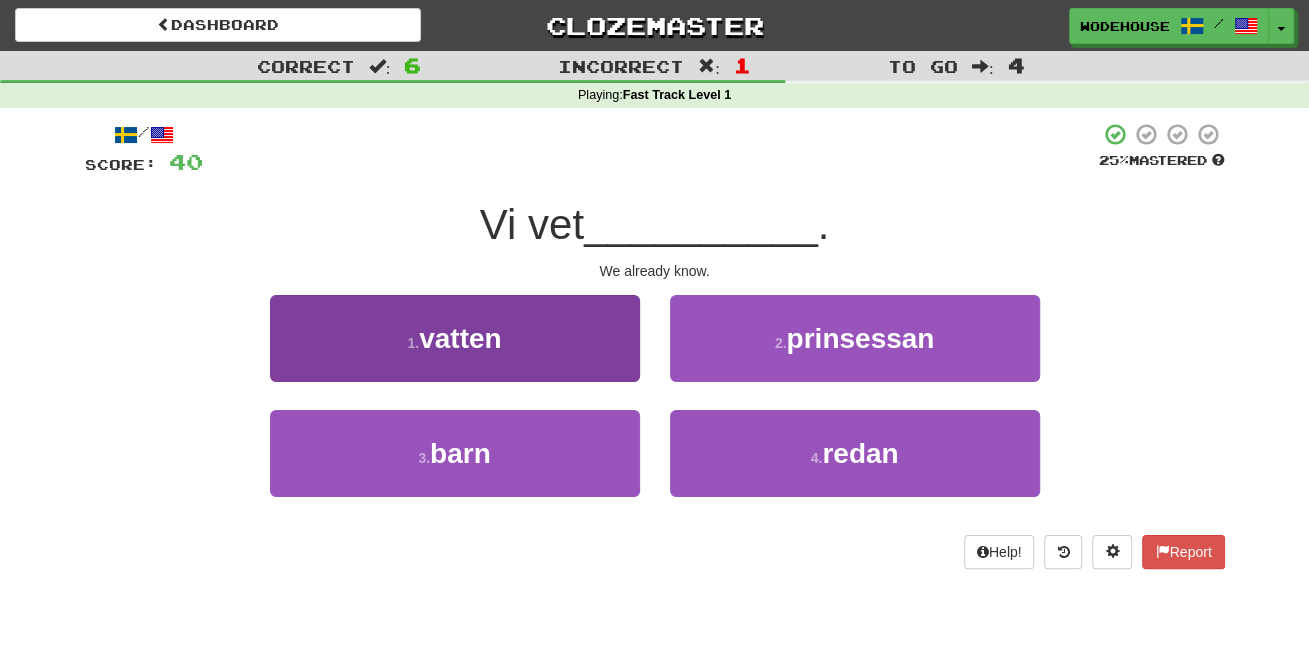 click on "1 .  vatten" at bounding box center (455, 338) 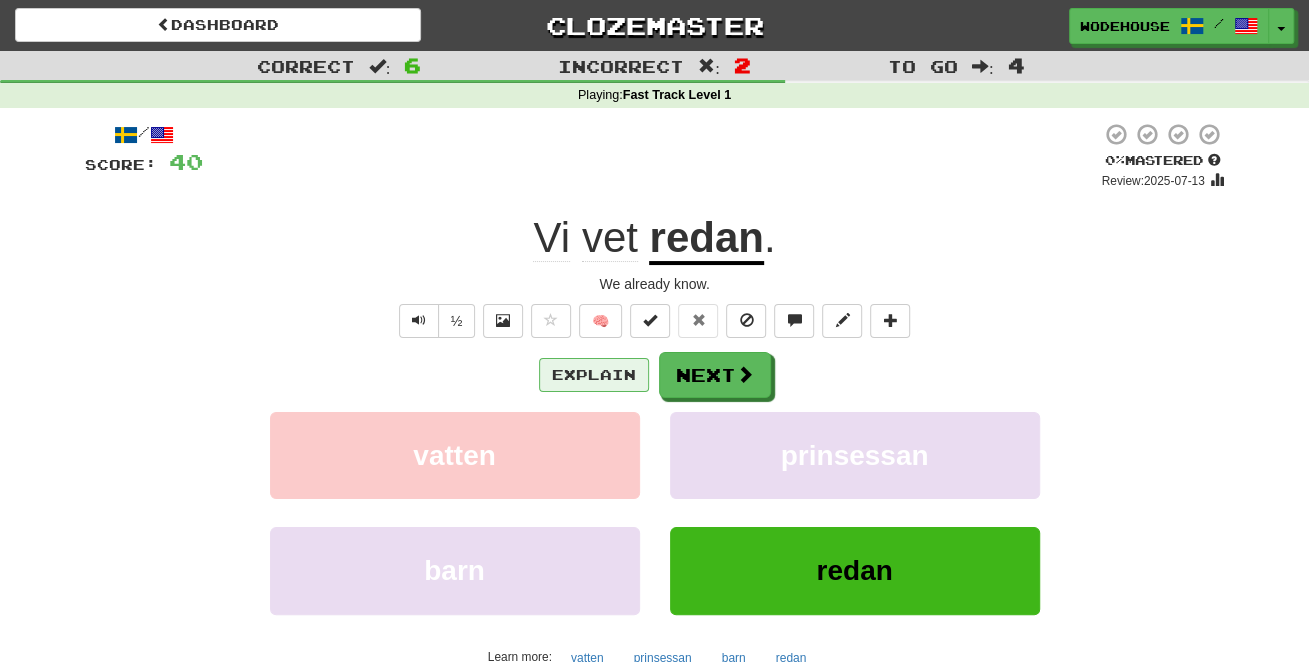 click on "Explain" at bounding box center [594, 375] 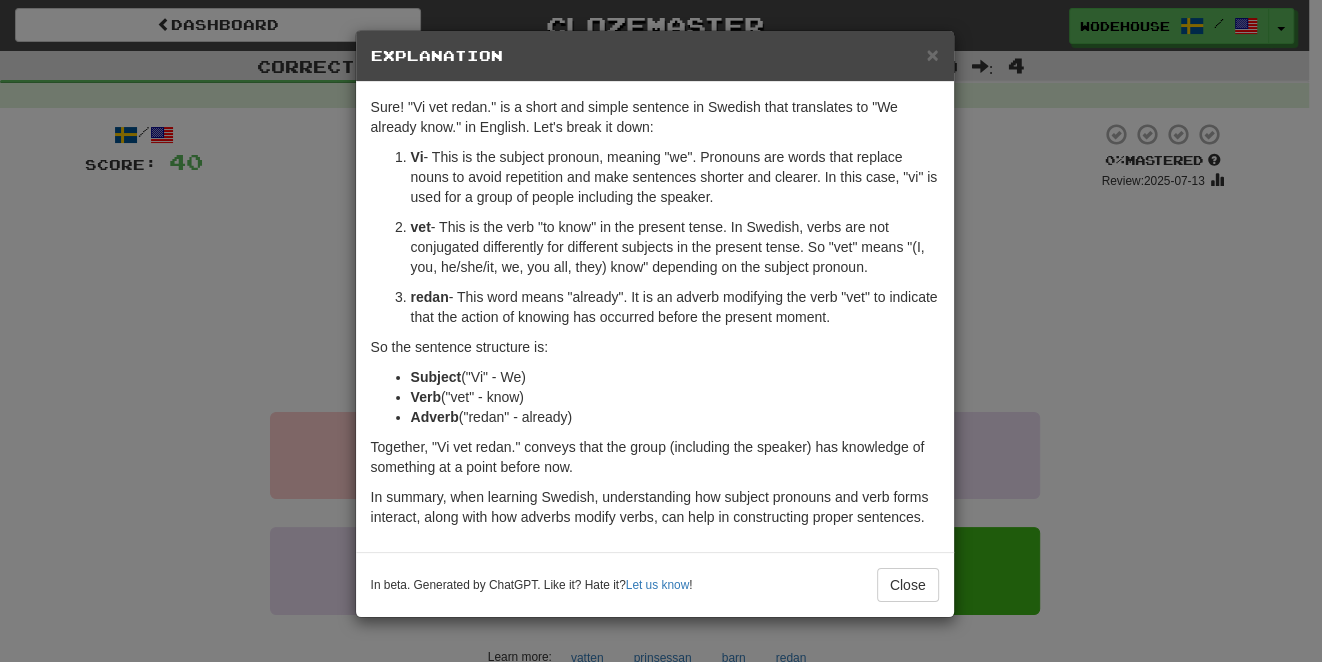 click on "× Explanation Sure! "Vi vet redan." is a short and simple sentence in Swedish that translates to "We already know." in English. Let's break it down:
Vi  - This is the subject pronoun, meaning "we". Pronouns are words that replace nouns to avoid repetition and make sentences shorter and clearer. In this case, "vi" is used for a group of people including the speaker.
vet  - This is the verb "to know" in the present tense. In Swedish, verbs are not conjugated differently for different subjects in the present tense. So "vet" means "(I, you, he/she/it, we, you all, they) know" depending on the subject pronoun.
redan  - This word means "already". It is an adverb modifying the verb "vet" to indicate that the action of knowing has occurred before the present moment.
So the sentence structure is:
Subject  ("Vi" - We)
Verb  ("vet" - know)
Adverb  ("redan" - already)
In beta. Generated by ChatGPT. Like it? Hate it?  Let us know ! Close" at bounding box center (661, 331) 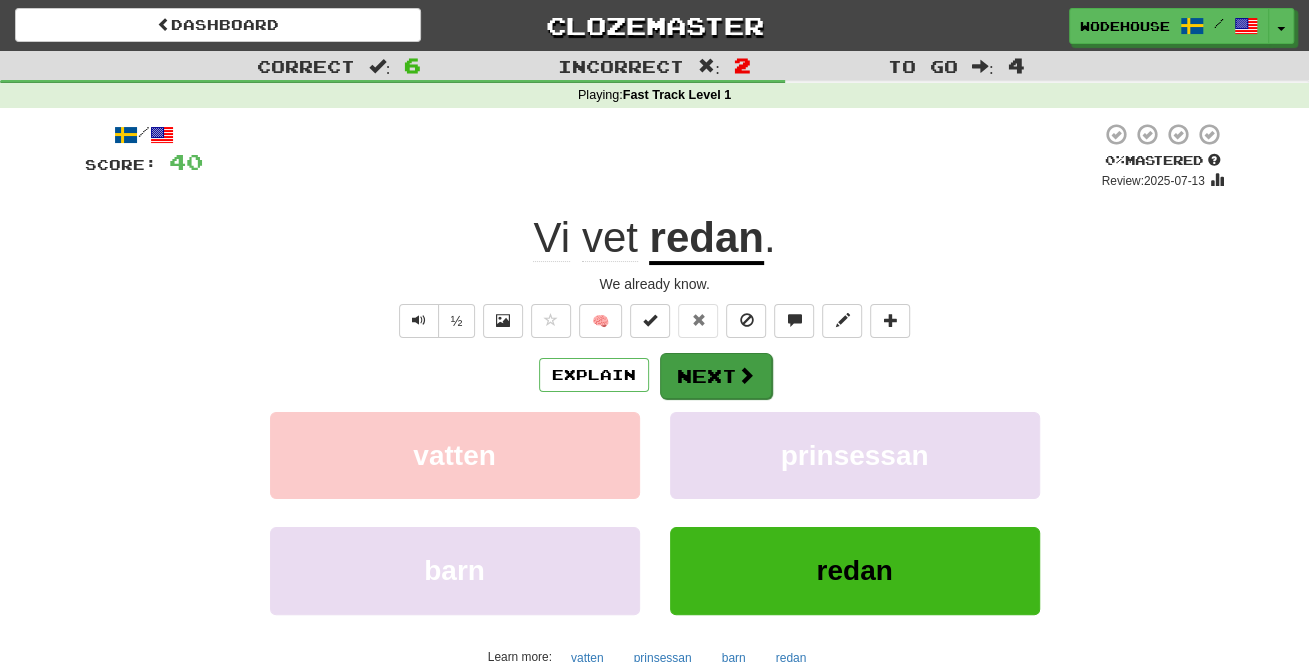 click at bounding box center (746, 375) 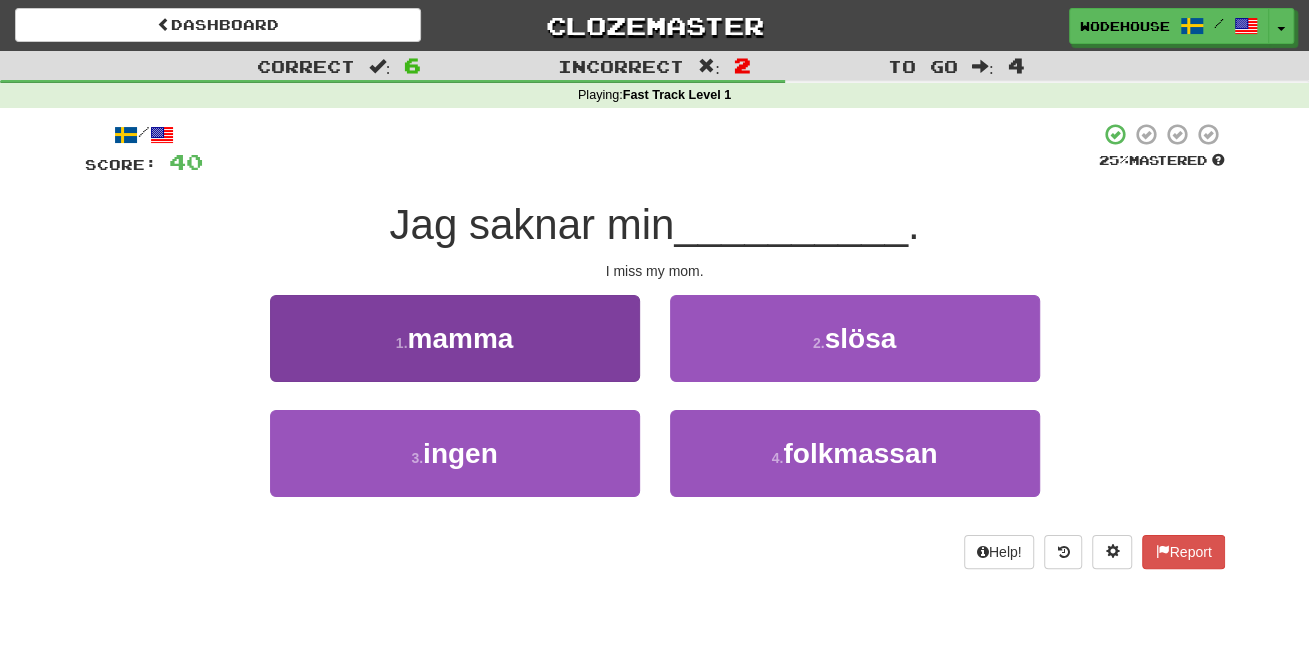 click on "1 .  mamma" at bounding box center [455, 338] 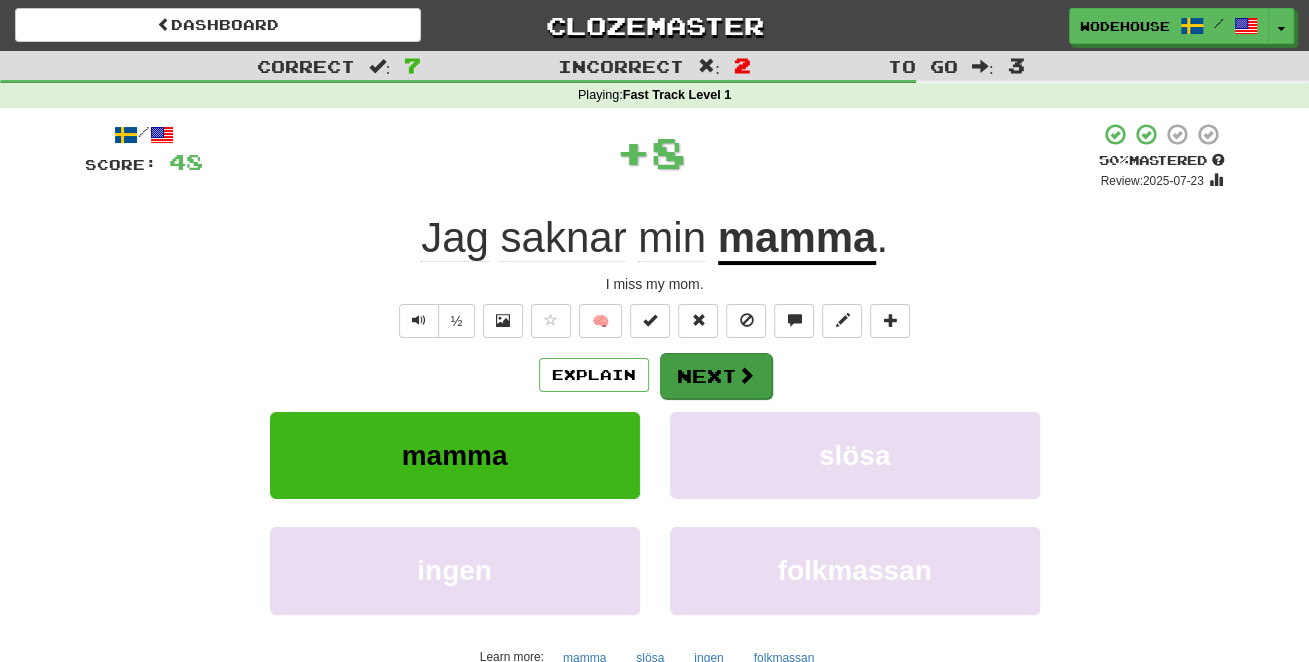 click at bounding box center [746, 375] 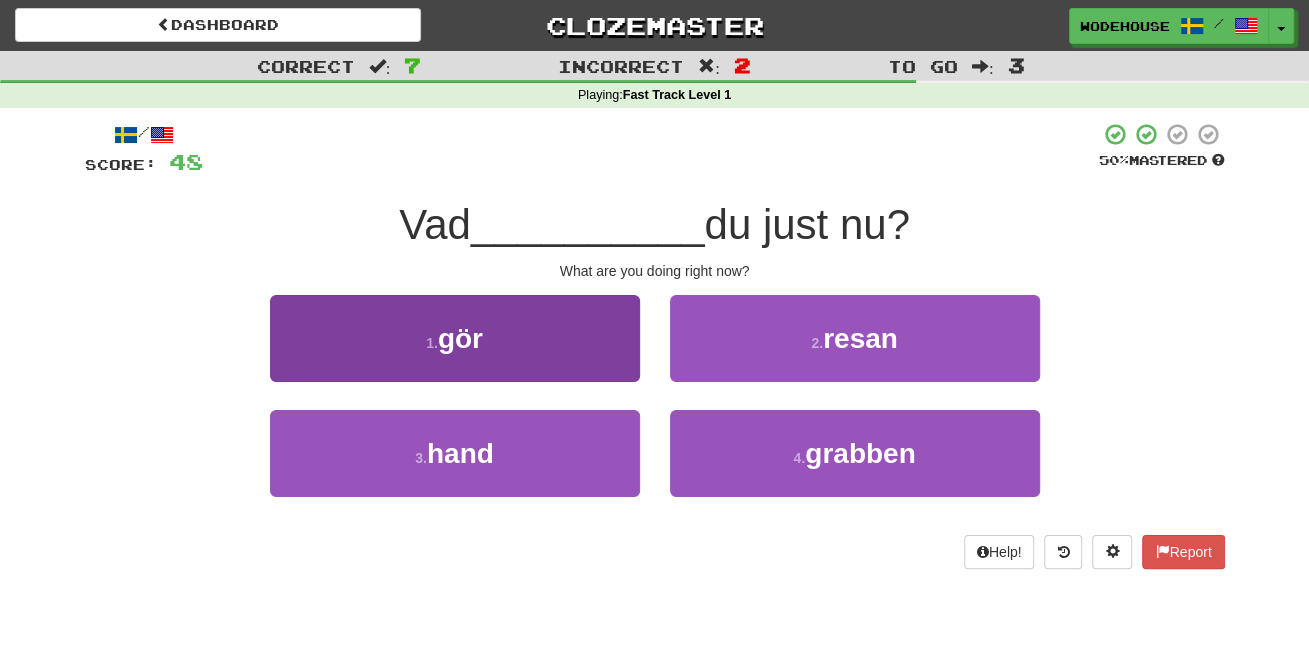 click on "1 .  gör" at bounding box center (455, 338) 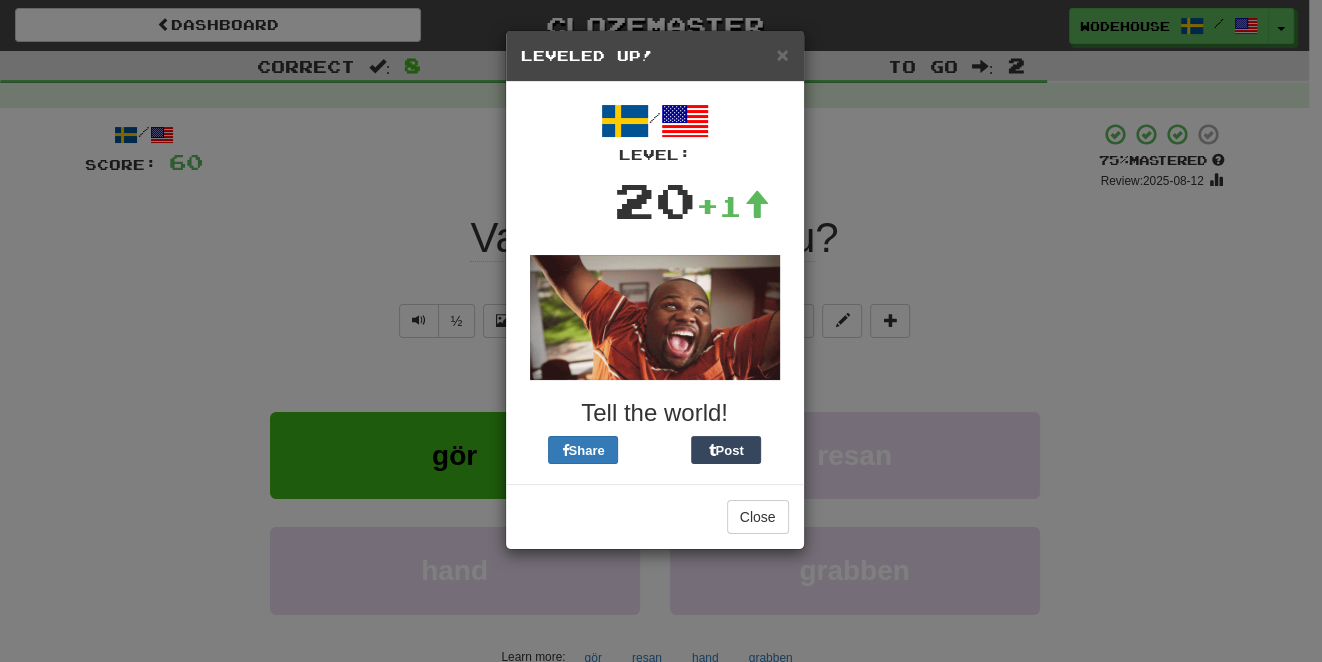 click on "× Leveled Up!  /  Level: 20 +1 Tell the world!  Share  Post Close" at bounding box center (661, 331) 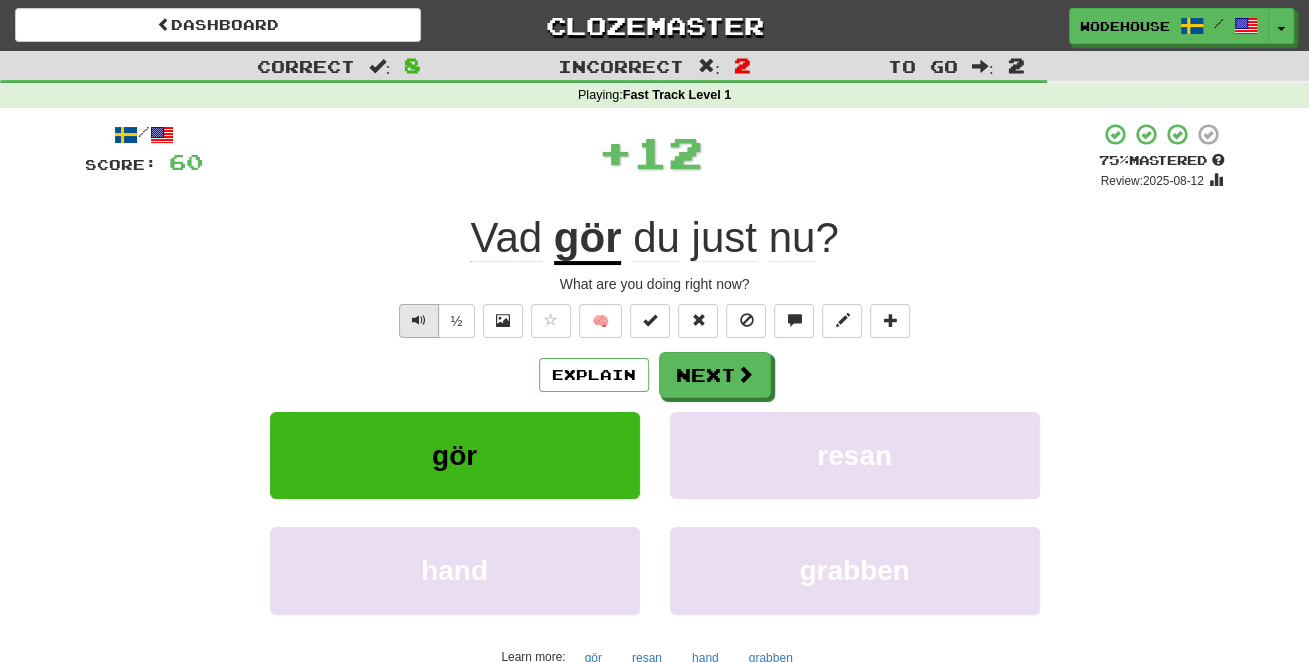 click at bounding box center (419, 320) 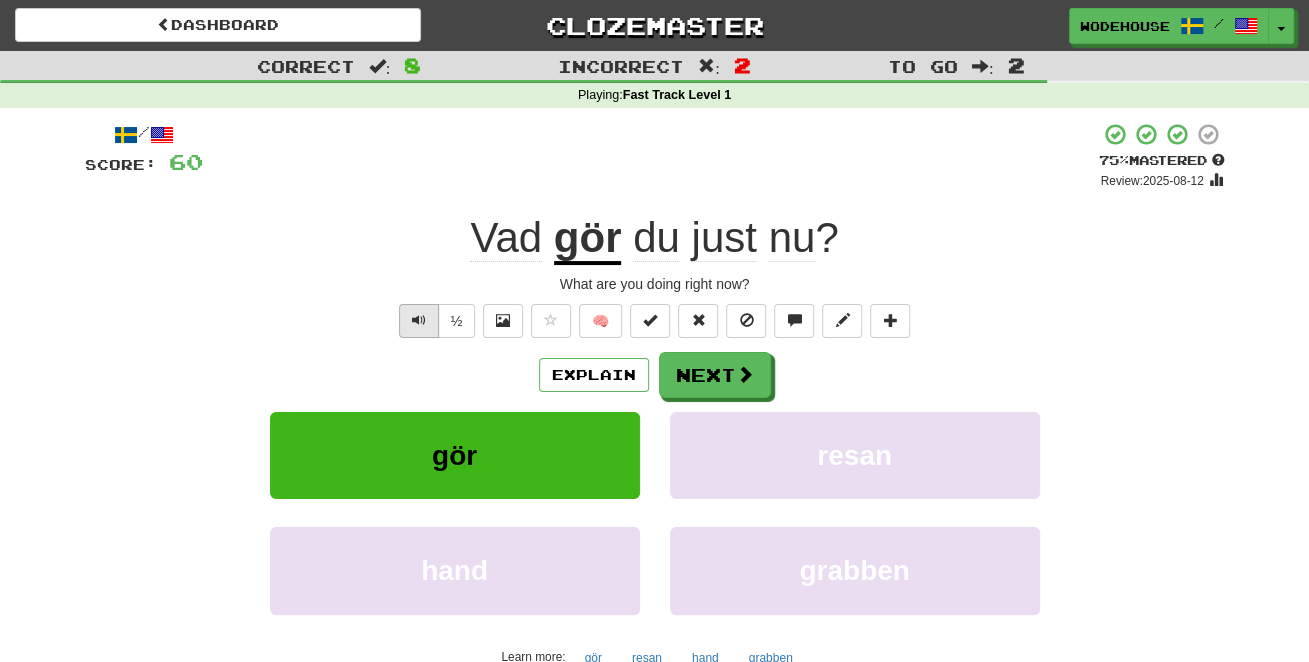click at bounding box center [419, 320] 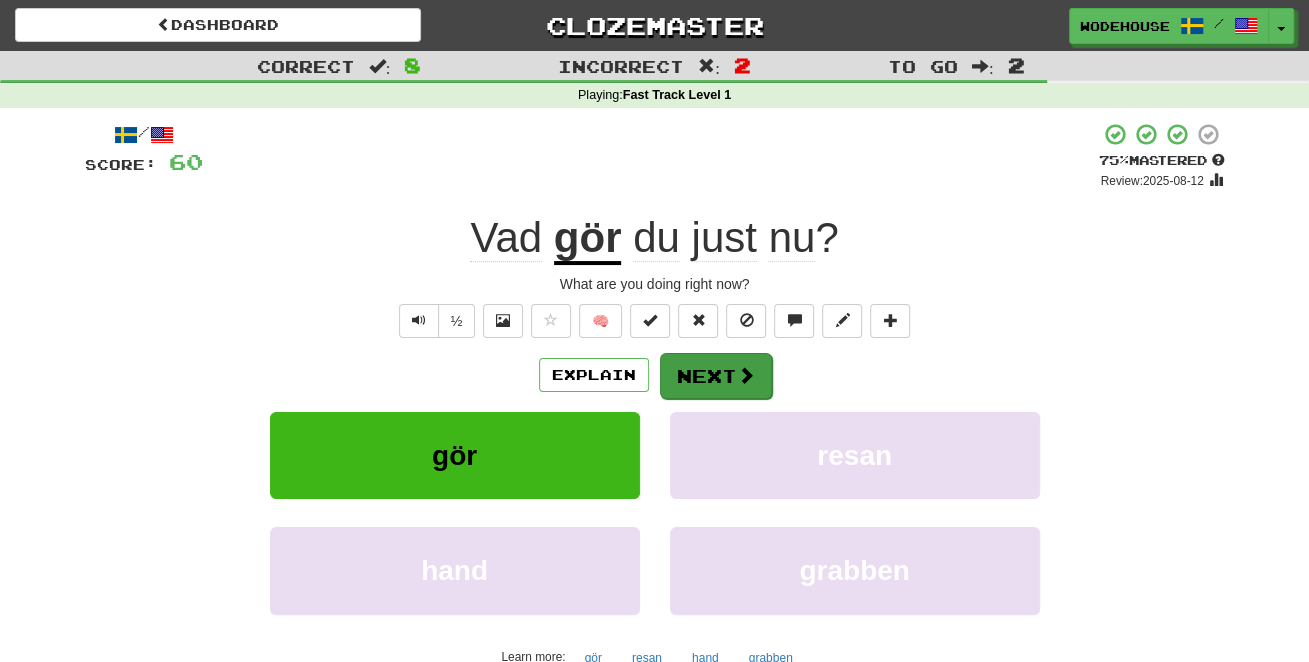 click on "Next" at bounding box center (716, 376) 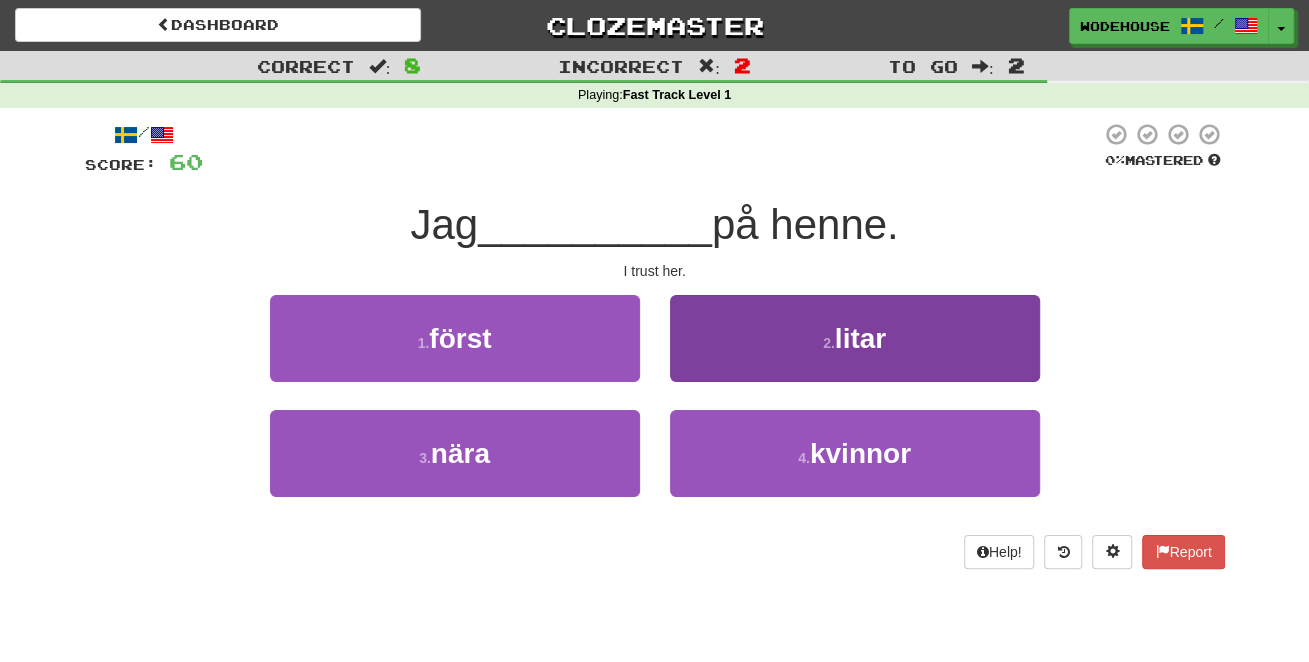 click on "2 .  litar" at bounding box center [855, 338] 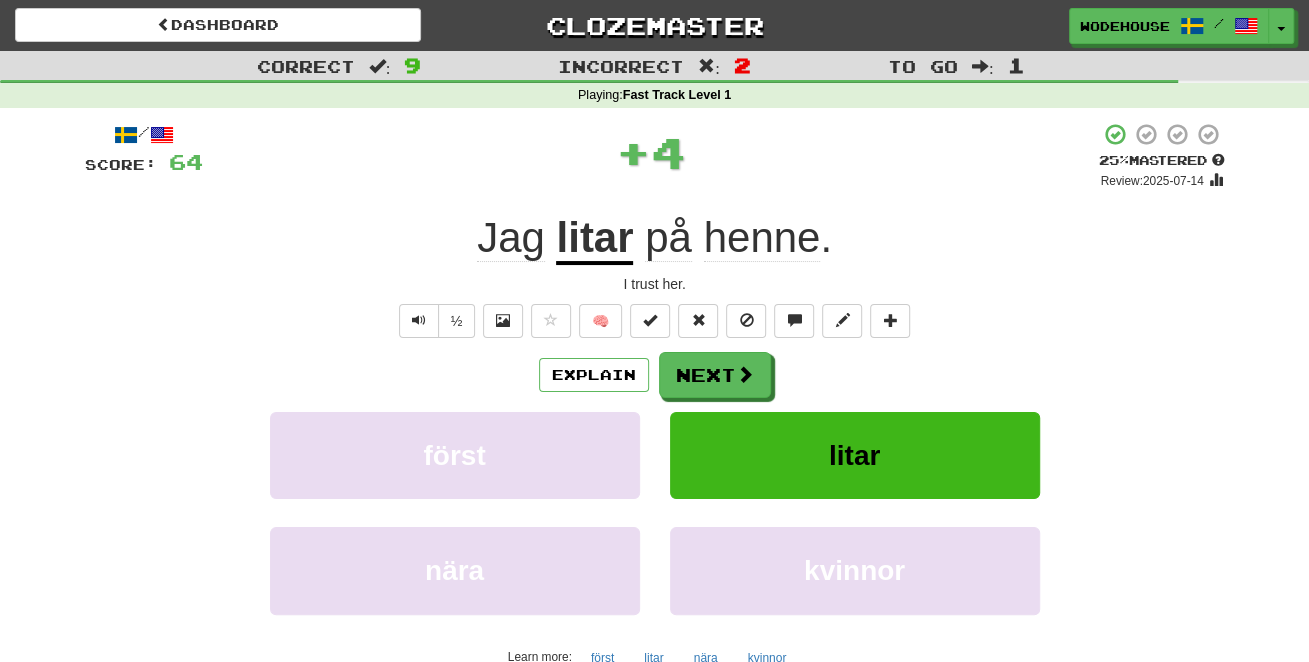 click at bounding box center (745, 374) 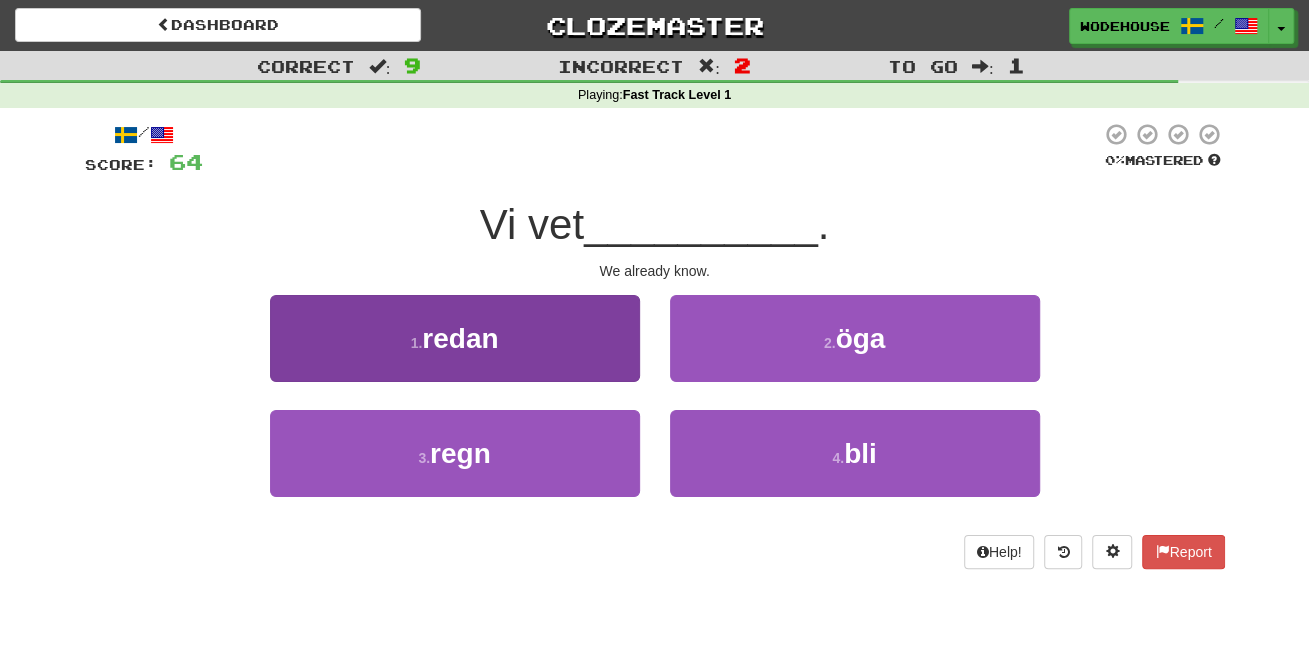 click on "1 .  redan" at bounding box center [455, 338] 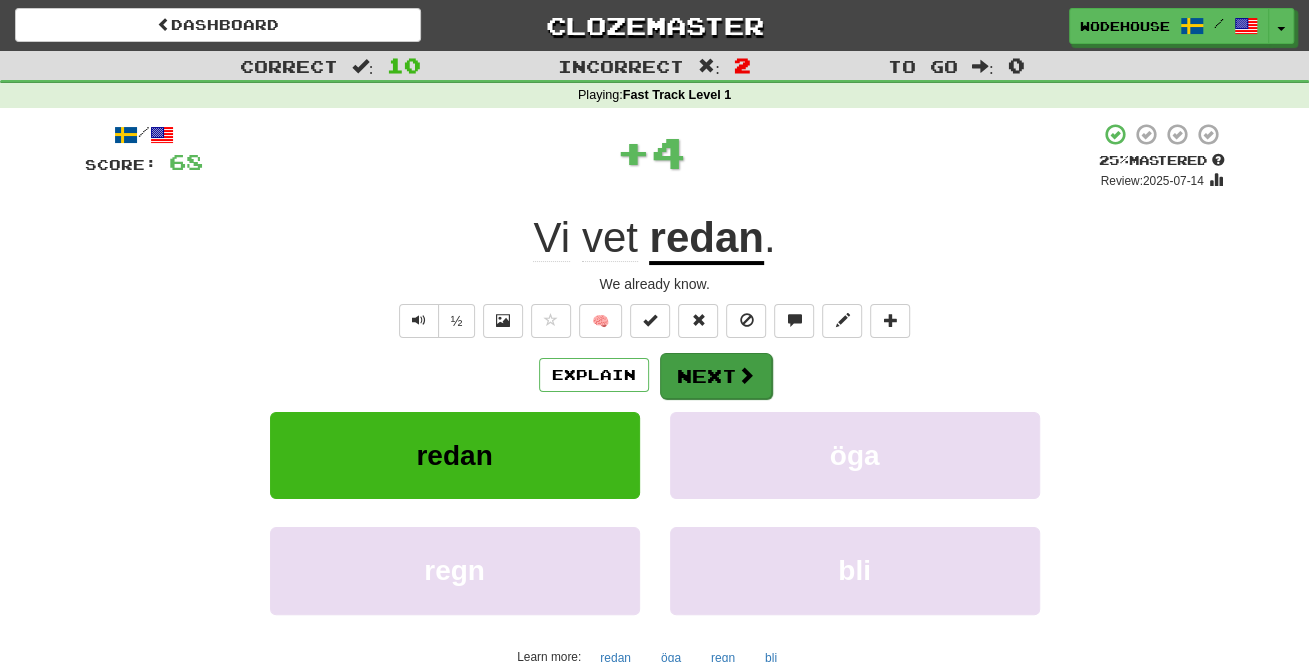 click on "Next" at bounding box center [716, 376] 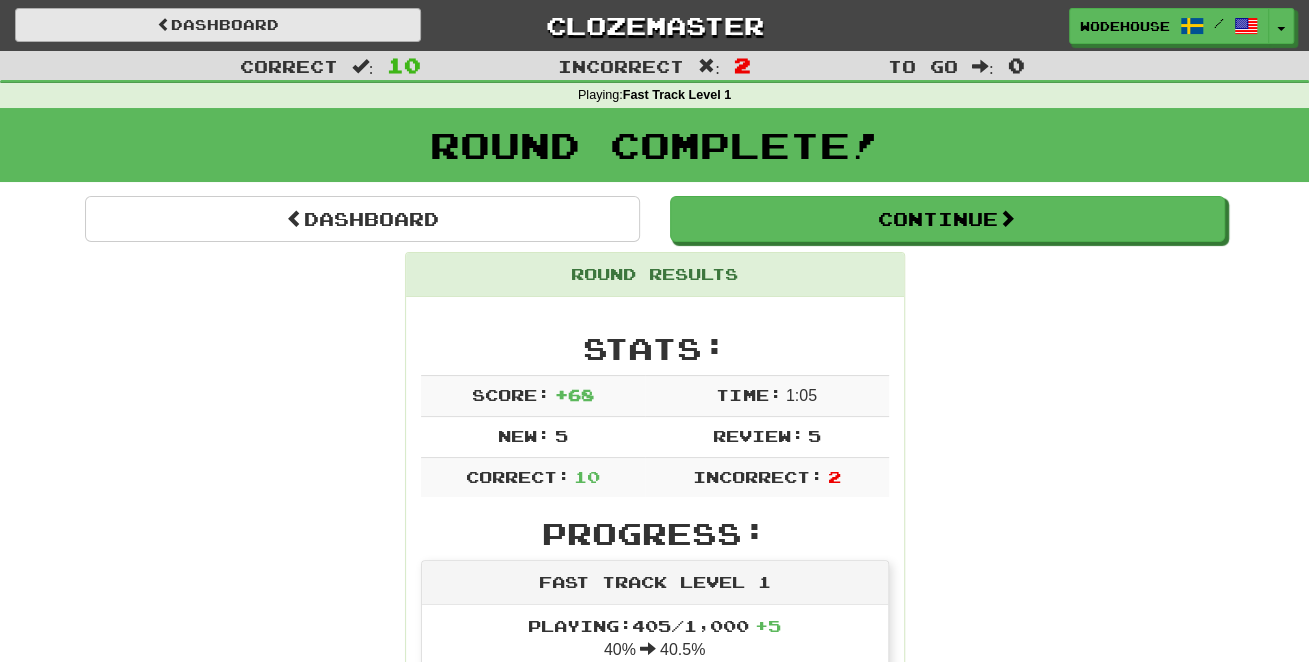 click on "Dashboard" at bounding box center [218, 25] 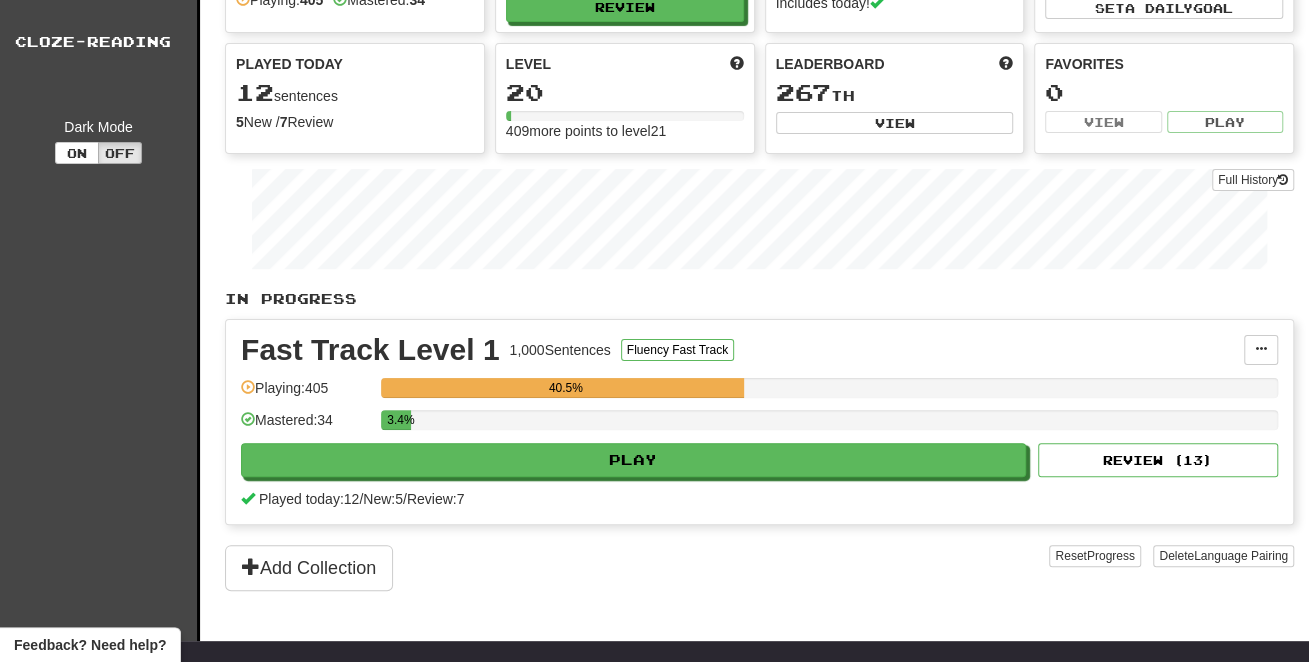 scroll, scrollTop: 0, scrollLeft: 0, axis: both 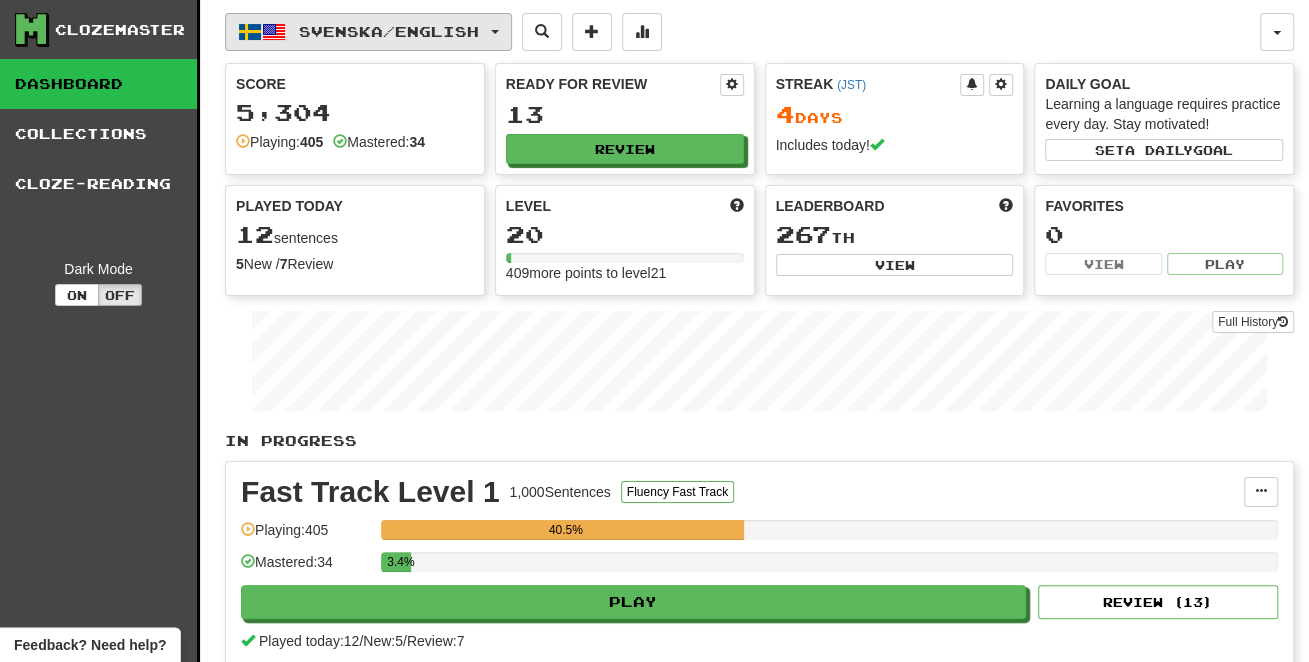 click on "Svenska  /  English" at bounding box center [389, 31] 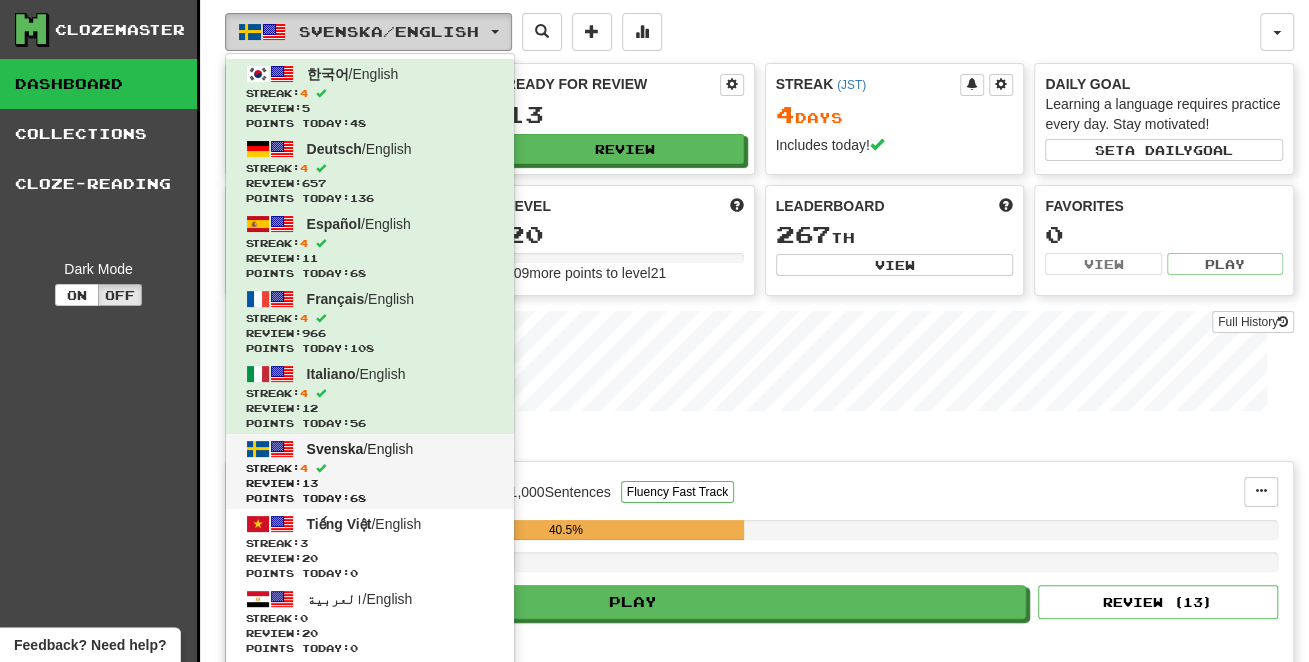 scroll, scrollTop: 9, scrollLeft: 0, axis: vertical 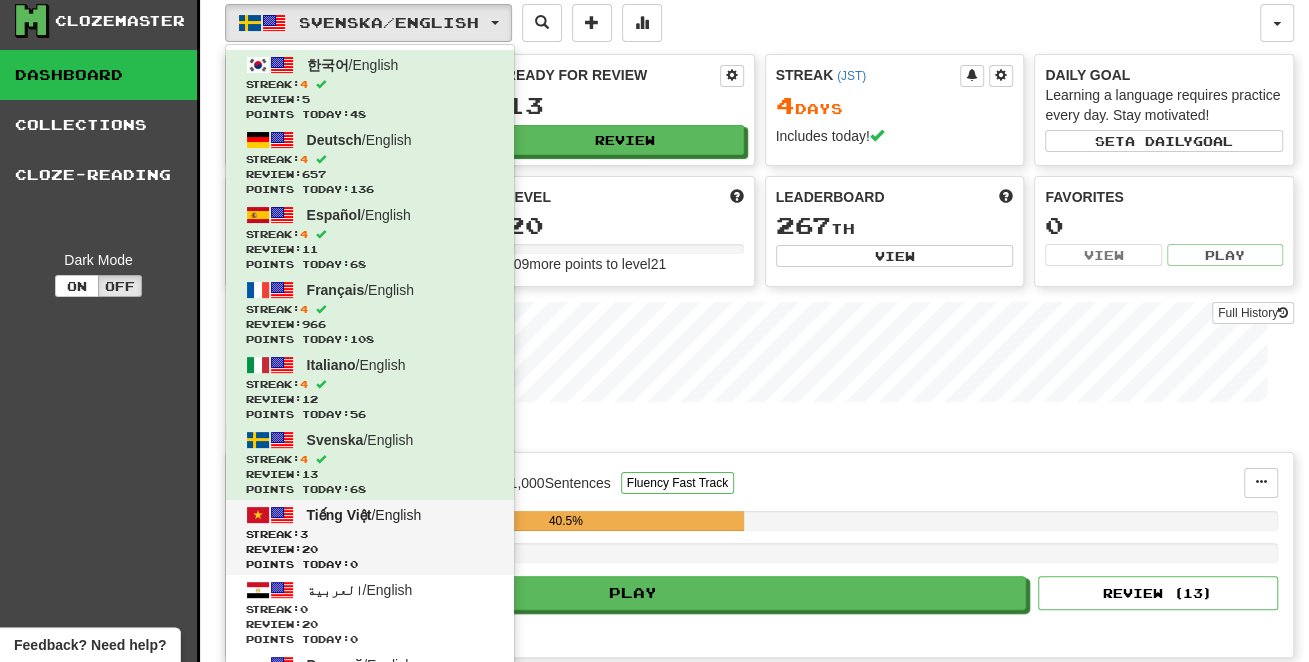 click on "Tiếng Việt" at bounding box center (339, 515) 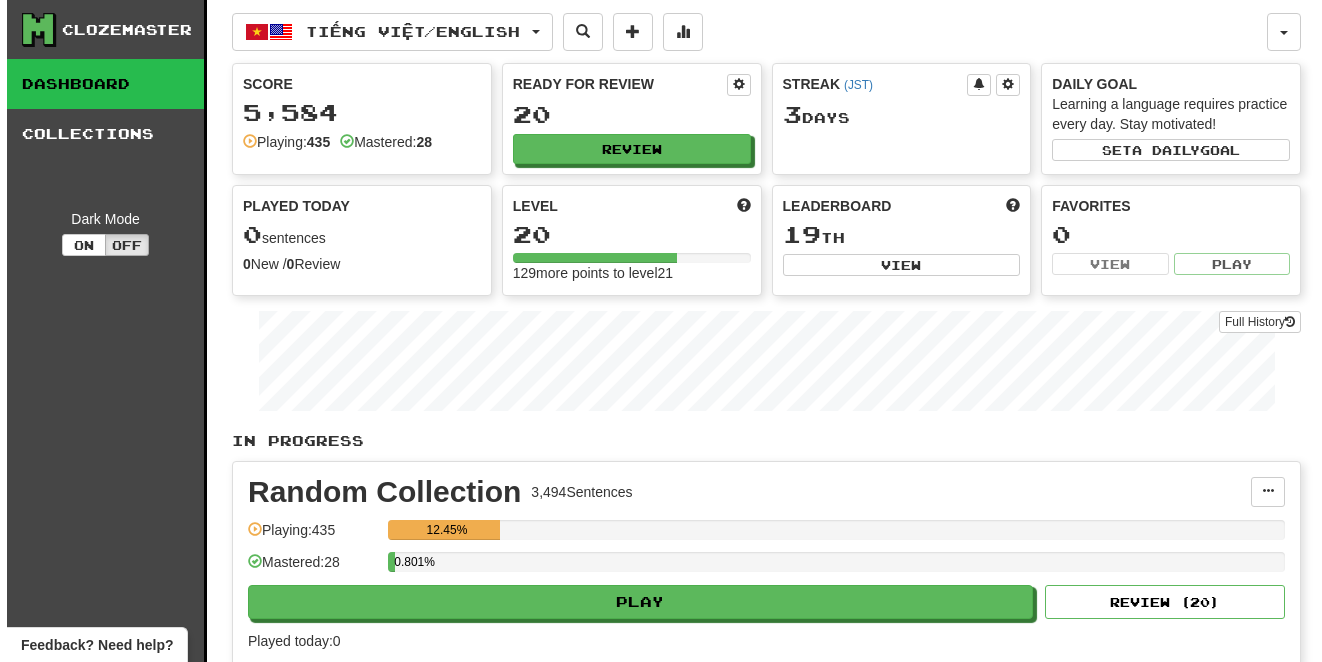 scroll, scrollTop: 0, scrollLeft: 0, axis: both 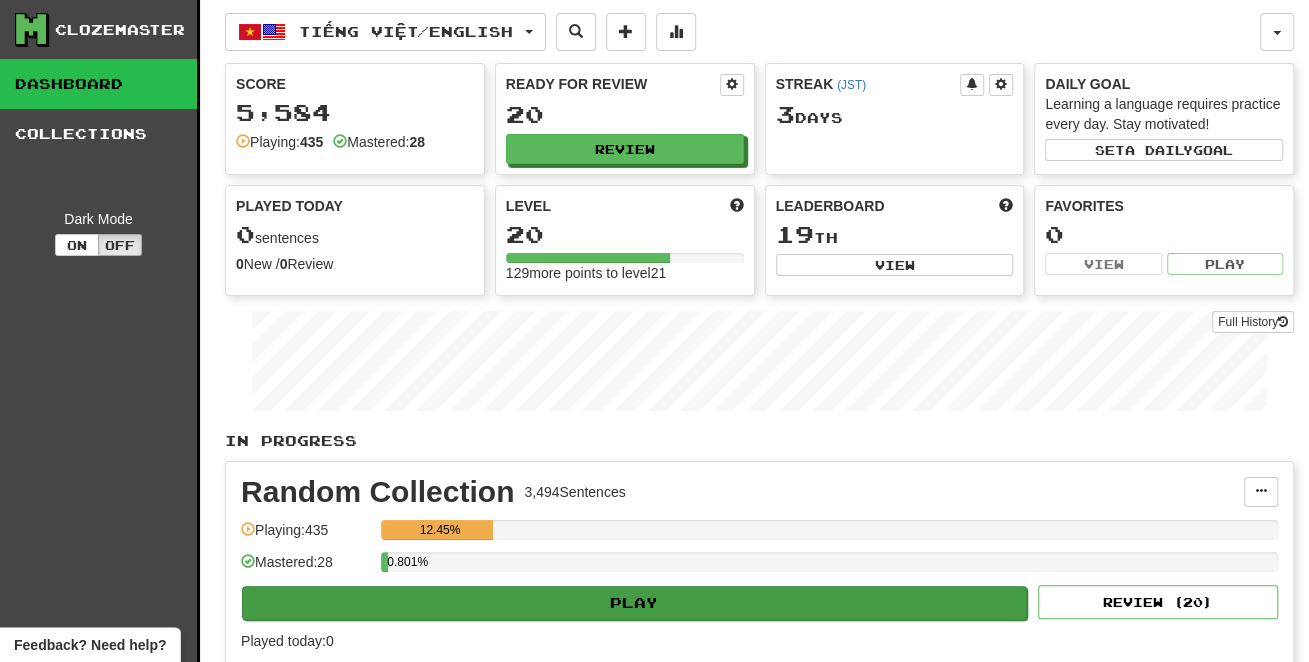 click on "Play" at bounding box center (634, 603) 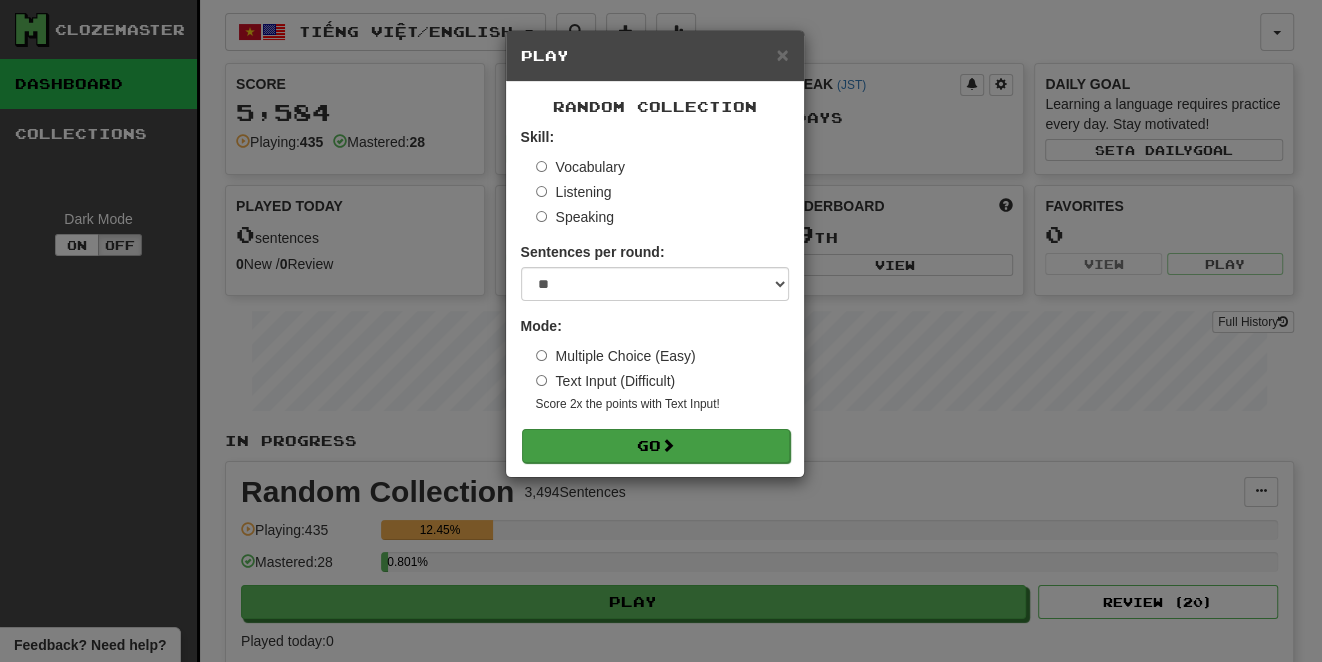 click on "Go" at bounding box center (656, 446) 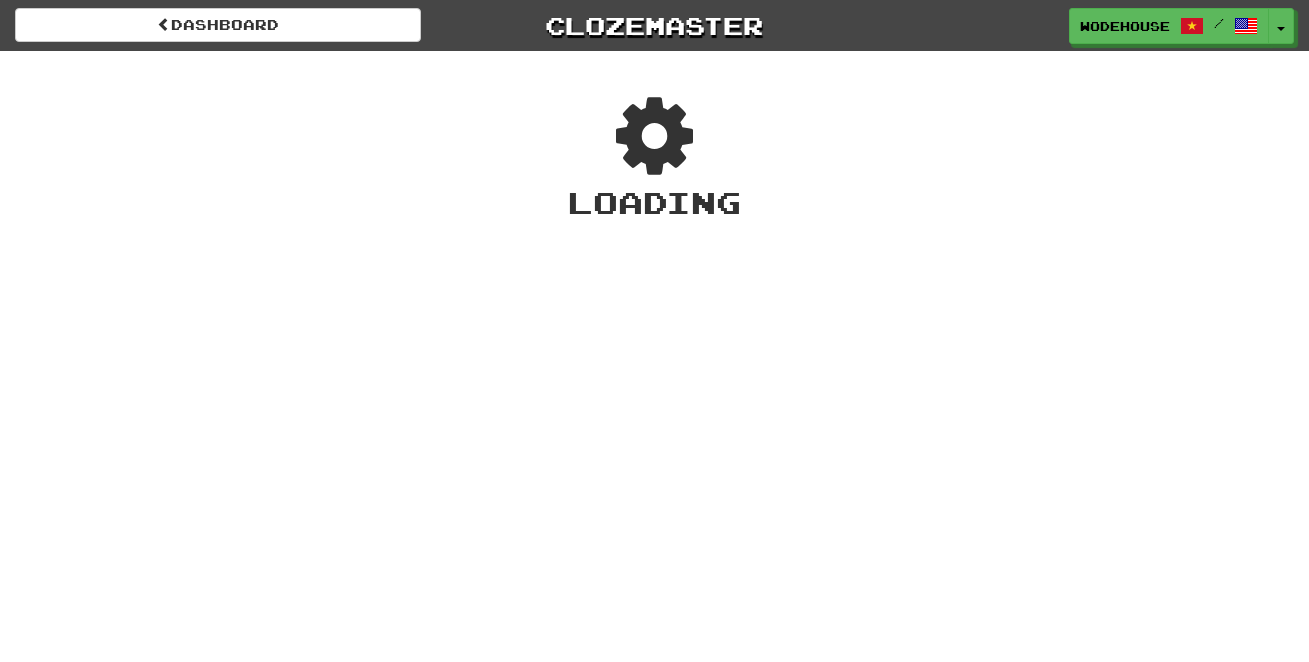 scroll, scrollTop: 0, scrollLeft: 0, axis: both 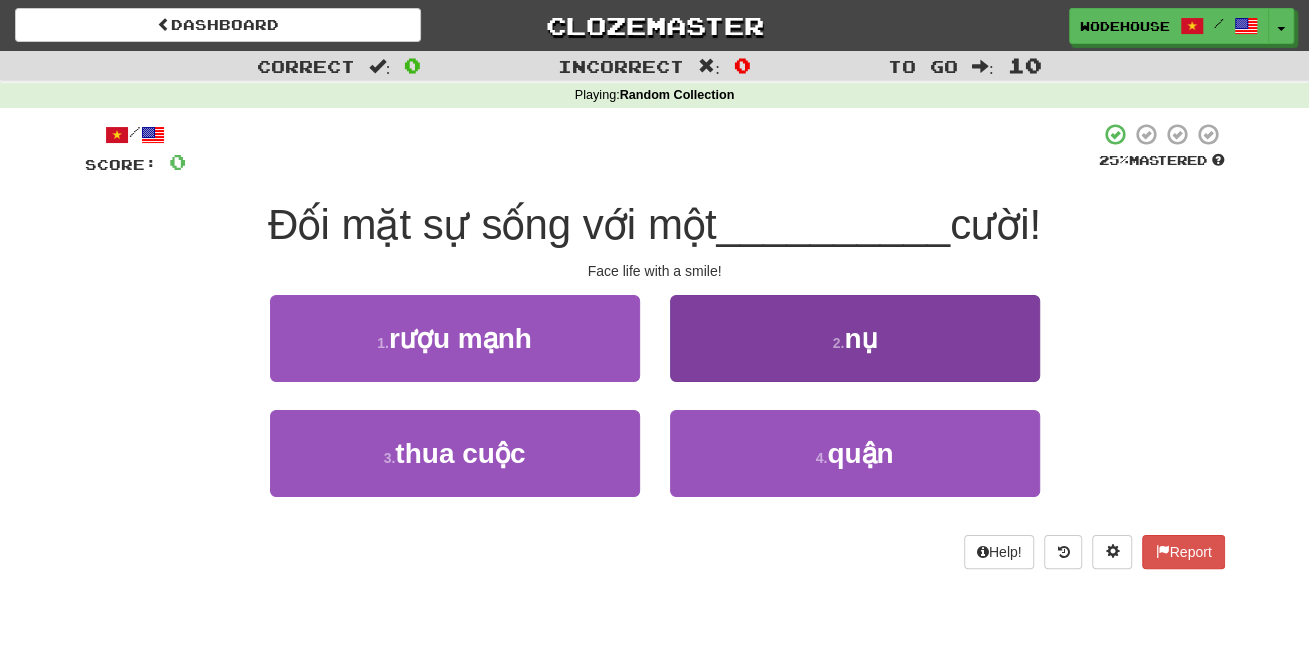 click on "2 .  nụ" at bounding box center [855, 338] 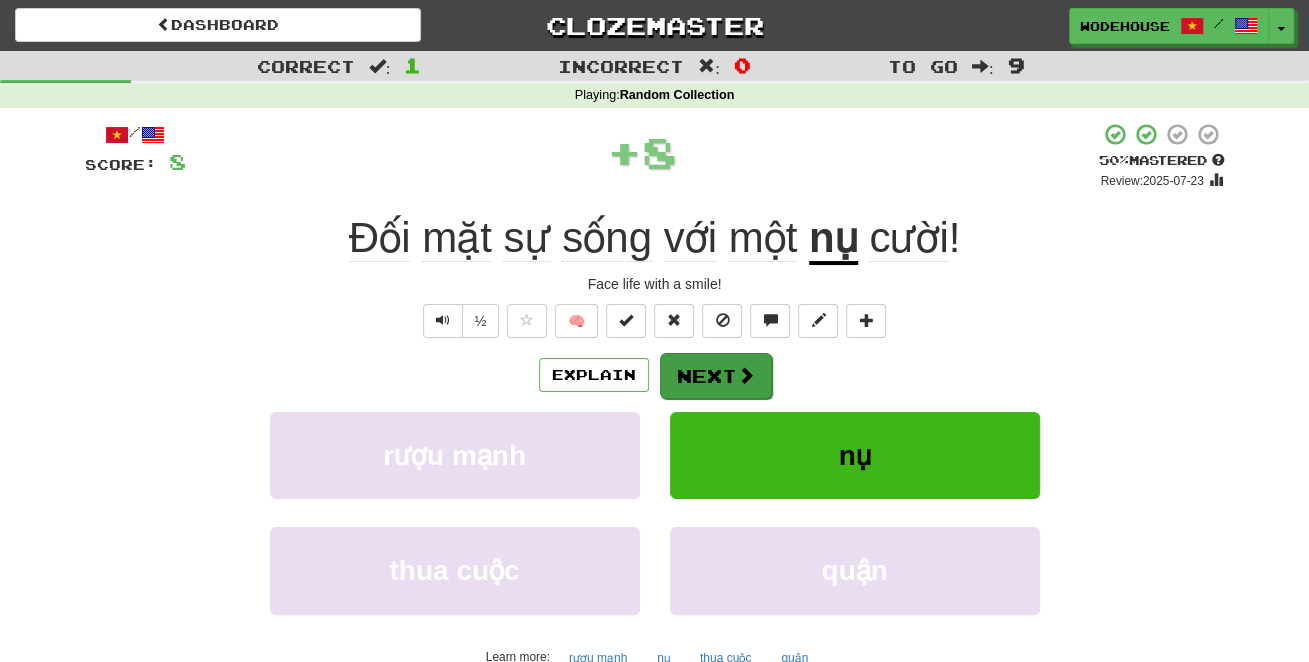 click on "Next" at bounding box center [716, 376] 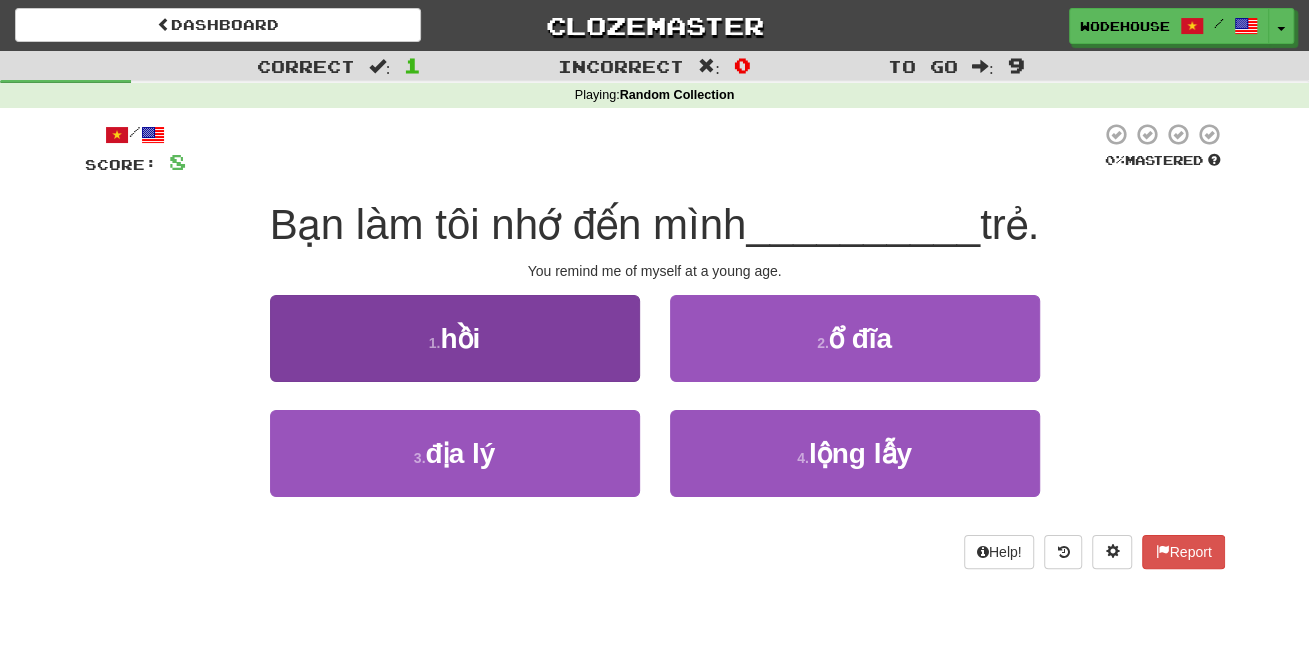 click on "1 .  hồi" at bounding box center [455, 338] 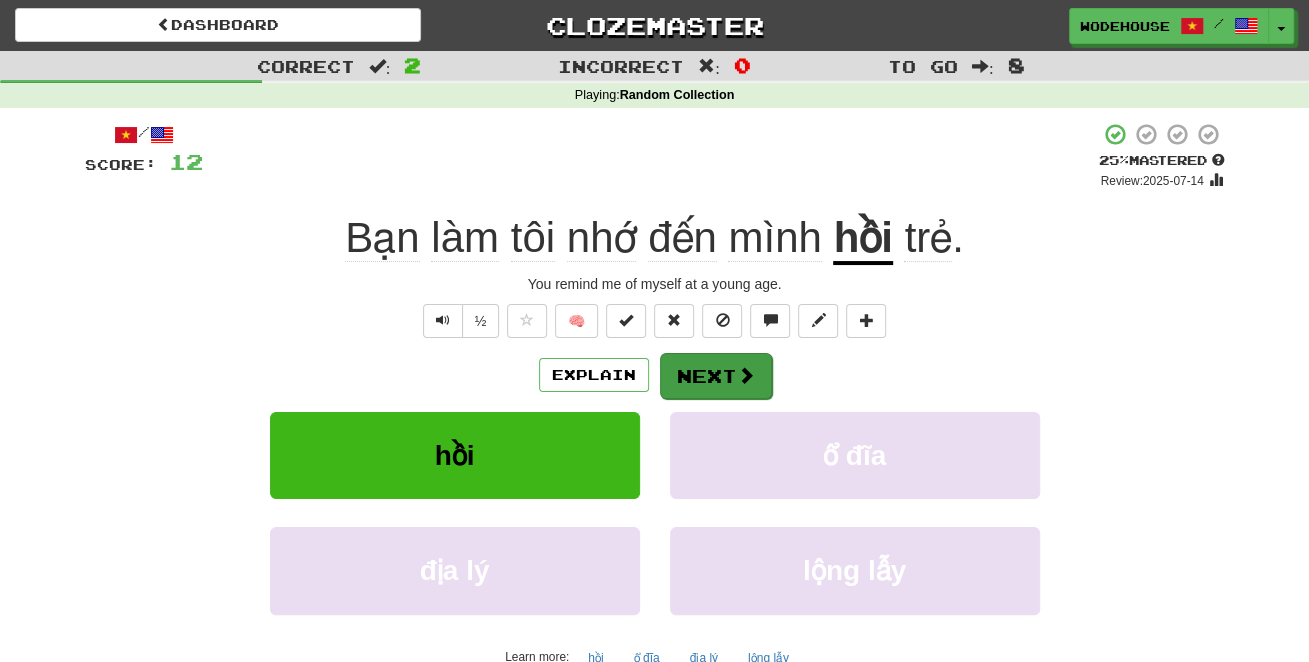 click on "Next" at bounding box center (716, 376) 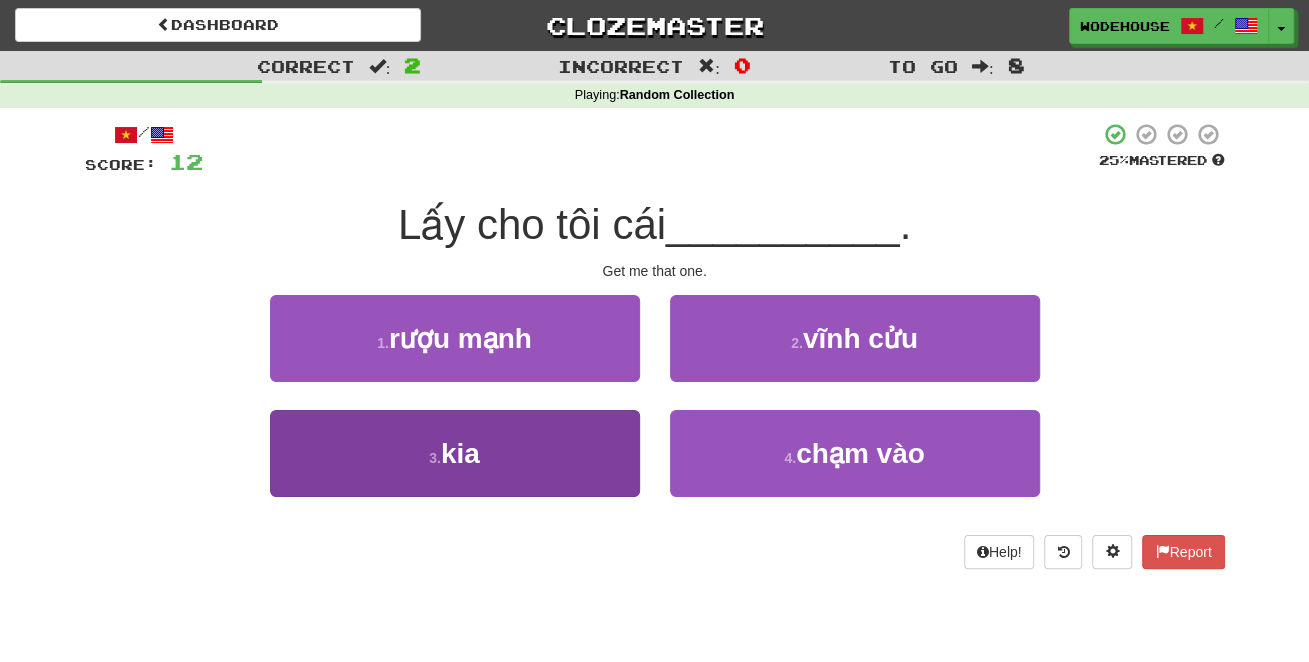 click on "3 .  kia" at bounding box center (455, 453) 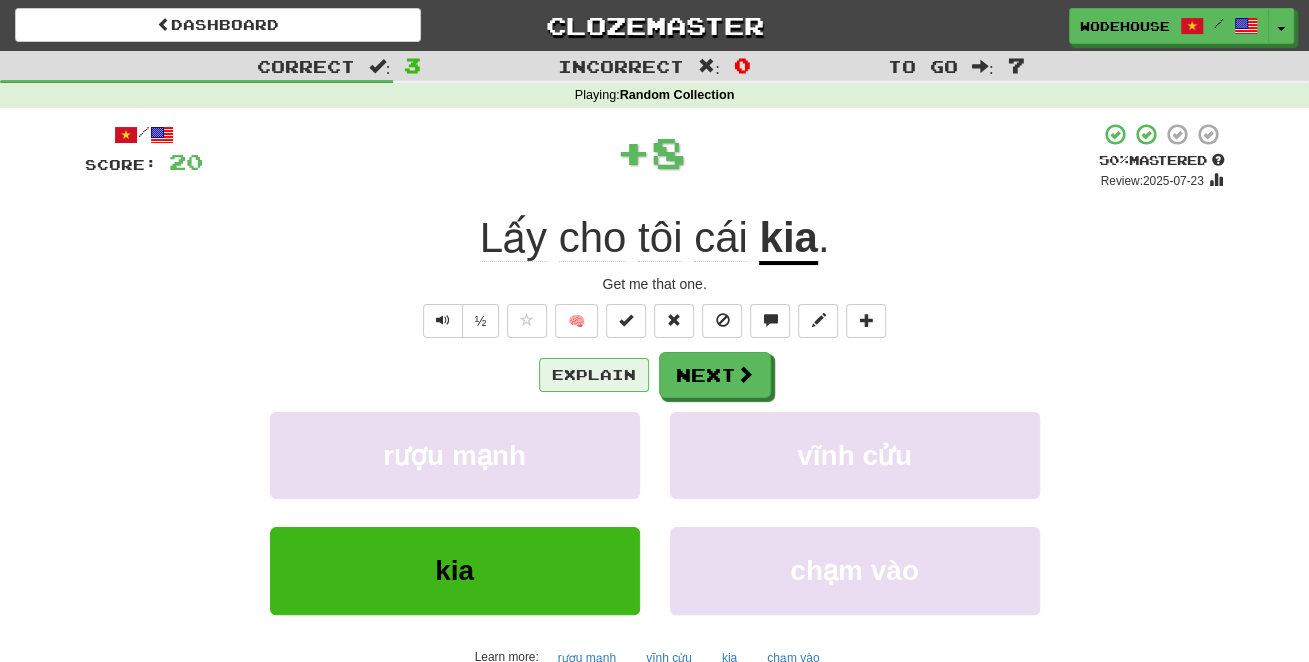 click on "Explain" at bounding box center [594, 375] 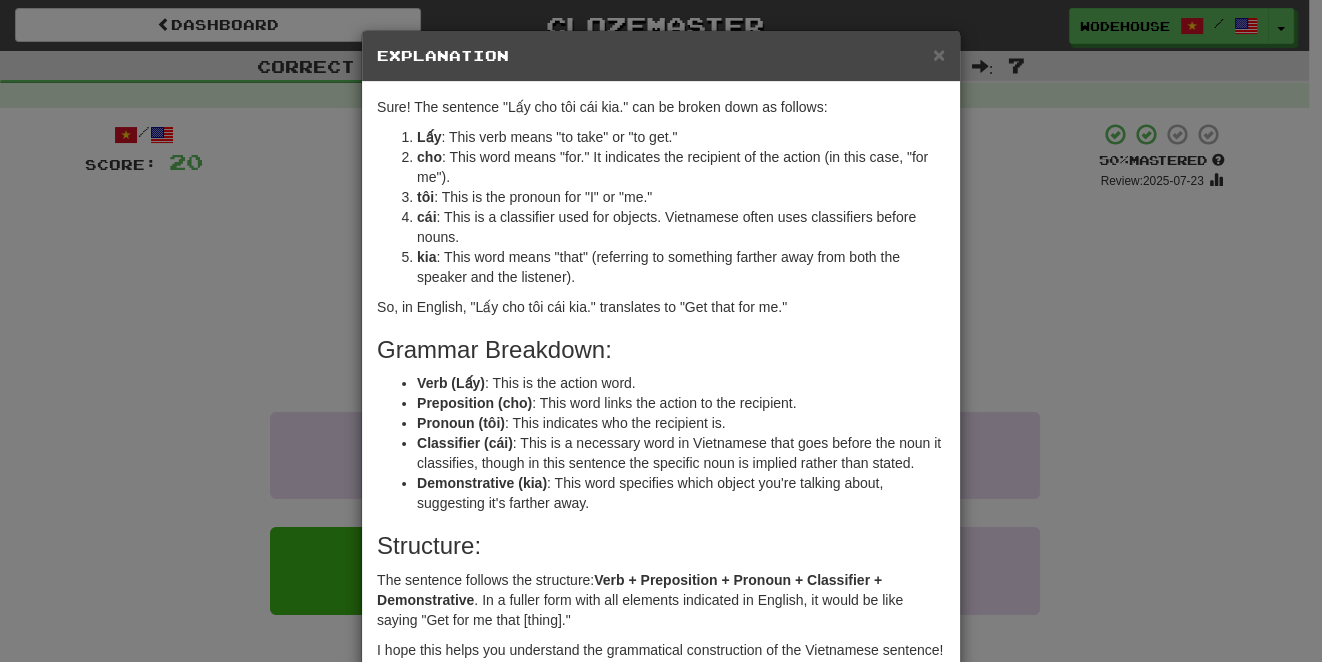 click on "× Explanation Sure! The sentence "Lấy cho tôi cái kia." can be broken down as follows:
Lấy : This verb means "to take" or "to get."
cho : This word means "for." It indicates the recipient of the action (in this case, "for me").
tôi : This is the pronoun for "I" or "me."
cái : This is a classifier used for objects. Vietnamese often uses classifiers before nouns.
kia : This word means "that" (referring to something farther away from both the speaker and the listener).
So, in English, "Lấy cho tôi cái kia." translates to "Get that for me."
Grammar Breakdown:
Verb (Lấy) : This is the action word.
Preposition (cho) : This word links the action to the recipient.
Pronoun (tôi) : This indicates who the recipient is.
Classifier (cái) : This is a necessary word in Vietnamese that goes before the noun it classifies, though in this sentence the specific noun is implied rather than stated.
Demonstrative (kia)
Structure:
The sentence follows the structure:
Let us know" at bounding box center [661, 331] 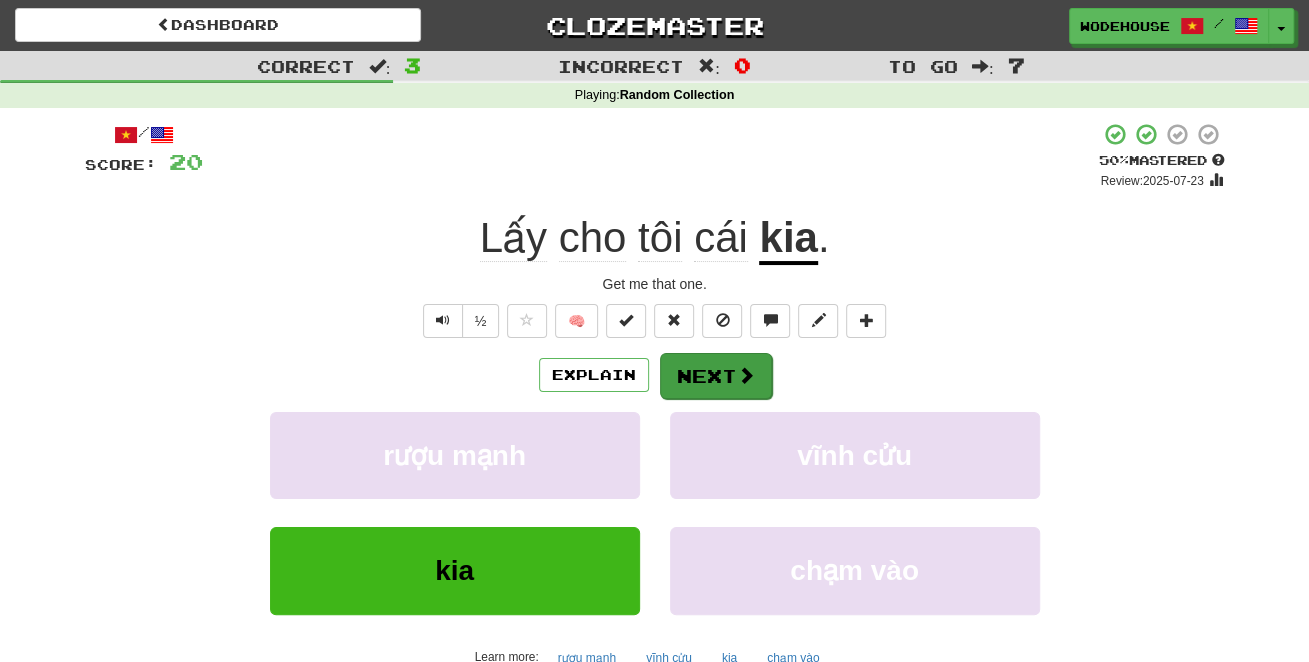 click on "Next" at bounding box center (716, 376) 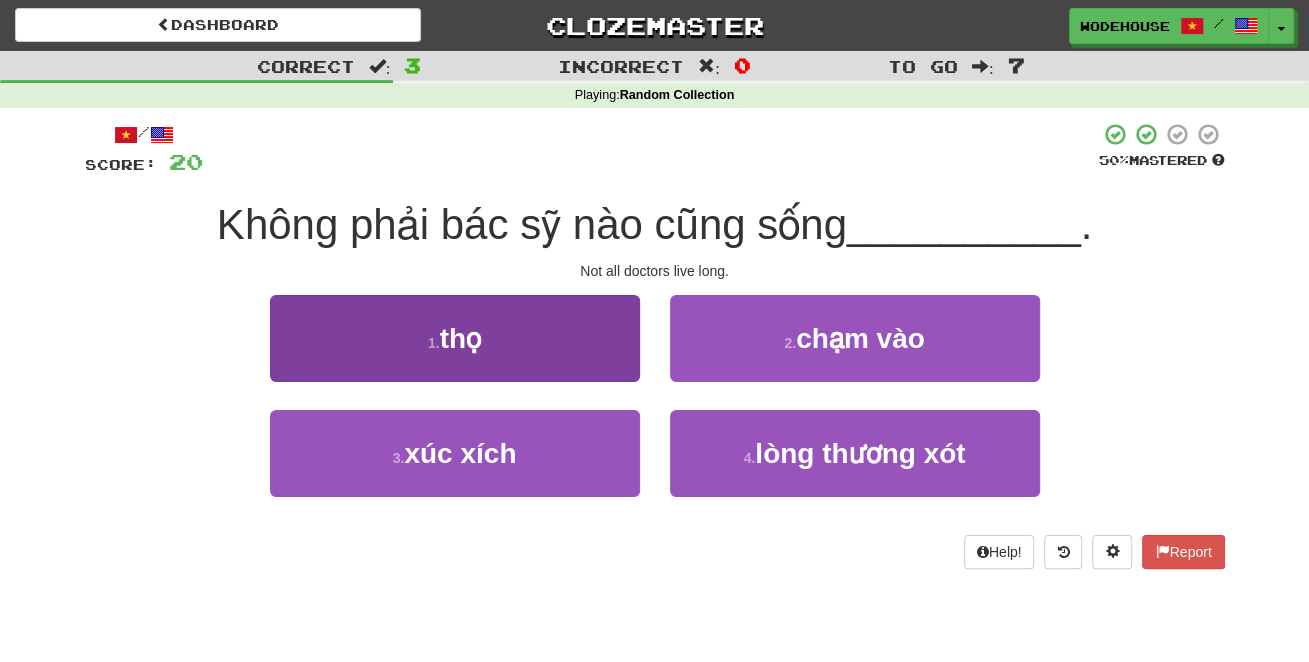 click on "1 .  thọ" at bounding box center [455, 338] 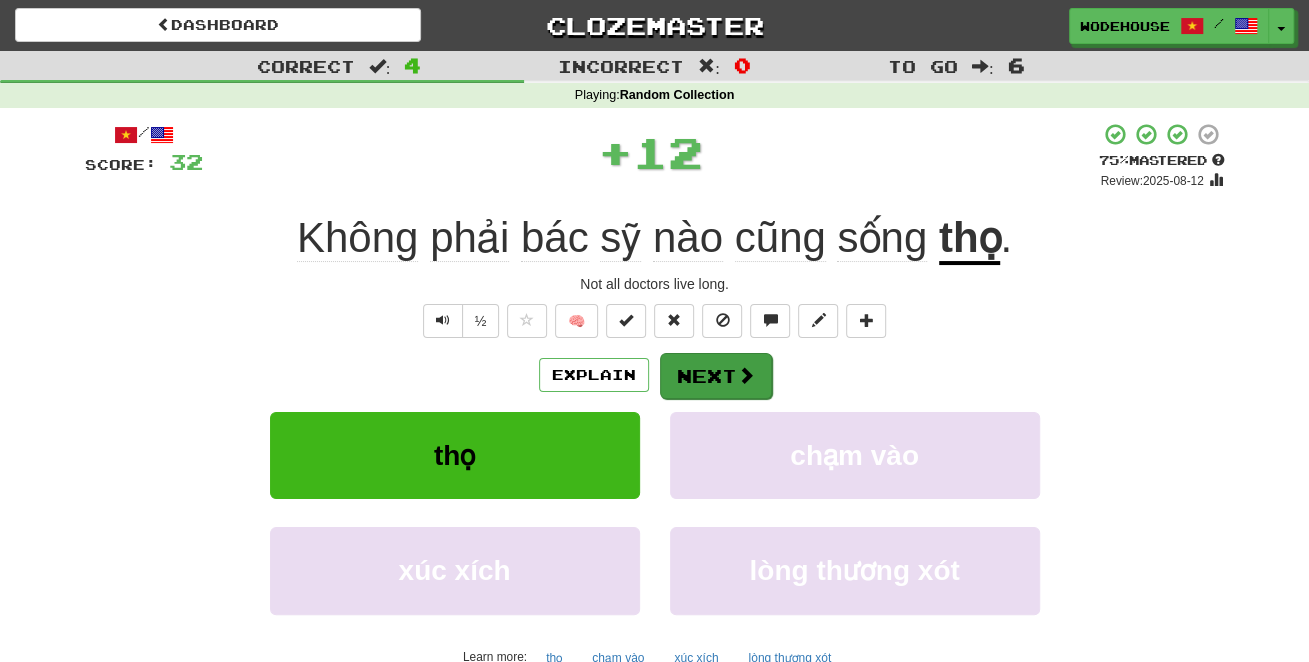 click at bounding box center [746, 375] 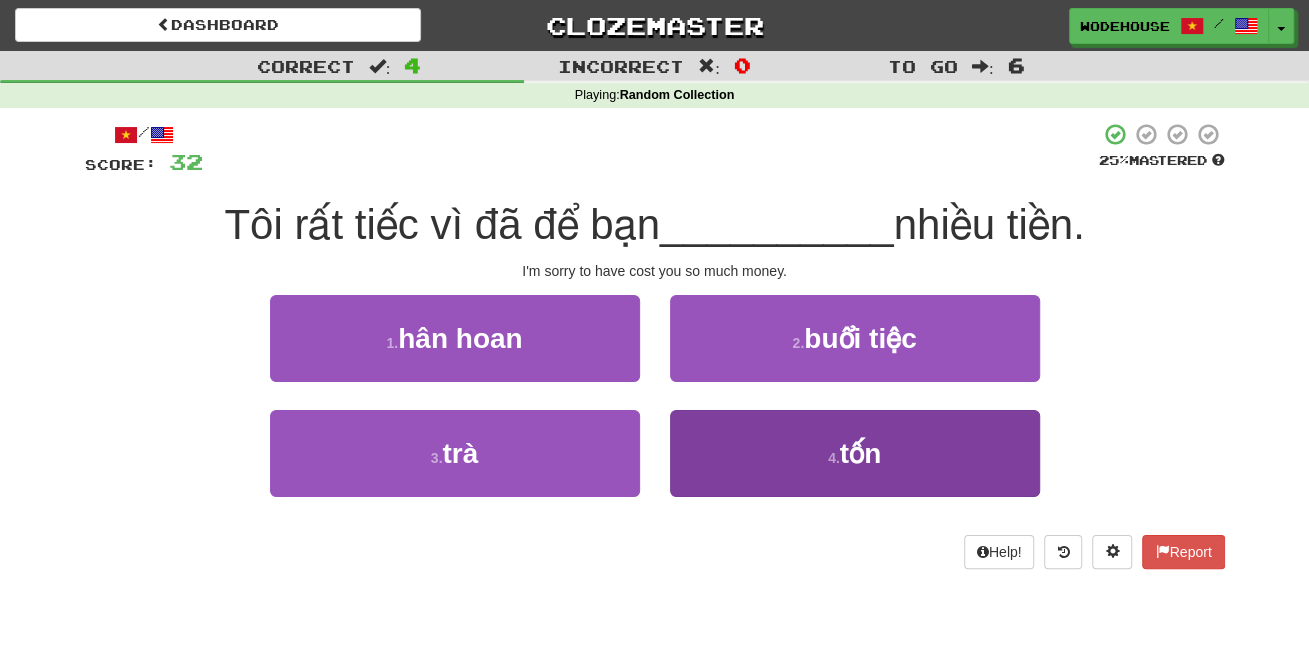 click on "4 .  tốn" at bounding box center [855, 453] 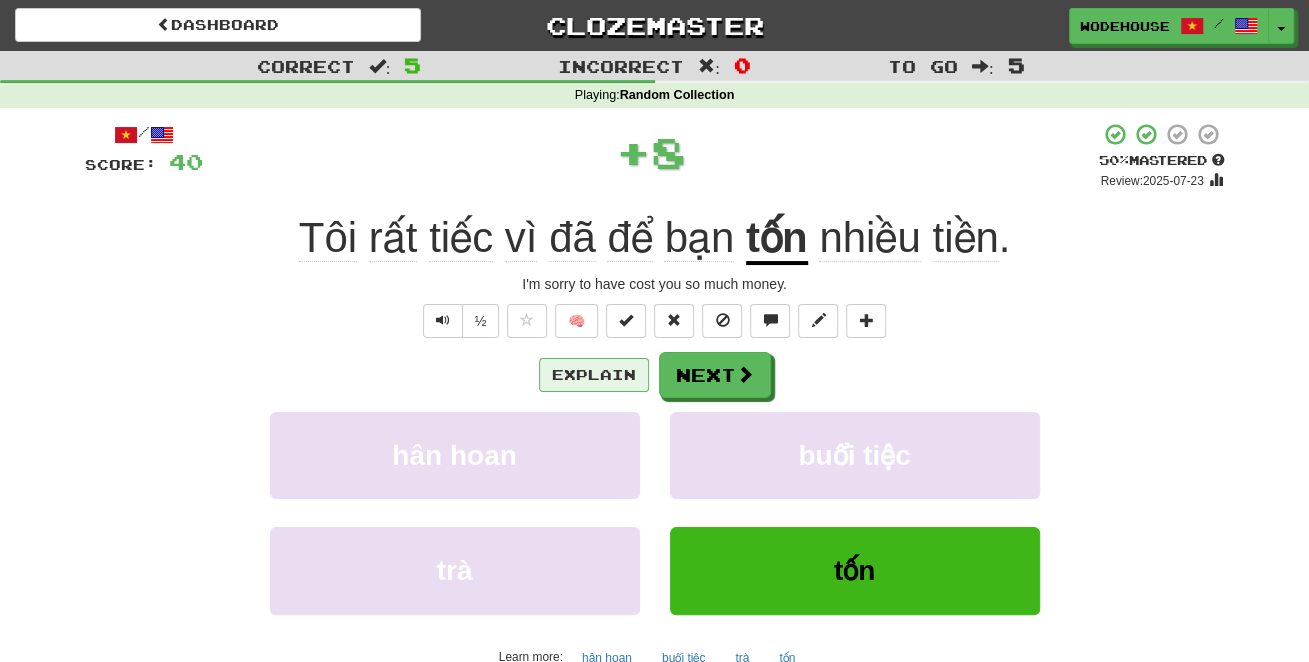 click on "Explain" at bounding box center (594, 375) 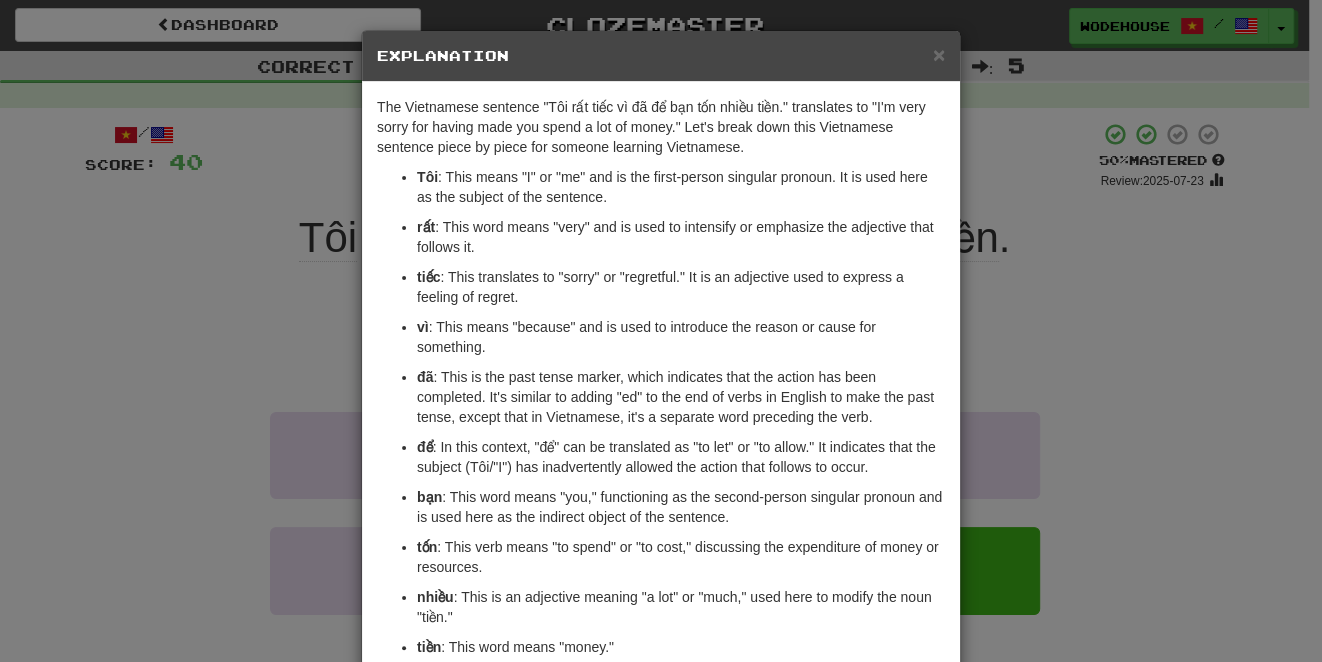 click on "× Explanation The Vietnamese sentence "Tôi rất tiếc vì đã để bạn tốn nhiều tiền." translates to "I'm very sorry for having made you spend a lot of money." Let's break down this Vietnamese sentence piece by piece for someone learning Vietnamese.
Tôi : This means "I" or "me" and is the first-person singular pronoun. It is used here as the subject of the sentence.
rất : This word means "very" and is used to intensify or emphasize the adjective that follows it.
tiếc : This translates to "sorry" or "regretful." It is an adjective used to express a feeling of regret.
vì : This means "because" and is used to introduce the reason or cause for something.
đã : This is the past tense marker, which indicates that the action has been completed. It's similar to adding "ed" to the end of verbs in English to make the past tense, except that in Vietnamese, it's a separate word preceding the verb.
để
bạn
tốn
nhiều
tiền" at bounding box center [661, 331] 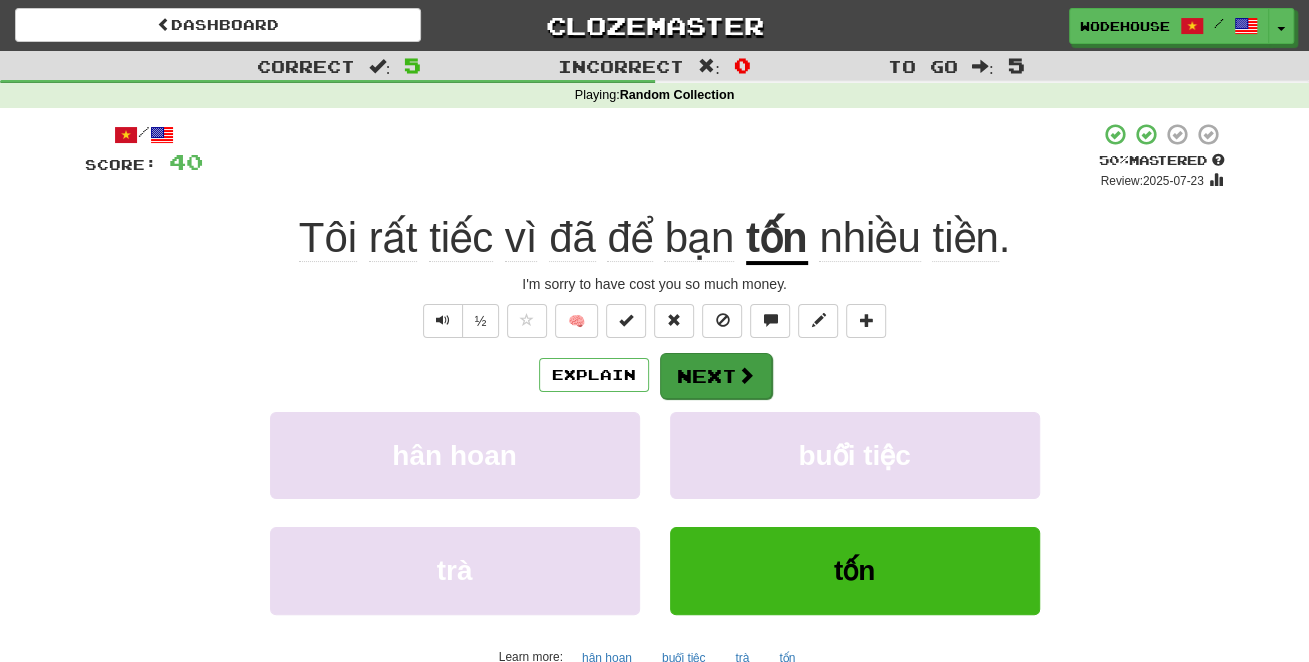 click on "Next" at bounding box center (716, 376) 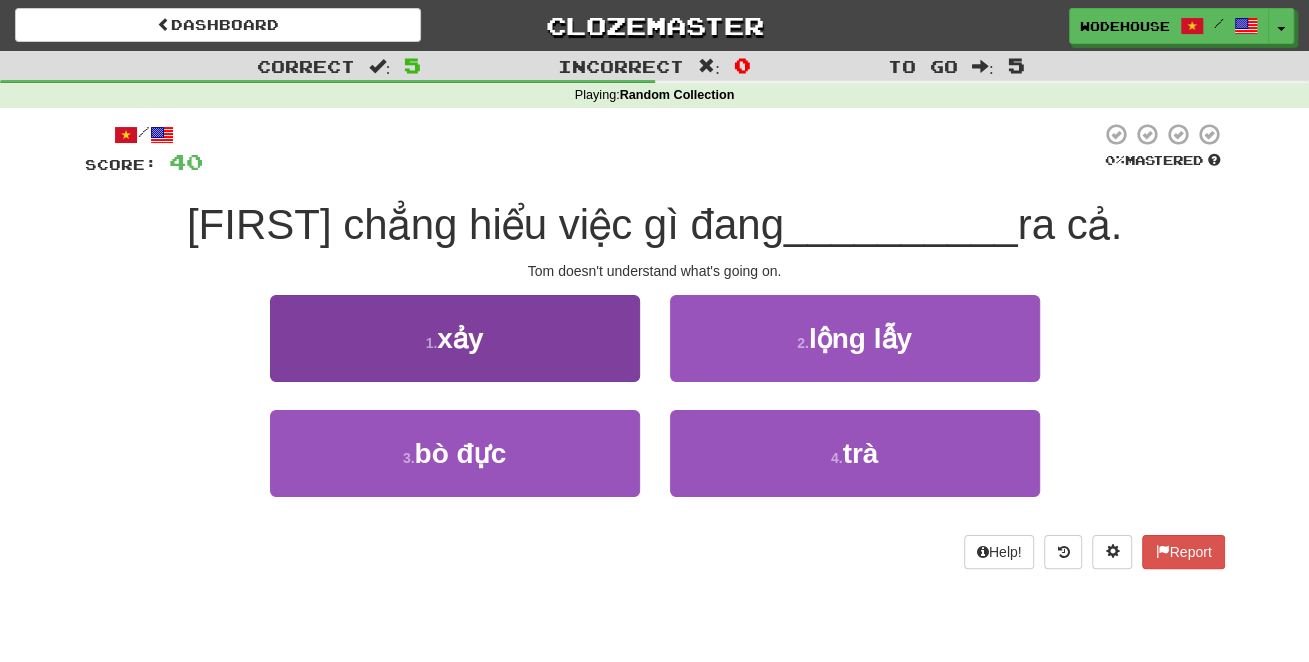 click on "1 .  xảy" at bounding box center (455, 338) 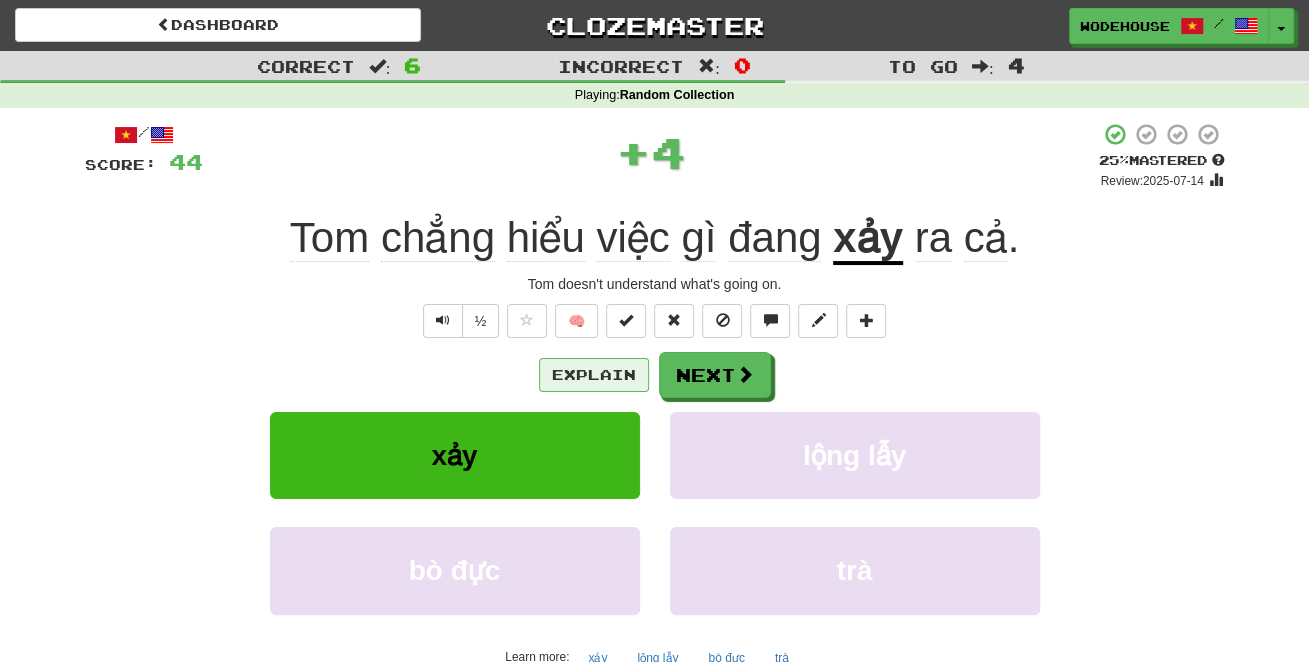 click on "Explain" at bounding box center [594, 375] 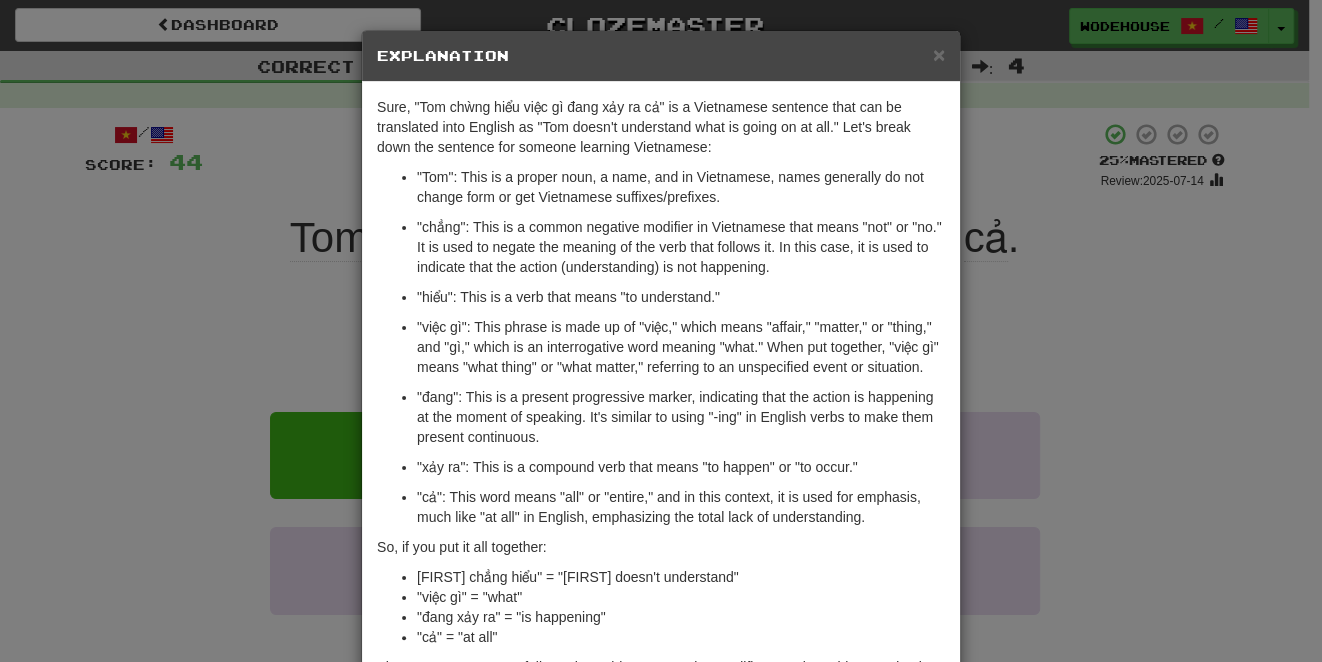 click on "× Explanation Sure, "Tom chẁng hiểu việc gì đang xảy ra cả" is a Vietnamese sentence that can be translated into English as "Tom doesn't understand what is going on at all." Let's break down the sentence for someone learning Vietnamese:
"Tom": This is a proper noun, a name, and in Vietnamese, names generally do not change form or get Vietnamese suffixes/prefixes.
"chẳng": This is a common negative modifier in Vietnamese that means "not" or "no." It is used to negate the meaning of the verb that follows it. In this case, it is used to indicate that the action (understanding) is not happening.
"hiểu": This is a verb that means "to understand."
"việc gì": This phrase is made up of "việc," which means "affair," "matter," or "thing," and "gì," which is an interrogative word meaning "what." When put together, "việc gì" means "what thing" or "what matter," referring to an unspecified event or situation.
So, if you put it all together:" at bounding box center [661, 331] 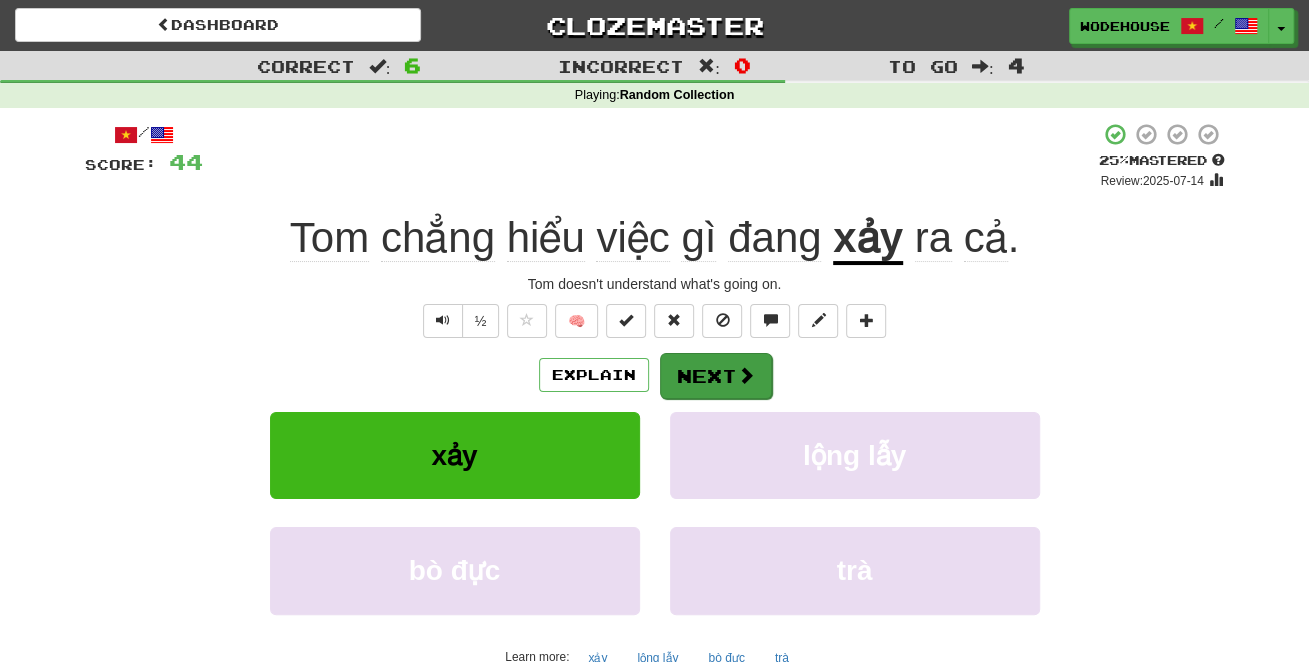 click on "Next" at bounding box center (716, 376) 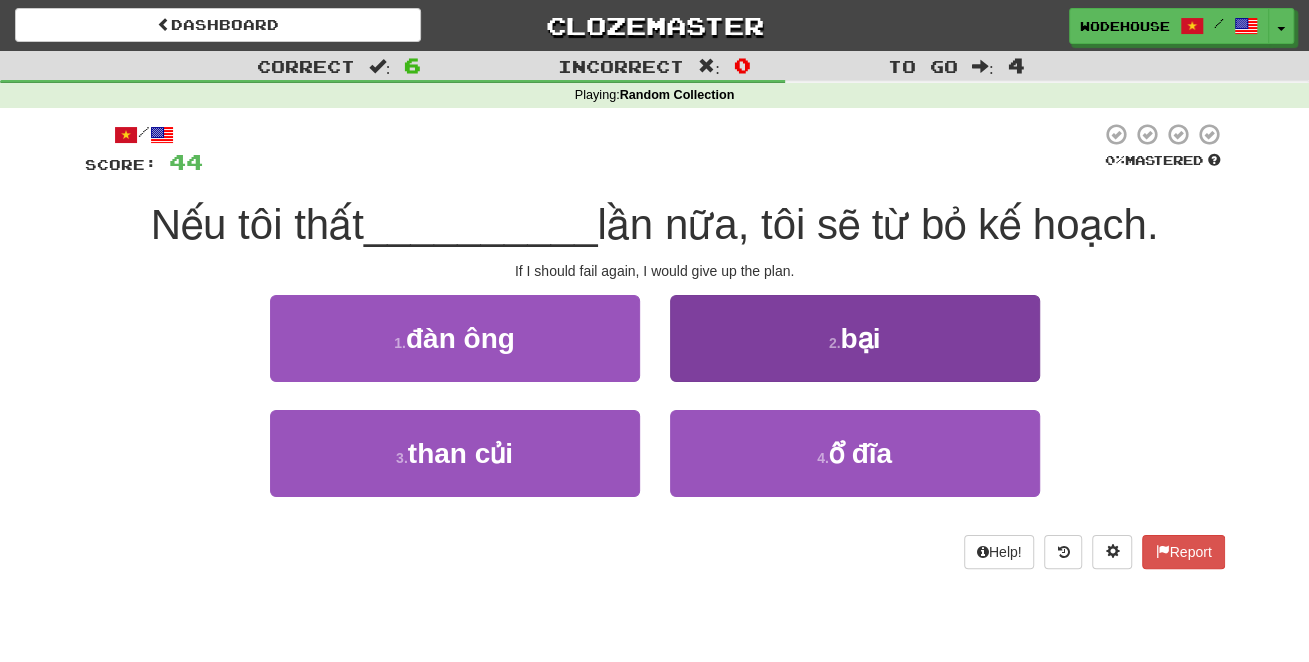 click on "2 .  bại" at bounding box center (855, 338) 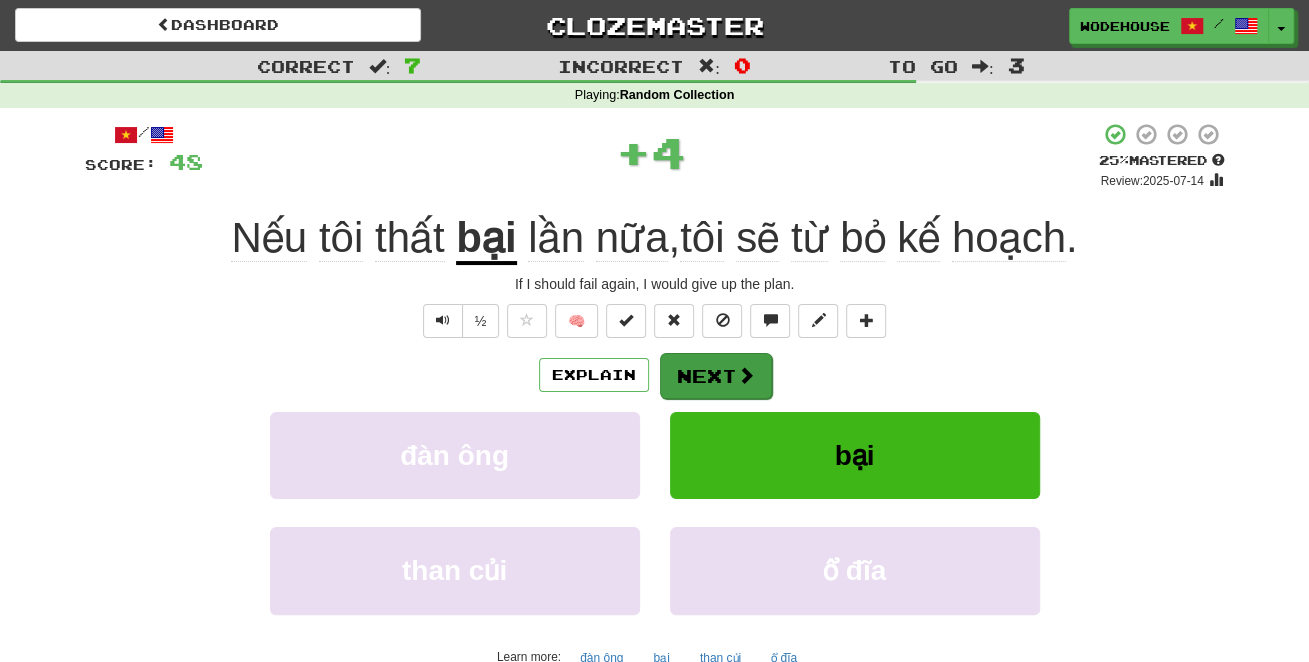 click on "Next" at bounding box center (716, 376) 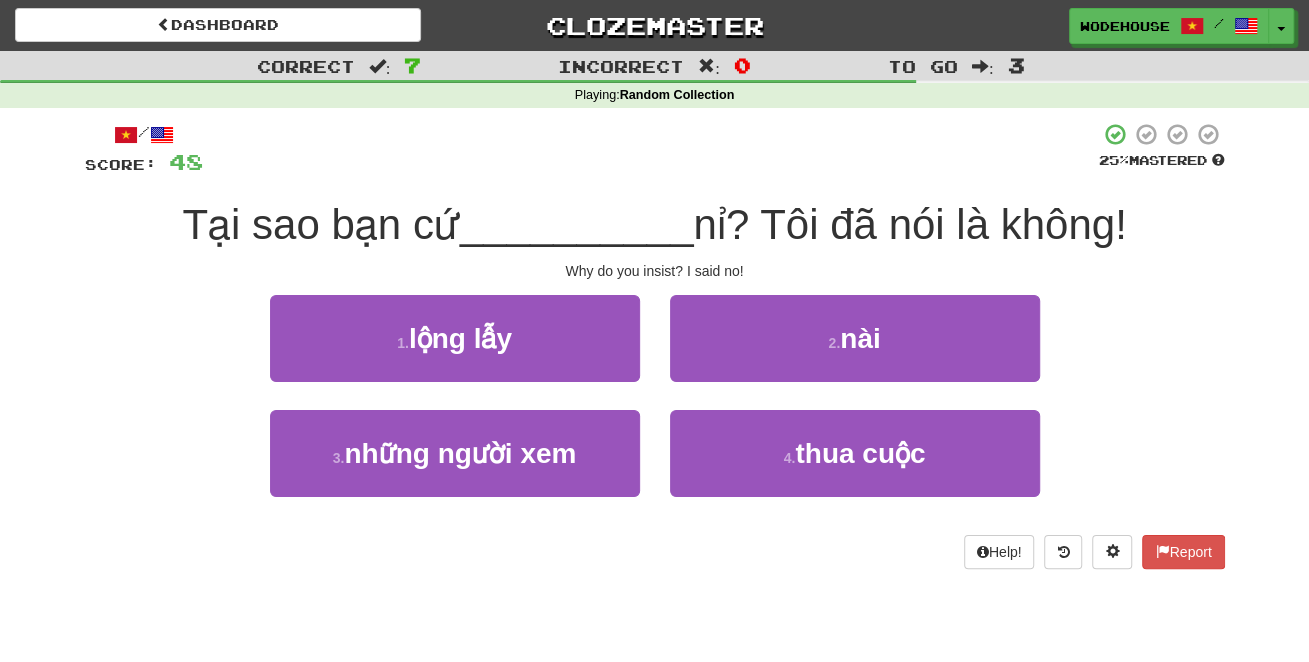 click on "2 .  nài" at bounding box center (855, 338) 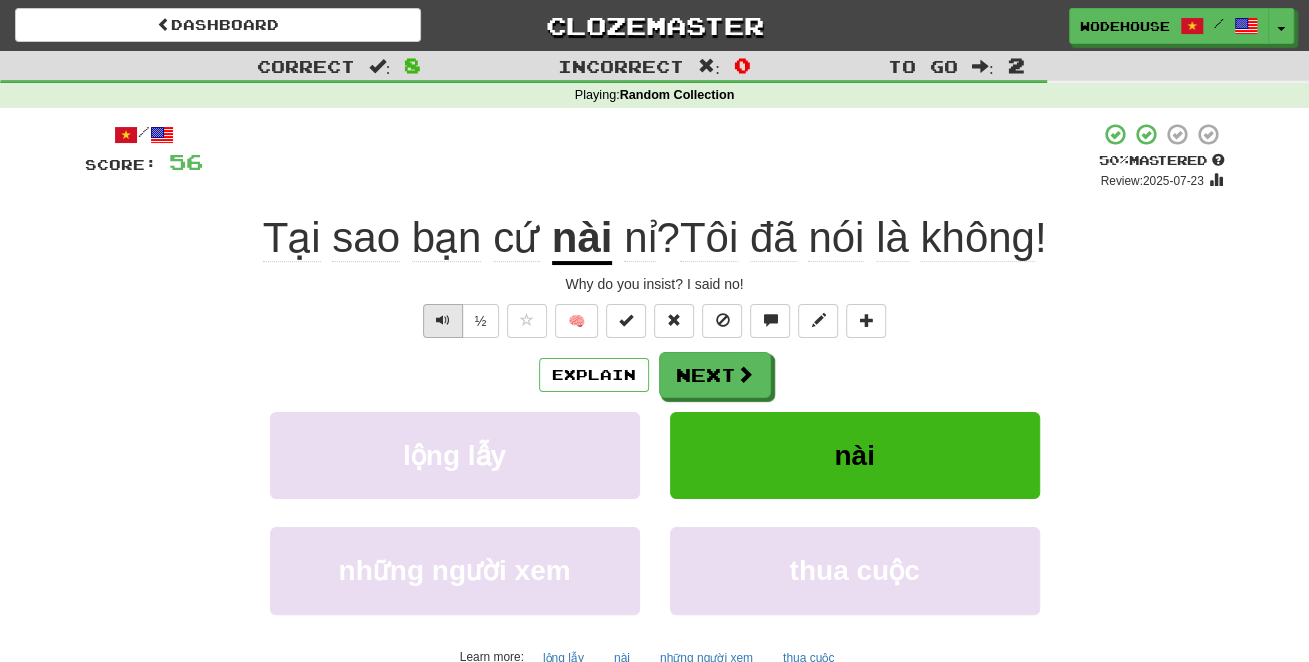 click at bounding box center [443, 320] 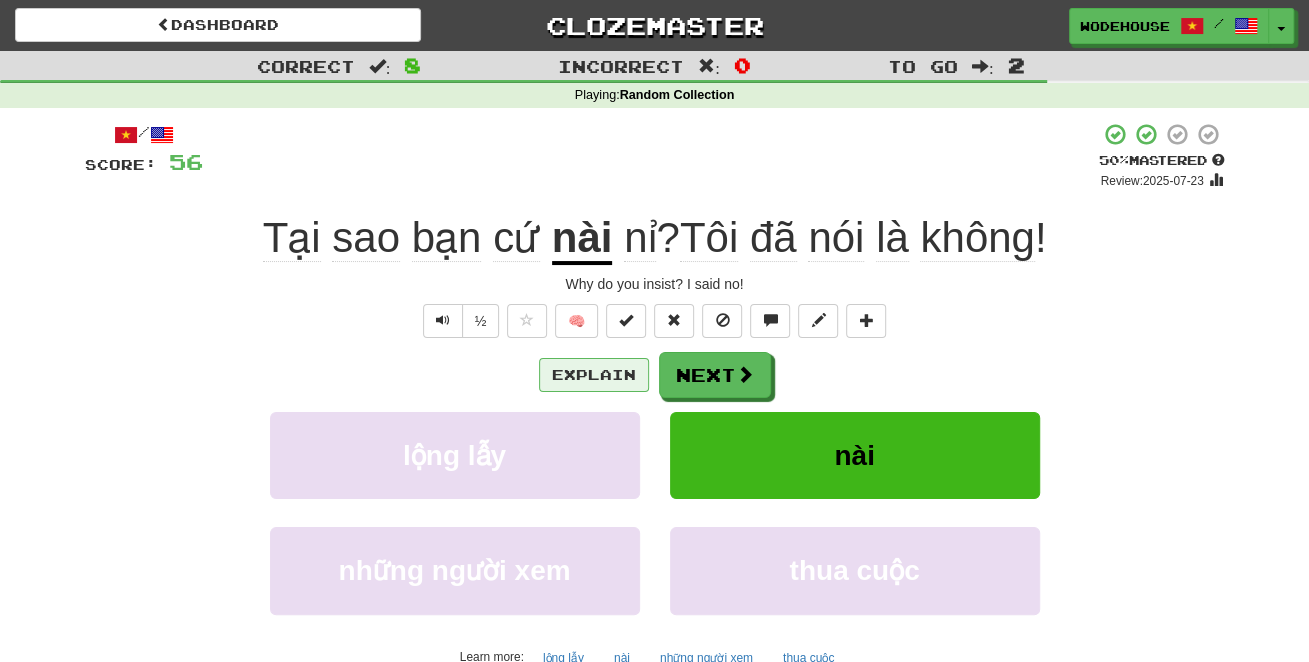 click on "Explain" at bounding box center [594, 375] 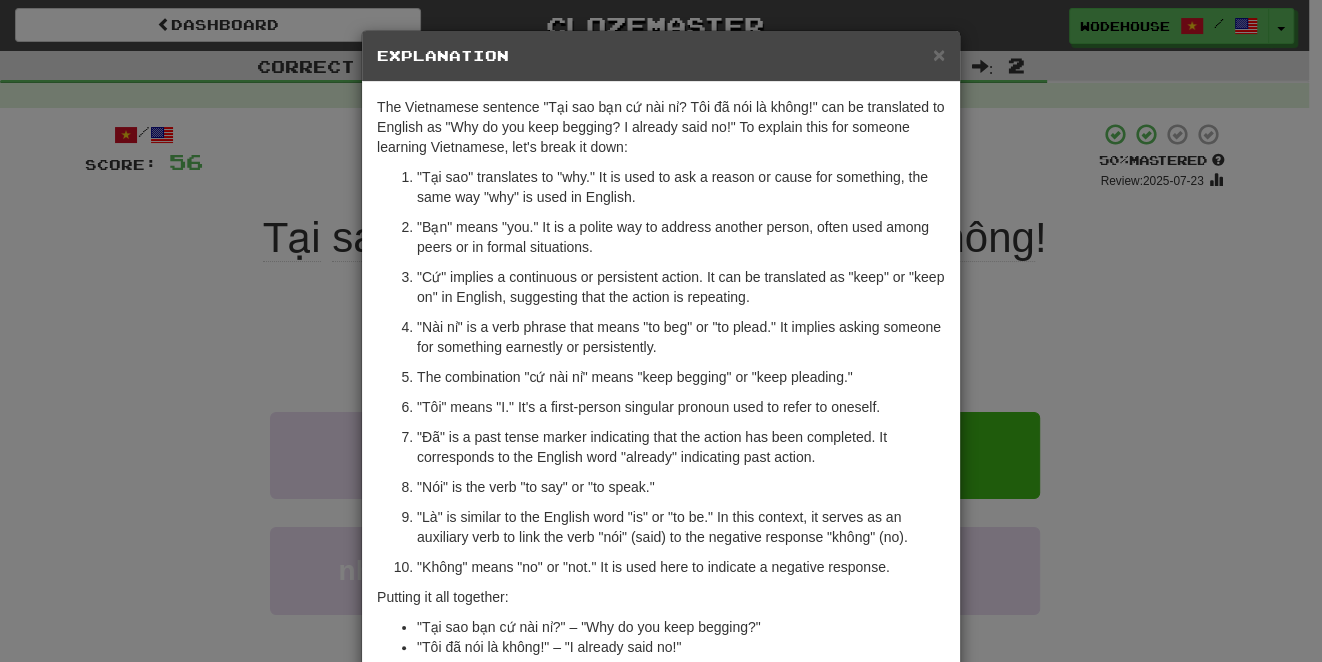 click on "× Explanation The Vietnamese sentence "Tại sao bạn cứ nài nỉ? Tôi đã nói là không!" can be translated to English as "Why do you keep begging? I already said no!" To explain this for someone learning Vietnamese, let's break it down:
"Tại sao" translates to "why." It is used to ask a reason or cause for something, the same way "why" is used in English.
"Bạn" means "you." It is a polite way to address another person, often used among peers or in formal situations.
"Cứ" implies a continuous or persistent action. It can be translated as "keep" or "keep on" in English, suggesting that the action is repeating.
"Nài nỉ" is a verb phrase that means "to beg" or "to plead." It implies asking someone for something earnestly or persistently.
The combination "cứ nài nỉ" means "keep begging" or "keep pleading."
"Tôi" means "I." It's a first-person singular pronoun used to refer to oneself.
"Nói" is the verb "to say" or "to speak."" at bounding box center (661, 331) 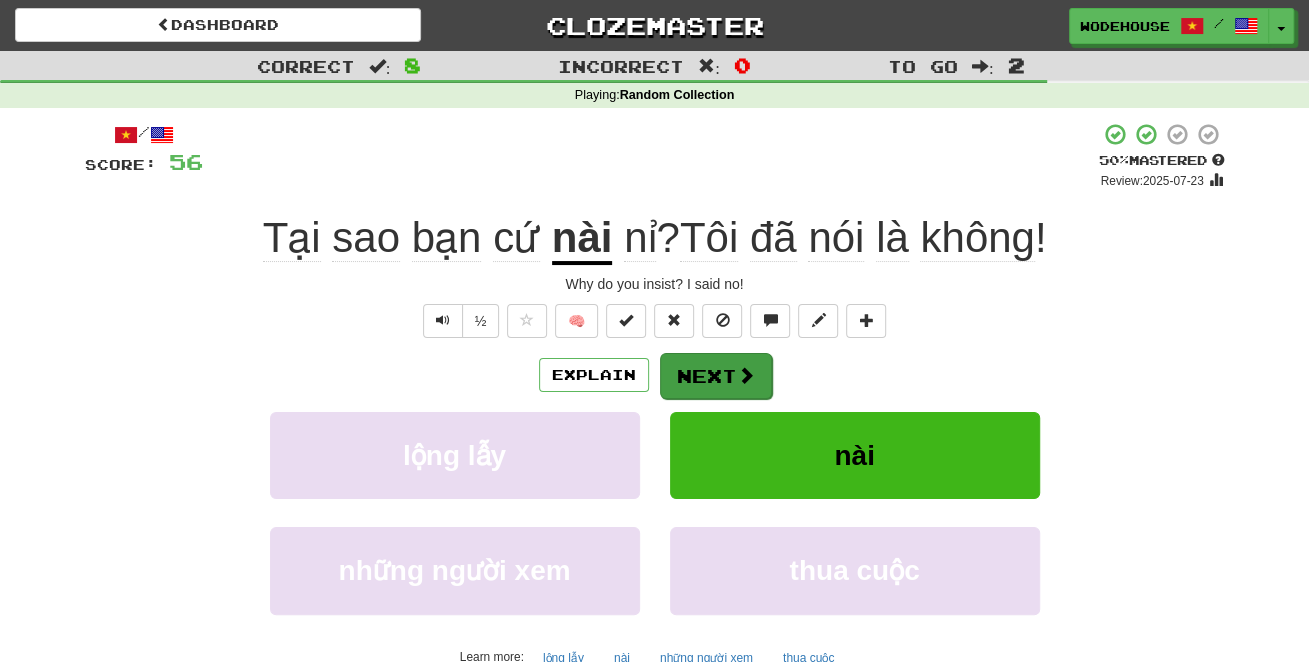 click on "Next" at bounding box center (716, 376) 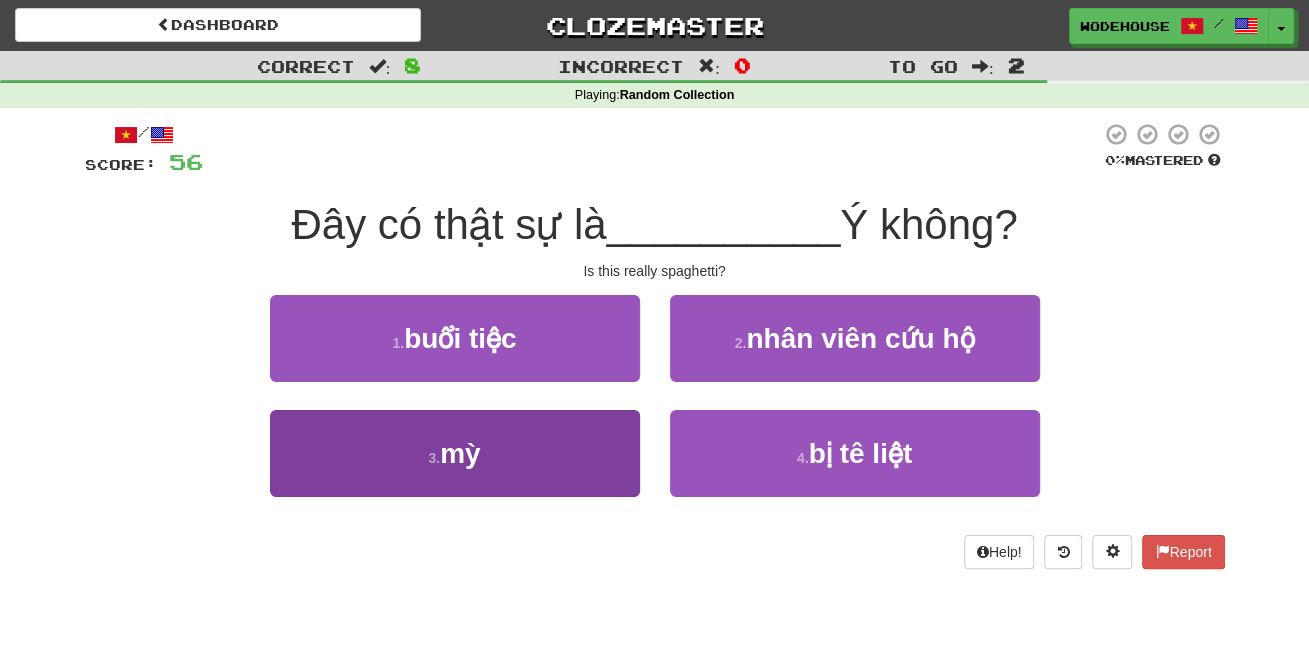 click on "3 .  mỳ" at bounding box center (455, 453) 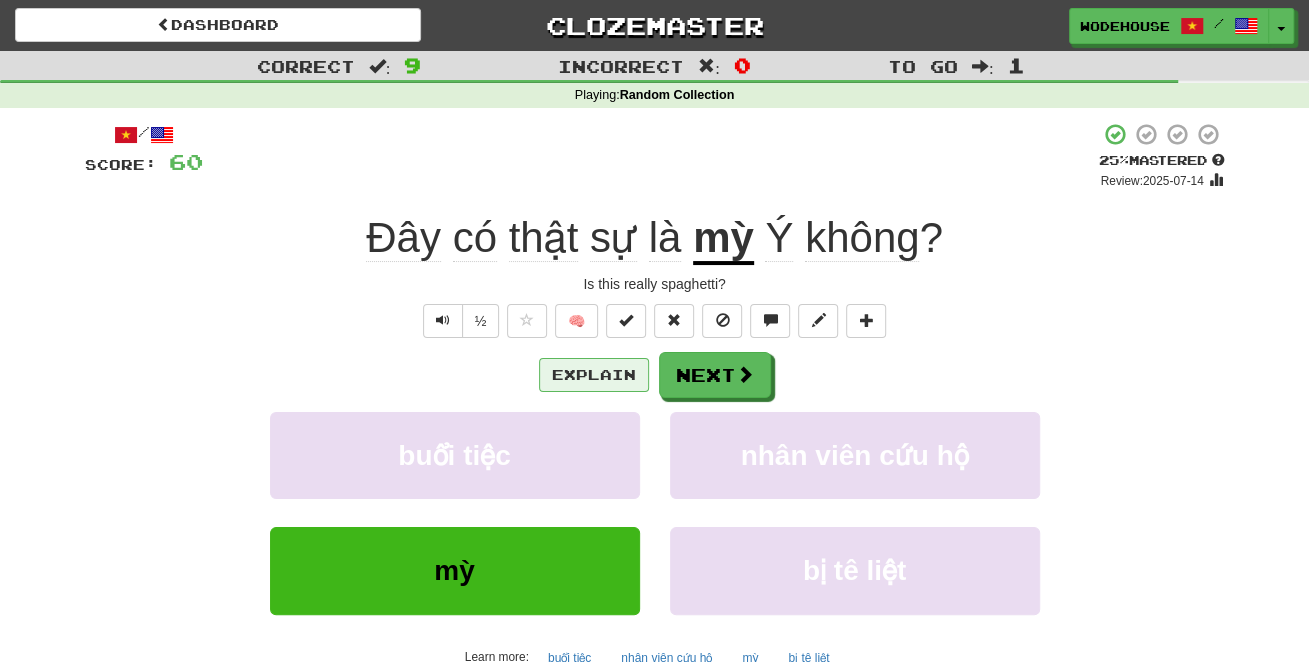 click on "Explain" at bounding box center (594, 375) 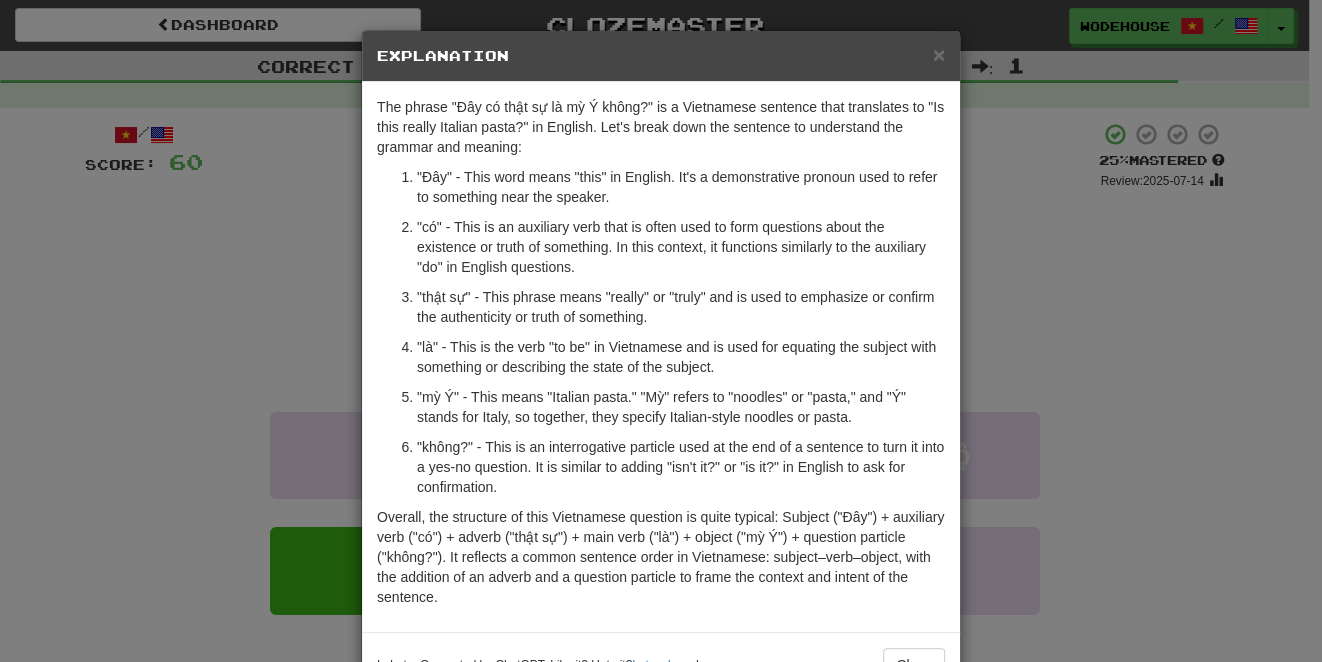 click on "× Explanation The phrase "Đây có thật sự là mỳ Ý không?" is a Vietnamese sentence that translates to "Is this really Italian pasta?" in English. Let's break down the sentence to understand the grammar and meaning:
"Đây" - This word means "this" in English. It's a demonstrative pronoun used to refer to something near the speaker.
"có" - This is an auxiliary verb that is often used to form questions about the existence or truth of something. In this context, it functions similarly to the auxiliary "do" in English questions.
"thật sự" - This phrase means "really" or "truly" and is used to emphasize or confirm the authenticity or truth of something.
"là" - This is the verb "to be" in Vietnamese and is used for equating the subject with something or describing the state of the subject.
"mỳ Ý" - This means "Italian pasta." "Mỳ" refers to "noodles" or "pasta," and "Ý" stands for Italy, so together, they specify Italian-style noodles or pasta.
!" at bounding box center [661, 331] 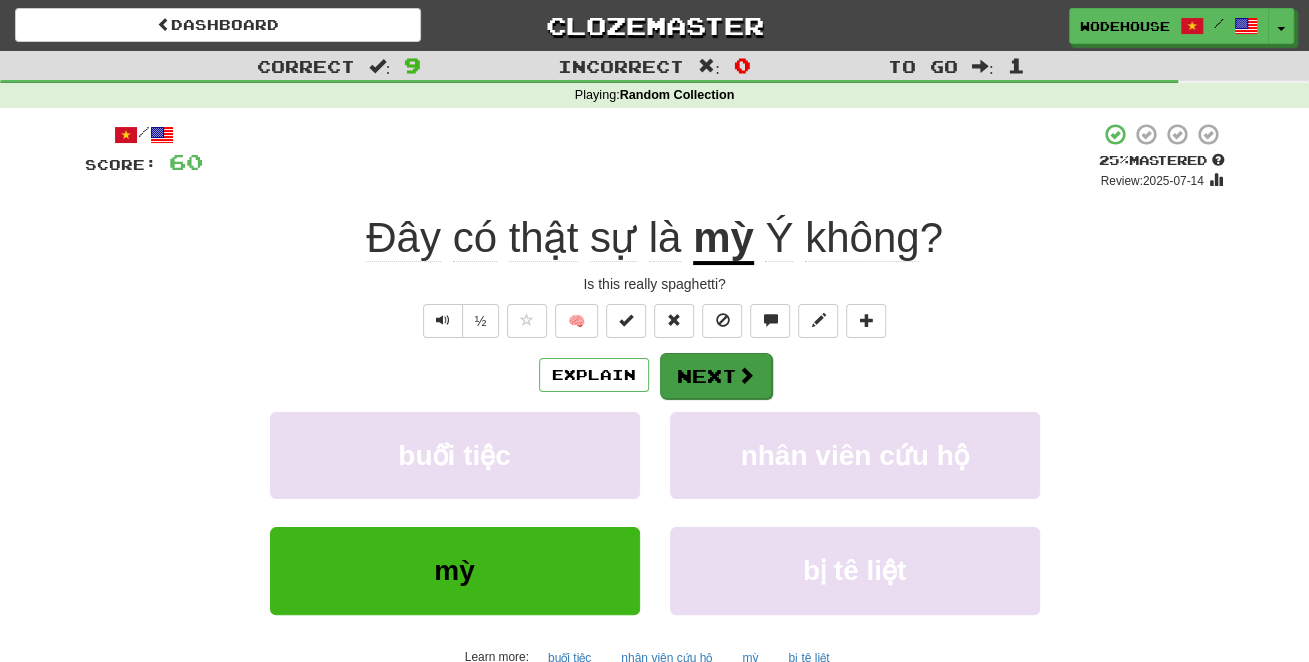 click on "Next" at bounding box center (716, 376) 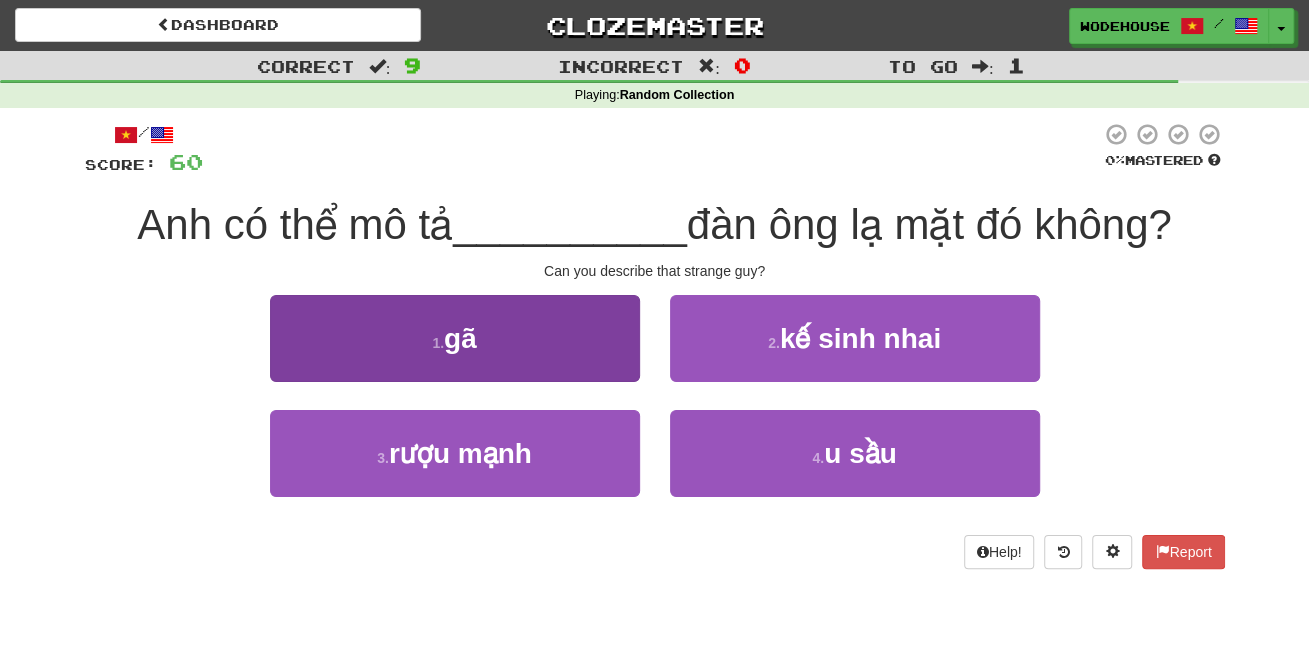 click on "1 .  gã" at bounding box center (455, 338) 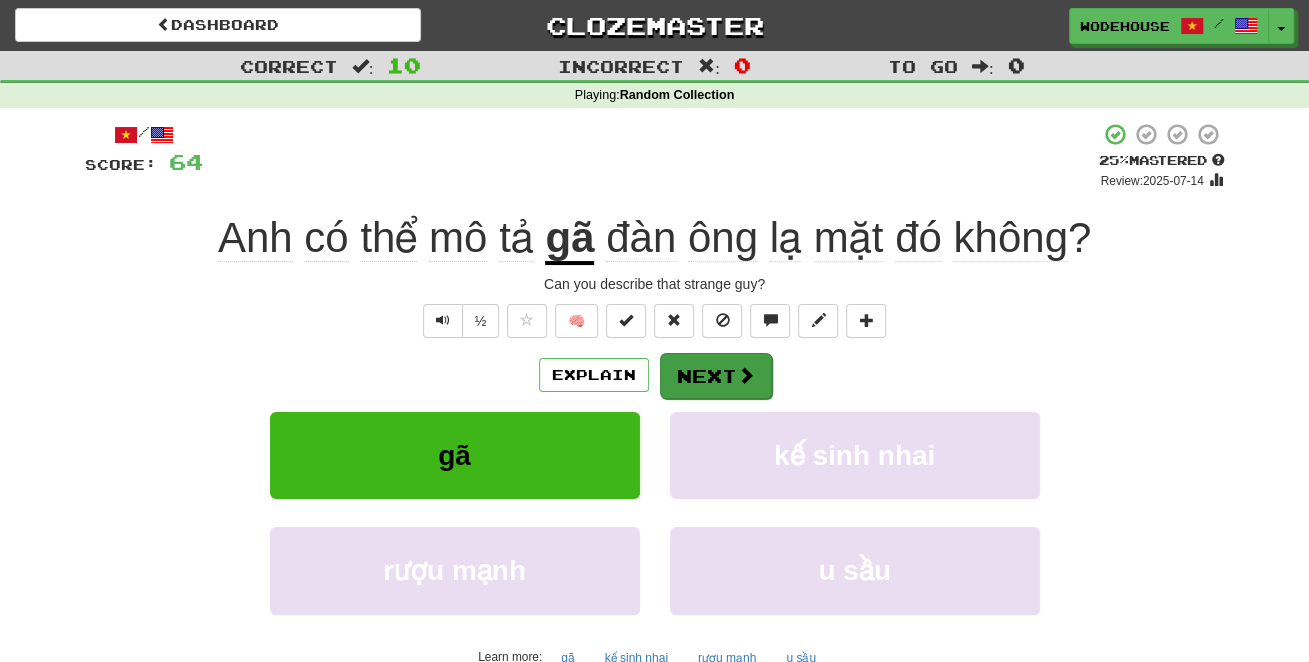click on "Next" at bounding box center [716, 376] 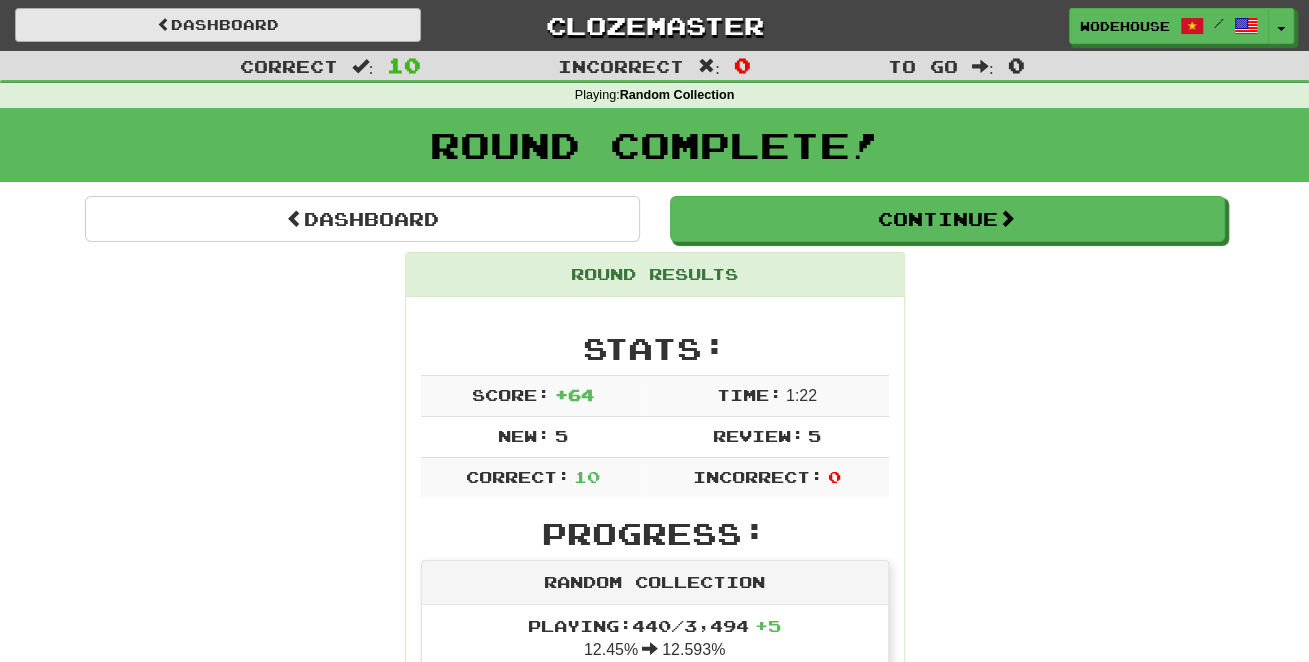 click on "Dashboard" at bounding box center (218, 25) 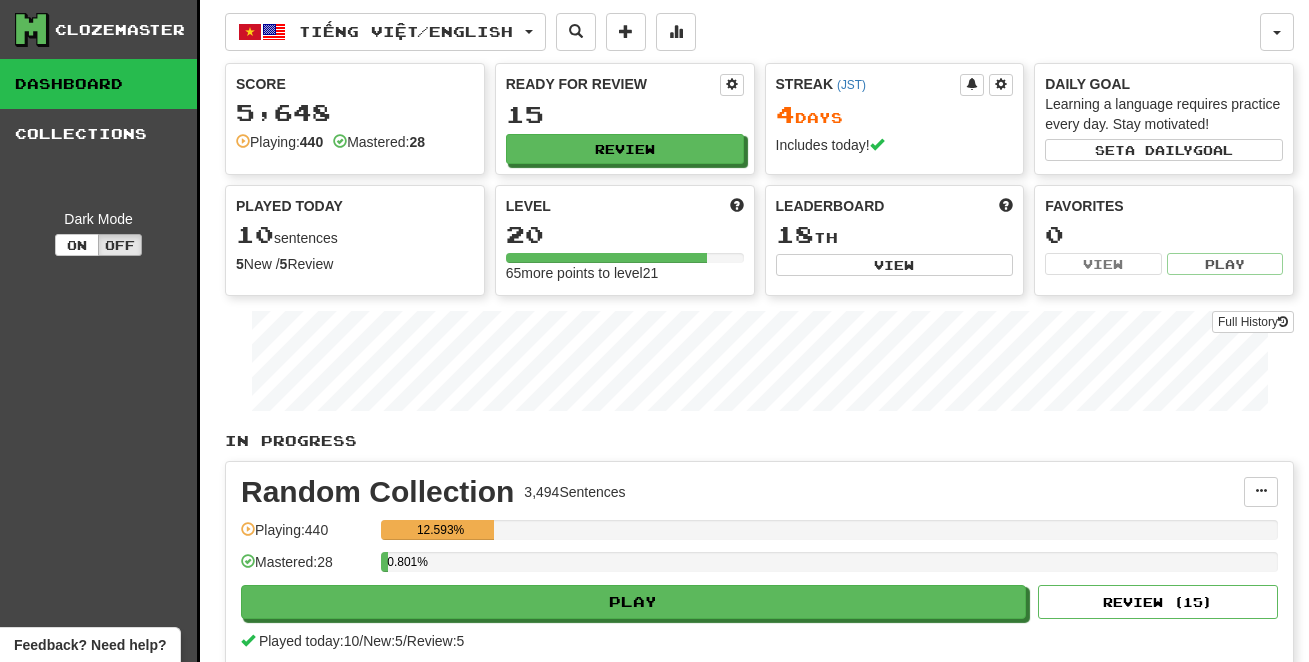 scroll, scrollTop: 0, scrollLeft: 0, axis: both 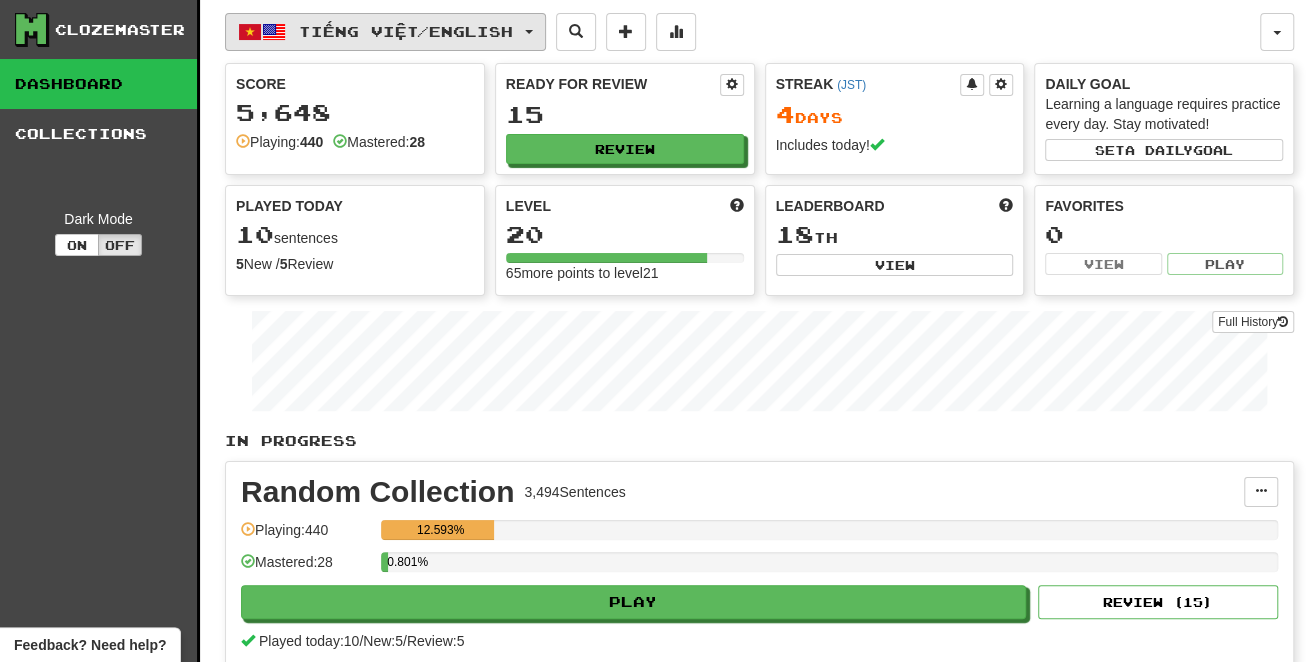 click on "Tiếng Việt  /  English" at bounding box center (406, 31) 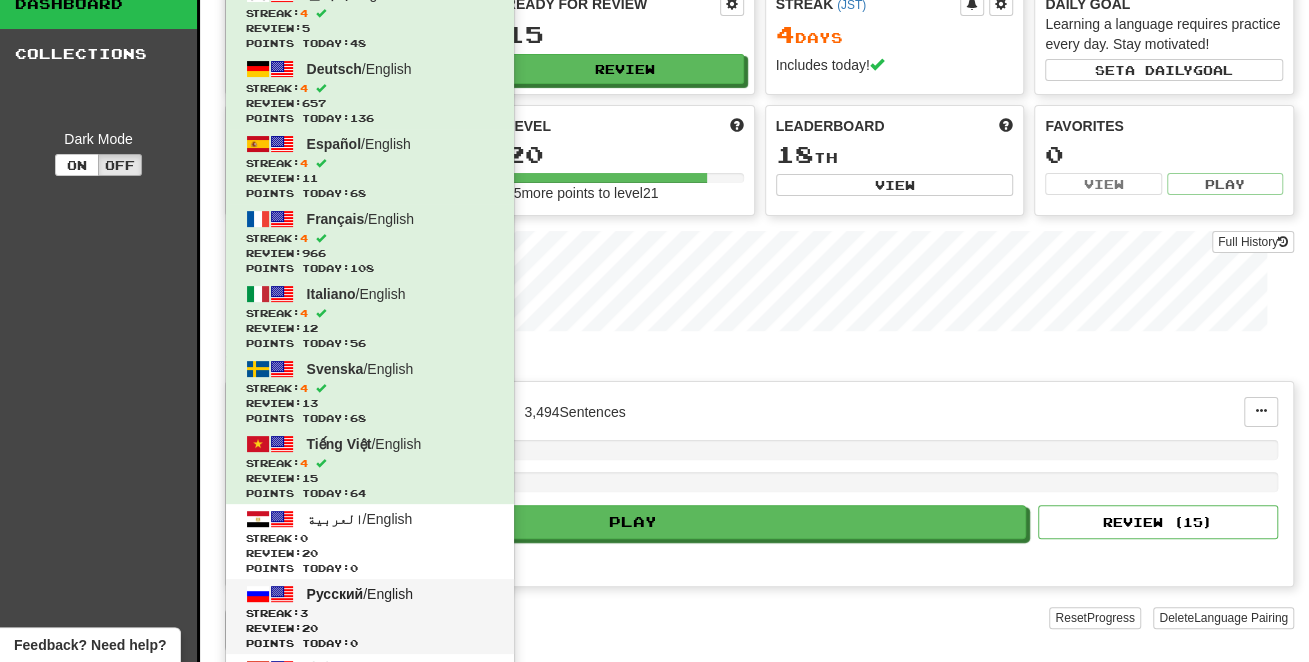 scroll, scrollTop: 127, scrollLeft: 0, axis: vertical 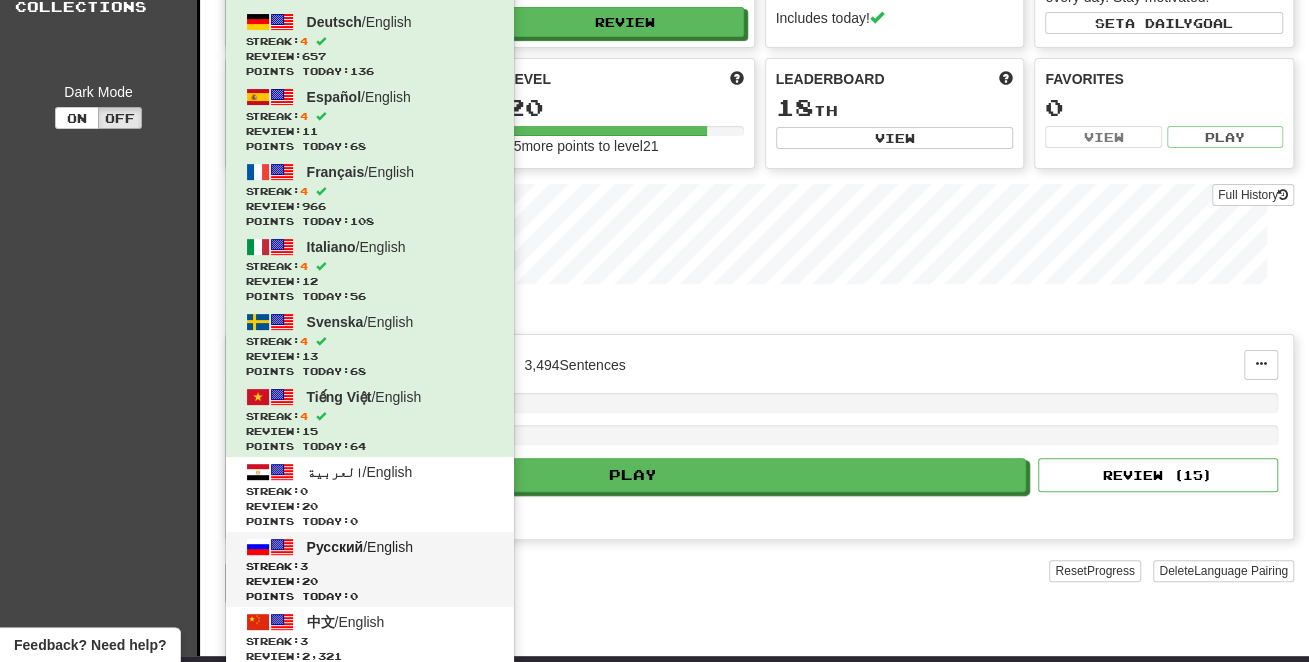 click on "Русский  /  English" at bounding box center [360, 547] 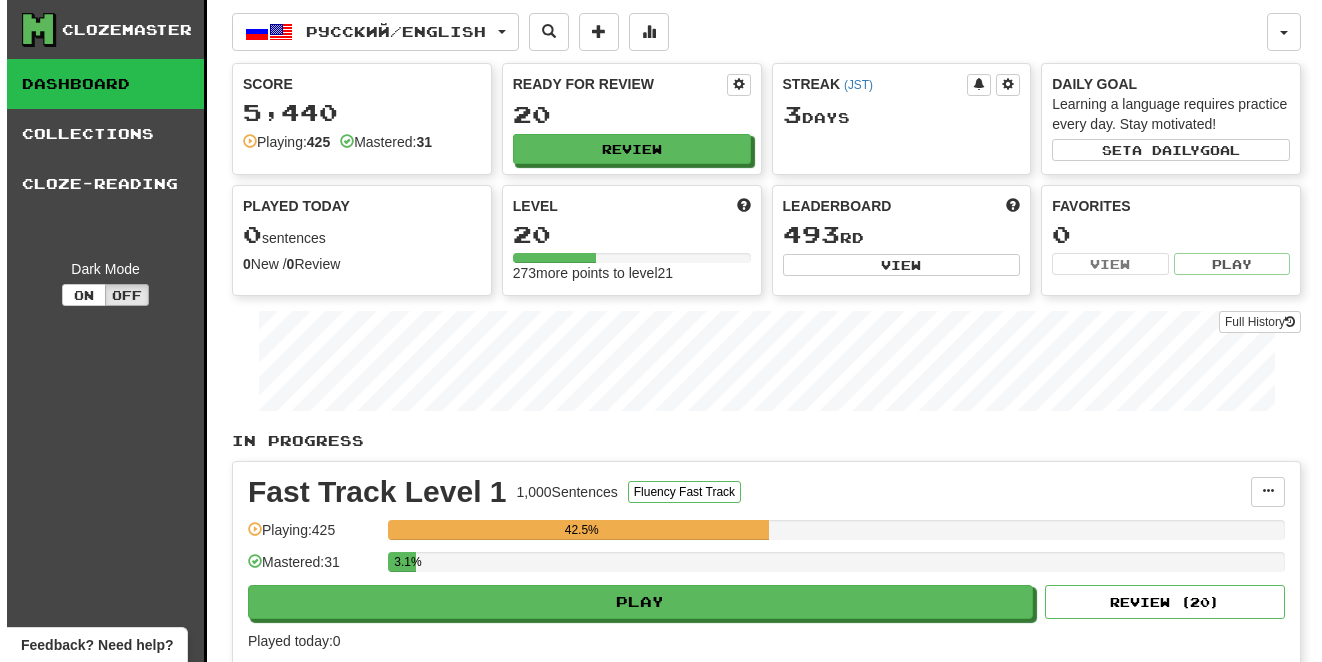 scroll, scrollTop: 0, scrollLeft: 0, axis: both 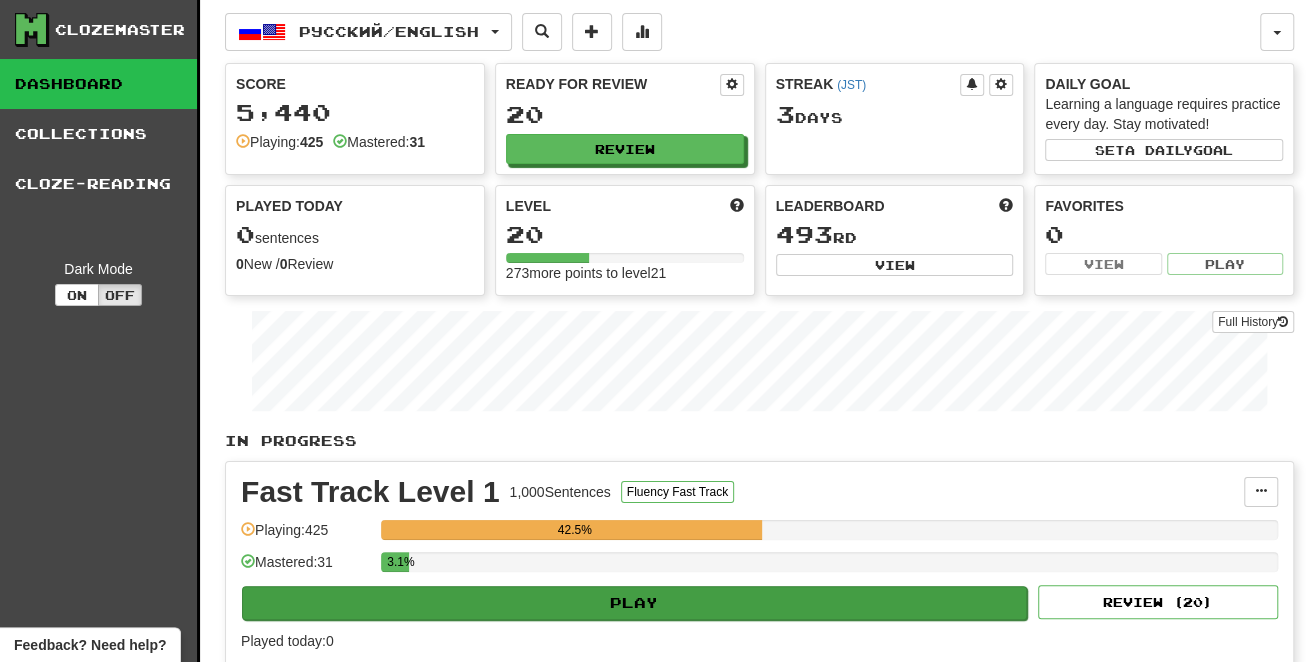 click on "Play" at bounding box center [634, 603] 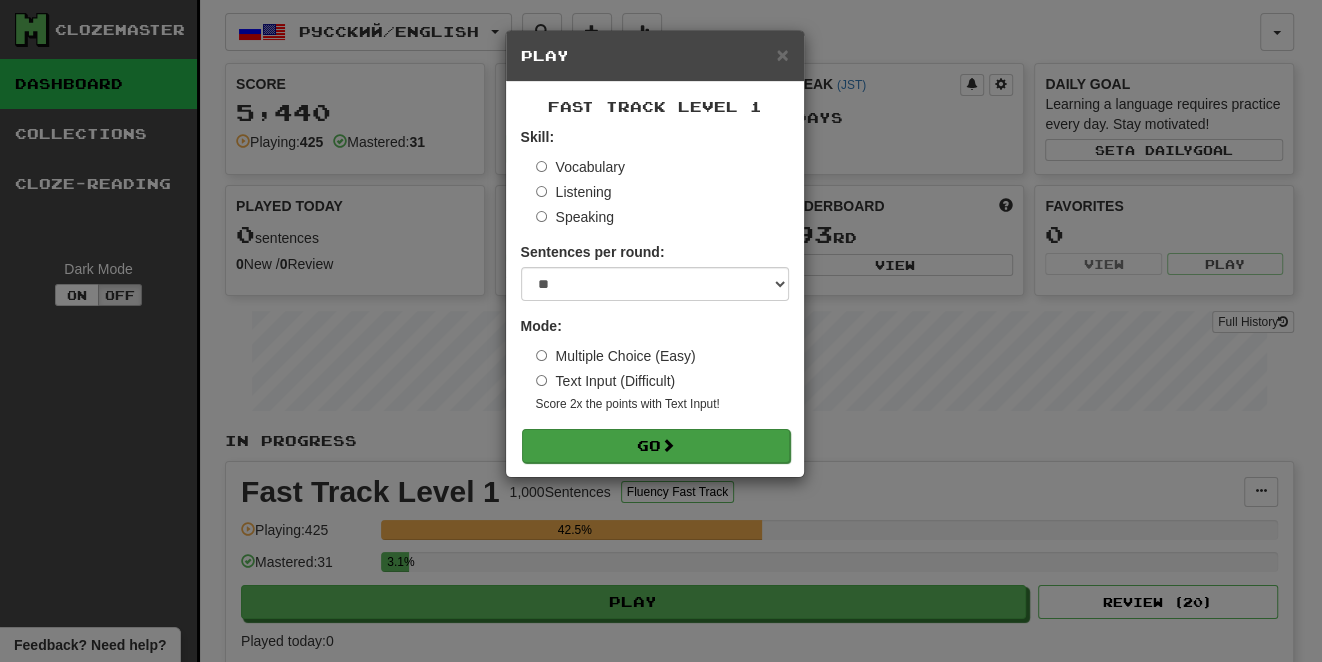 click on "Go" at bounding box center [656, 446] 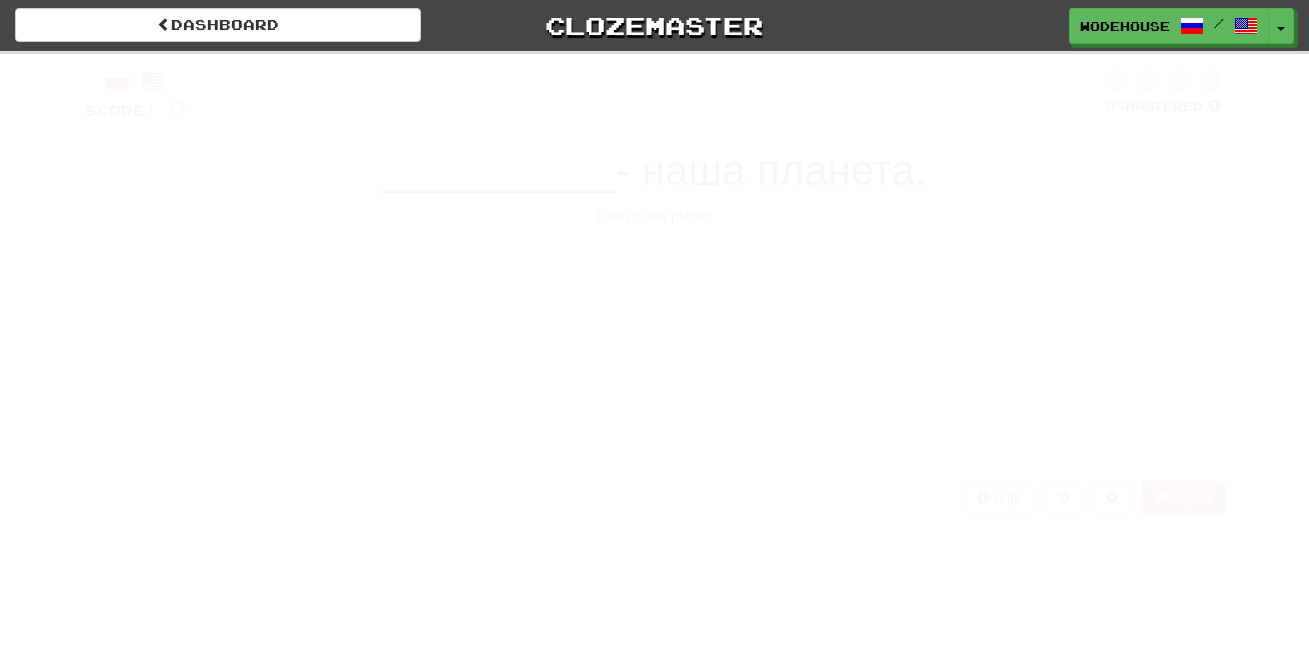 scroll, scrollTop: 0, scrollLeft: 0, axis: both 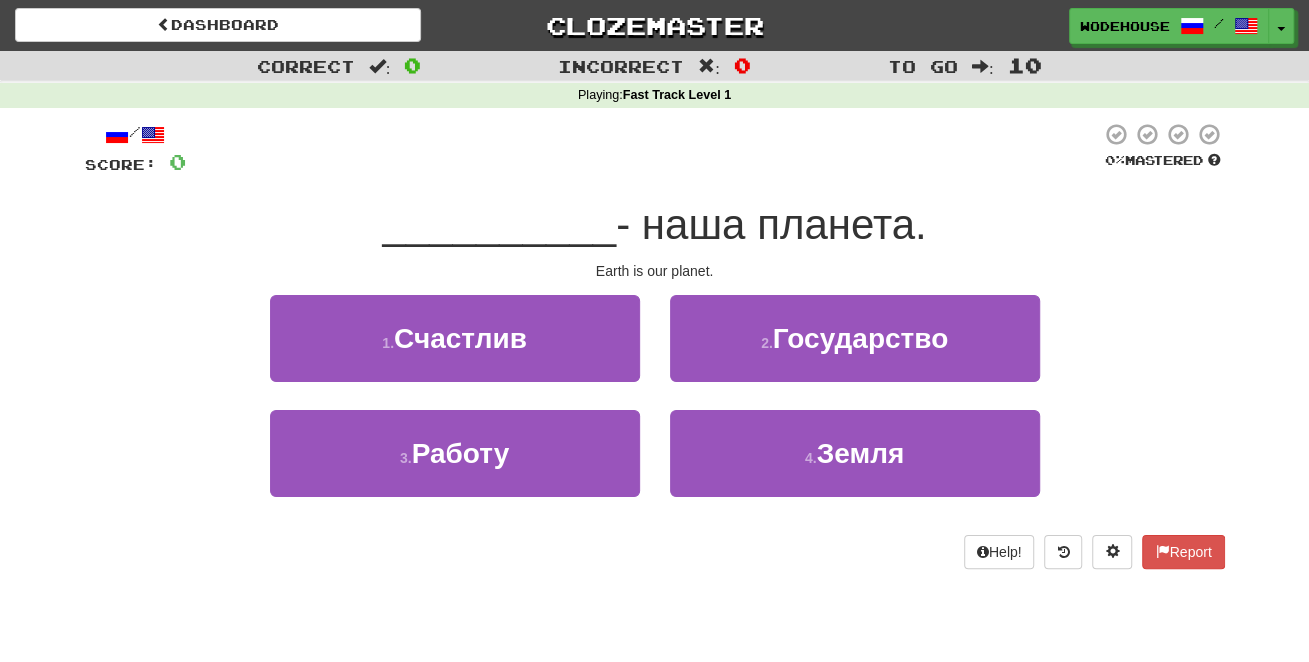 click on "4 .  Земля" at bounding box center (855, 467) 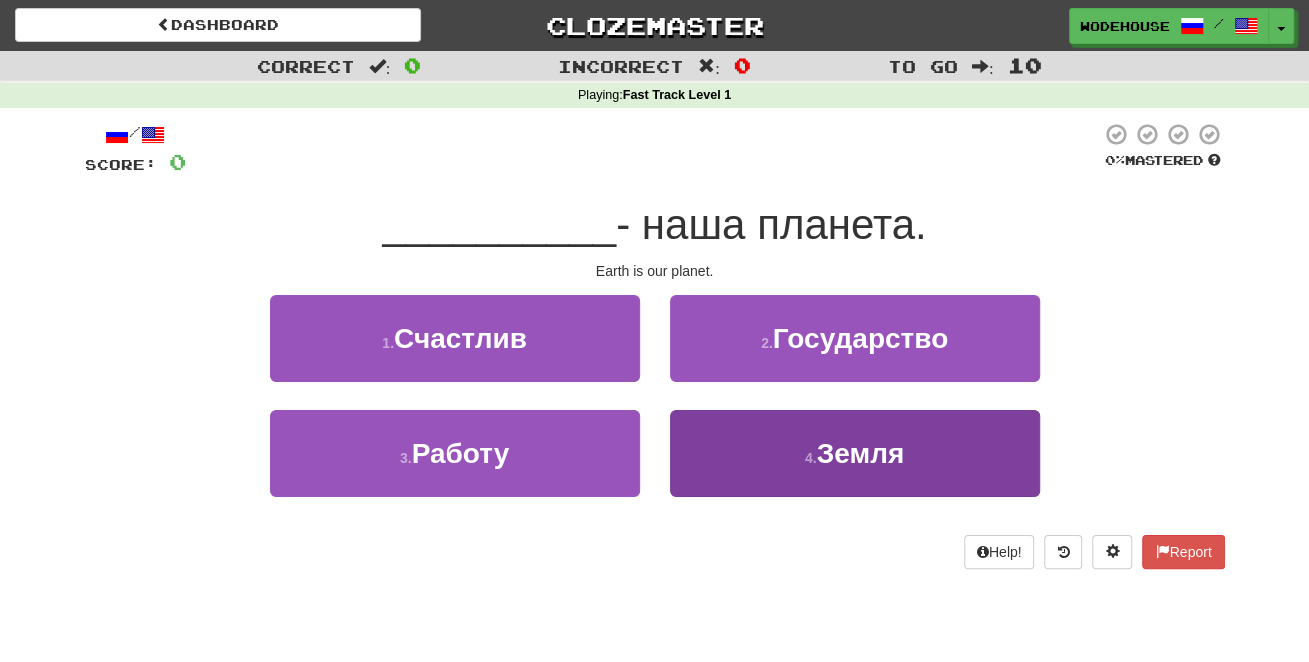 click on "4 .  Земля" at bounding box center [855, 453] 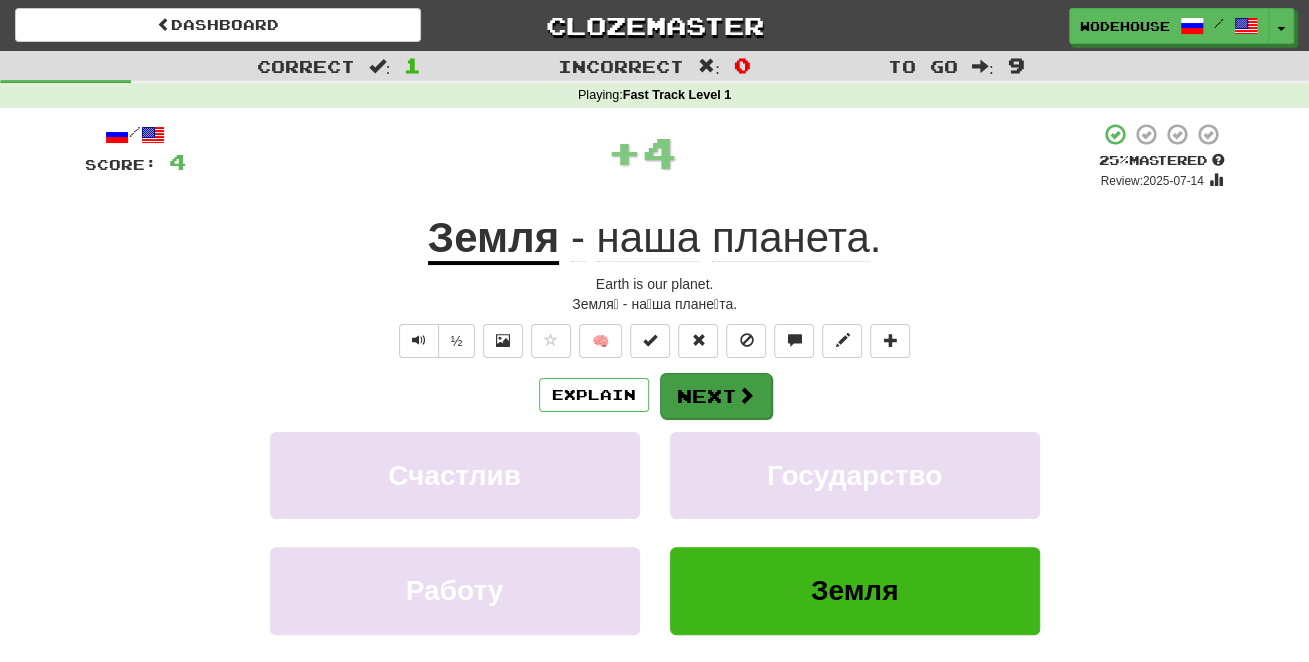 click on "Next" at bounding box center (716, 396) 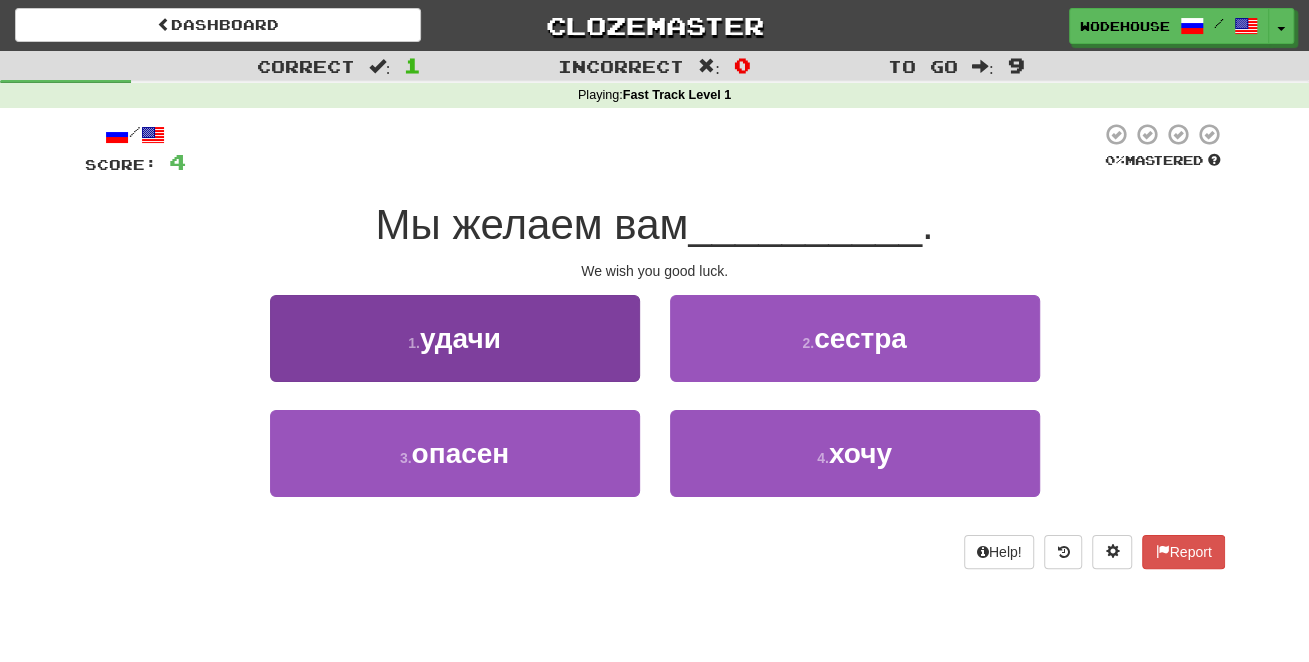 click on "удачи" at bounding box center (460, 338) 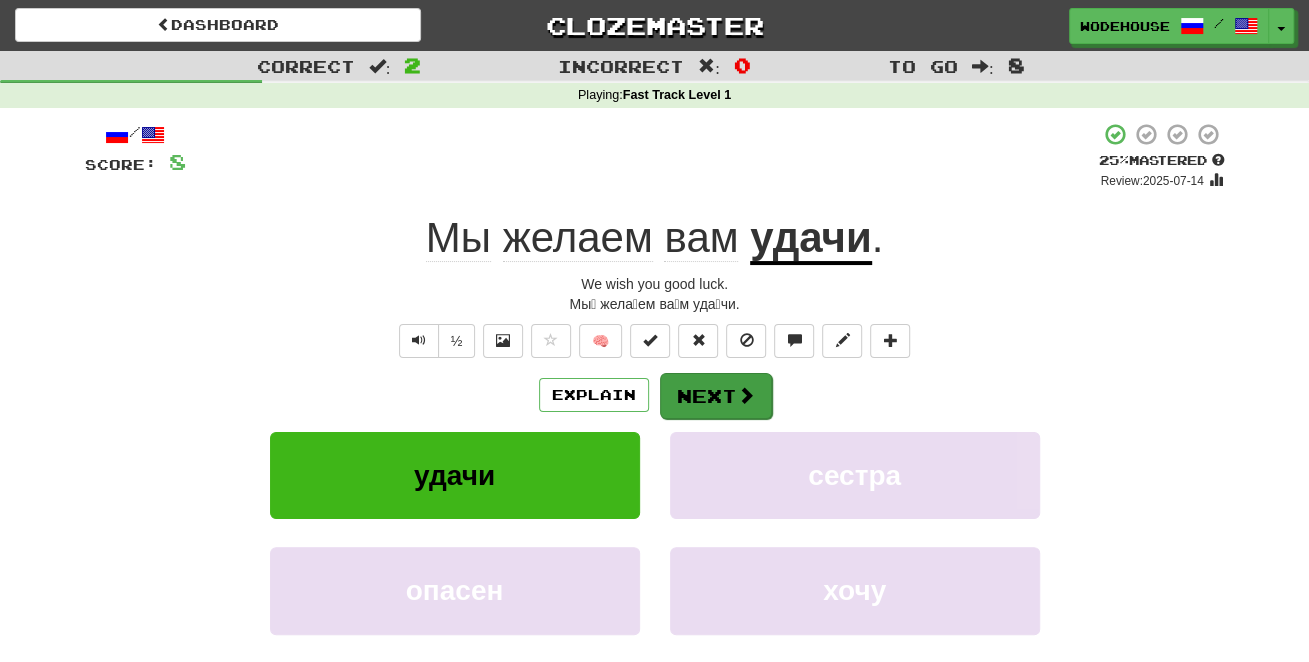 click on "Next" at bounding box center (716, 396) 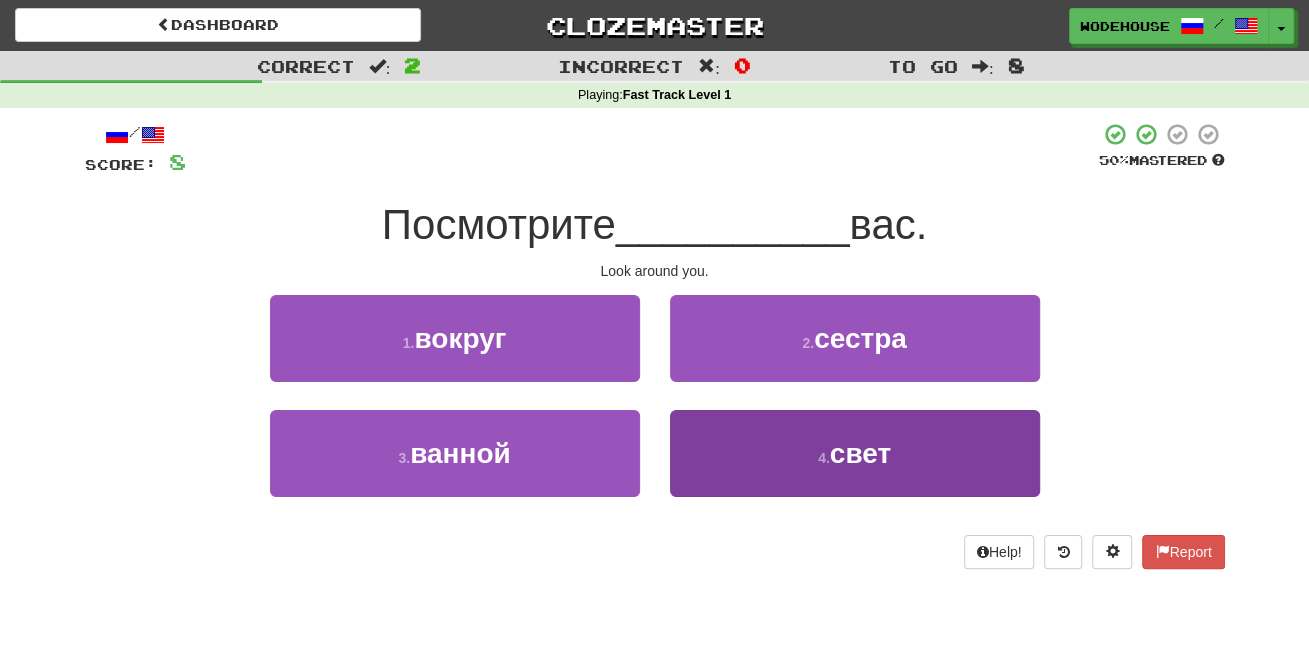 click on "4 .  свет" at bounding box center (855, 453) 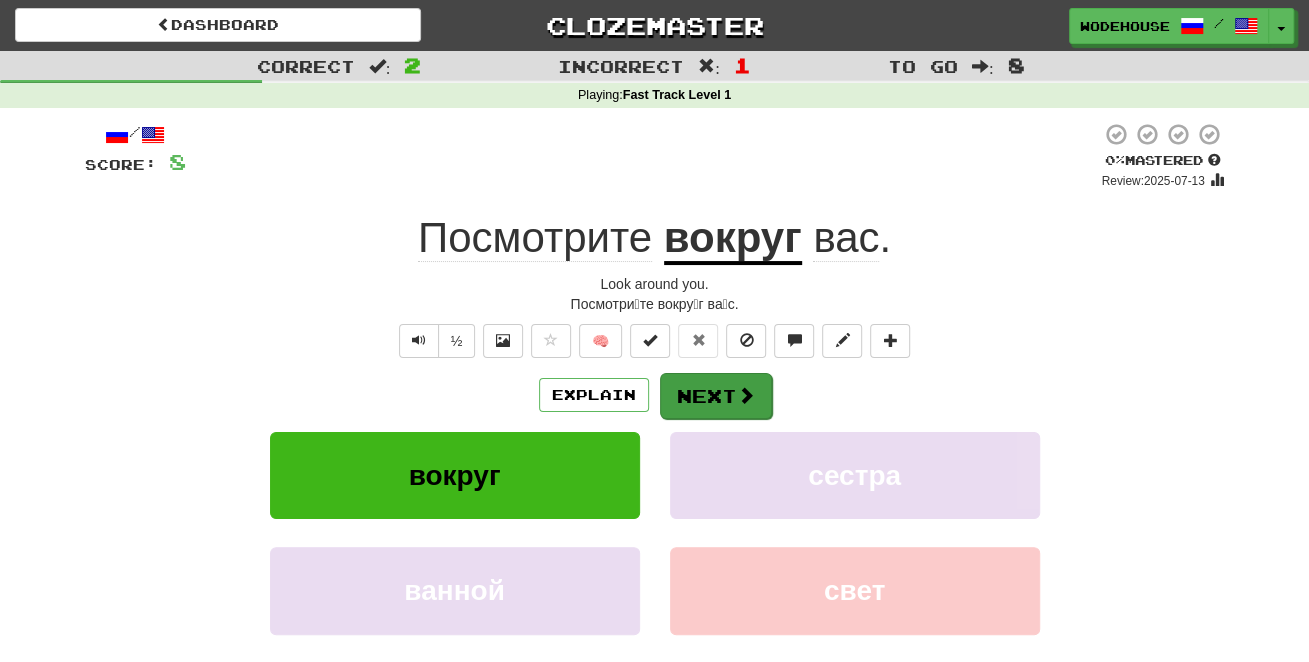 click at bounding box center [746, 395] 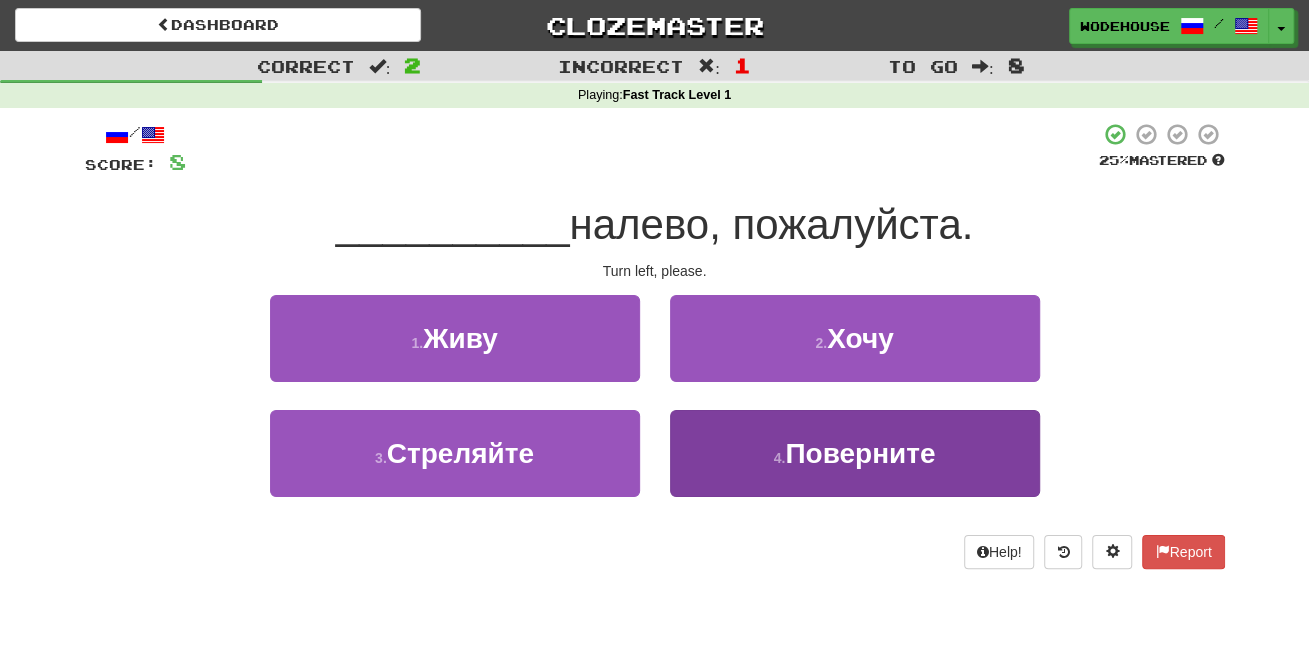 click on "4 .  Поверните" at bounding box center [855, 453] 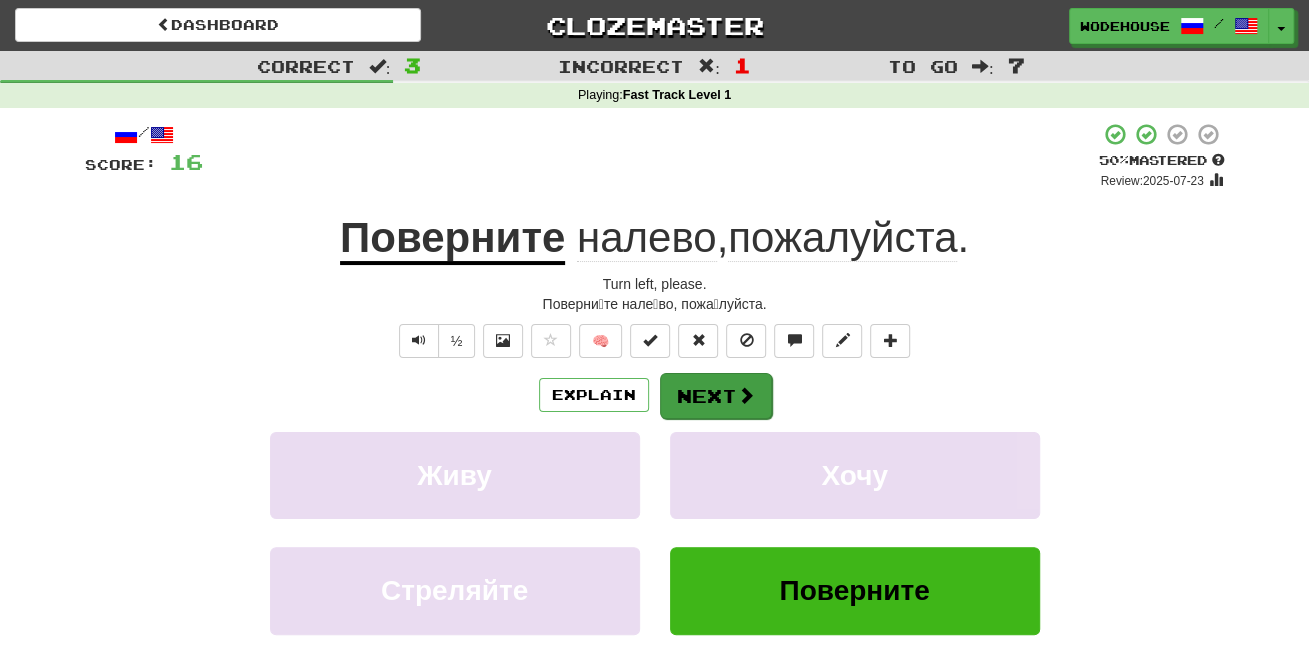 click on "Next" at bounding box center [716, 396] 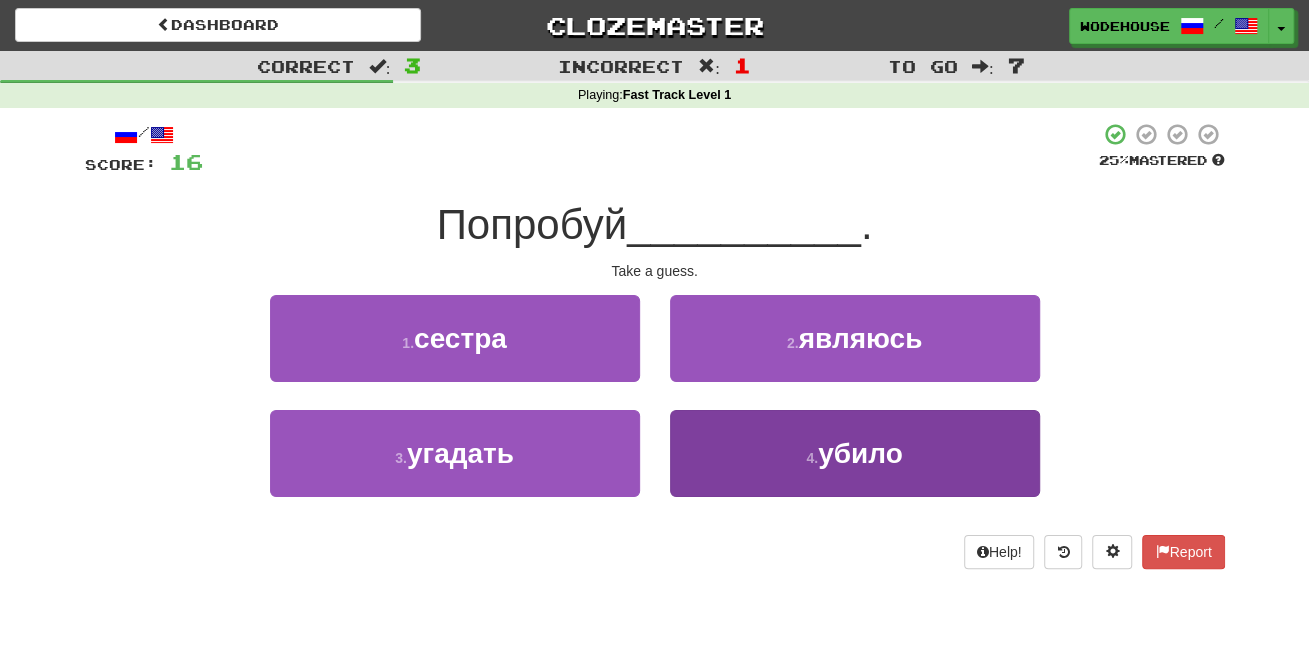 click on "4 .  убило" at bounding box center (855, 453) 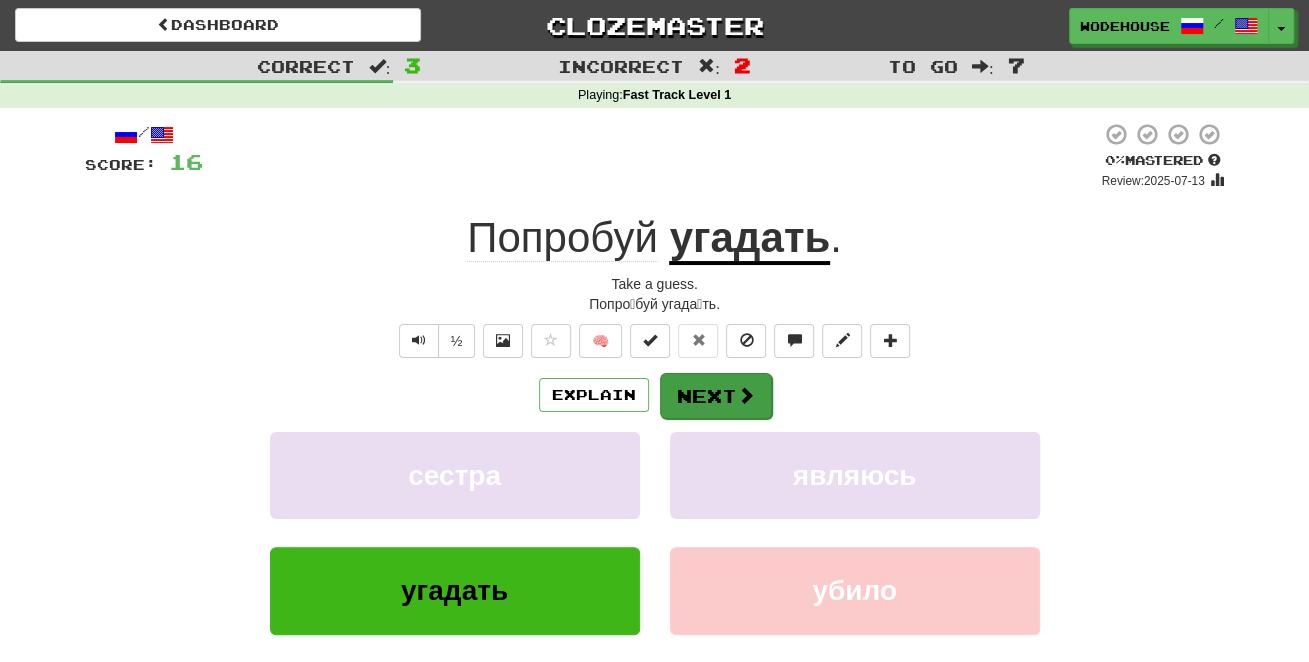 click on "Next" at bounding box center [716, 396] 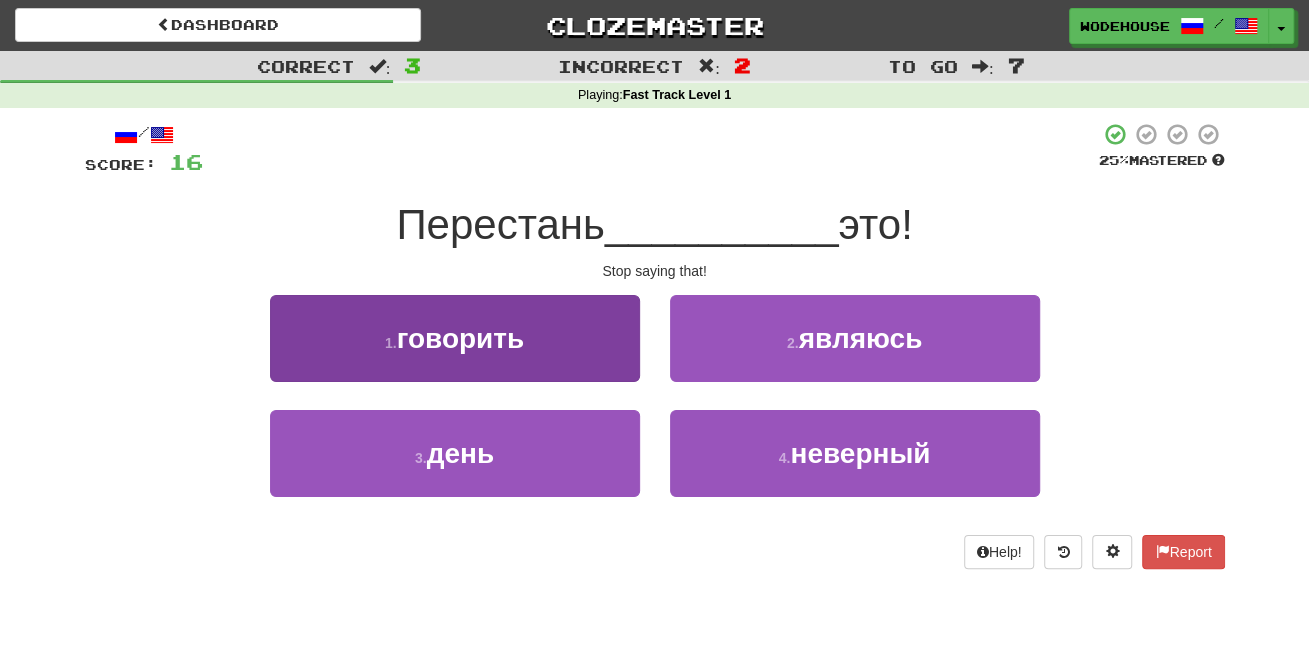 click on "1 .  говорить" at bounding box center (455, 338) 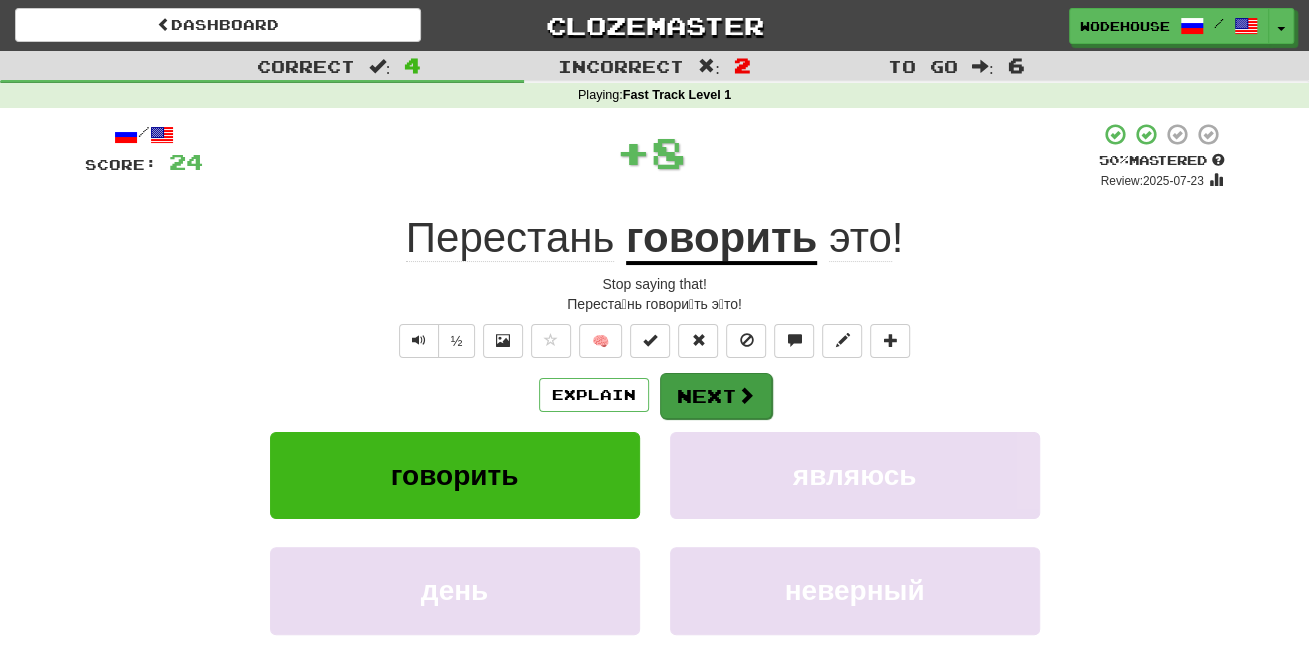 click on "Next" at bounding box center (716, 396) 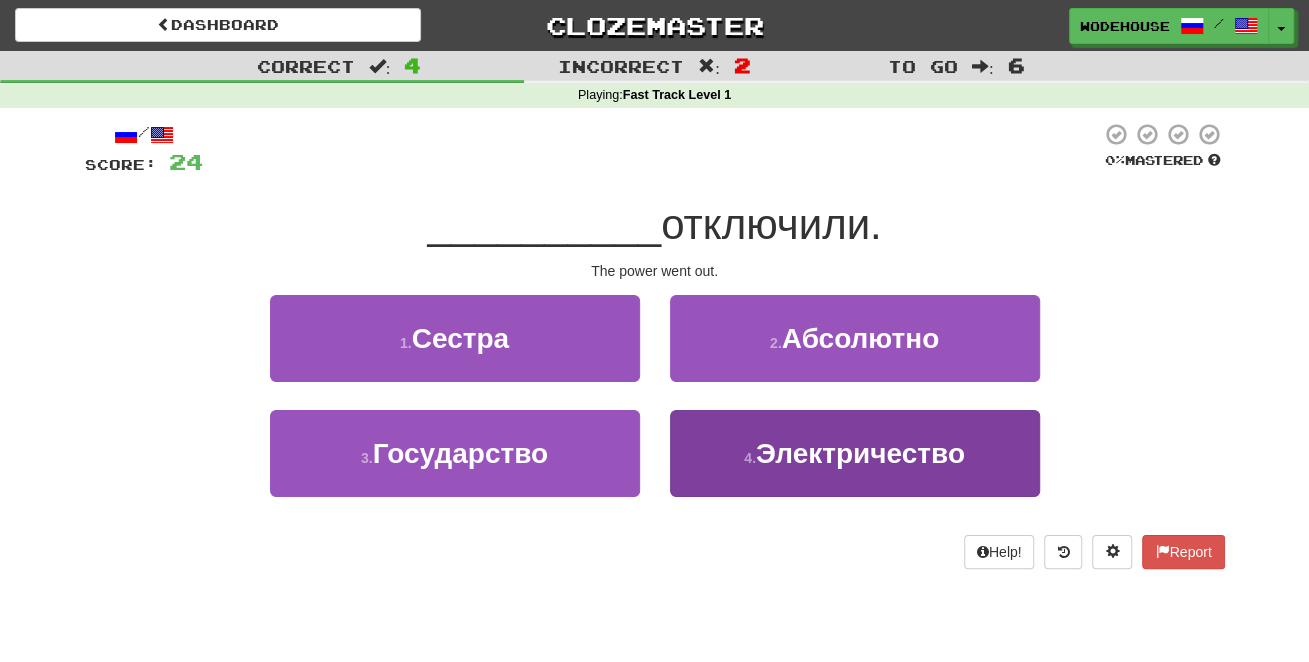 click on "4 .  Электричество" at bounding box center (855, 453) 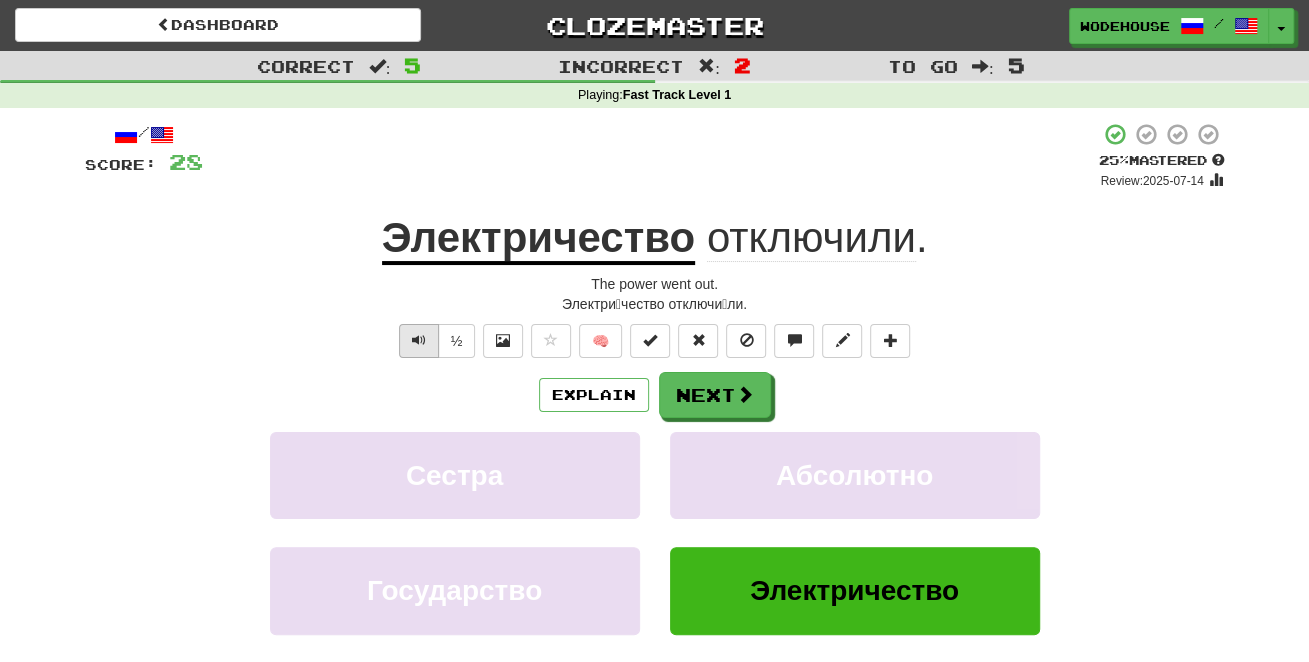 click at bounding box center (419, 340) 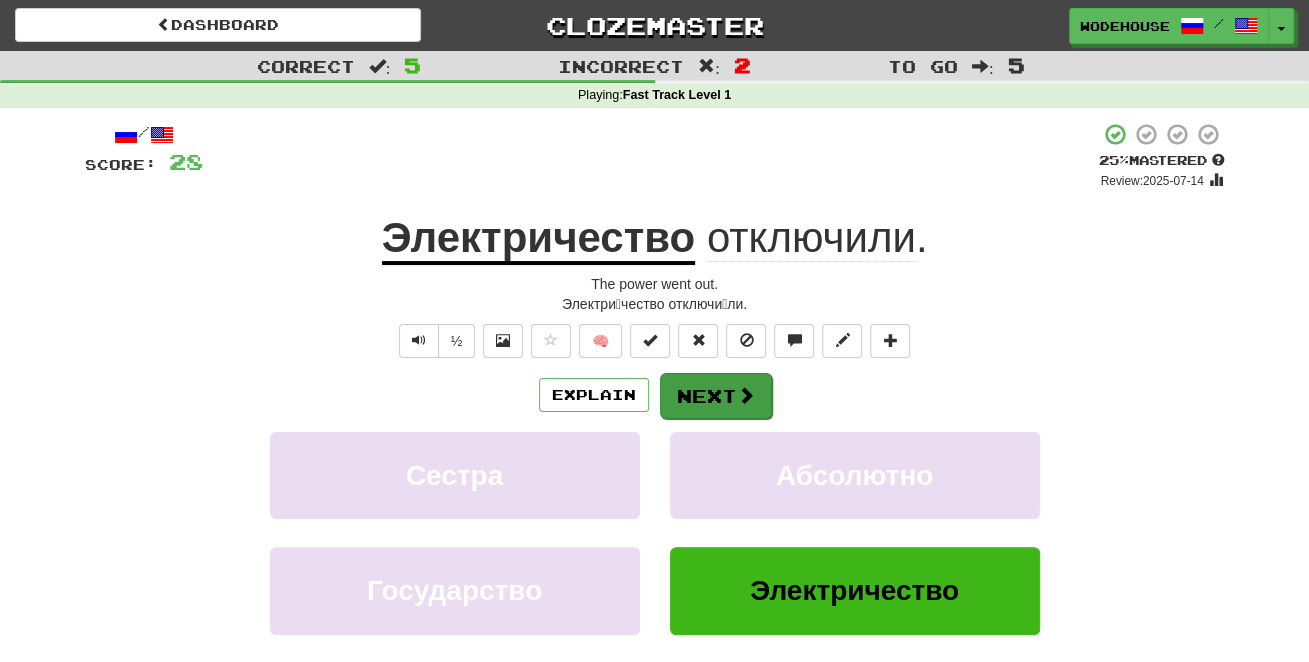 click on "Next" at bounding box center (716, 396) 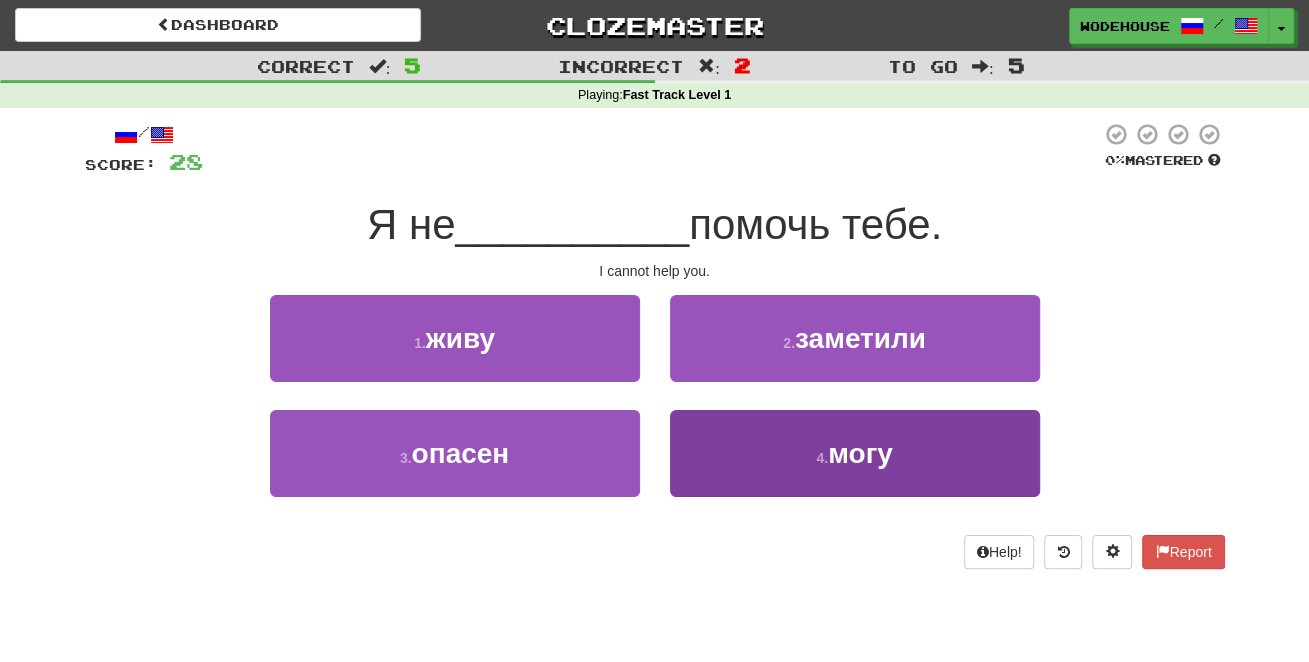 click on "4 .  могу" at bounding box center [855, 453] 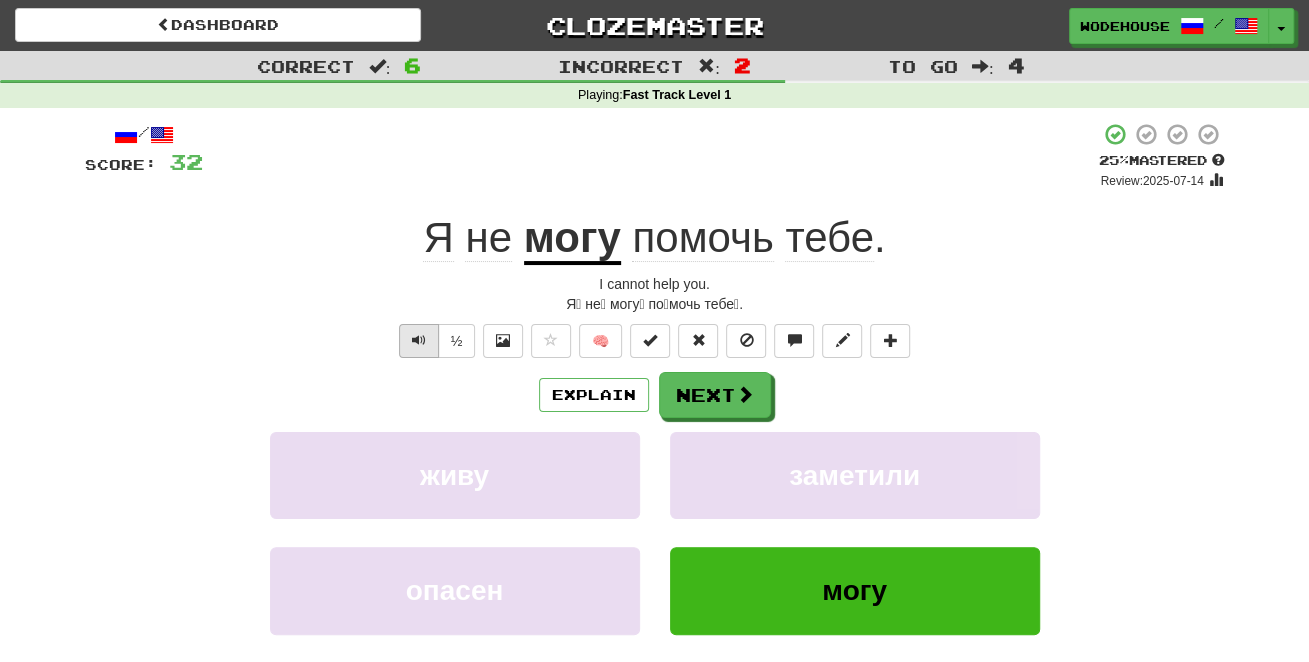 click at bounding box center (419, 341) 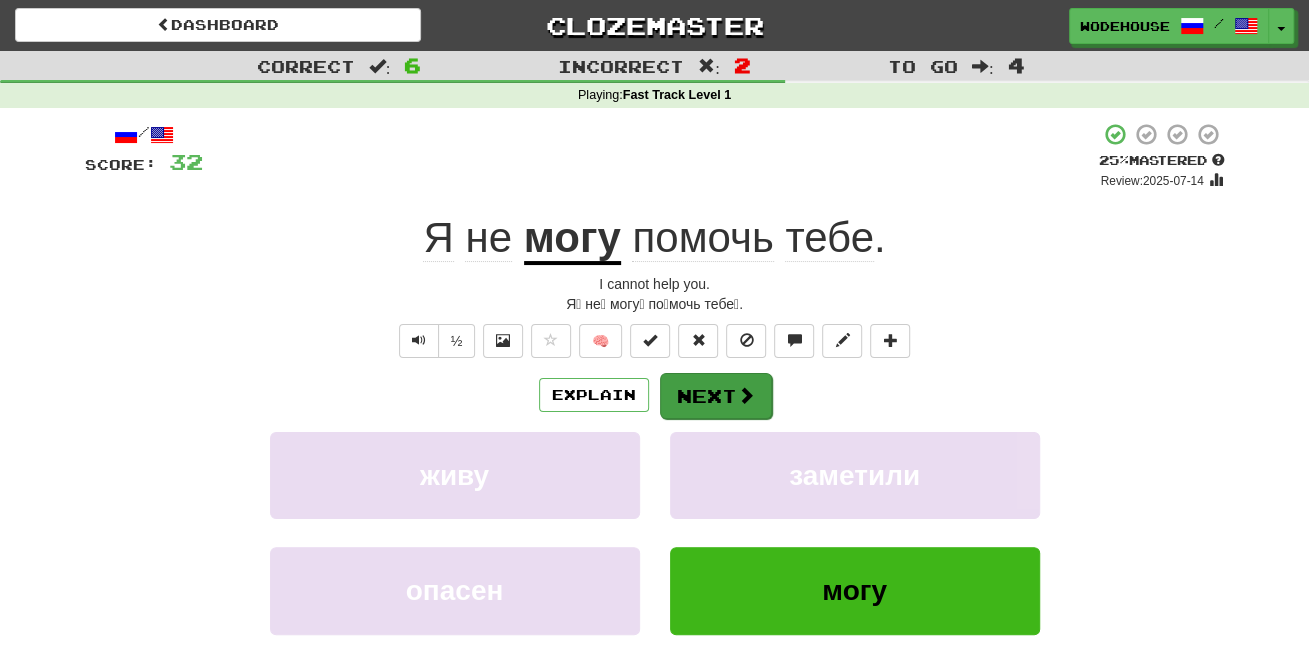 click on "Next" at bounding box center [716, 396] 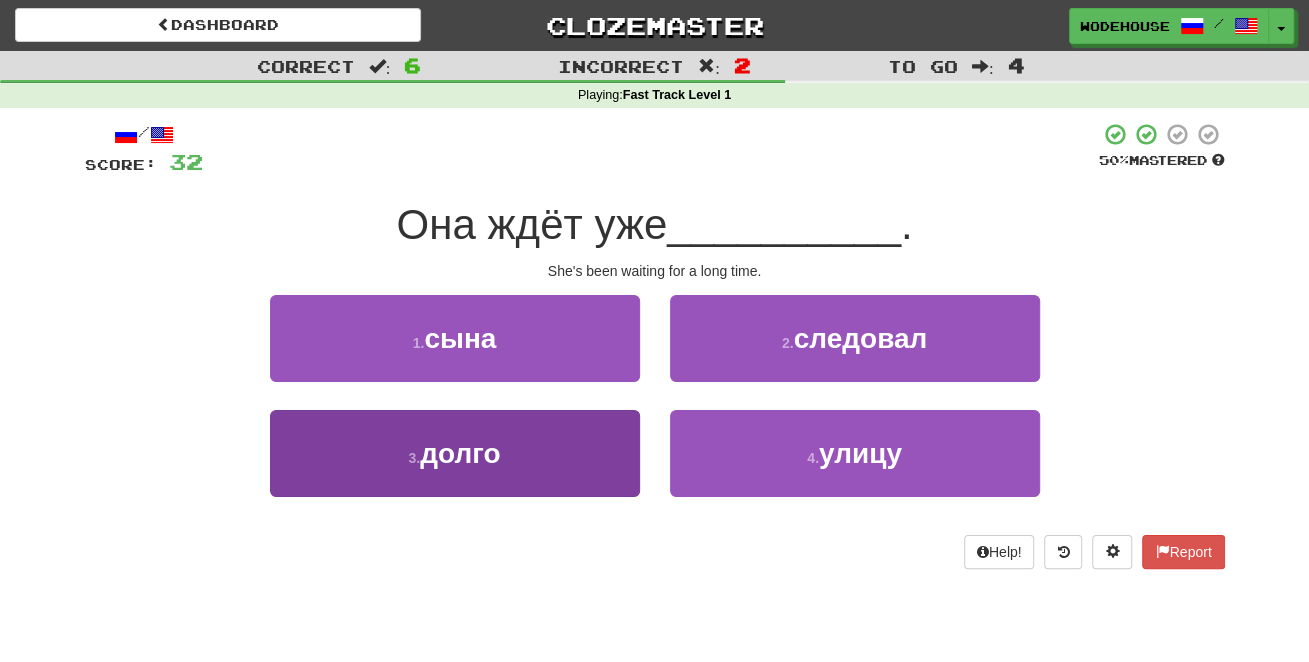 click on "3 .  долго" at bounding box center [455, 453] 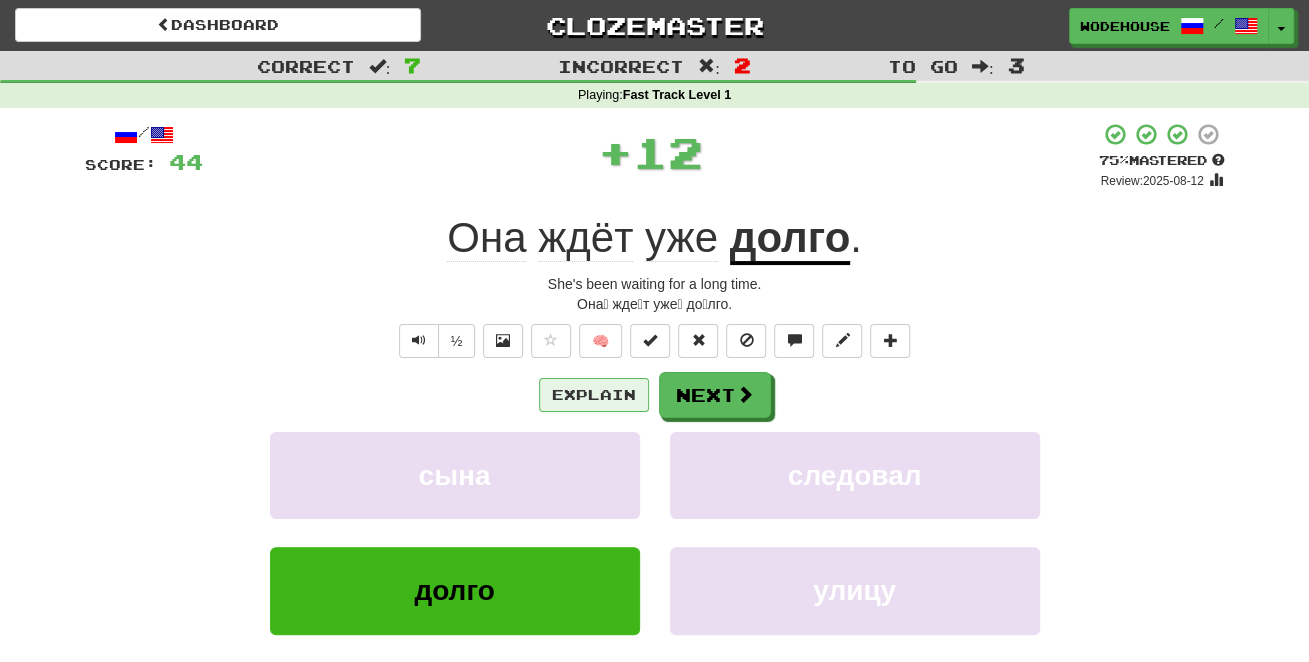 click on "Explain" at bounding box center [594, 395] 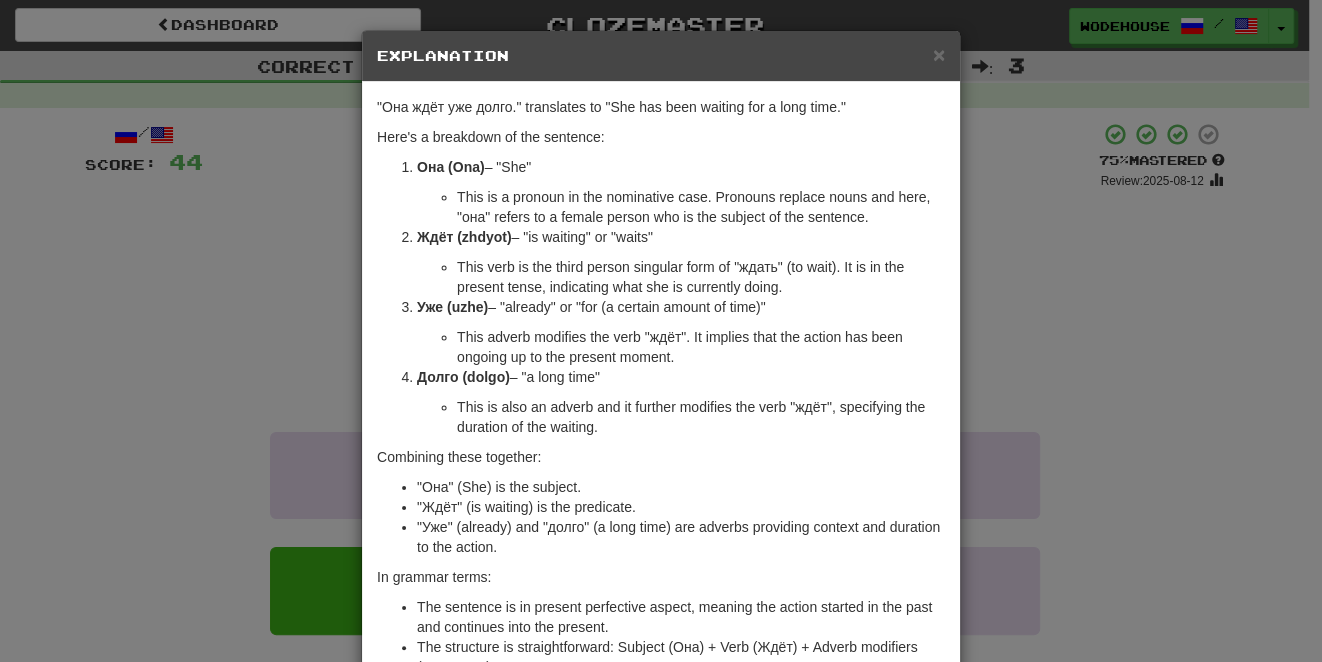 click on "× Explanation "Она ждёт уже долго." translates to "She has been waiting for a long time."
Here's a breakdown of the sentence:
Она (Ona)  – "She"
This is a pronoun in the nominative case. Pronouns replace nouns and here, "она" refers to a female person who is the subject of the sentence.
Ждёт (zhdyot)  – "is waiting" or "waits"
This verb is the third person singular form of "ждать" (to wait). It is in the present tense, indicating what she is currently doing.
Уже (uzhe)  – "already" or "for (a certain amount of time)"
This adverb modifies the verb "ждёт". It implies that the action has been ongoing up to the present moment.
Долго (dolgo)  – "a long time"
This is also an adverb and it further modifies the verb "ждёт", specifying the duration of the waiting.
Combining these together:
"Она" (She) is the subject.
"Ждёт" (is waiting) is the predicate.
In grammar terms:
! Close" at bounding box center [661, 331] 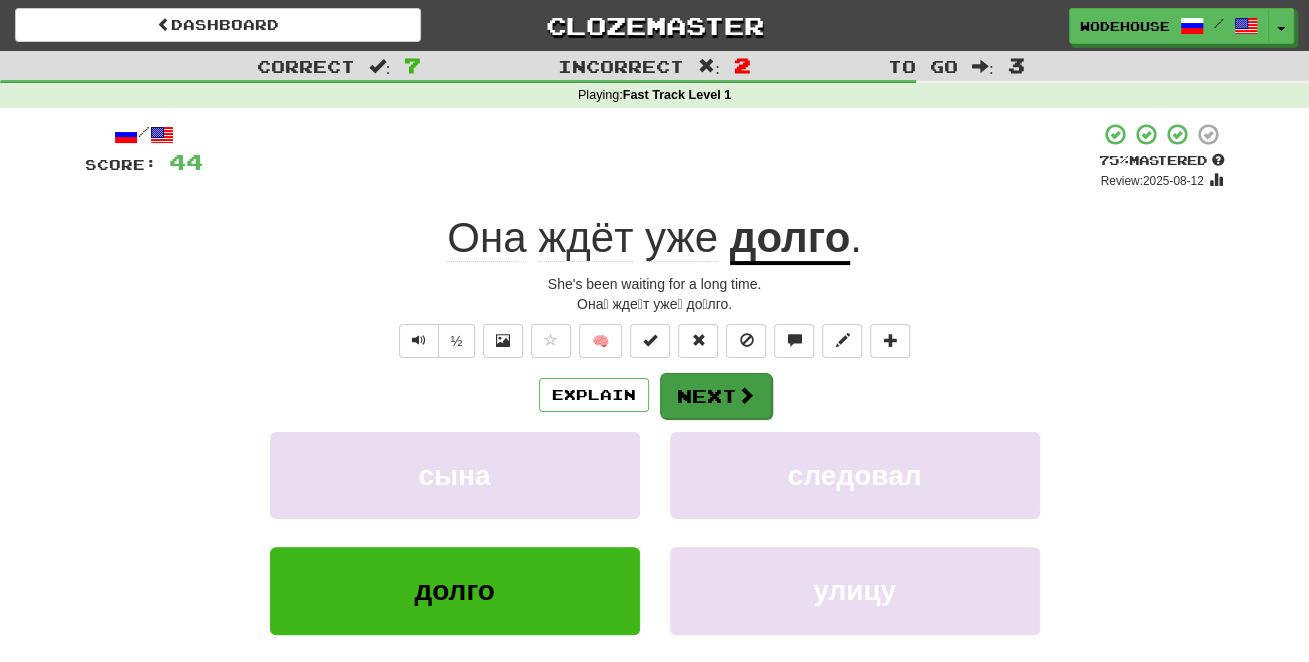 click on "Next" at bounding box center (716, 396) 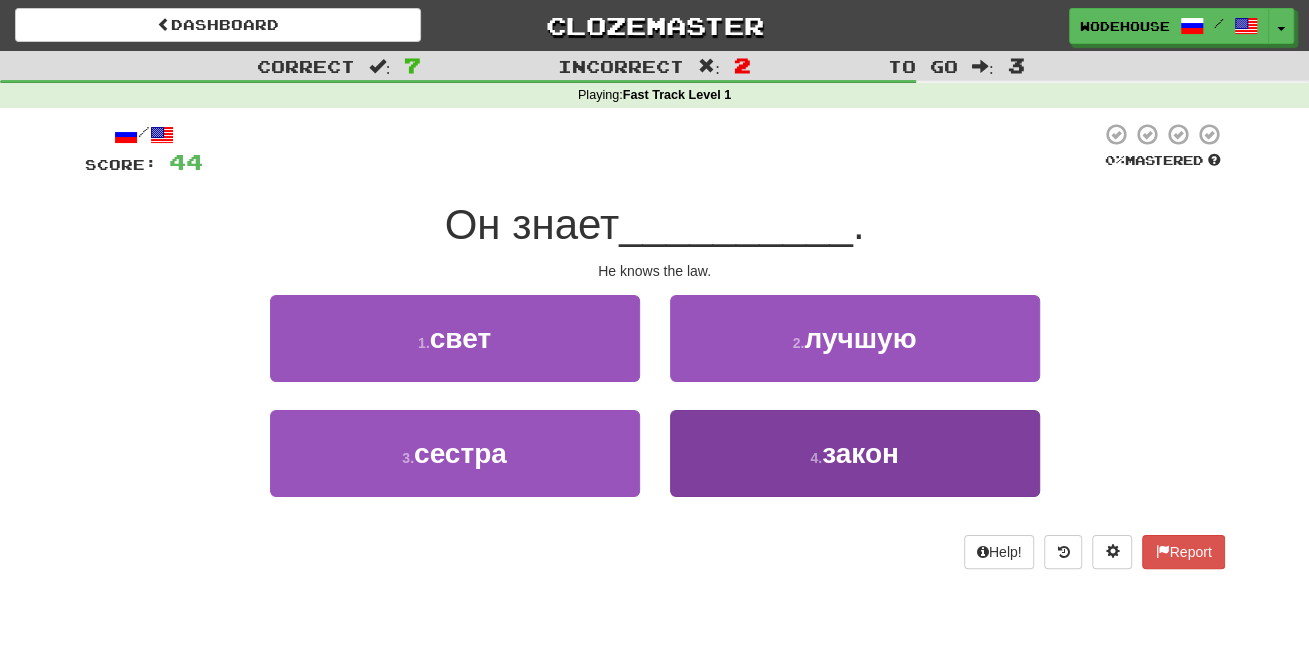 click on "4 .  закон" at bounding box center [855, 453] 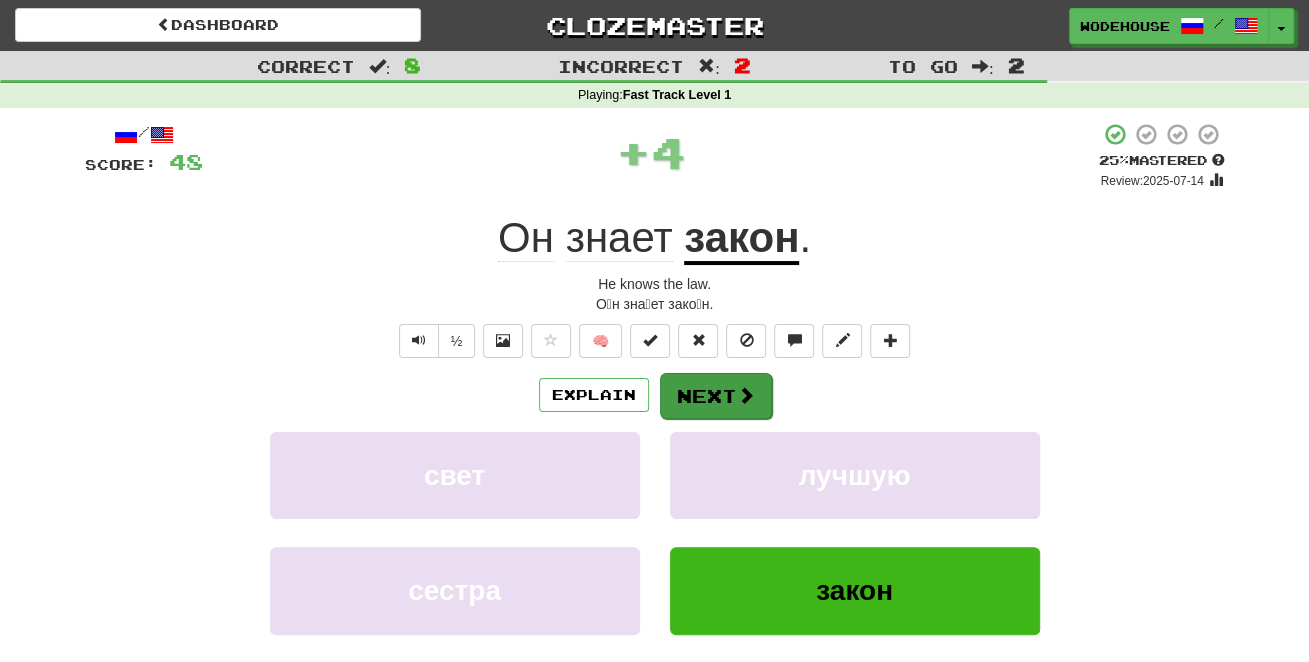 click on "Next" at bounding box center (716, 396) 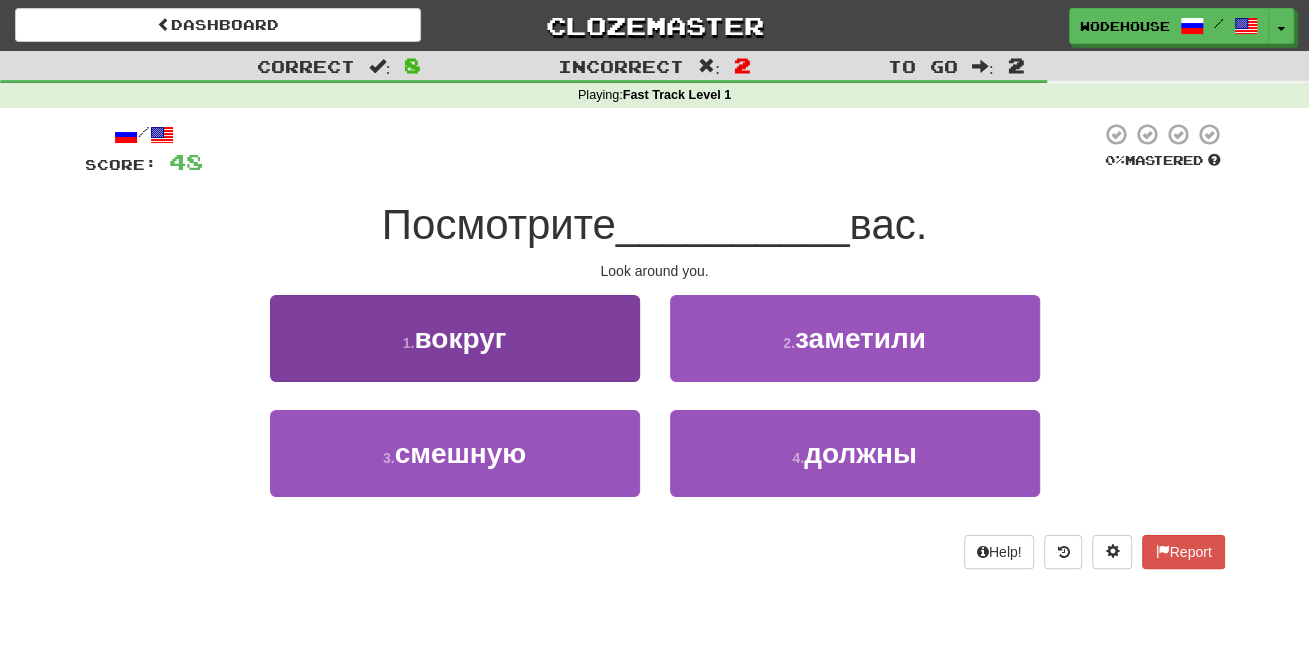 click on "1 .  вокруг" at bounding box center (455, 338) 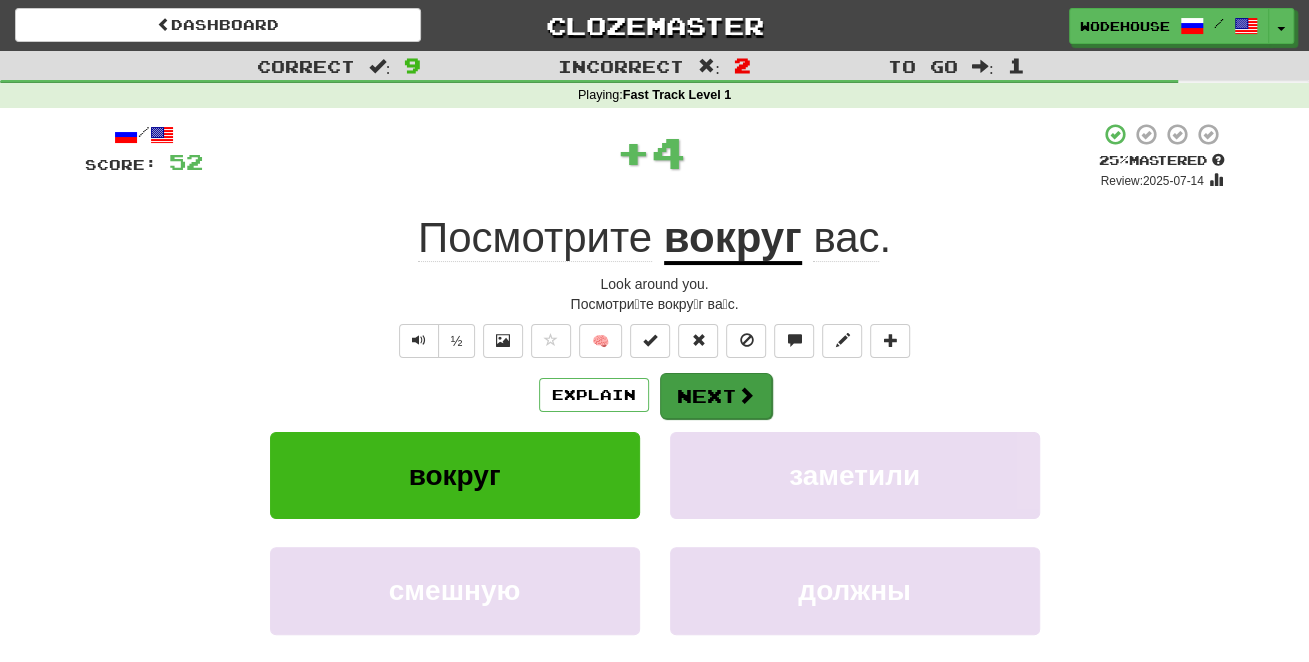 click on "Next" at bounding box center [716, 396] 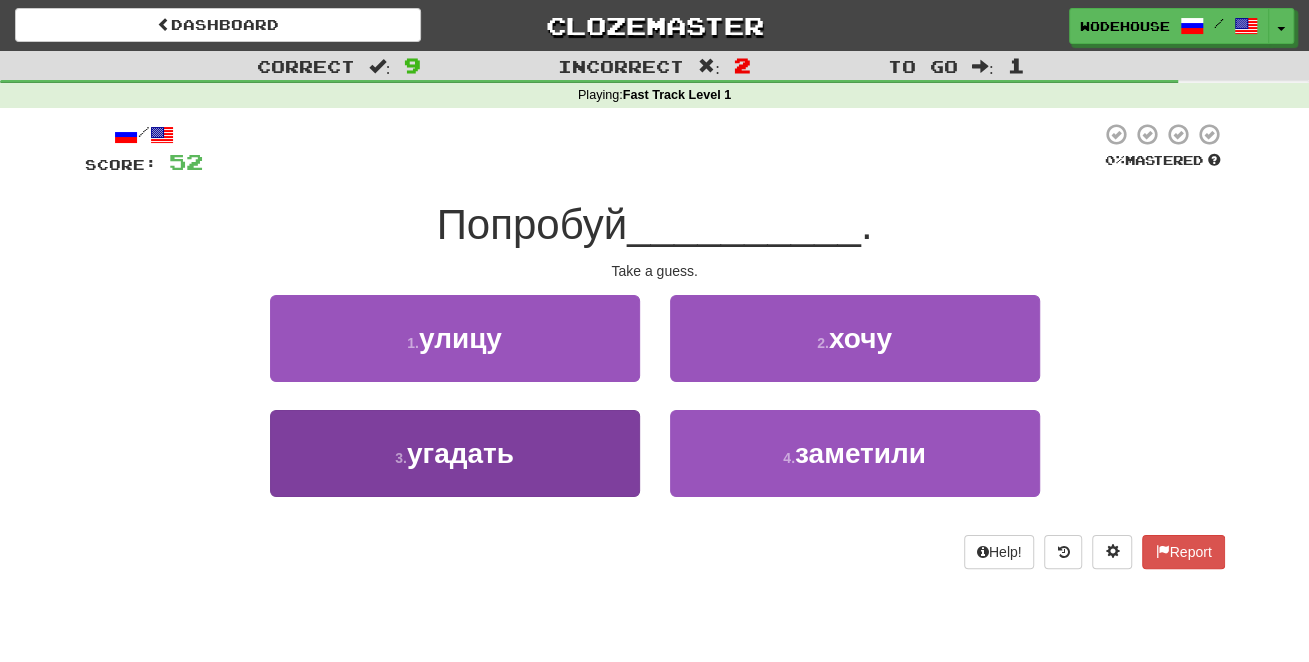 click on "3 .  угадать" at bounding box center (455, 453) 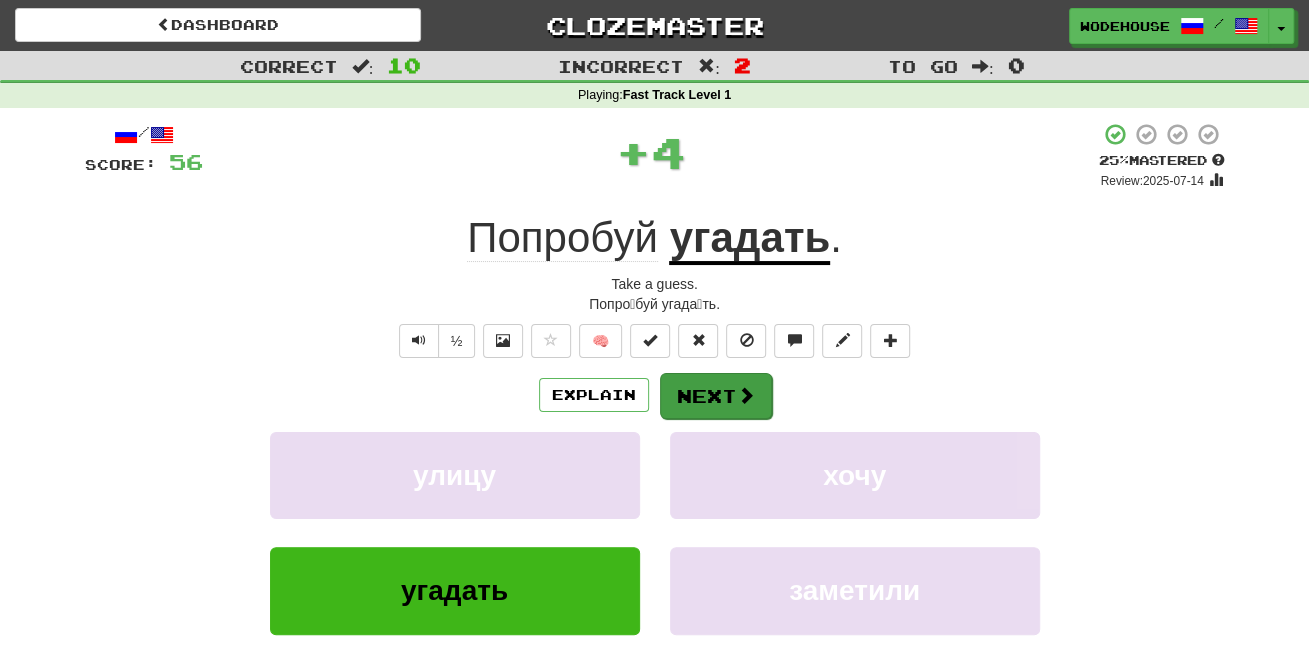 click at bounding box center (746, 395) 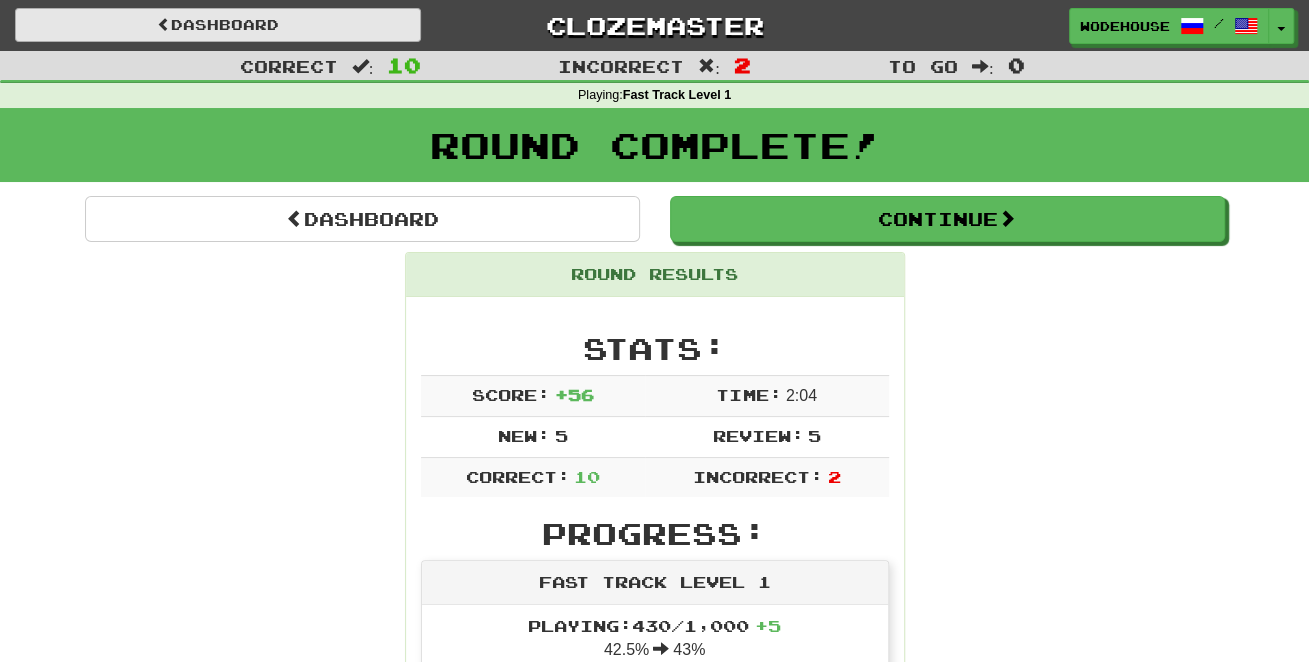 click on "Dashboard" at bounding box center (218, 25) 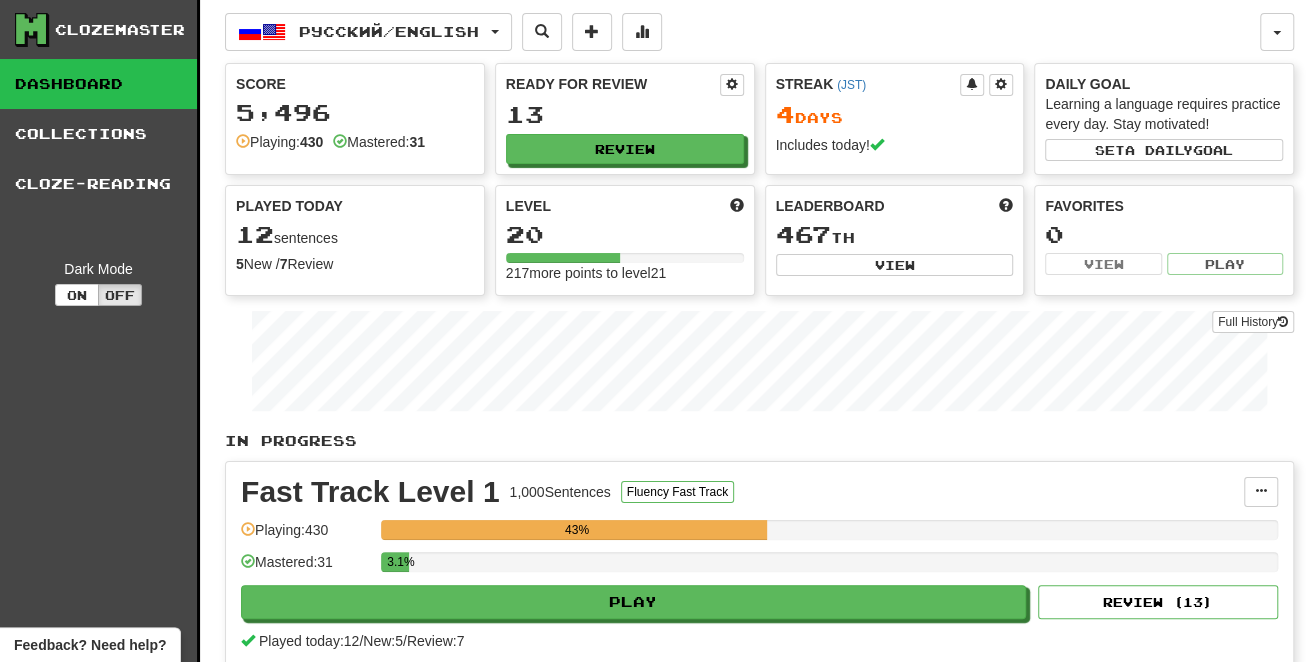 scroll, scrollTop: 19, scrollLeft: 0, axis: vertical 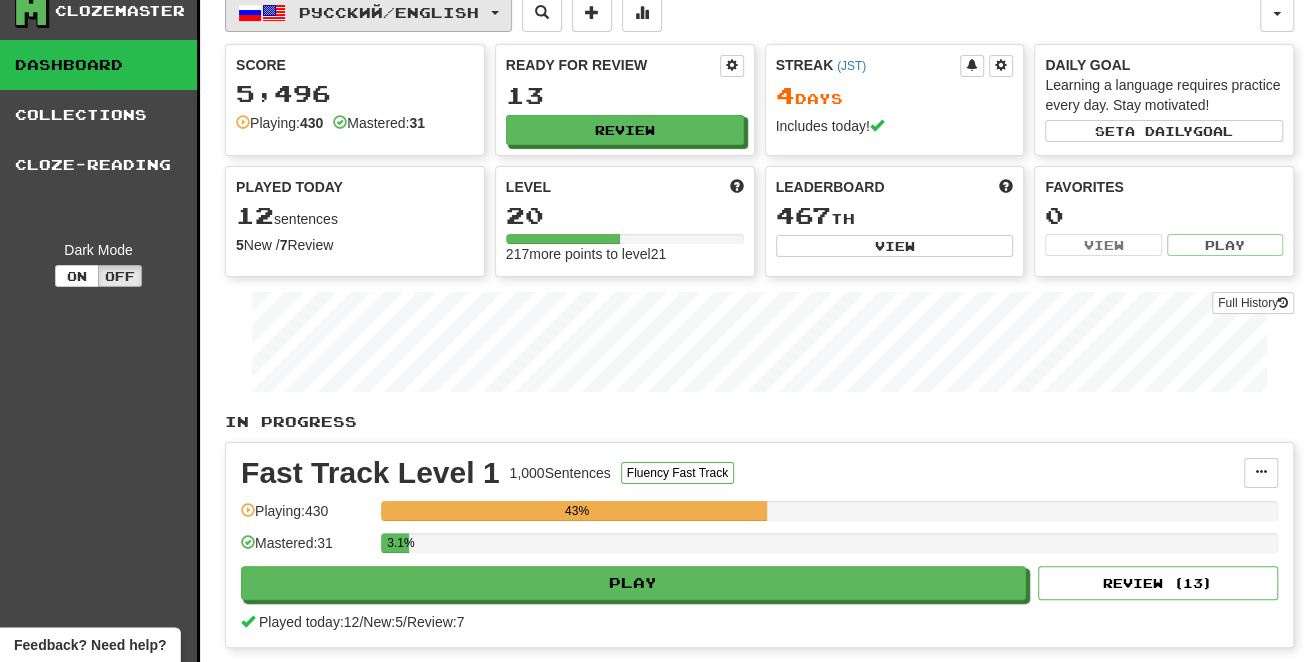 click on "Русский  /  English" at bounding box center [389, 12] 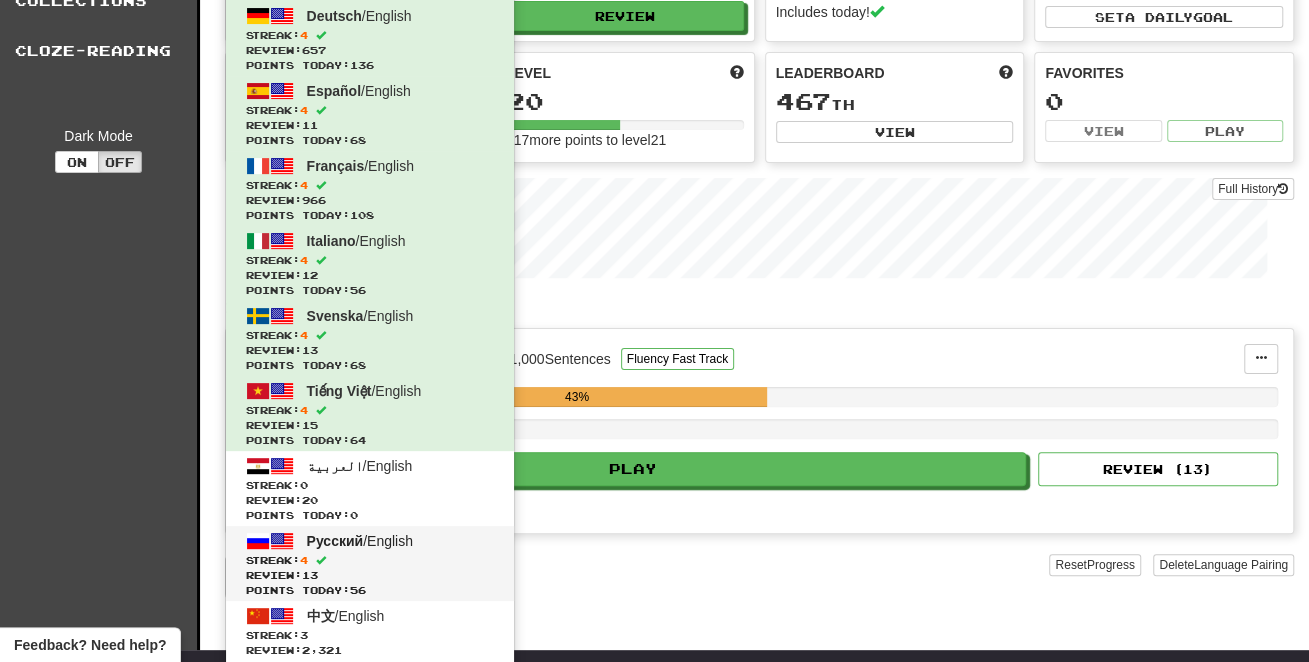scroll, scrollTop: 184, scrollLeft: 0, axis: vertical 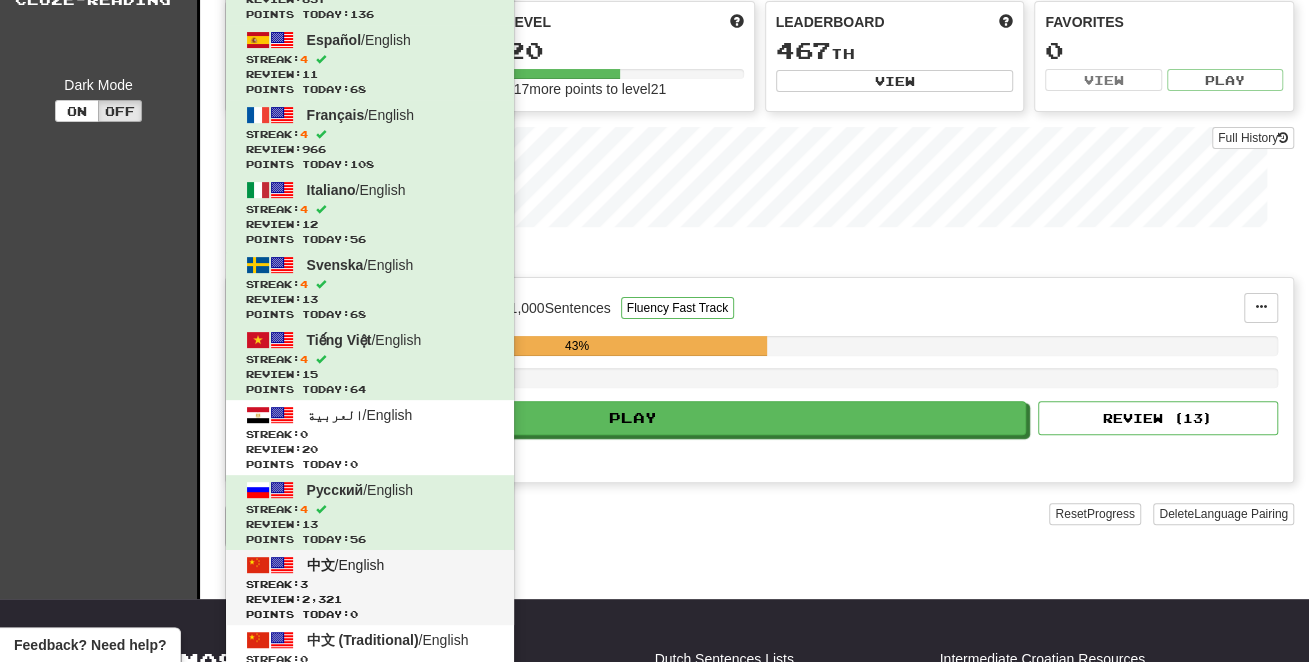 click on "中文  /  English" at bounding box center [346, 565] 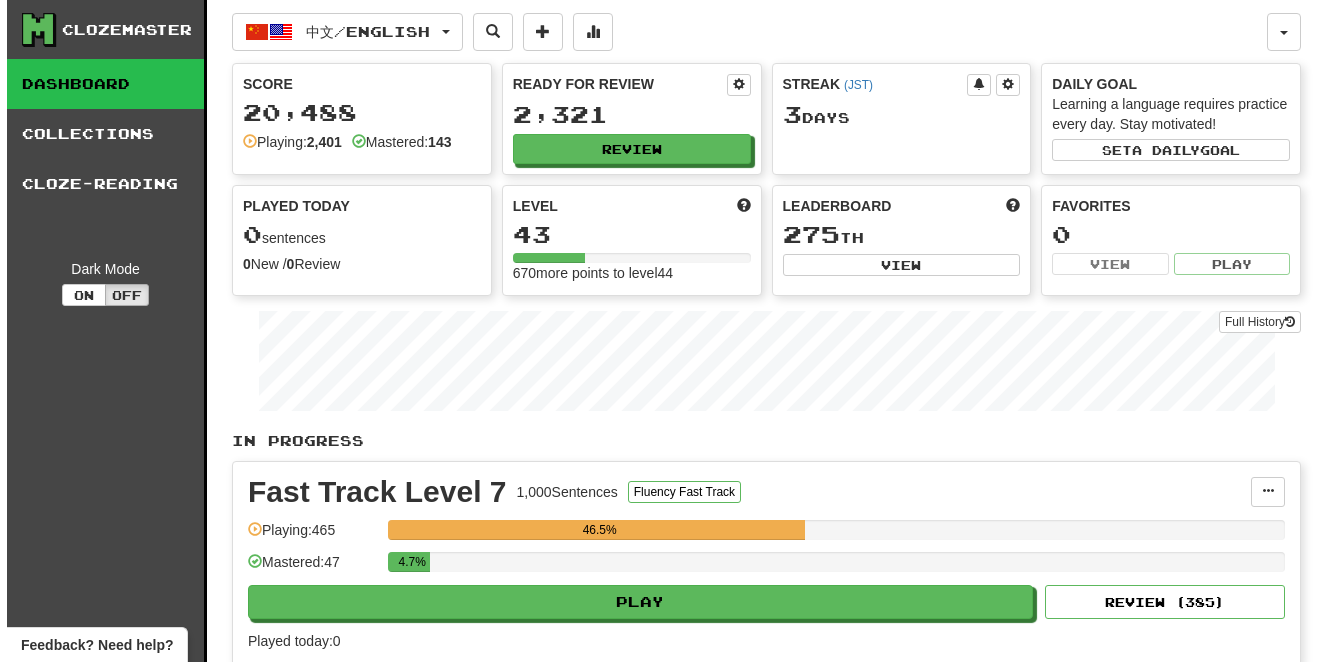 scroll, scrollTop: 0, scrollLeft: 0, axis: both 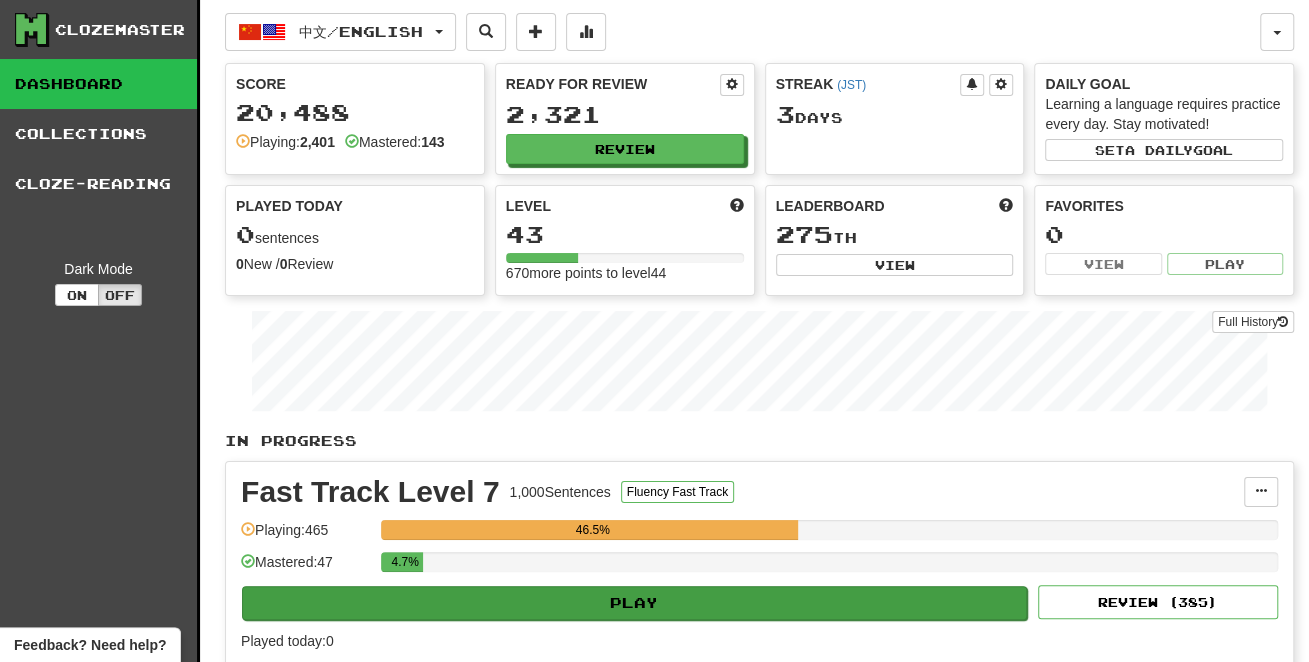 click on "Play" at bounding box center (634, 603) 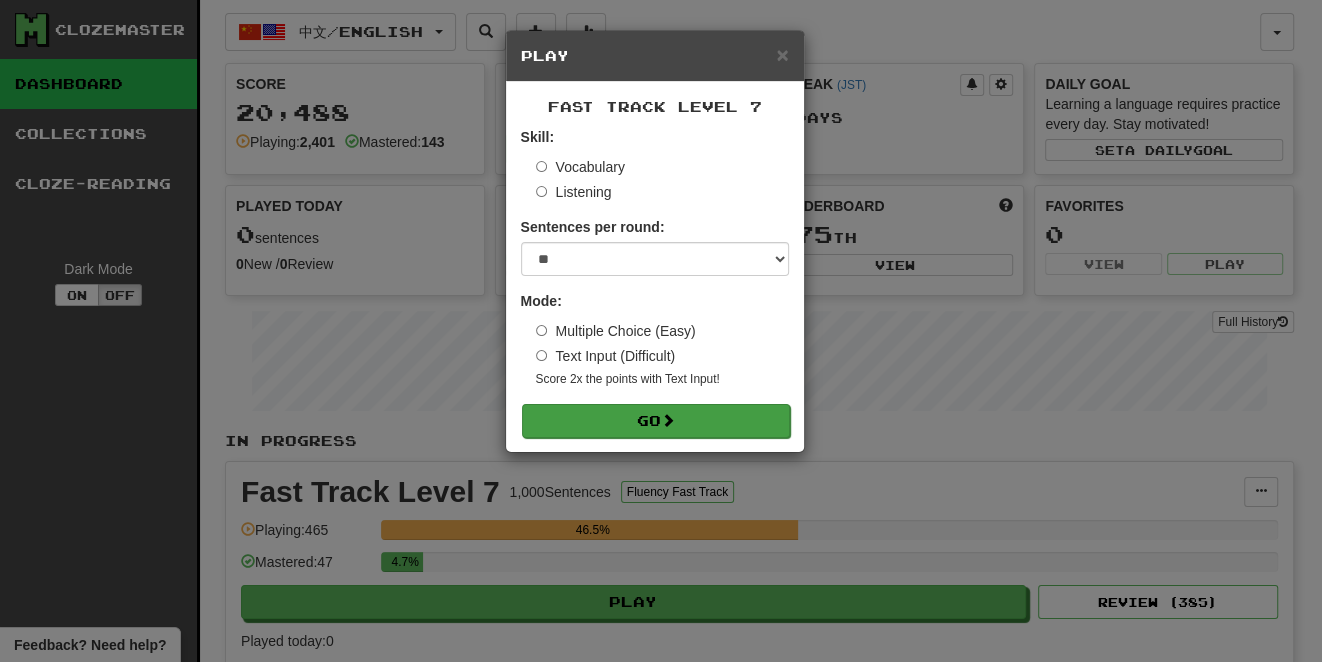 click on "Go" at bounding box center [656, 421] 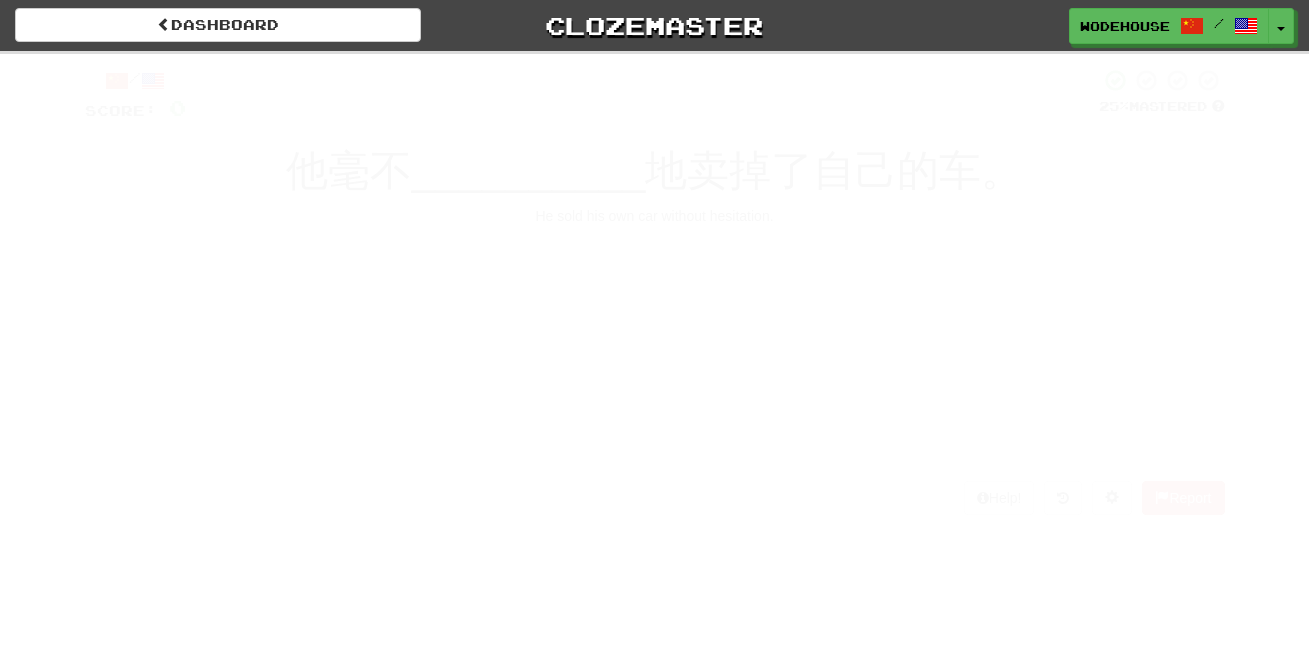 scroll, scrollTop: 0, scrollLeft: 0, axis: both 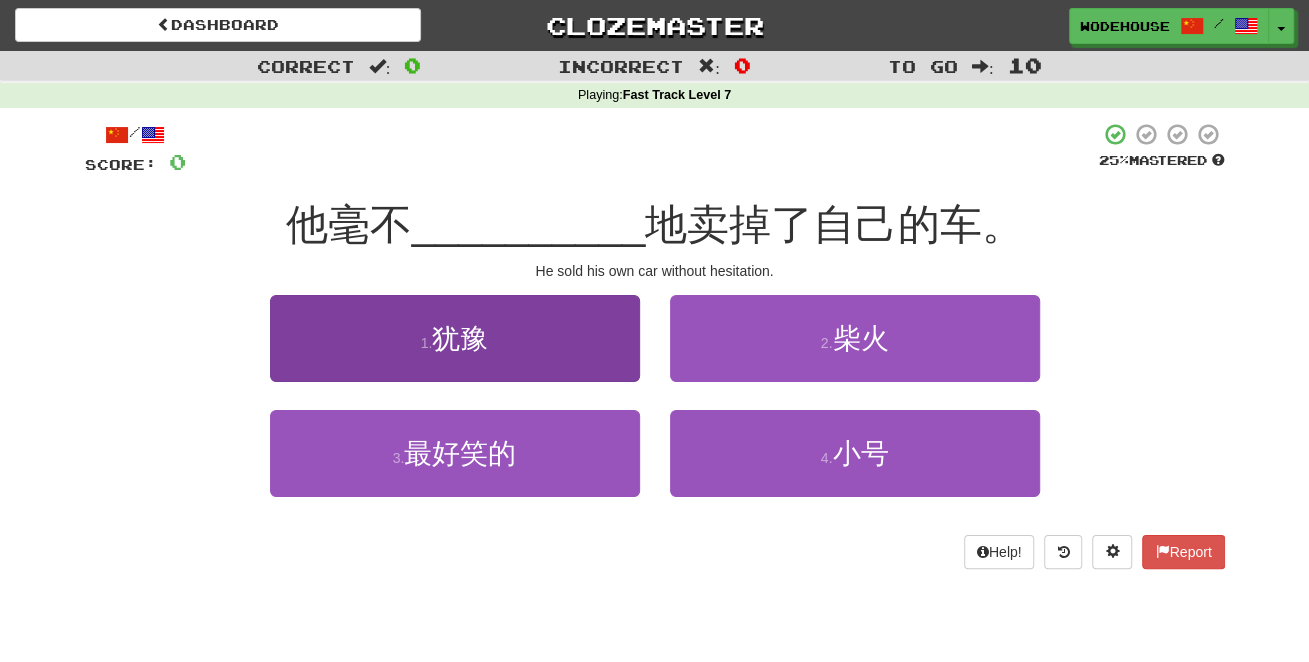click on "1 .  犹豫" at bounding box center (455, 338) 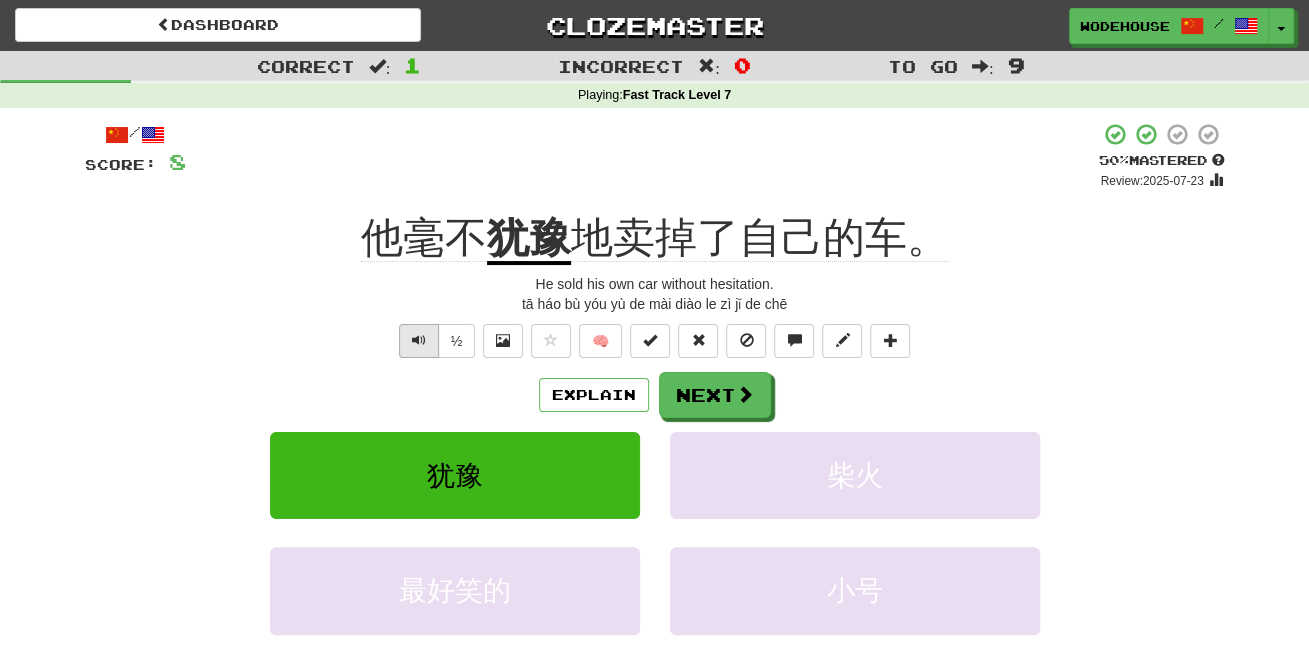 click at bounding box center [419, 340] 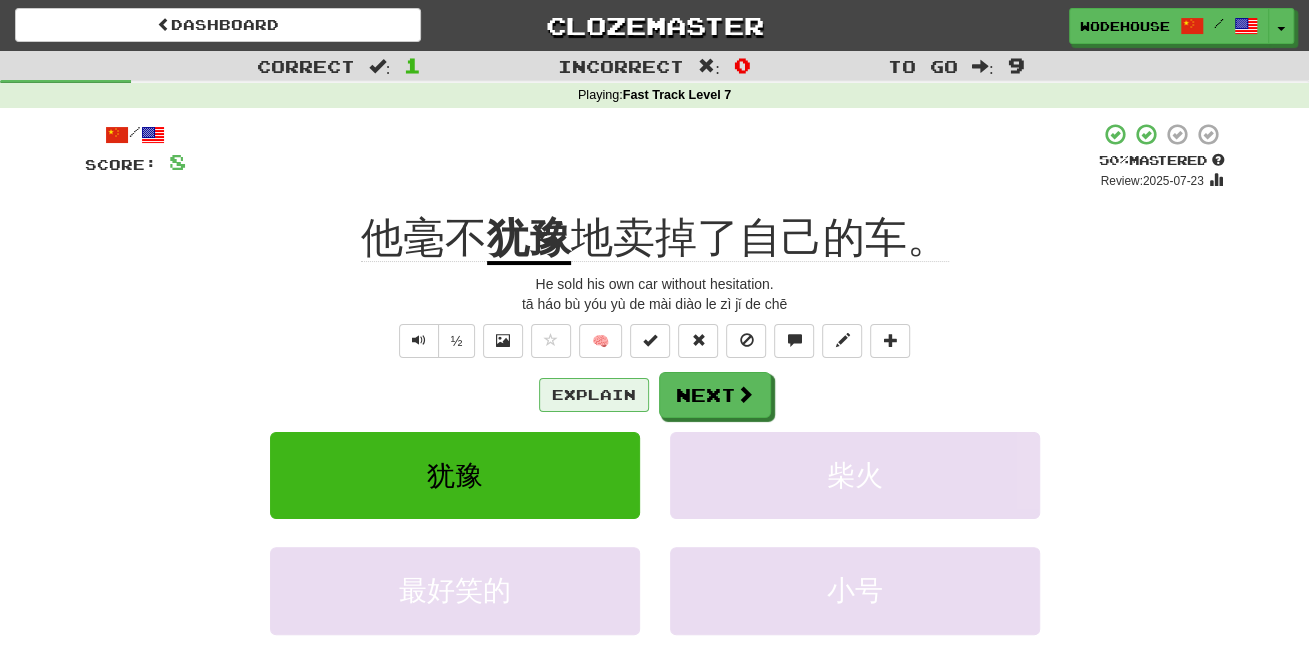 click on "Explain" at bounding box center [594, 395] 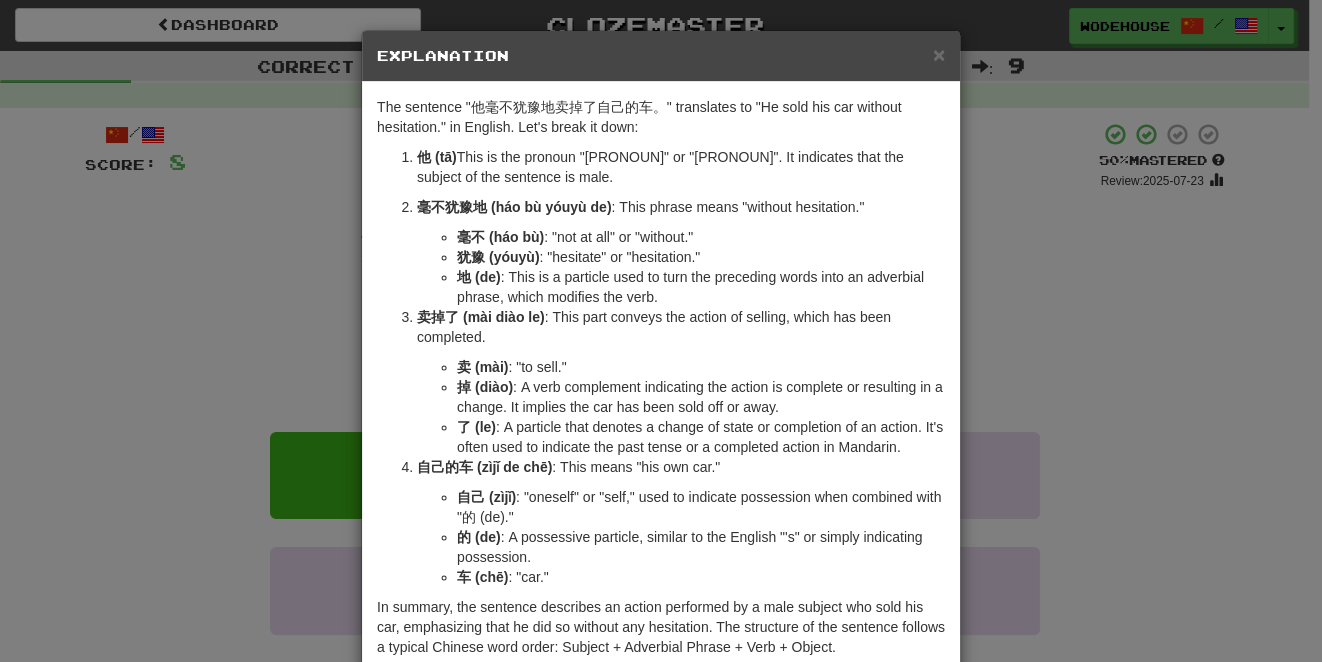 click on "× Explanation The sentence "他毫不犹豫地卖掉了自己的车。" translates to "He sold his car without hesitation." in English. Let's break it down:
他 (tā) : This is the pronoun "he" or "him." It indicates that the subject of the sentence is male.
毫不犹豫地 (háo bù yóuyù de) : This phrase means "without hesitation."
毫不 (háo bù) : "not at all" or "without."
犹豫 (yóuyù) : "hesitate" or "hesitation."
地 (de) : This is a particle used to turn the preceding words into an adverbial phrase, which modifies the verb.
卖掉了 (mài diào le) : This part conveys the action of selling, which has been completed.
卖 (mài) : "to sell."
掉 (diào) : A verb complement indicating the action is complete or resulting in a change. It implies the car has been sold off or away.
了 (le) : A particle that denotes a change of state or completion of an action. It's often used to indicate the past tense or a completed action in Mandarin.
的 (de)" at bounding box center (661, 331) 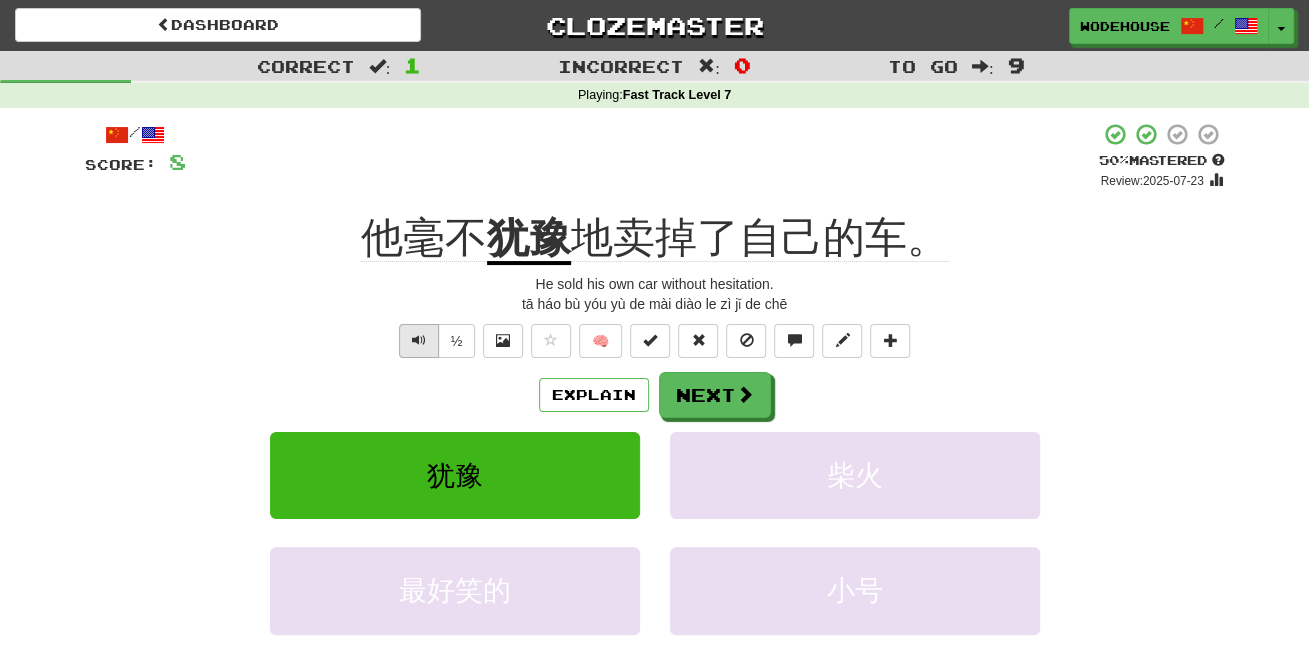 click at bounding box center [419, 341] 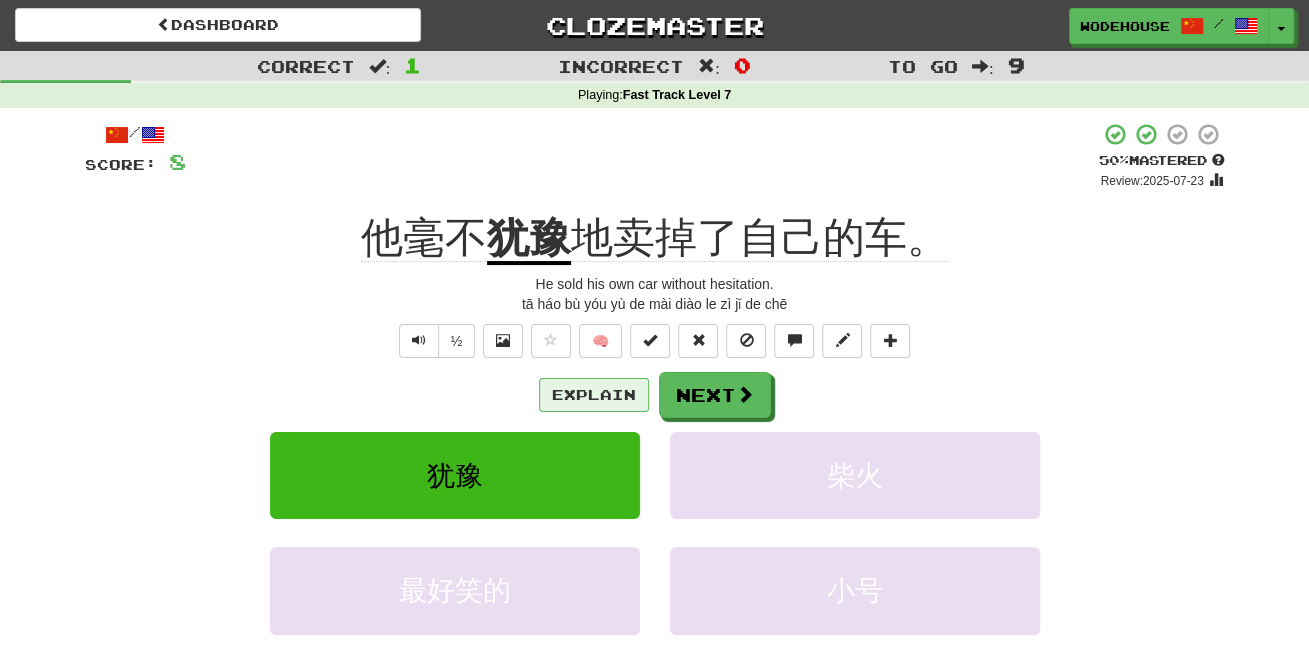 click on "Explain" at bounding box center [594, 395] 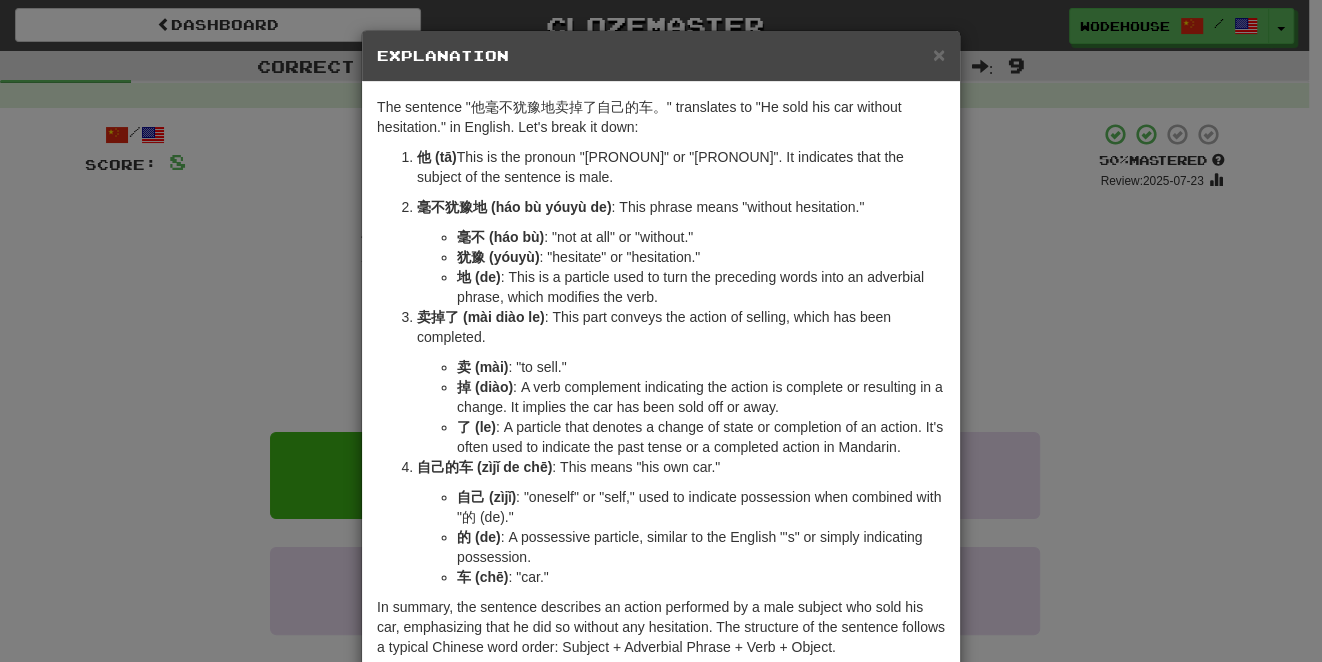 click on "× Explanation The sentence "他毫不犹豫地卖掉了自己的车。" translates to "He sold his car without hesitation." in English. Let's break it down:
他 (tā) : This is the pronoun "he" or "him." It indicates that the subject of the sentence is male.
毫不犹豫地 (háo bù yóuyù de) : This phrase means "without hesitation."
毫不 (háo bù) : "not at all" or "without."
犹豫 (yóuyù) : "hesitate" or "hesitation."
地 (de) : This is a particle used to turn the preceding words into an adverbial phrase, which modifies the verb.
卖掉了 (mài diào le) : This part conveys the action of selling, which has been completed.
卖 (mài) : "to sell."
掉 (diào) : A verb complement indicating the action is complete or resulting in a change. It implies the car has been sold off or away.
了 (le) : A particle that denotes a change of state or completion of an action. It's often used to indicate the past tense or a completed action in Mandarin.
的 (de)" at bounding box center [661, 331] 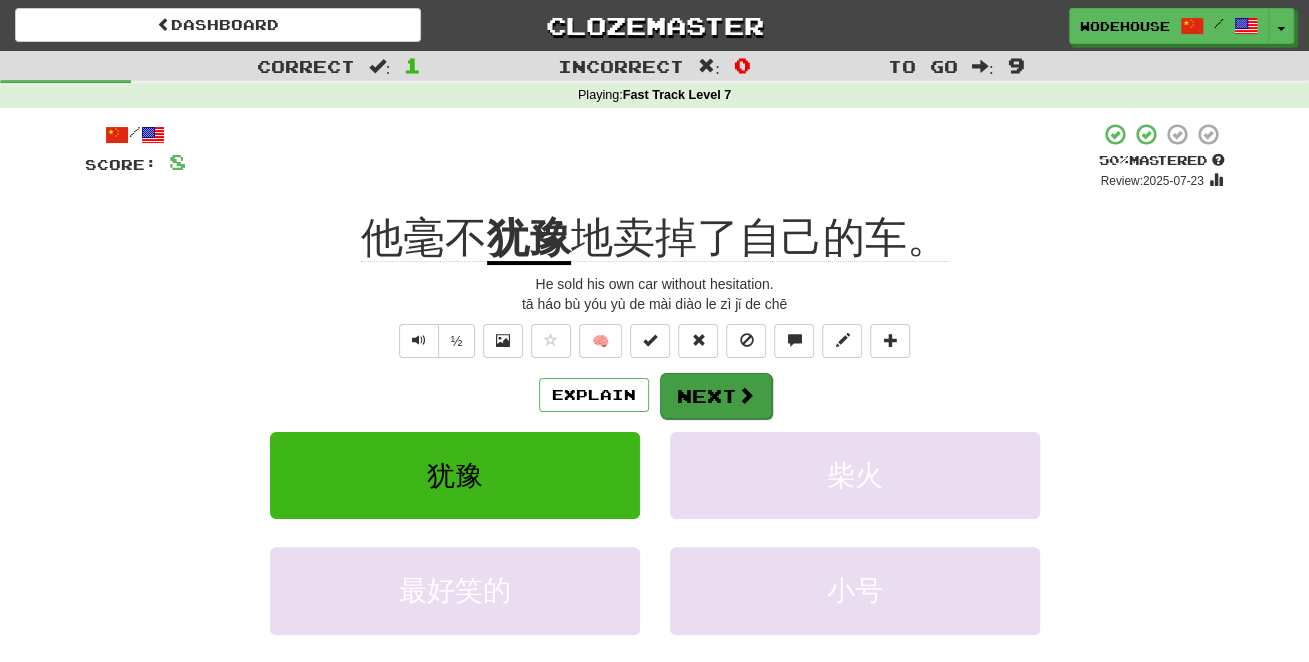 click on "Next" at bounding box center (716, 396) 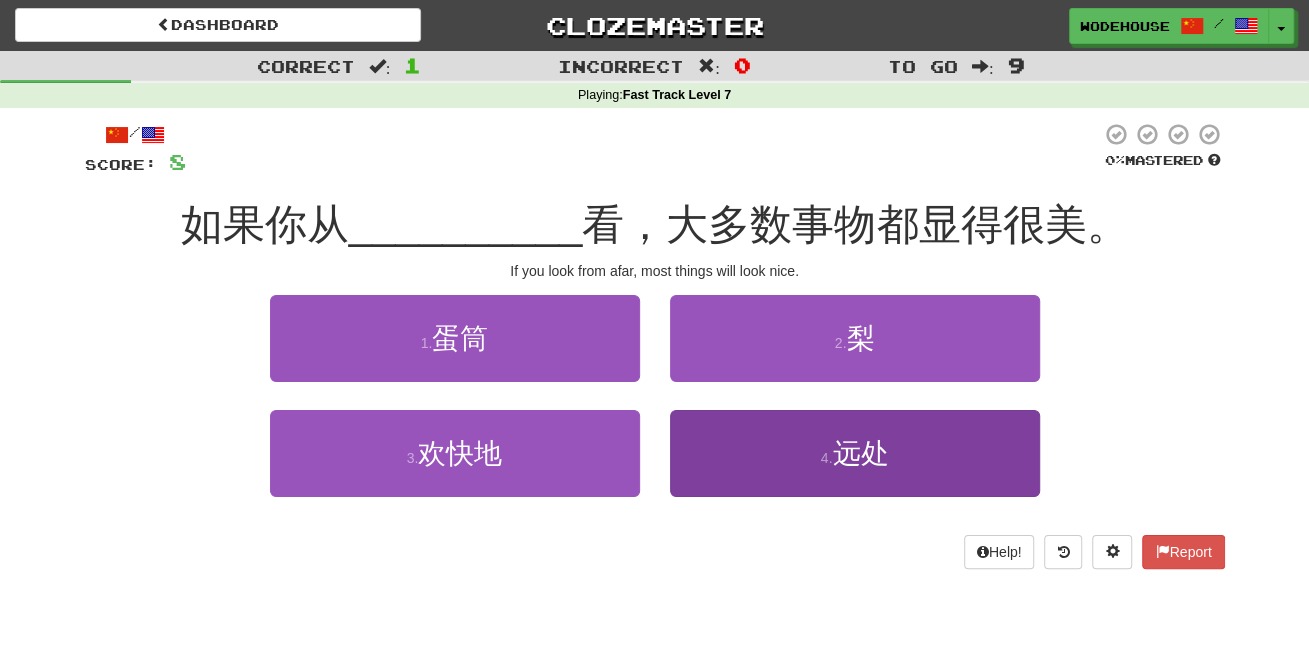 click on "4 .  远处" at bounding box center [855, 453] 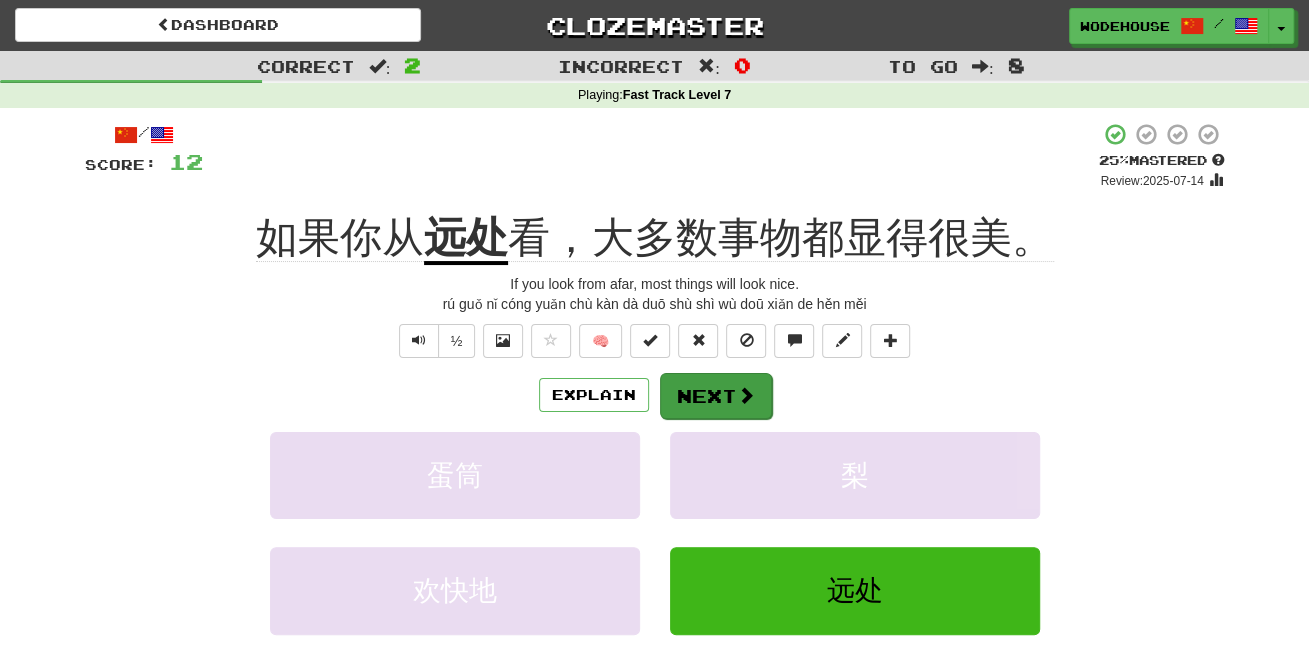 click on "Next" at bounding box center [716, 396] 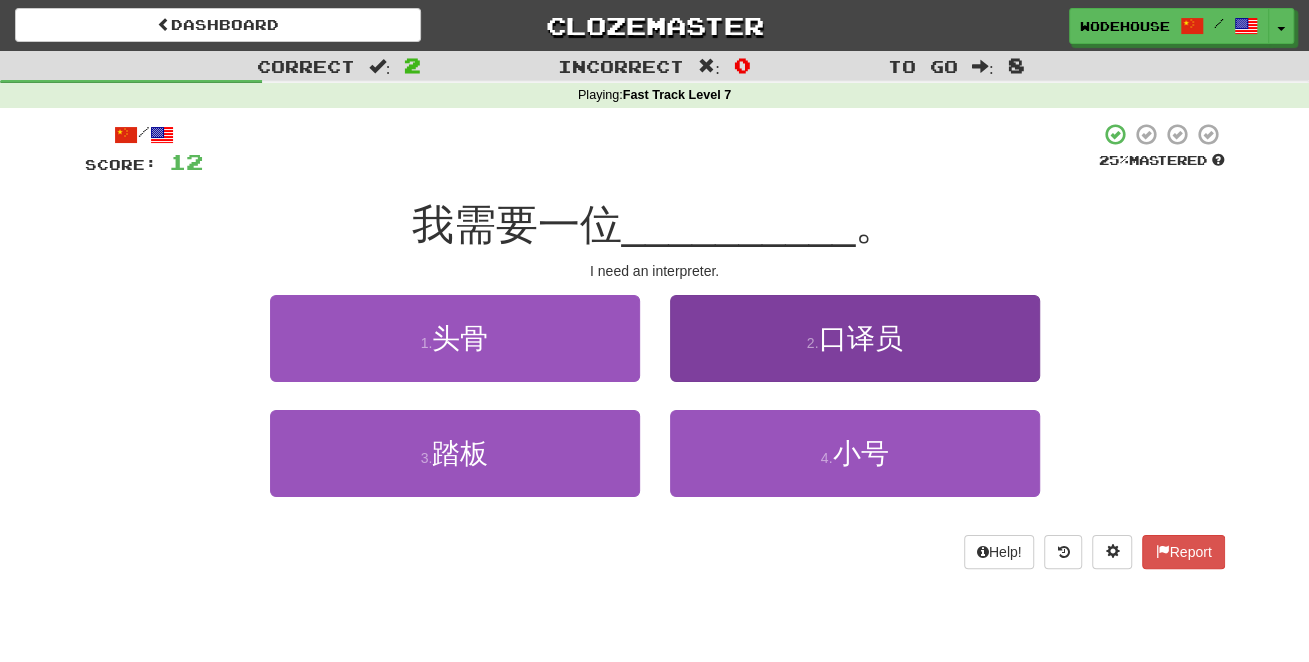 click on "2 .  口译员" at bounding box center [855, 338] 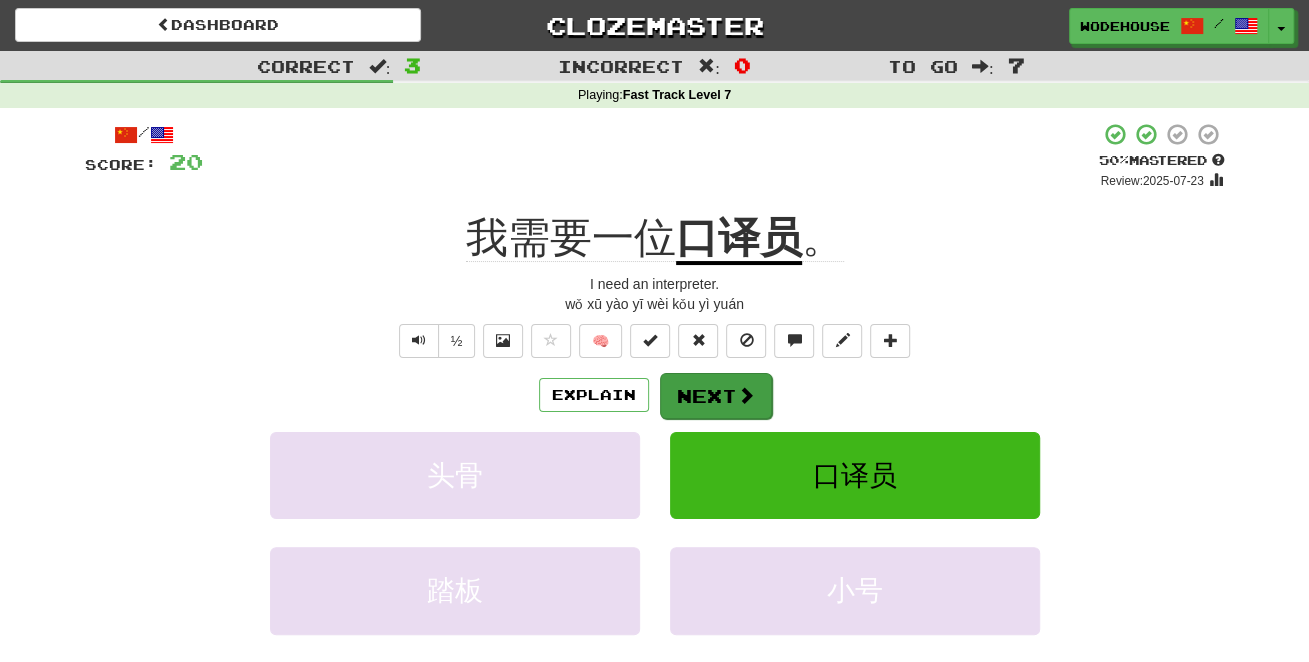 click on "Next" at bounding box center [716, 396] 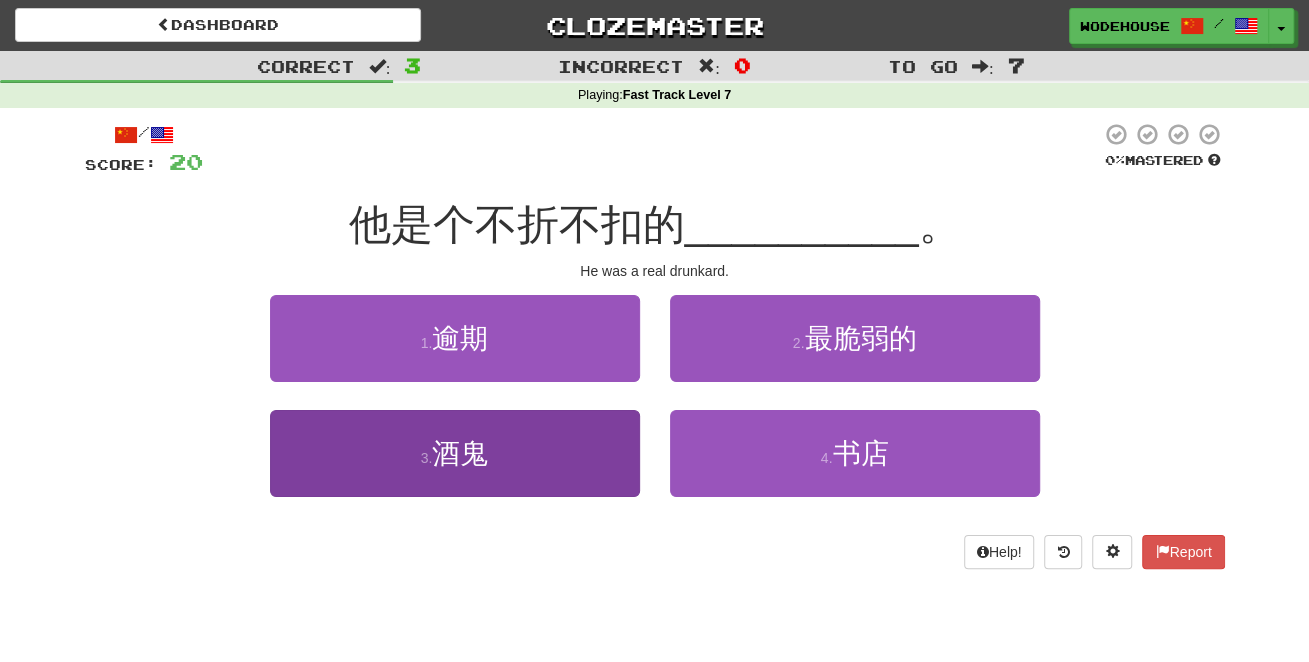 click on "3 .  酒鬼" at bounding box center (455, 453) 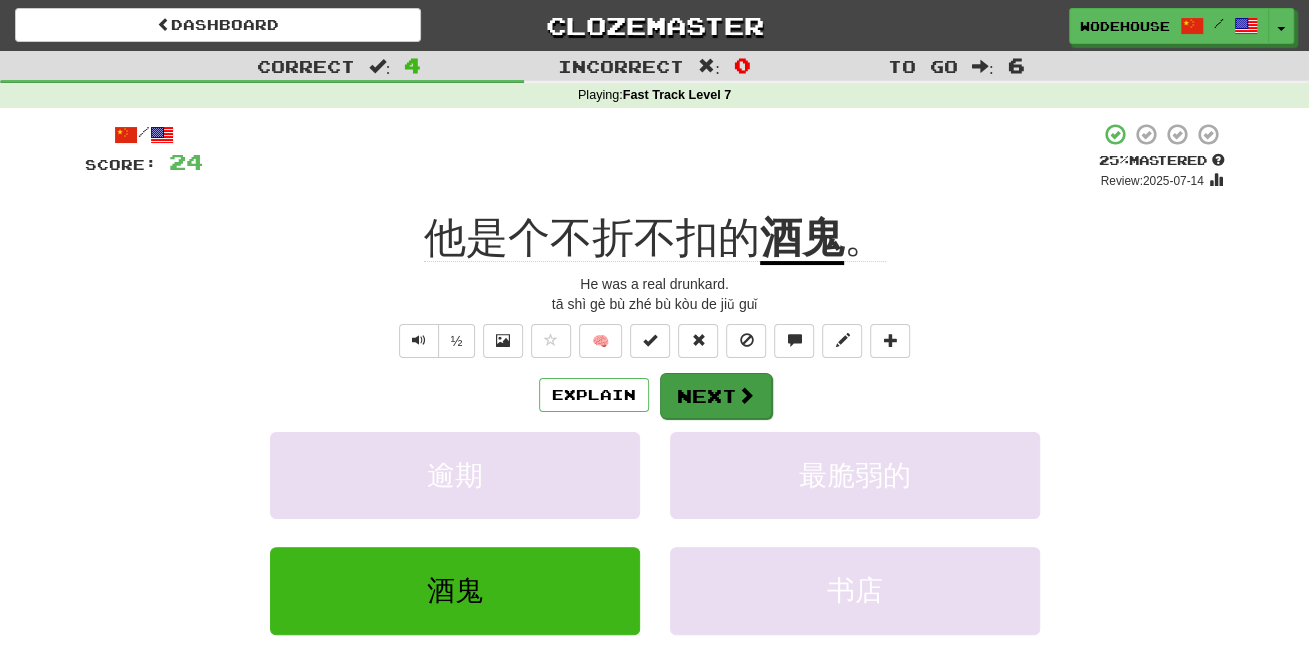 click on "Next" at bounding box center [716, 396] 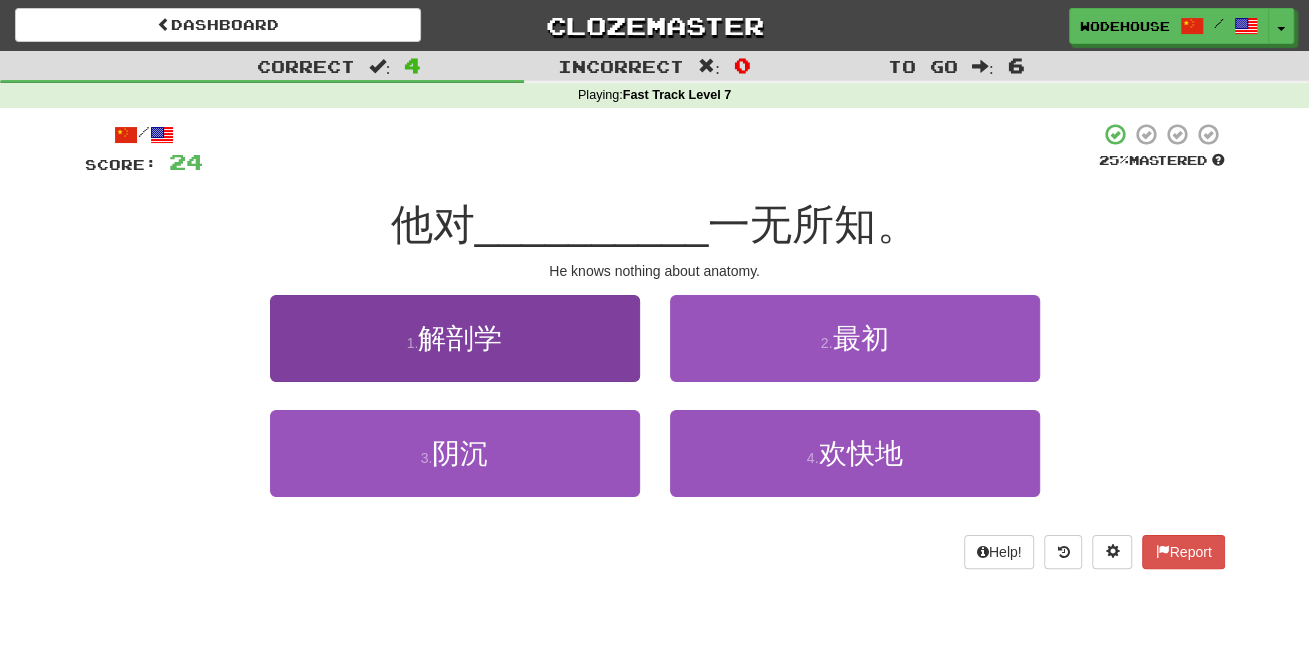 click on "解剖学" at bounding box center (460, 338) 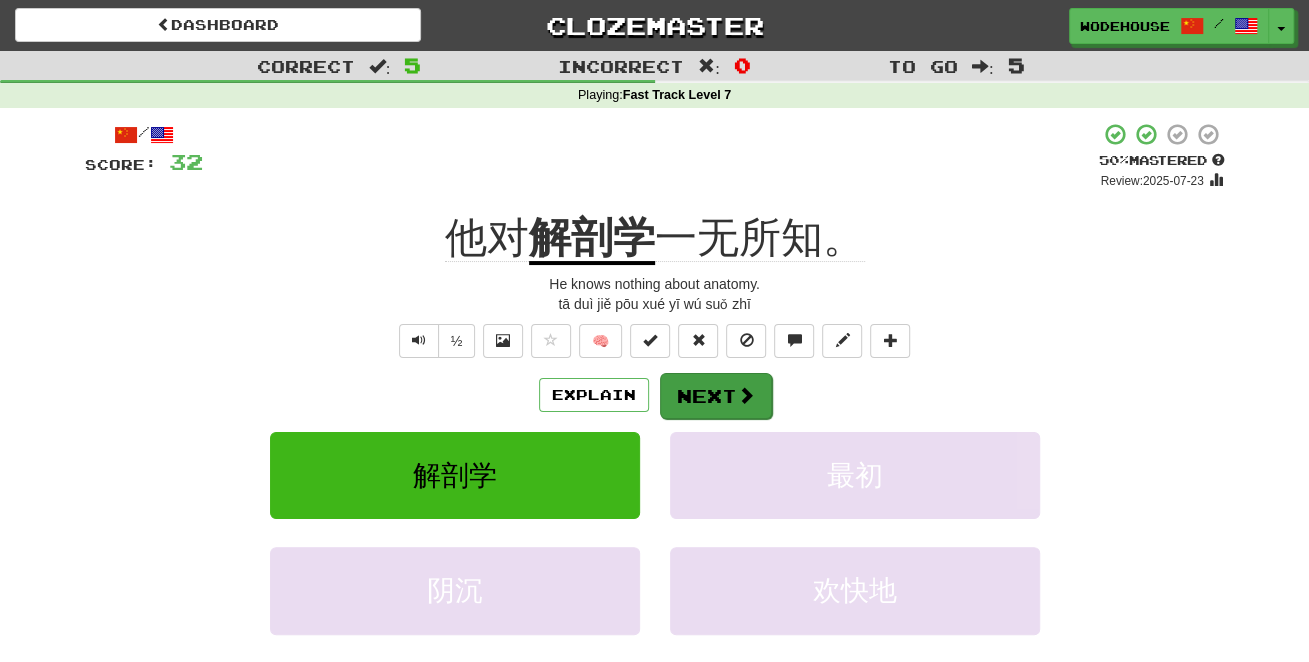 click on "Next" at bounding box center [716, 396] 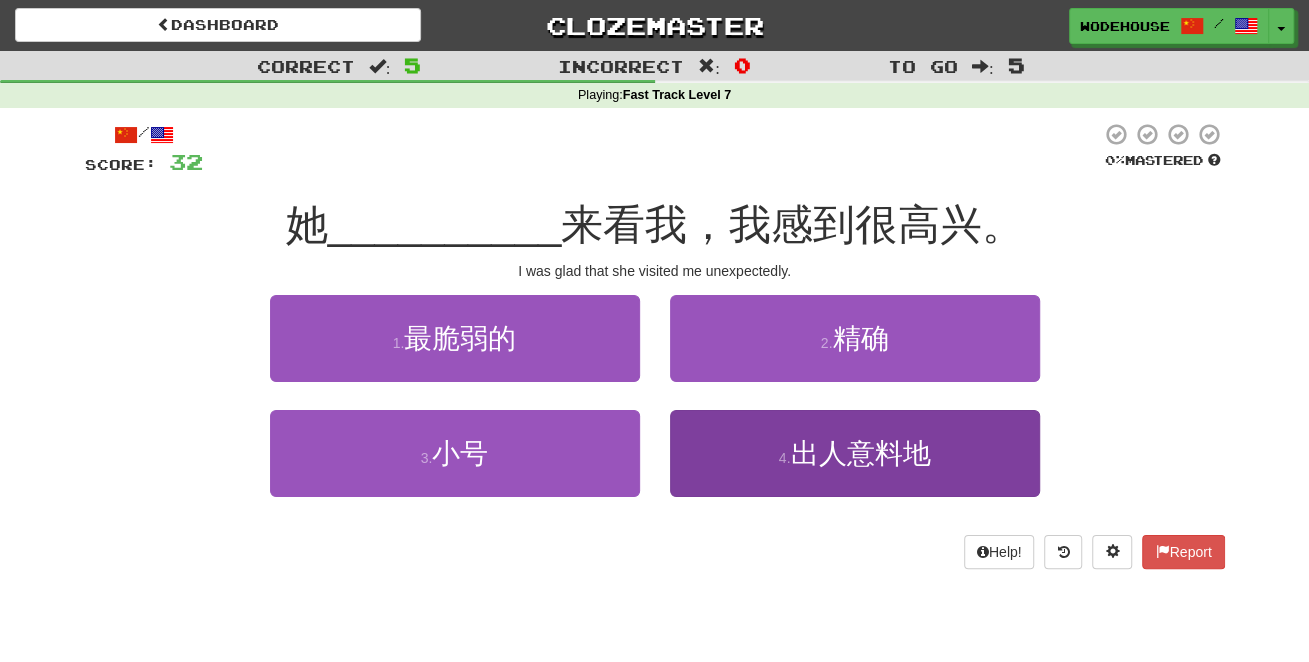 click on "4 .  出人意料地" at bounding box center (855, 453) 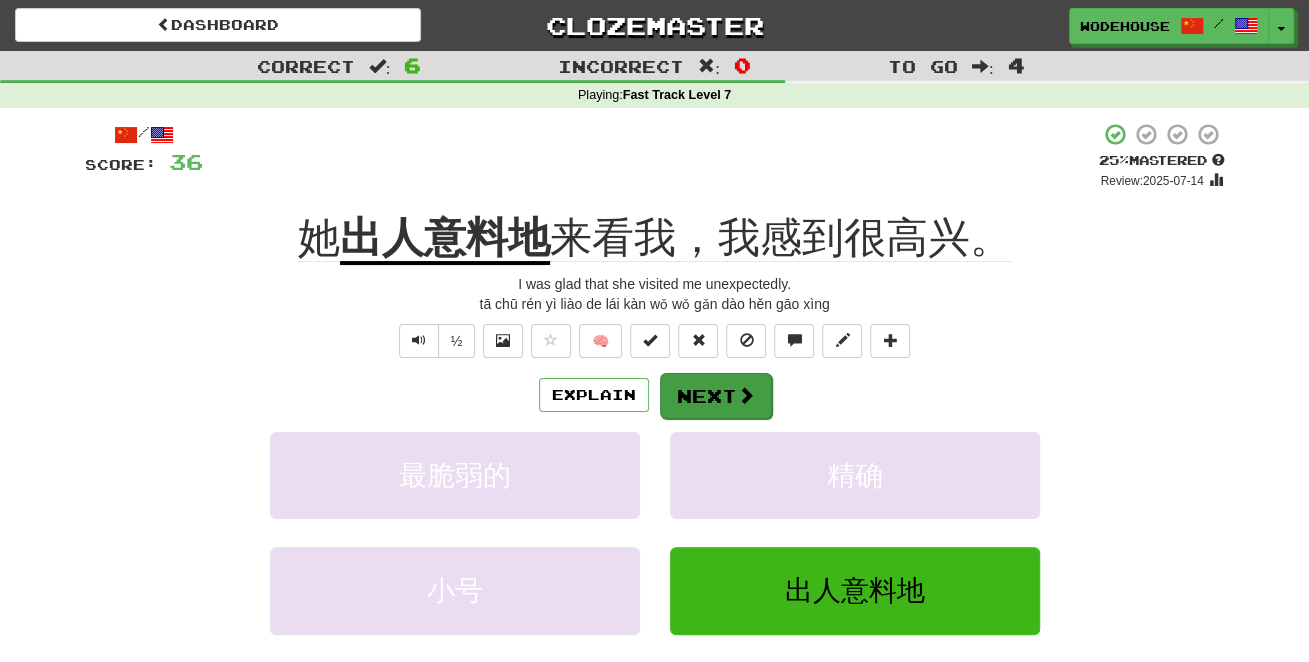click on "Next" at bounding box center [716, 396] 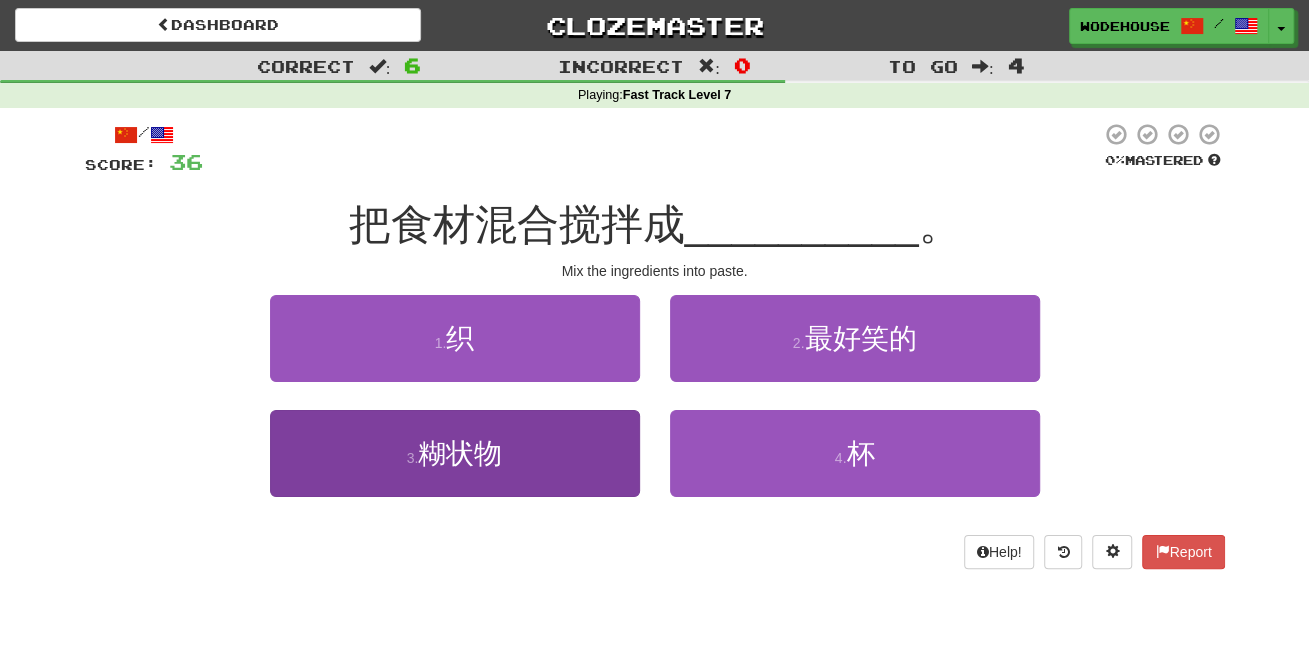 click on "3 .  糊状物" at bounding box center [455, 453] 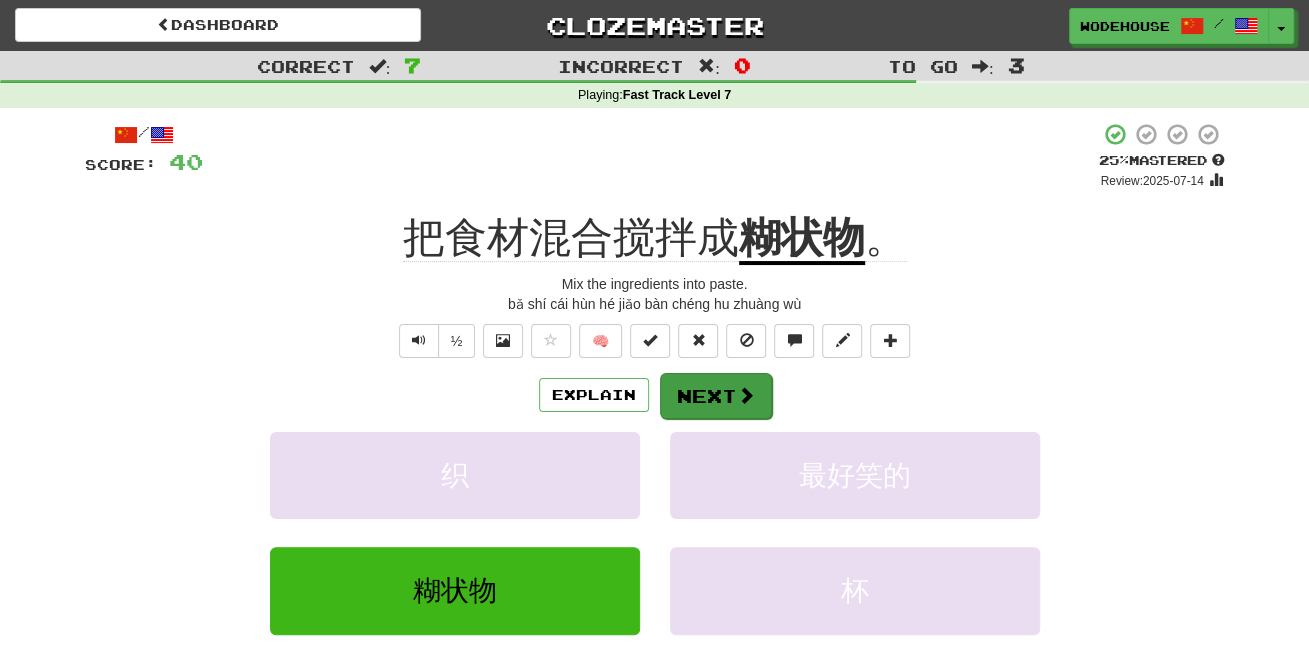 click on "Next" at bounding box center (716, 396) 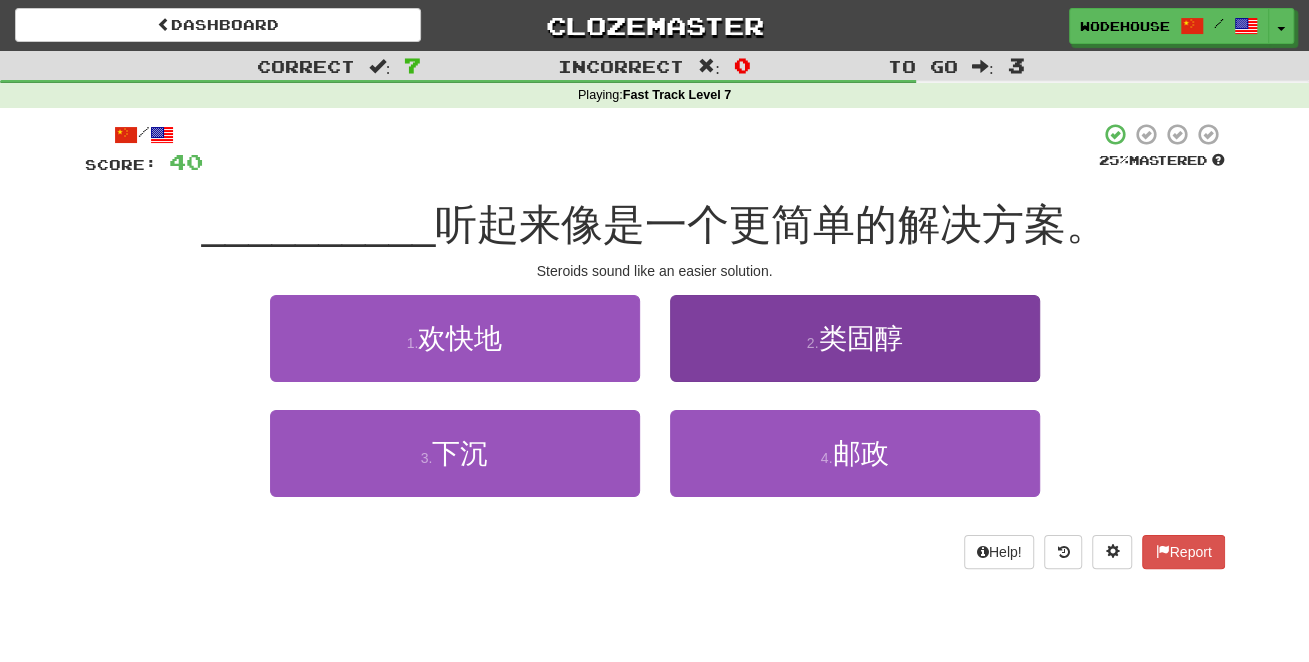 click on "2 .  类固醇" at bounding box center [855, 338] 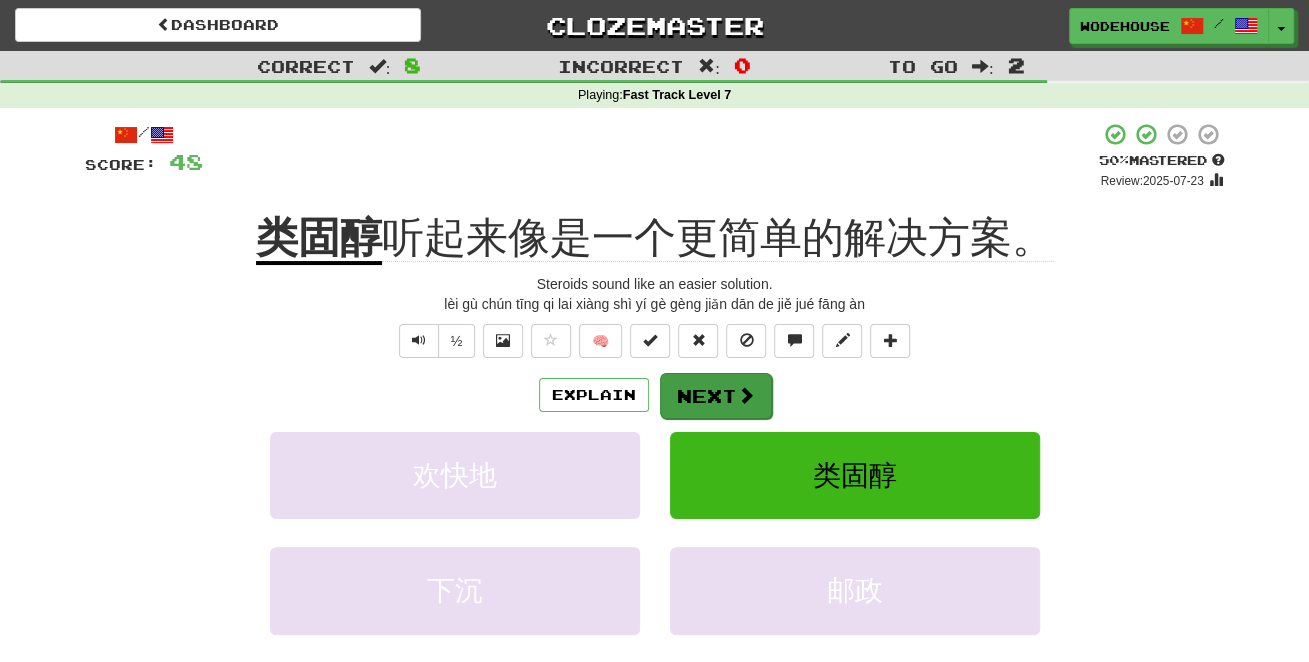 click on "Next" at bounding box center (716, 396) 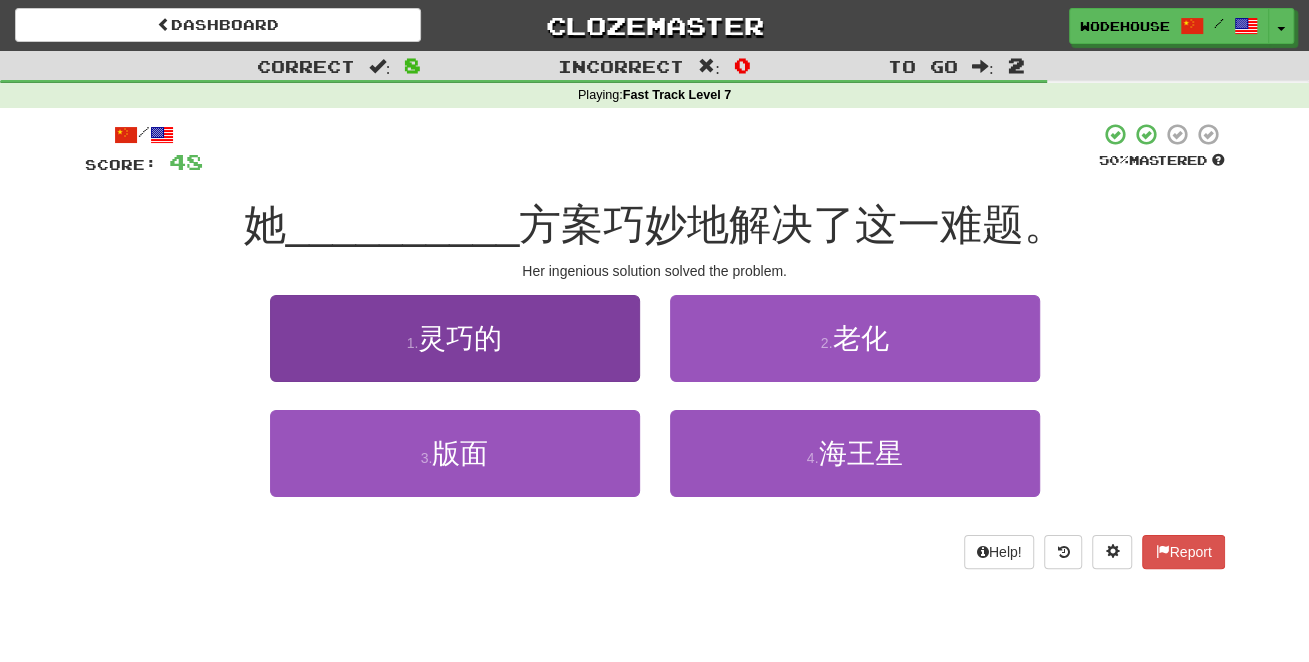 click on "1 .  灵巧的" at bounding box center (455, 338) 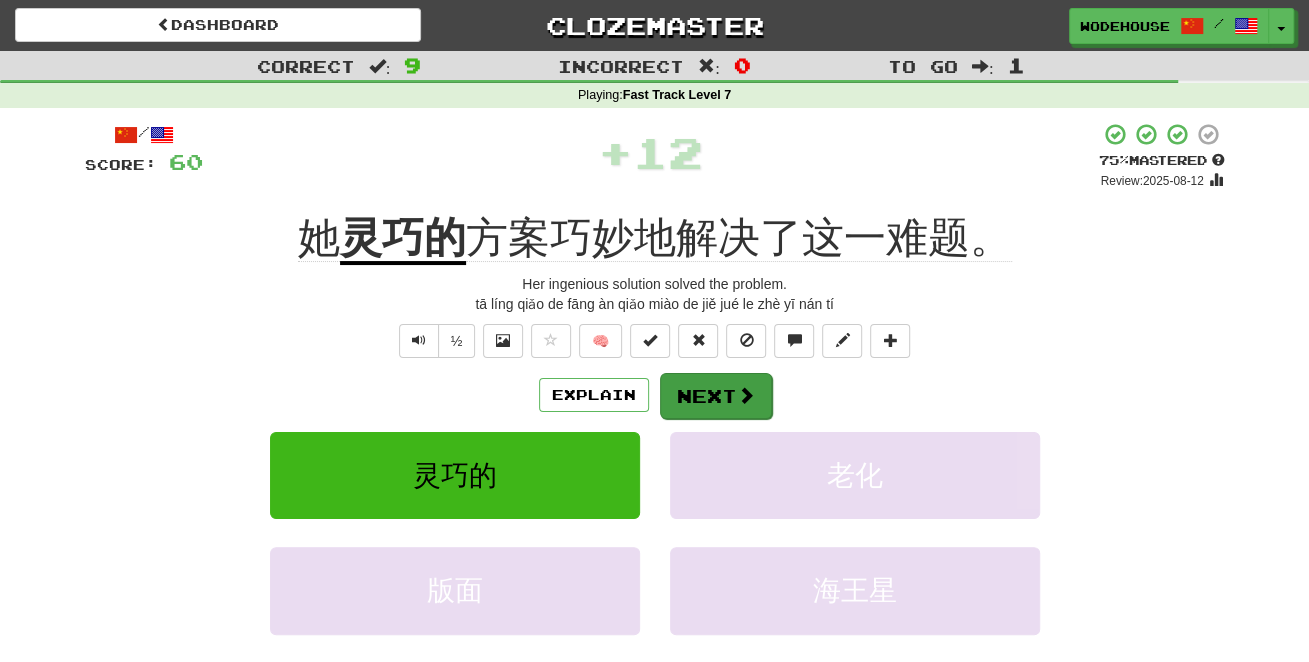 click on "Next" at bounding box center (716, 396) 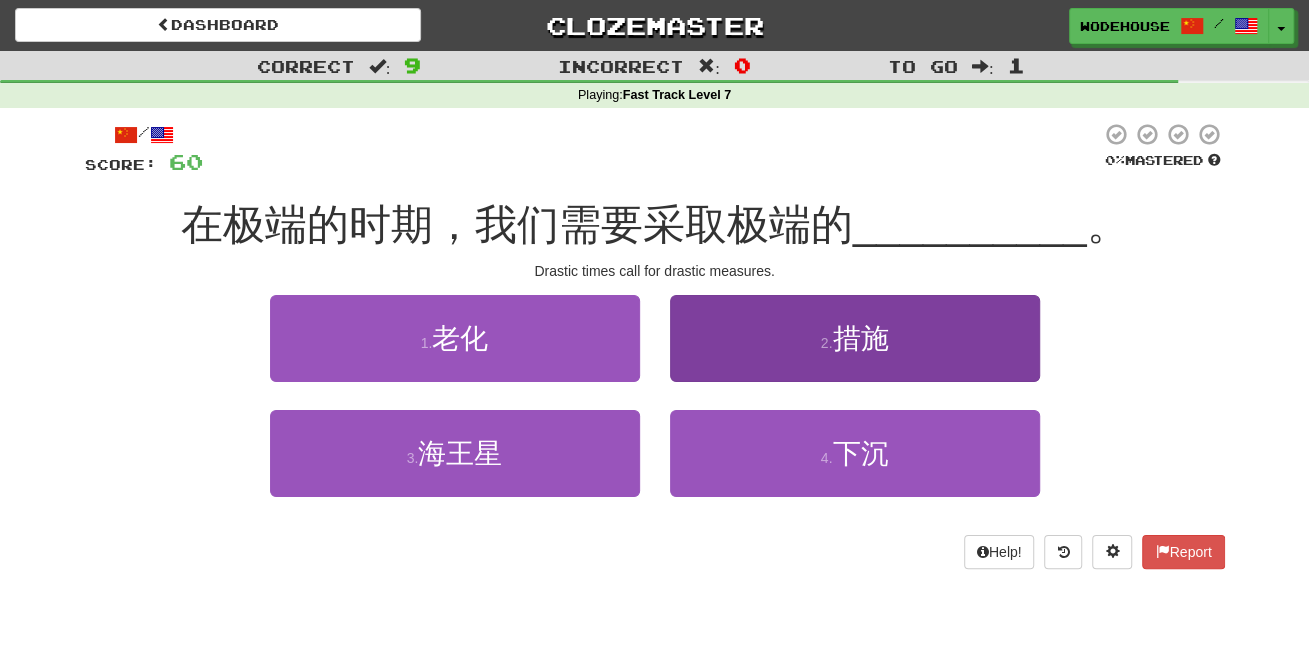 click on "2 .  措施" at bounding box center [855, 338] 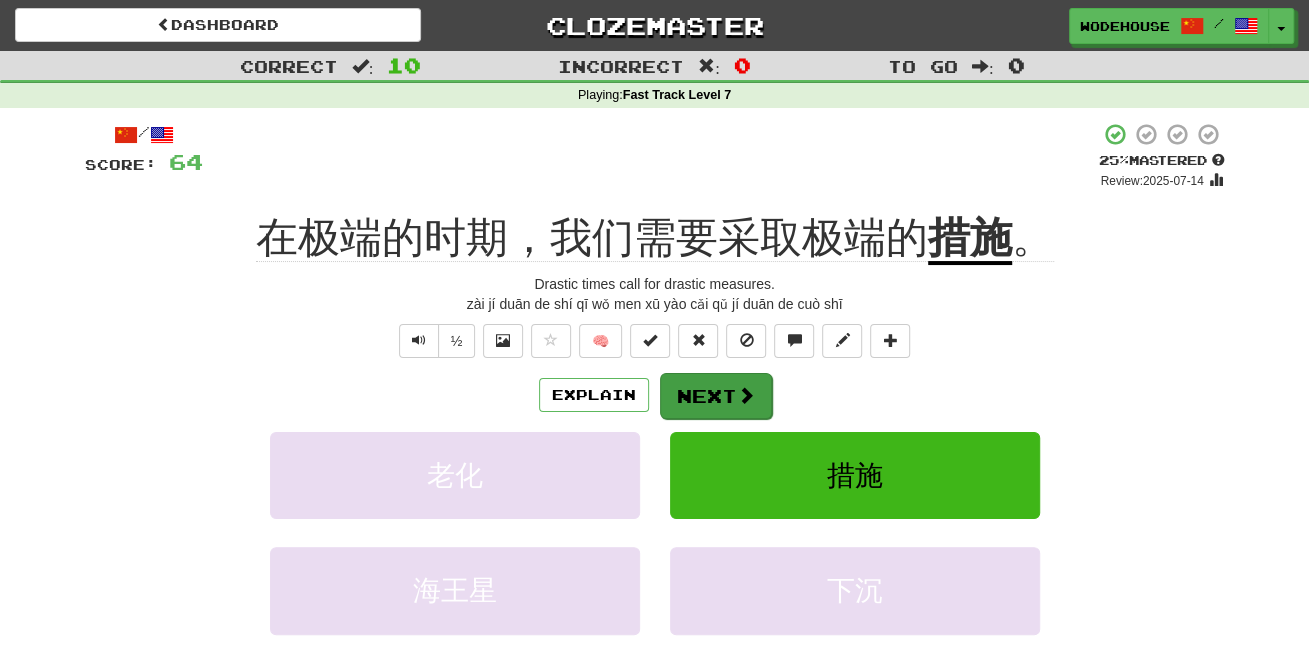 click on "Next" at bounding box center (716, 396) 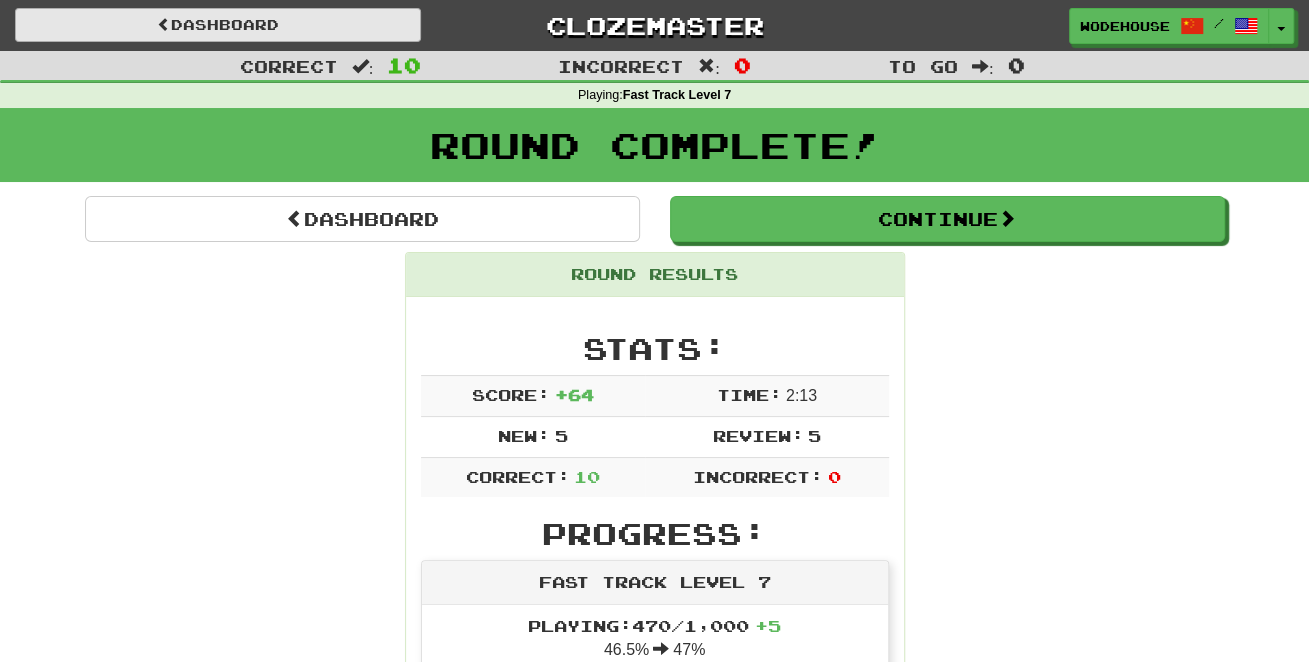 click on "Dashboard" at bounding box center [218, 25] 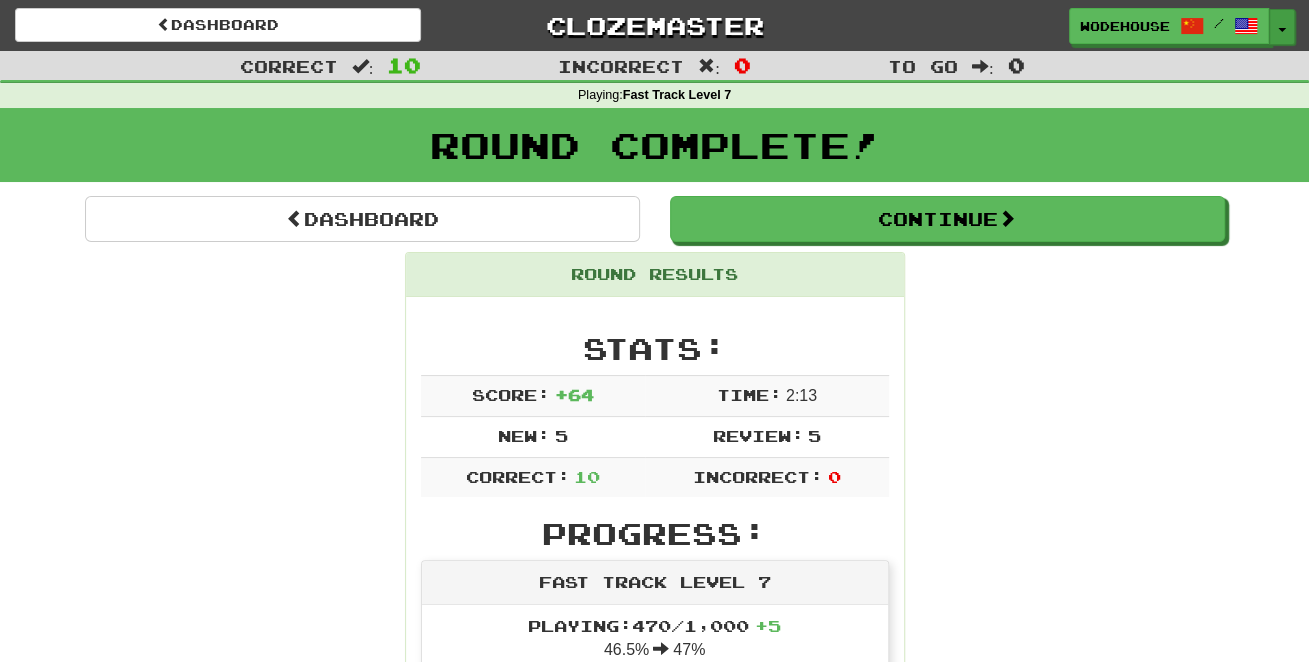 click at bounding box center (1282, 30) 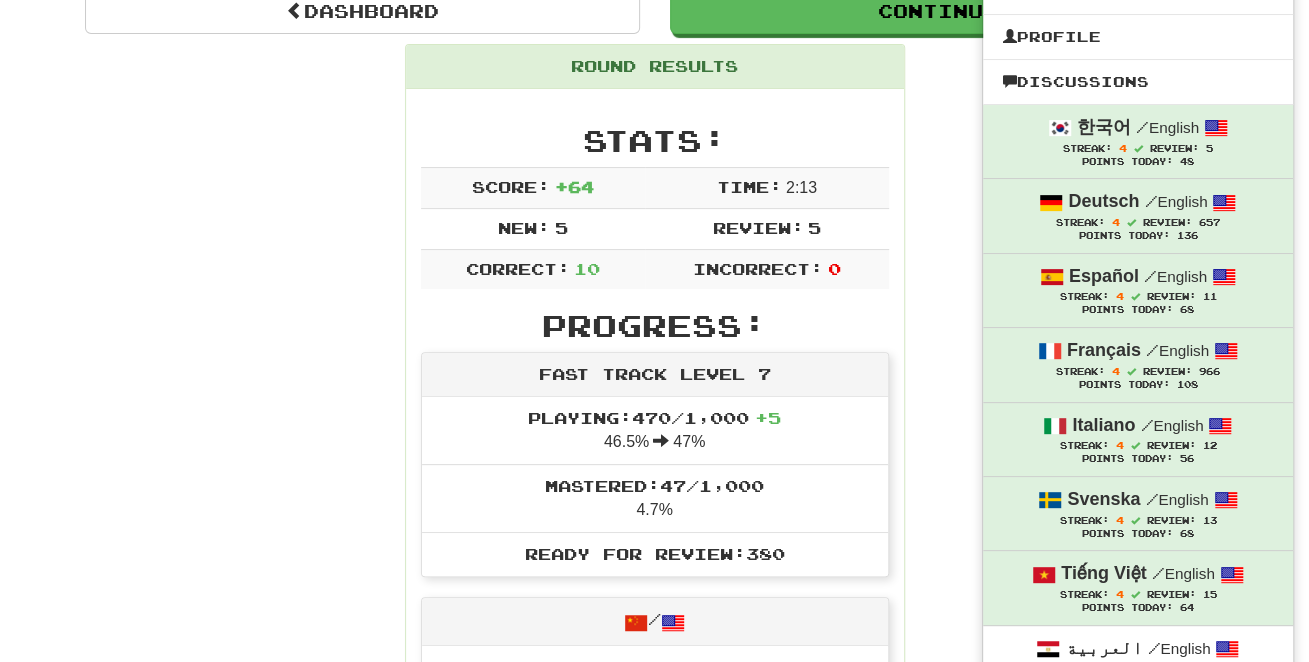 scroll, scrollTop: 898, scrollLeft: 0, axis: vertical 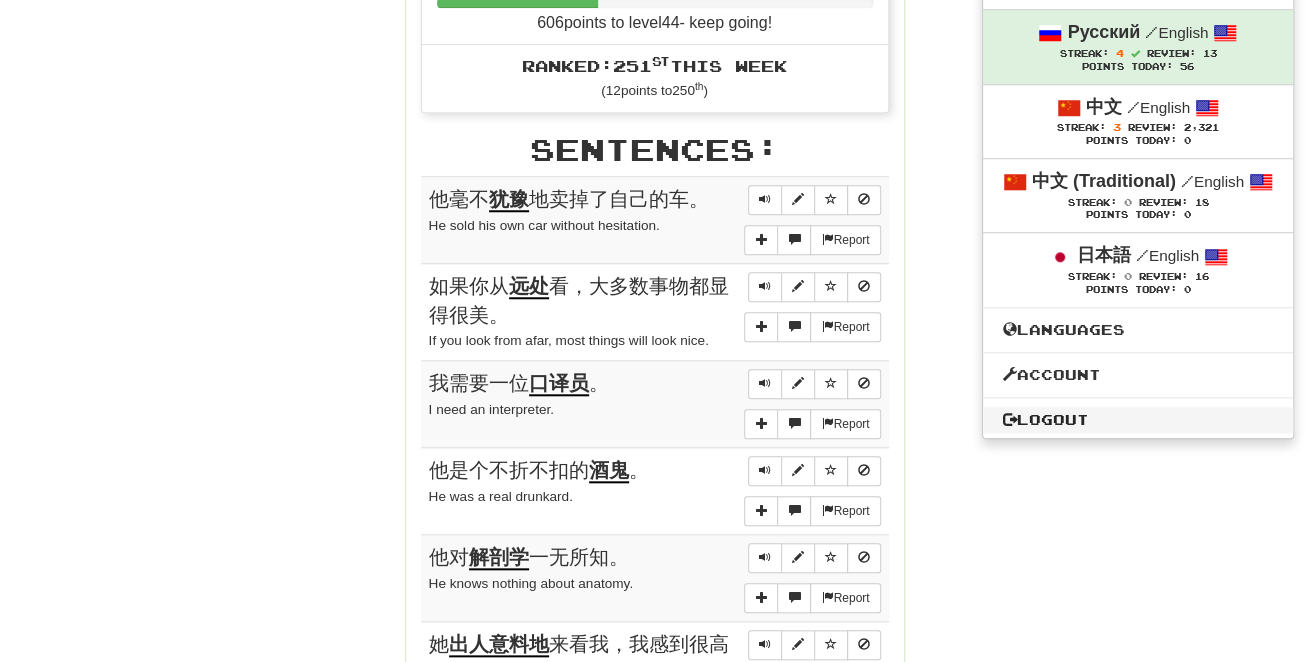 click on "Logout" at bounding box center (1138, 420) 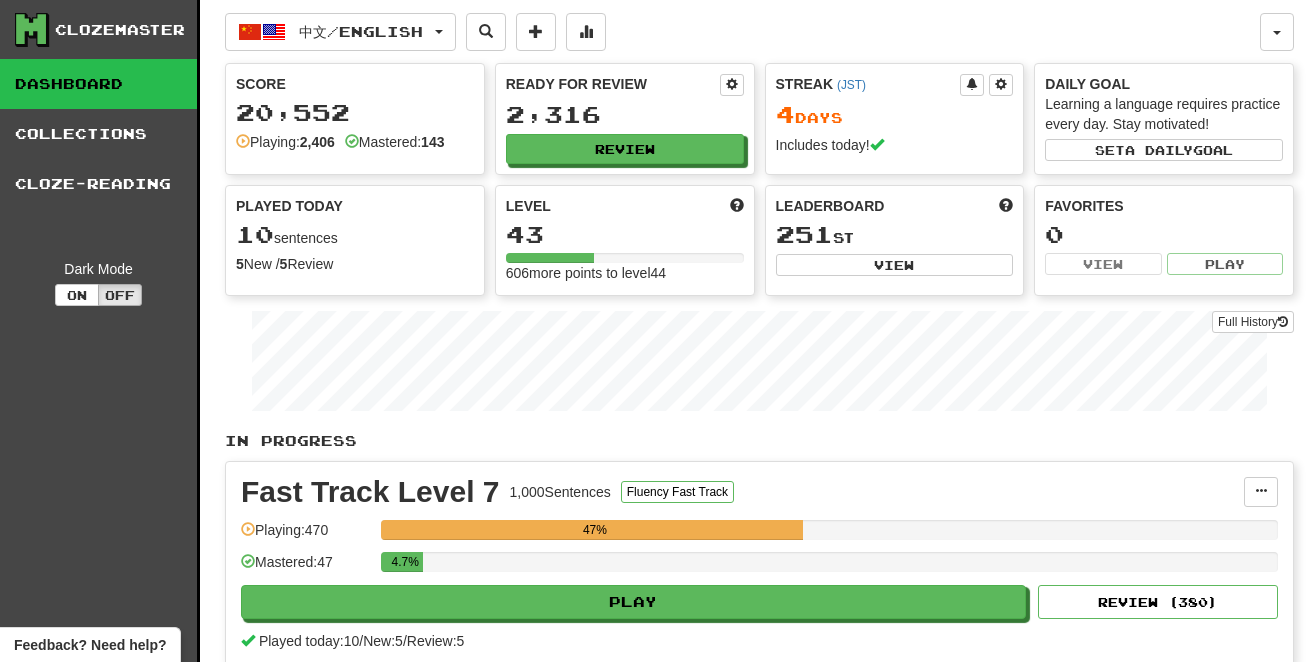 scroll, scrollTop: 0, scrollLeft: 0, axis: both 